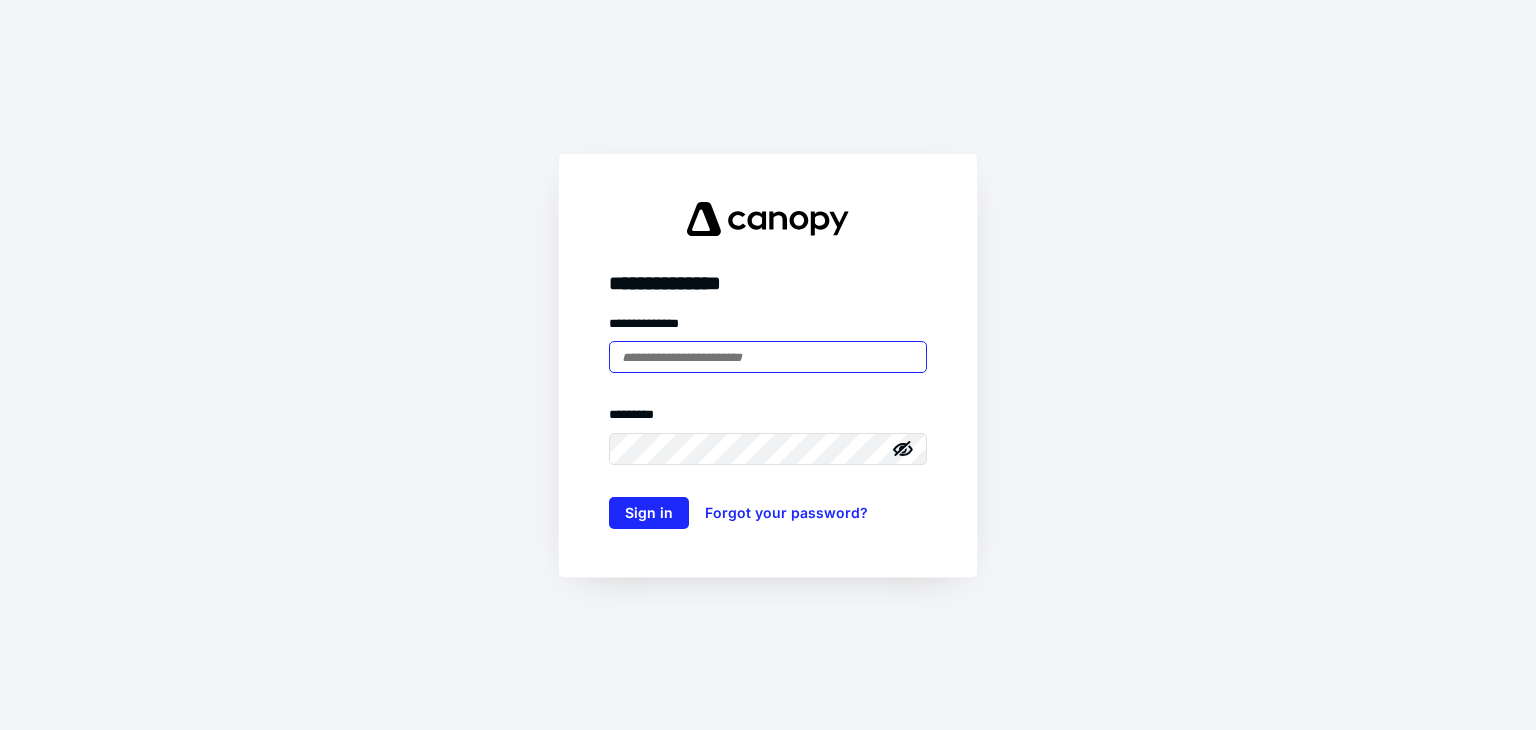 scroll, scrollTop: 0, scrollLeft: 0, axis: both 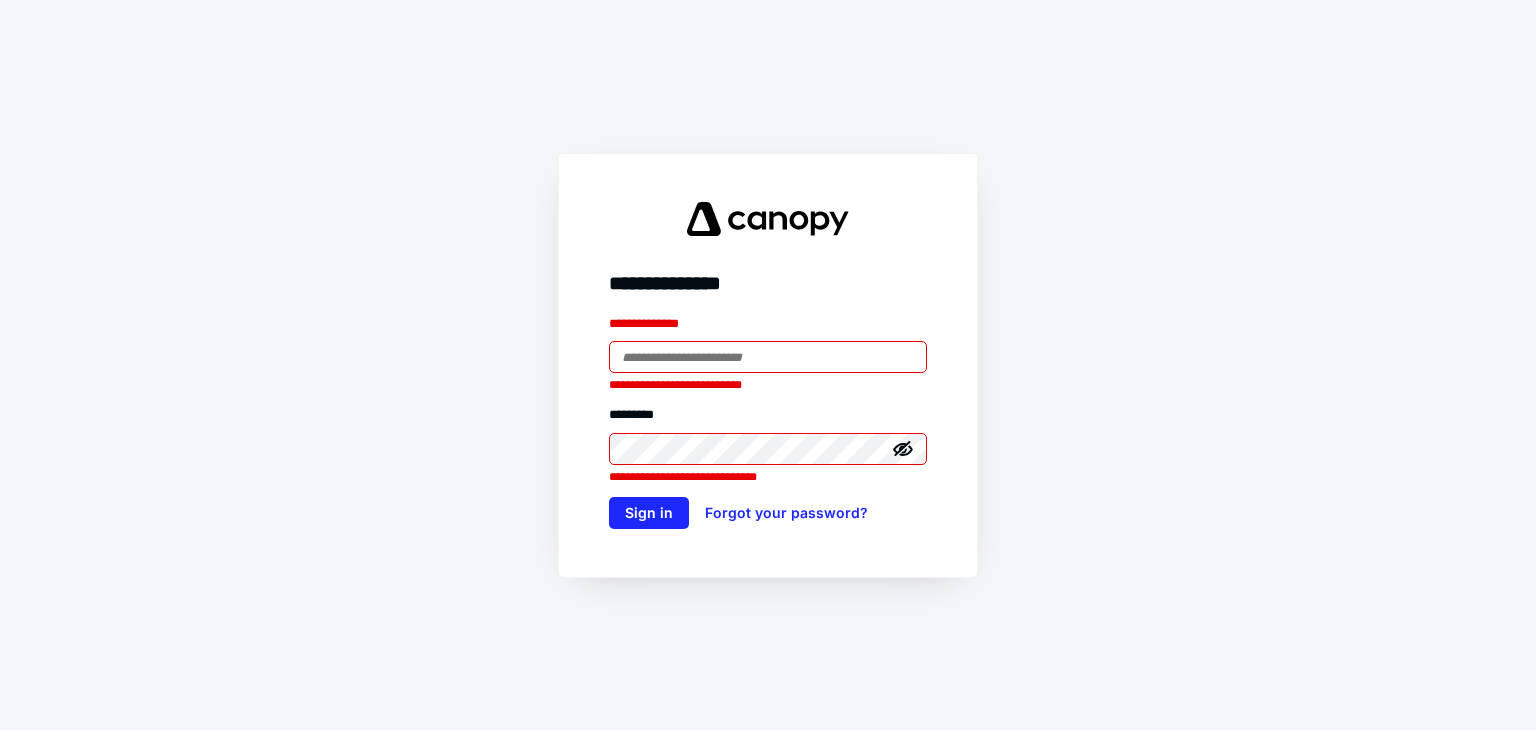 drag, startPoint x: 693, startPoint y: 364, endPoint x: 704, endPoint y: 369, distance: 12.083046 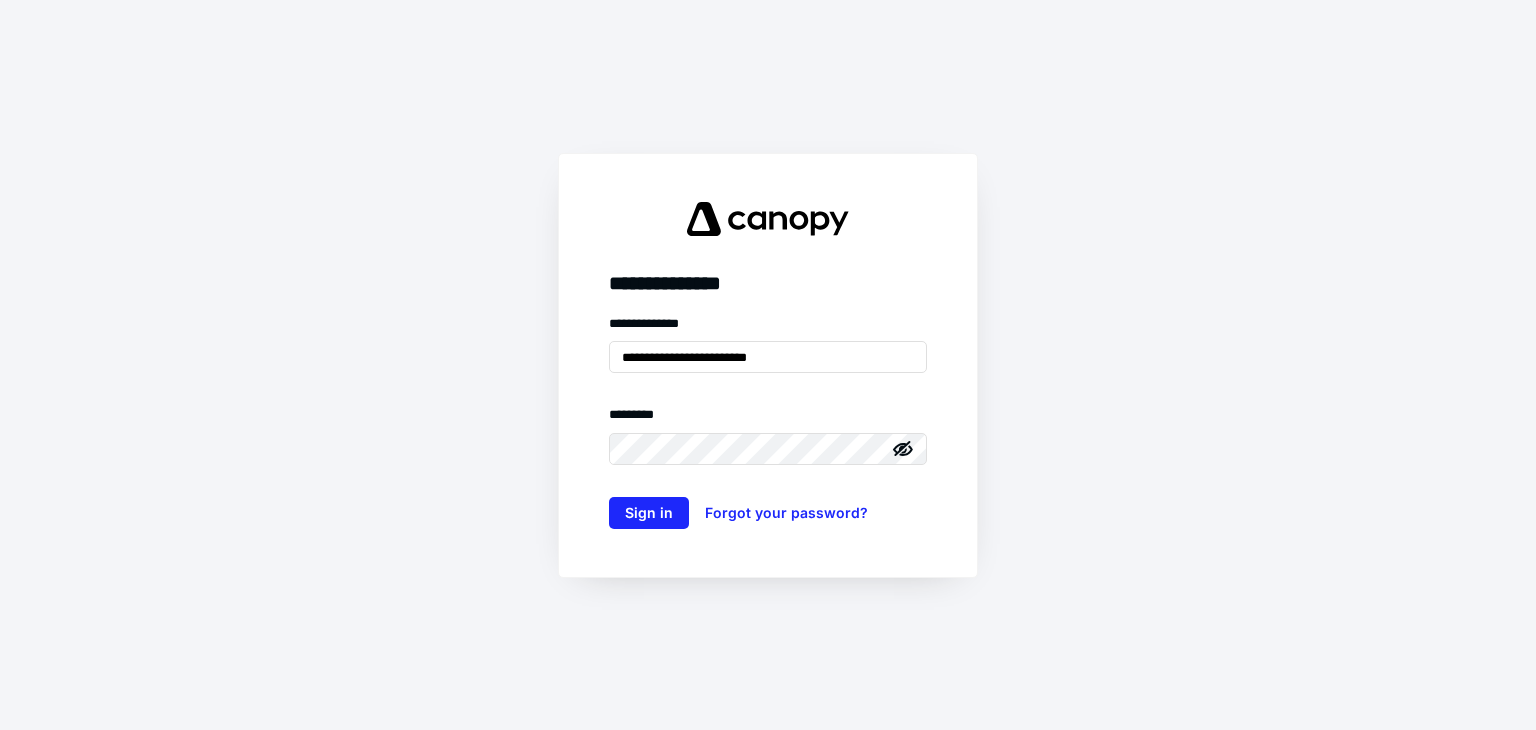 click 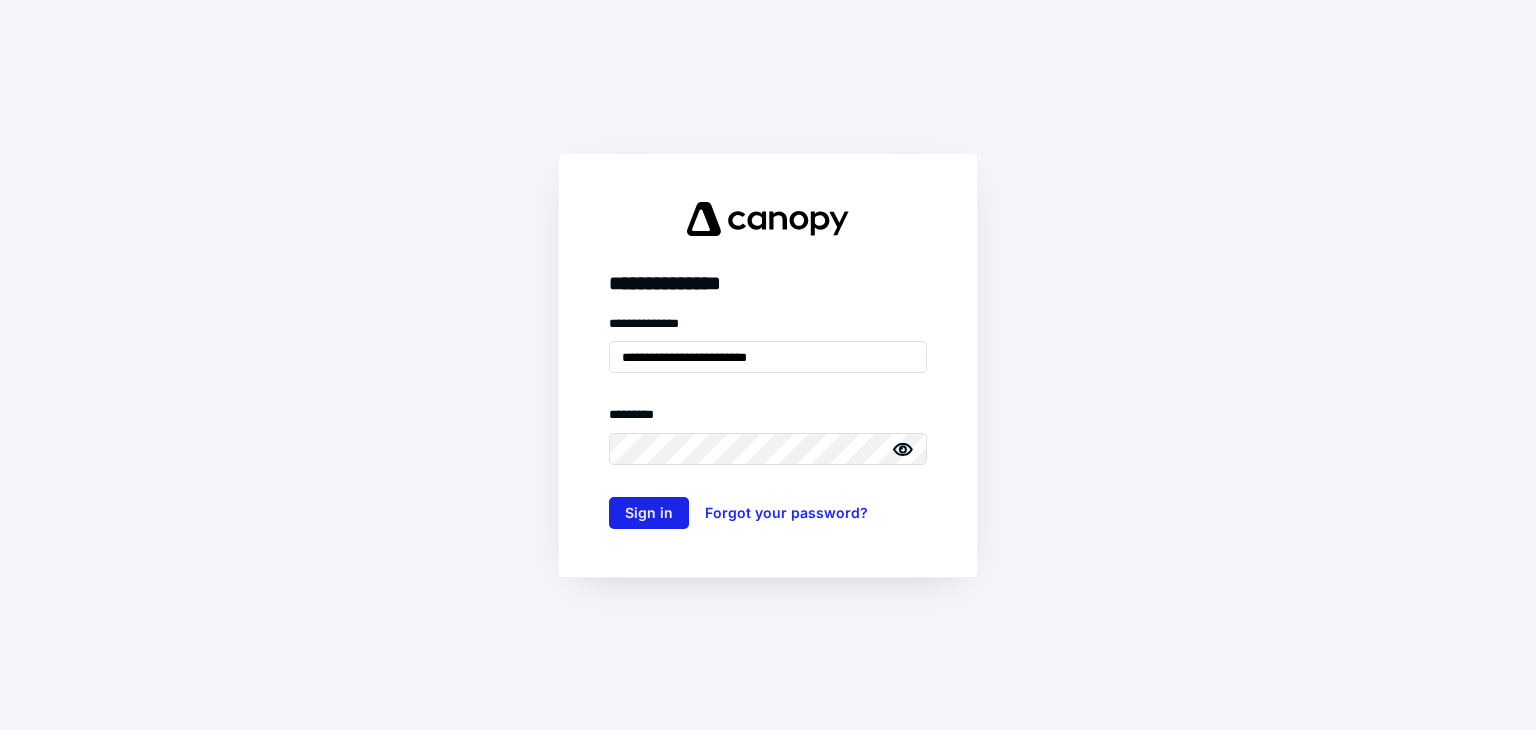 click on "Sign in" at bounding box center (649, 513) 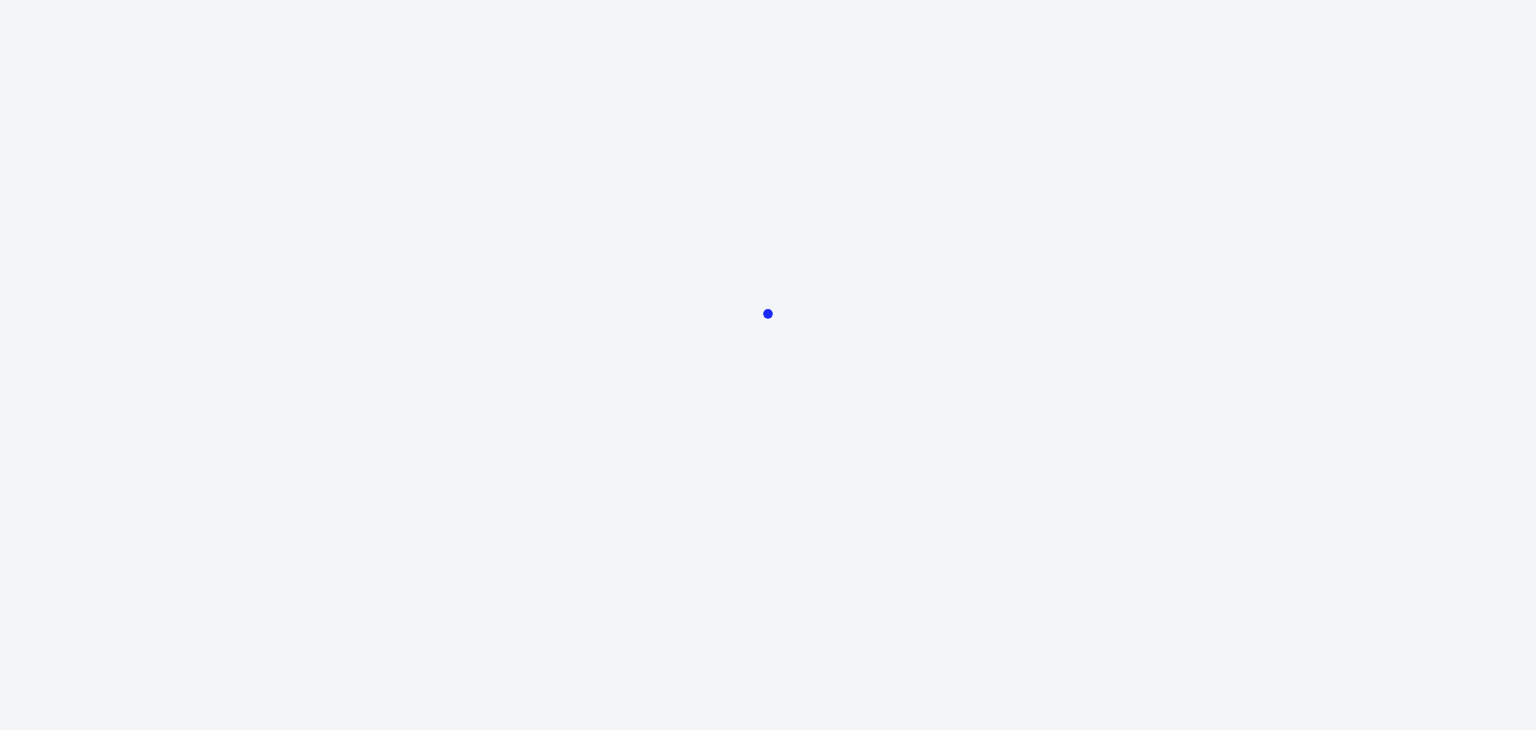 scroll, scrollTop: 0, scrollLeft: 0, axis: both 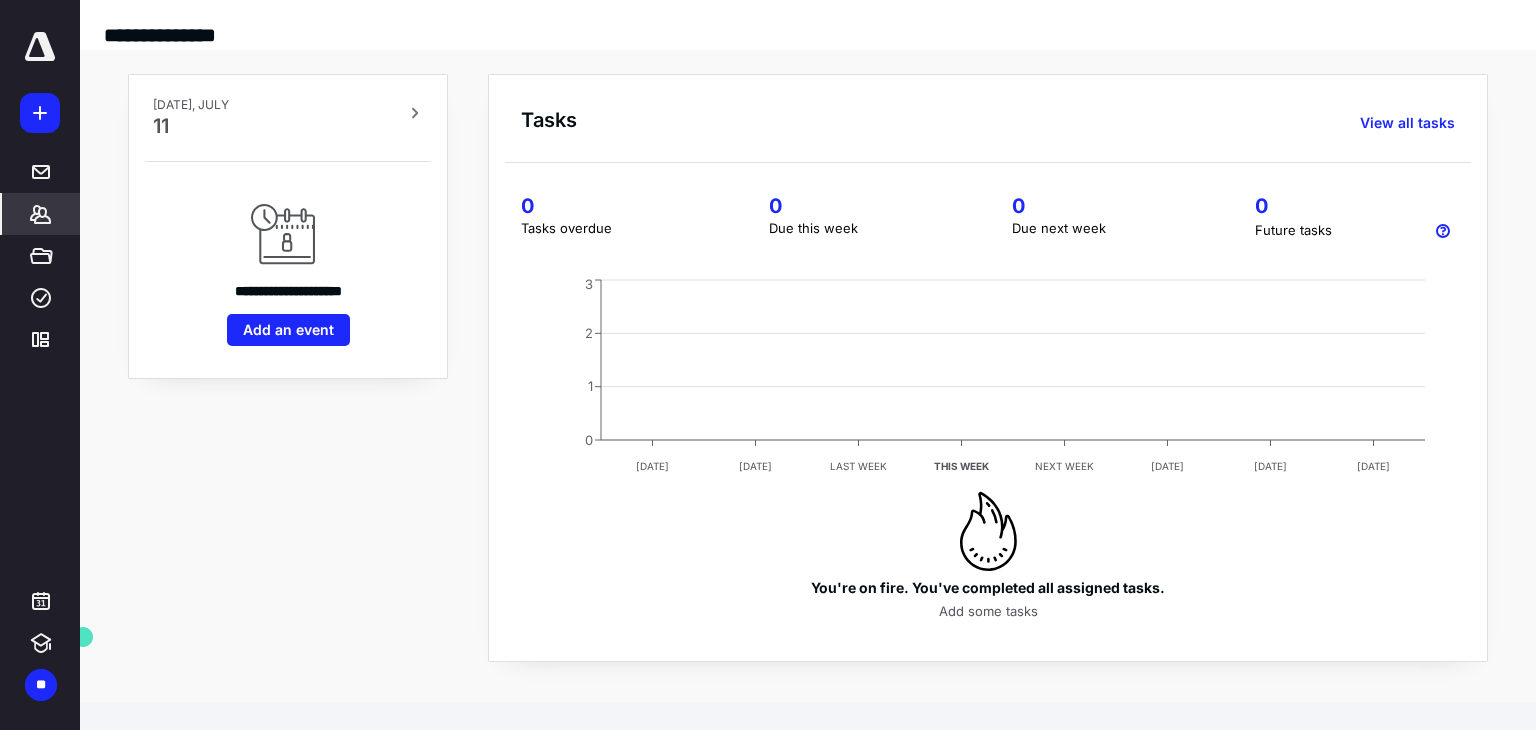 click 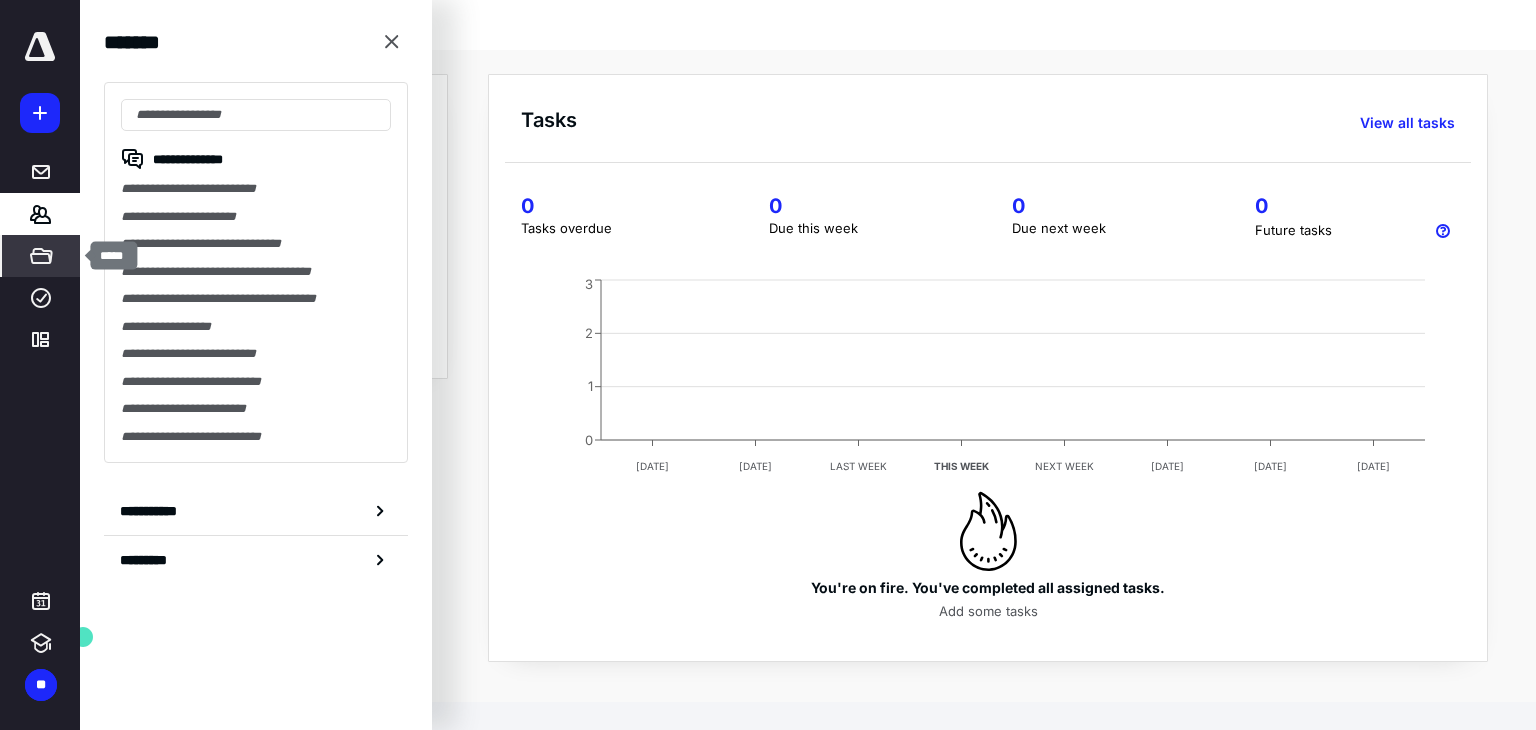 click on "*****" at bounding box center (41, 256) 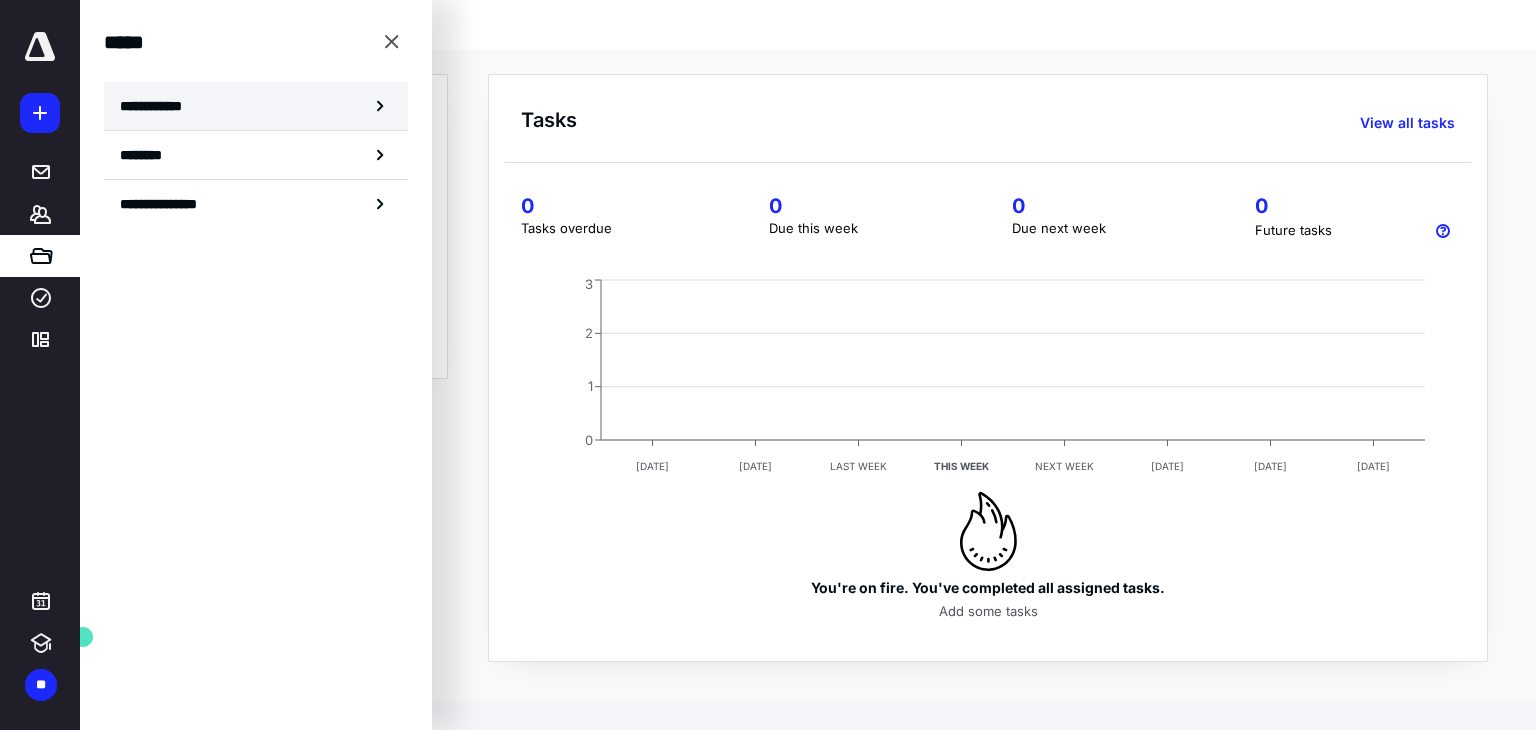 click on "**********" at bounding box center (256, 106) 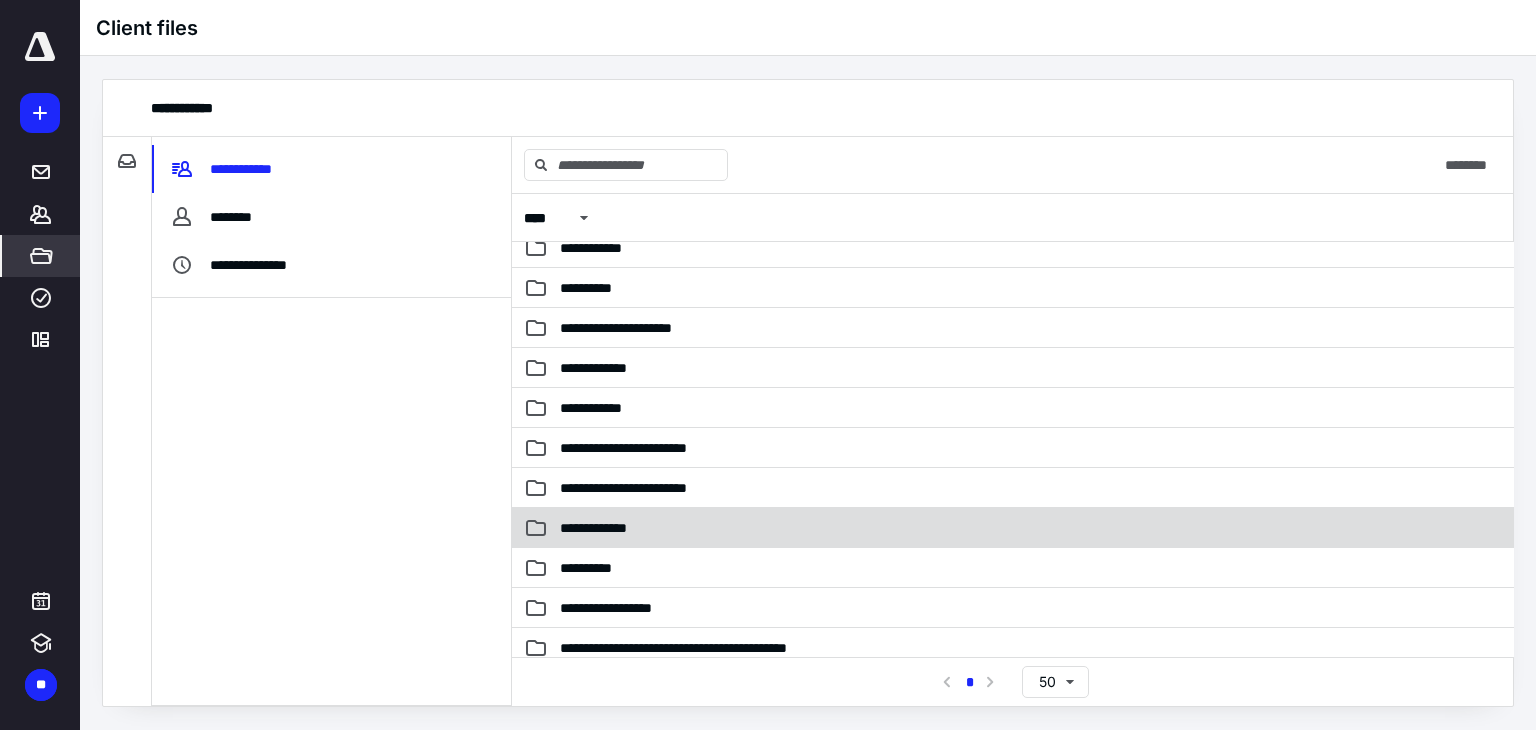 scroll, scrollTop: 1000, scrollLeft: 0, axis: vertical 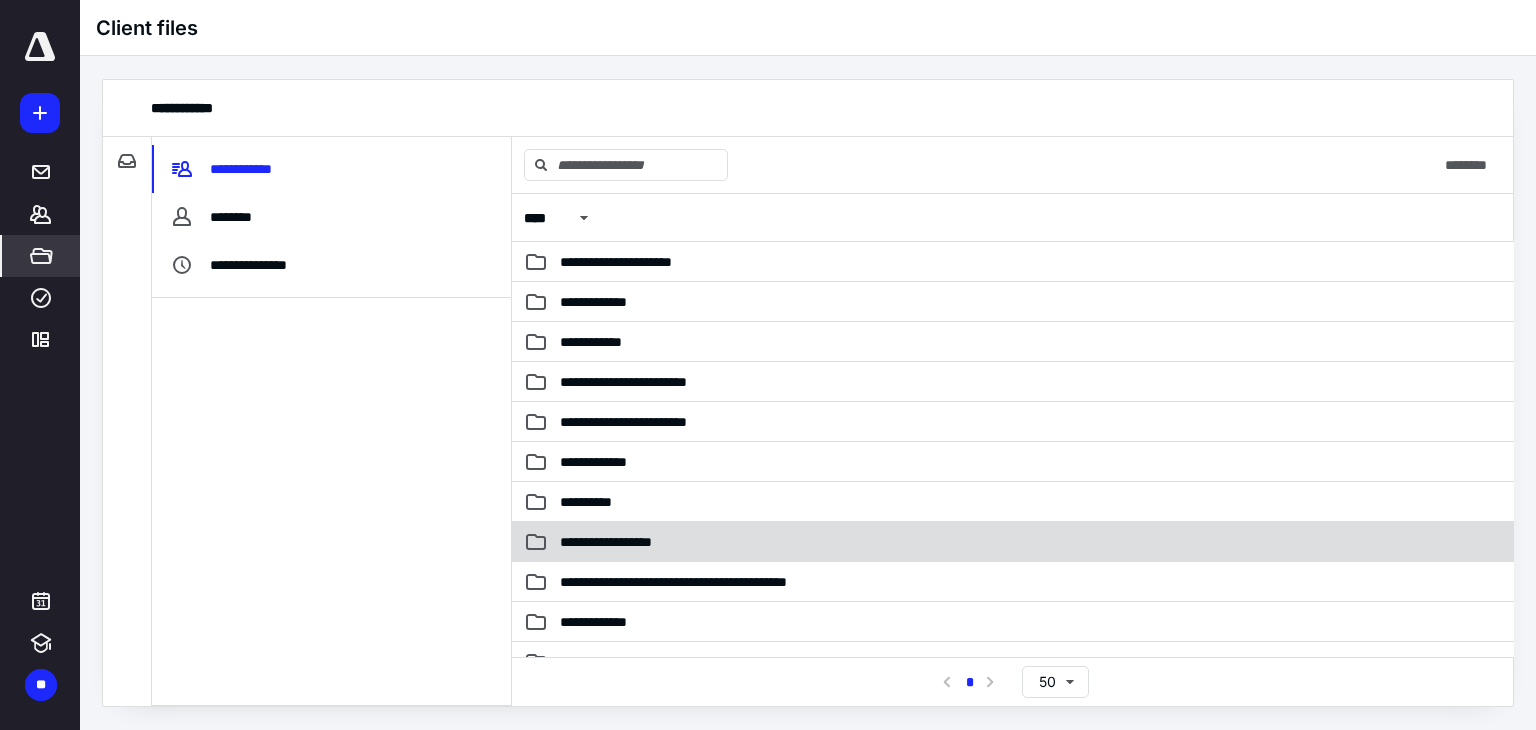 click on "**********" at bounding box center [620, 542] 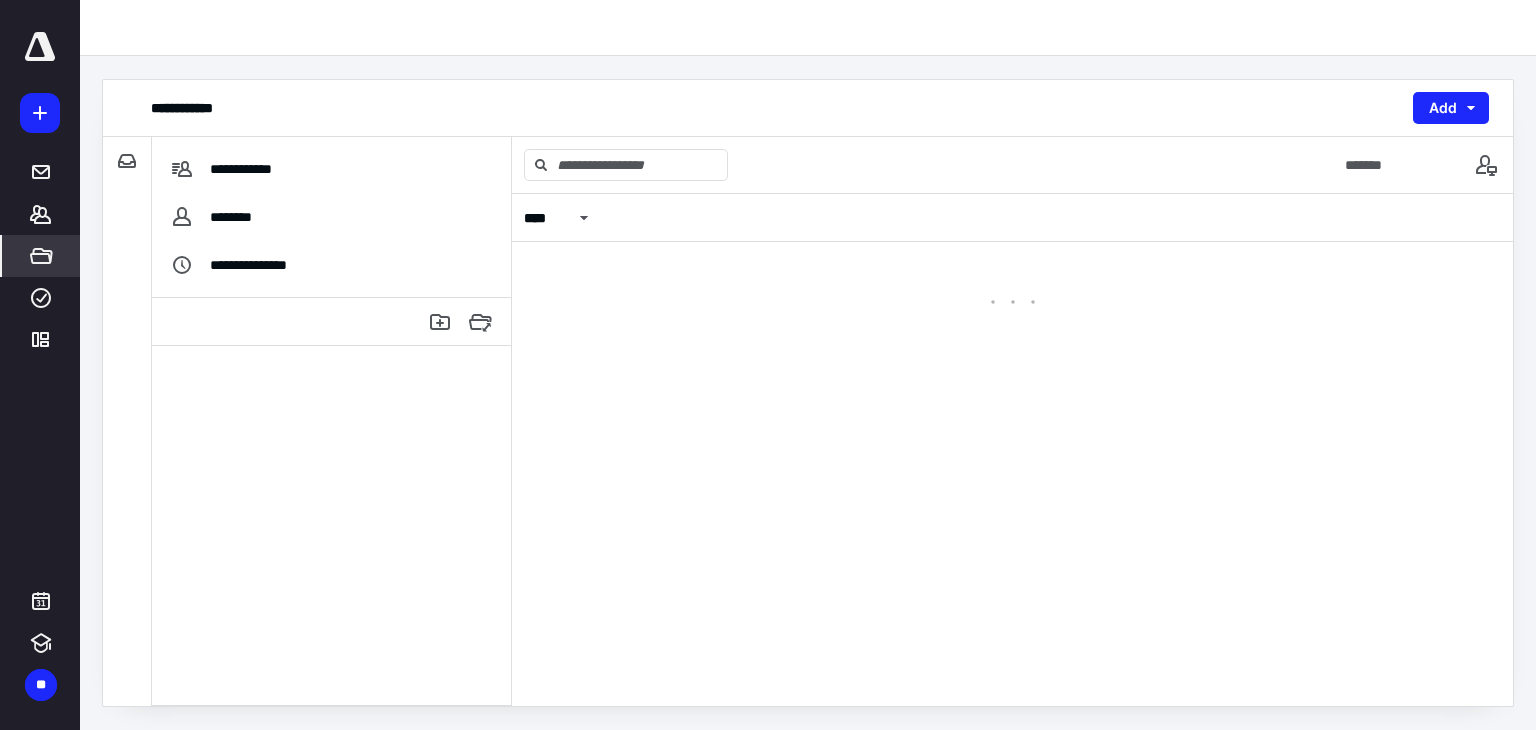 scroll, scrollTop: 0, scrollLeft: 0, axis: both 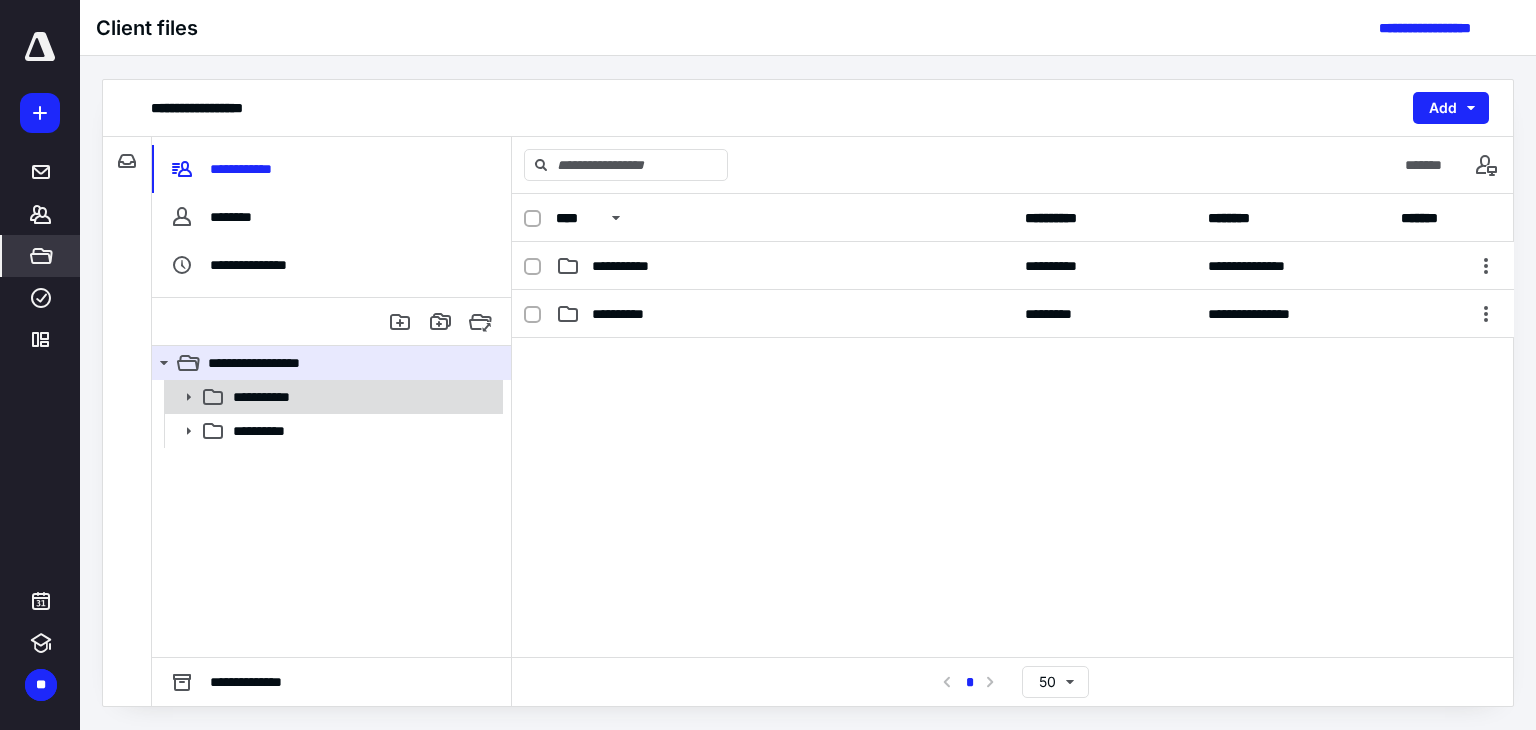 click on "**********" at bounding box center (276, 397) 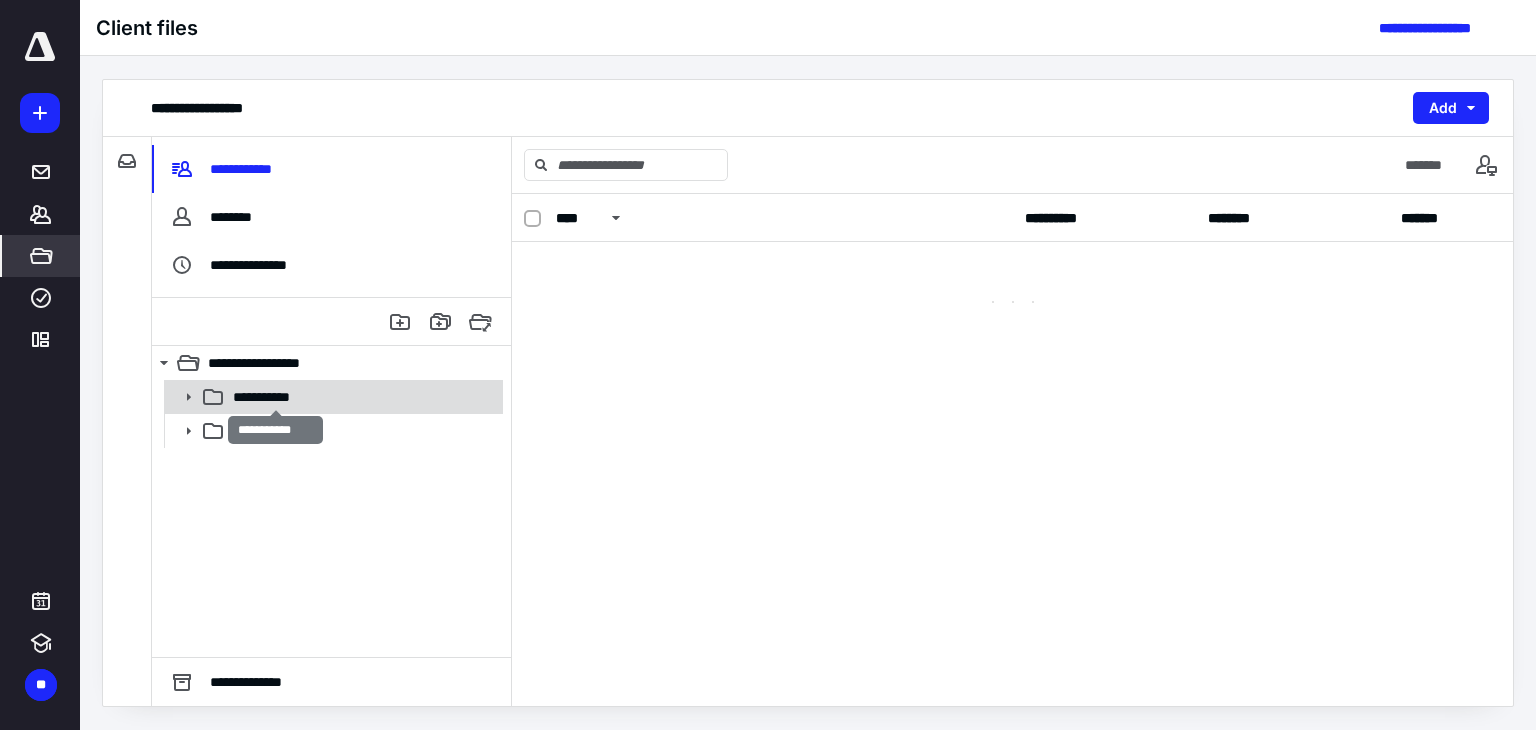 click on "**********" at bounding box center (276, 397) 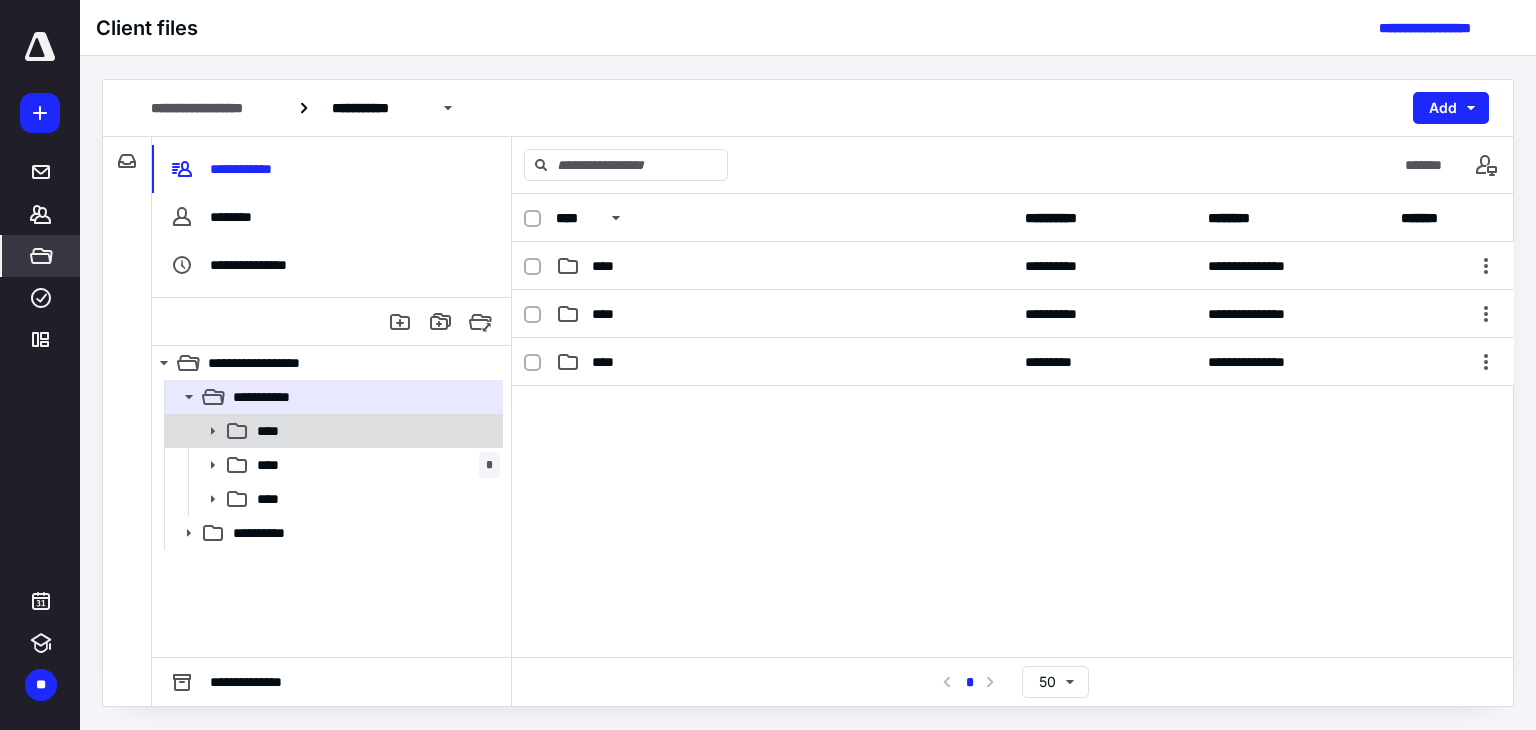 click on "****" at bounding box center [374, 431] 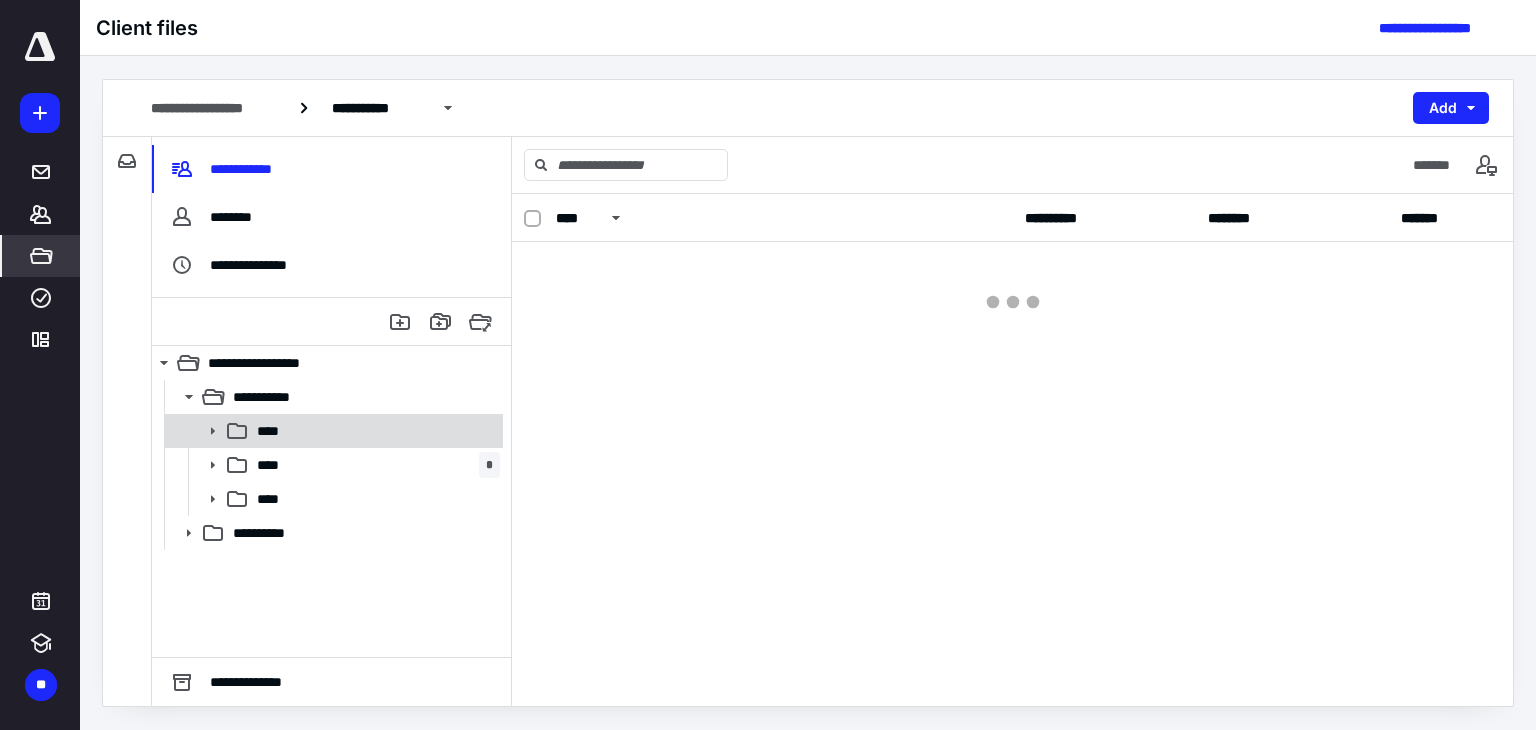 click on "****" at bounding box center (374, 431) 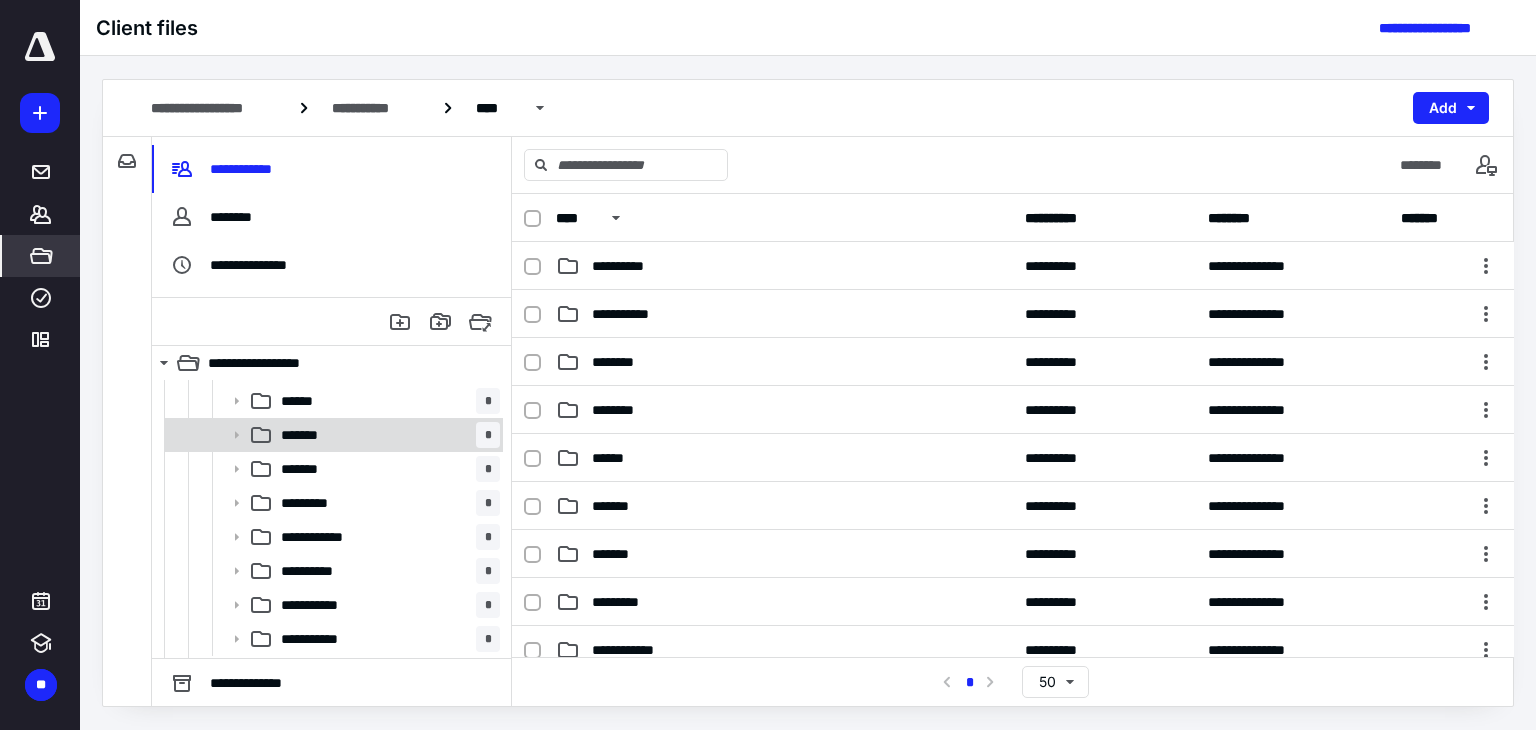 scroll, scrollTop: 100, scrollLeft: 0, axis: vertical 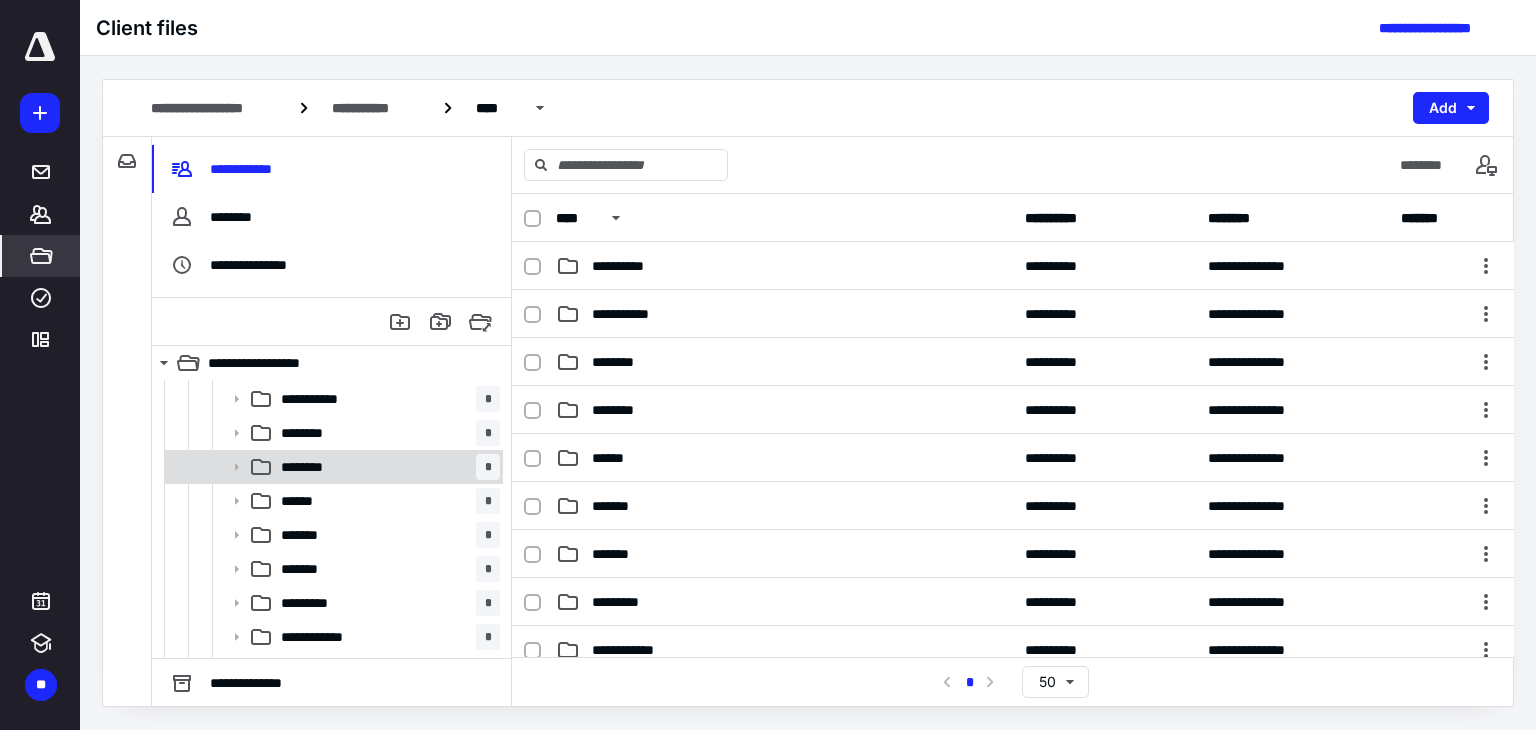 click on "******** *" at bounding box center [386, 467] 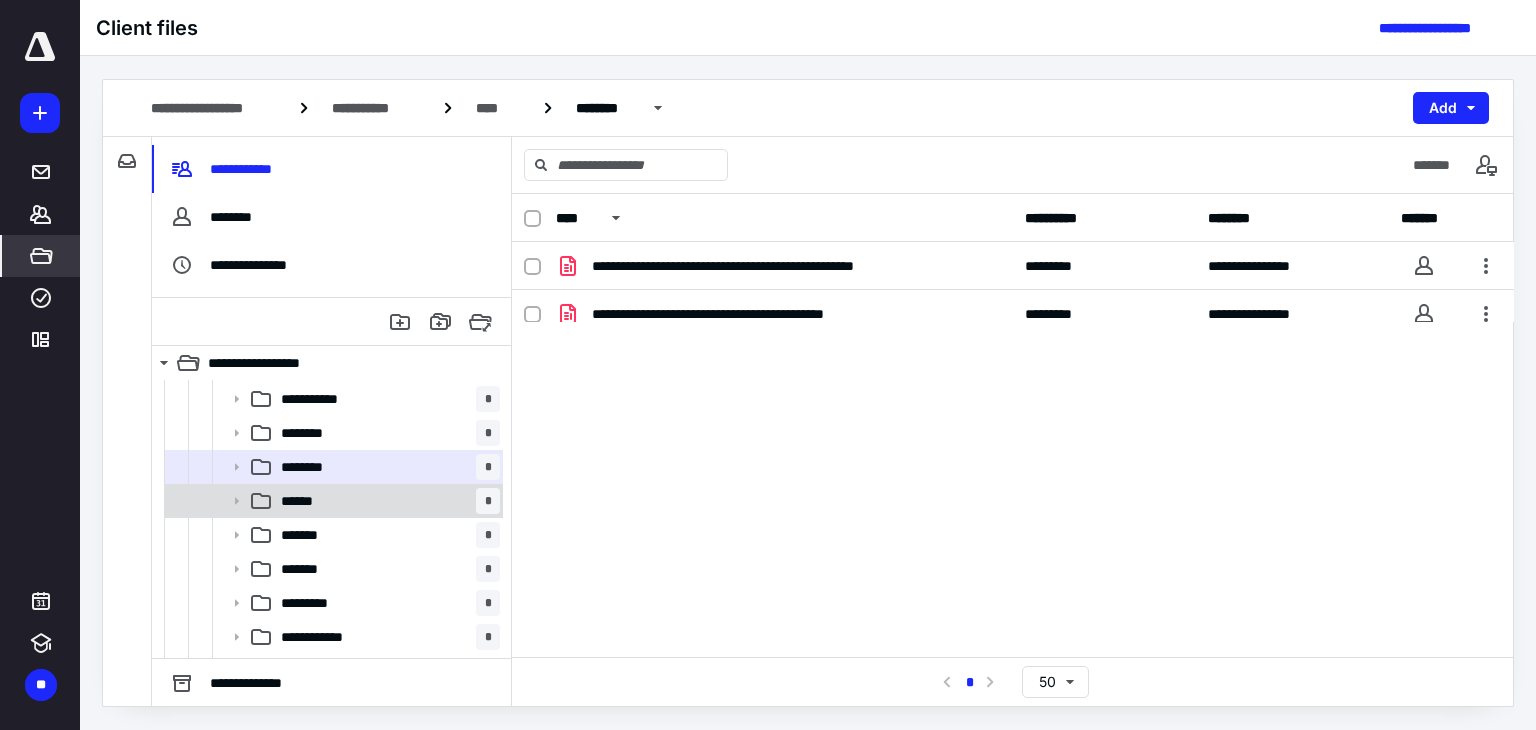 click on "****** *" at bounding box center [386, 501] 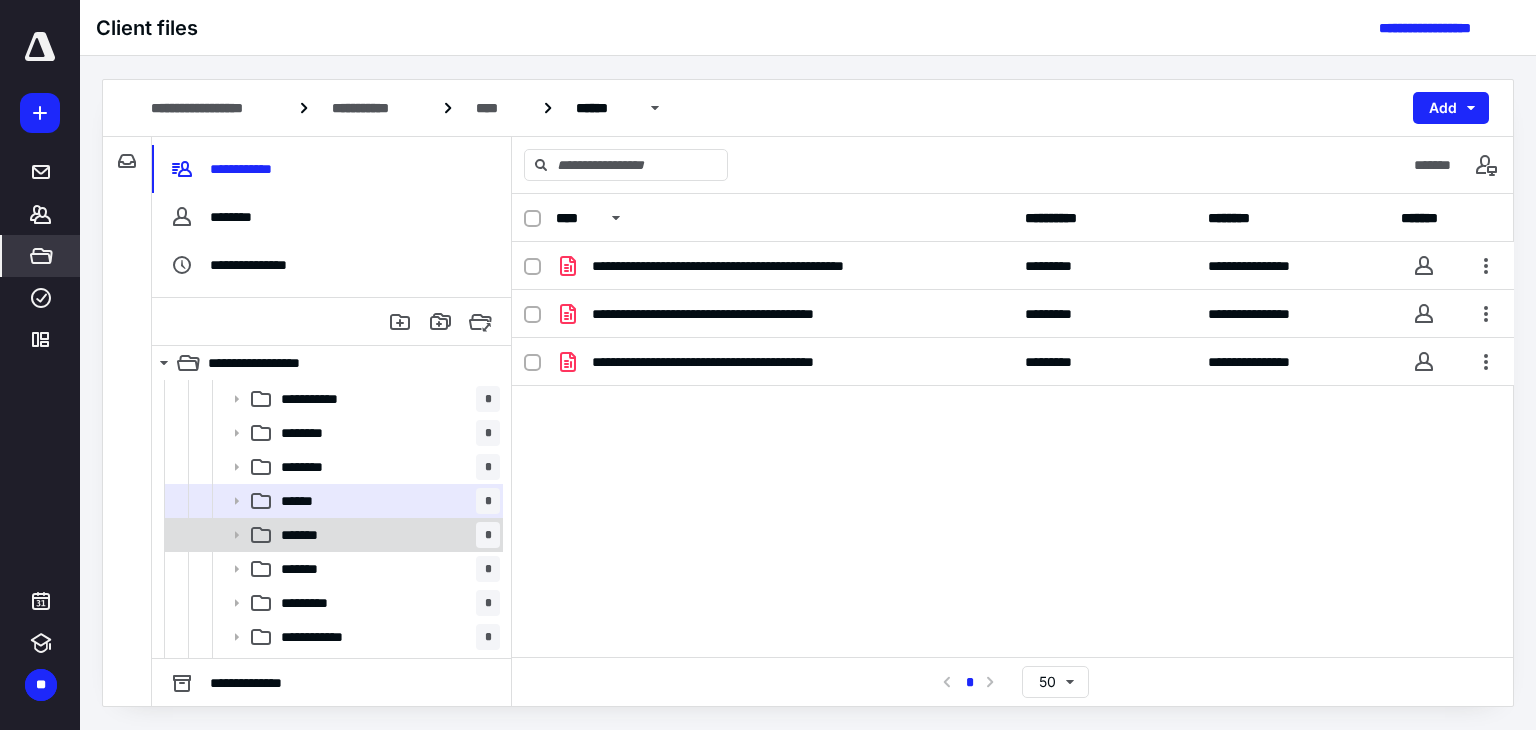 click on "******* *" at bounding box center [386, 535] 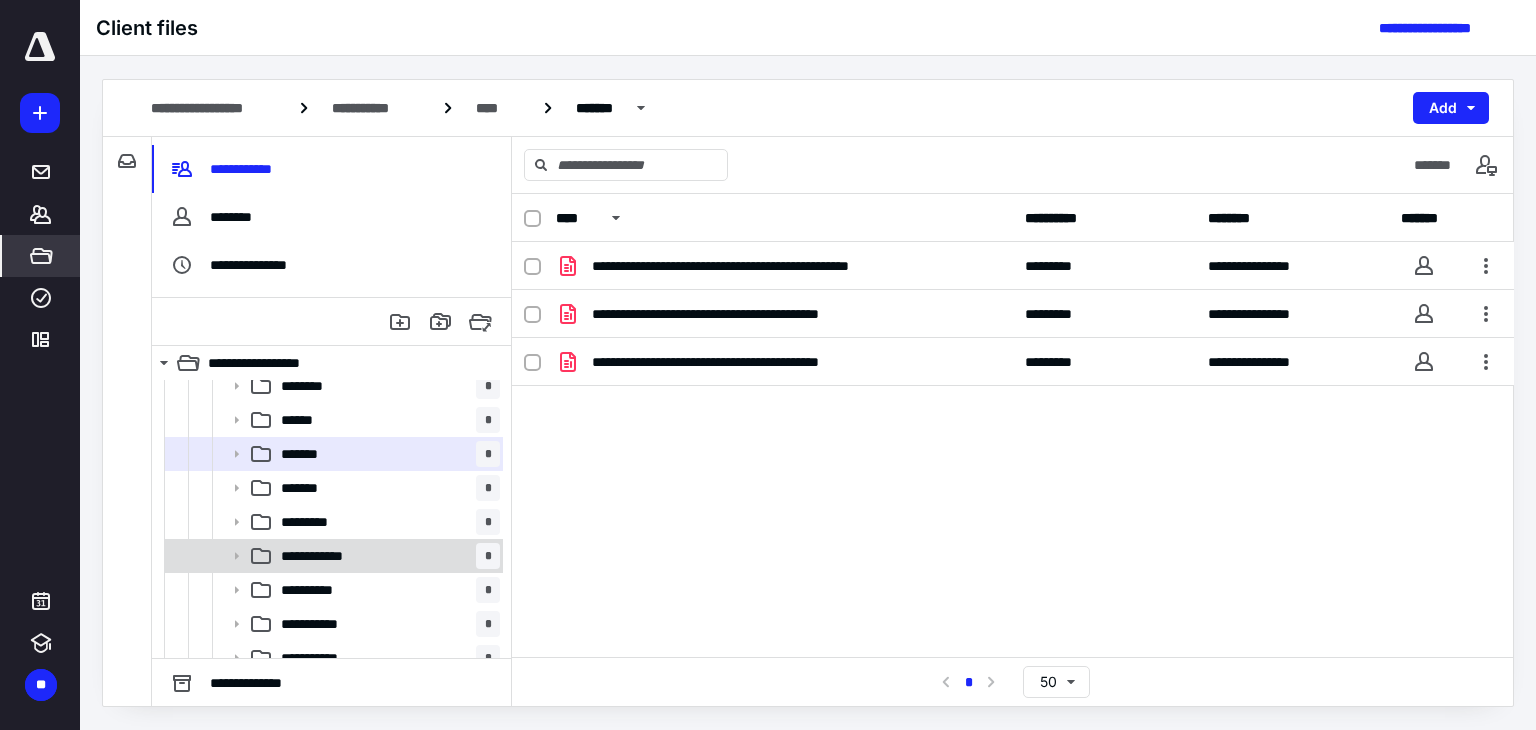 scroll, scrollTop: 200, scrollLeft: 0, axis: vertical 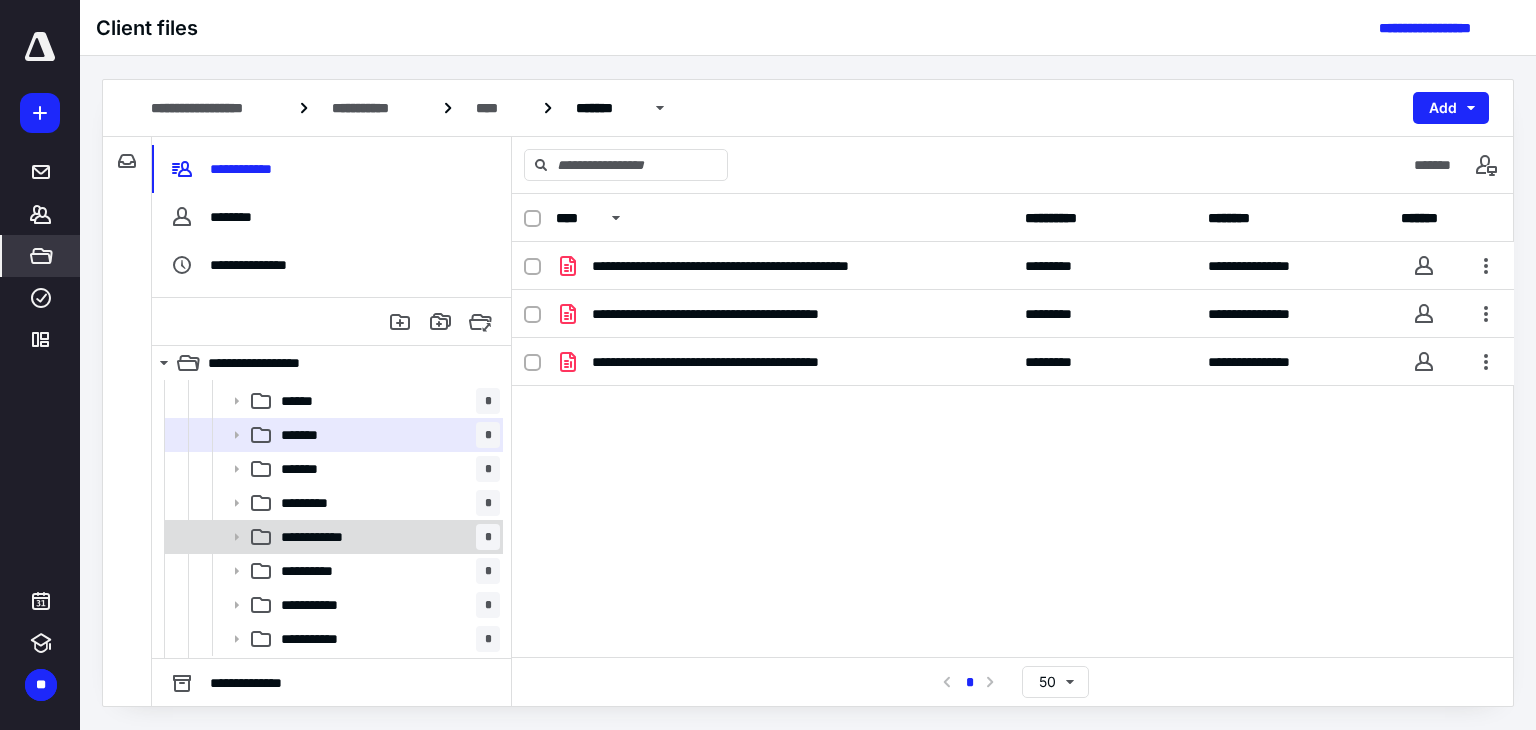 click on "**********" at bounding box center (386, 537) 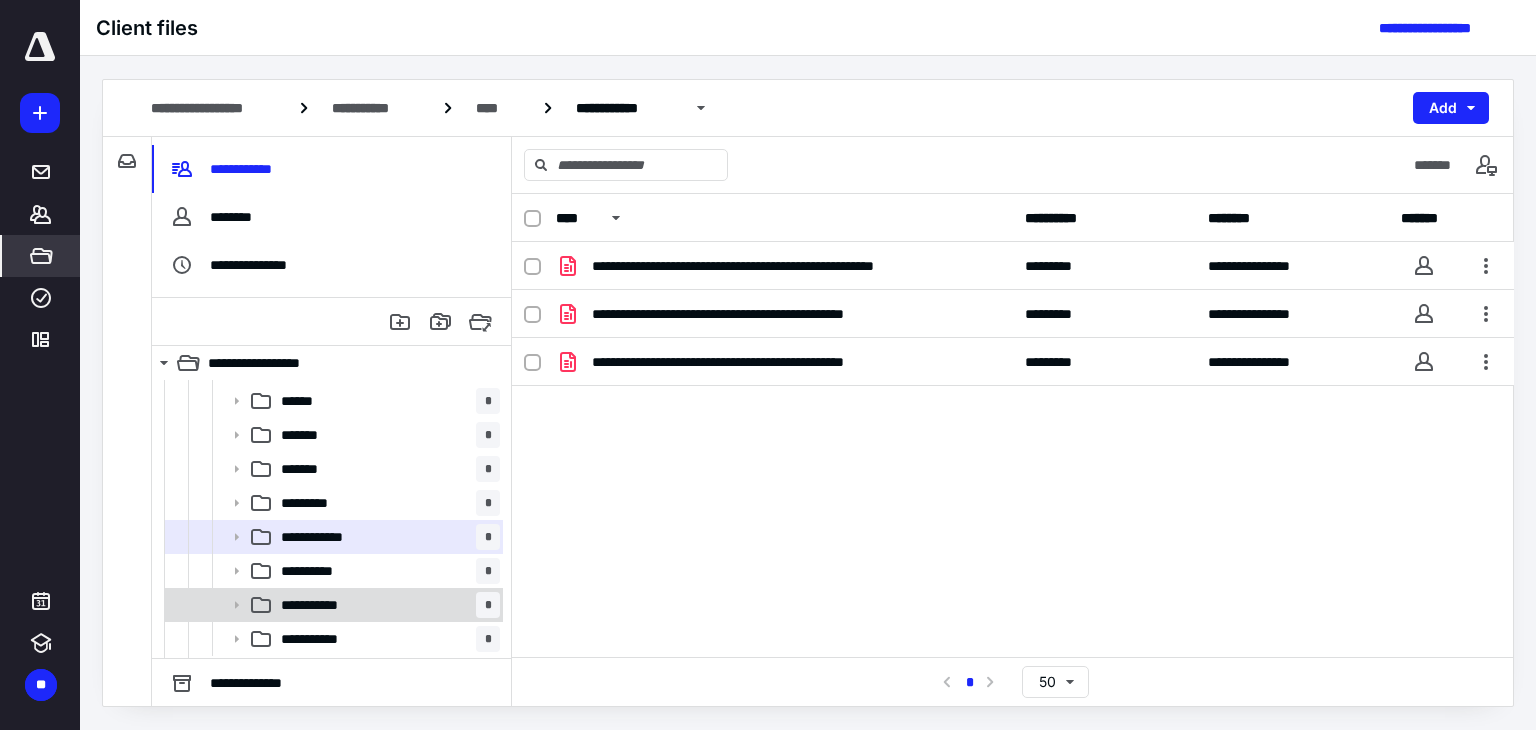 click on "**********" at bounding box center [386, 605] 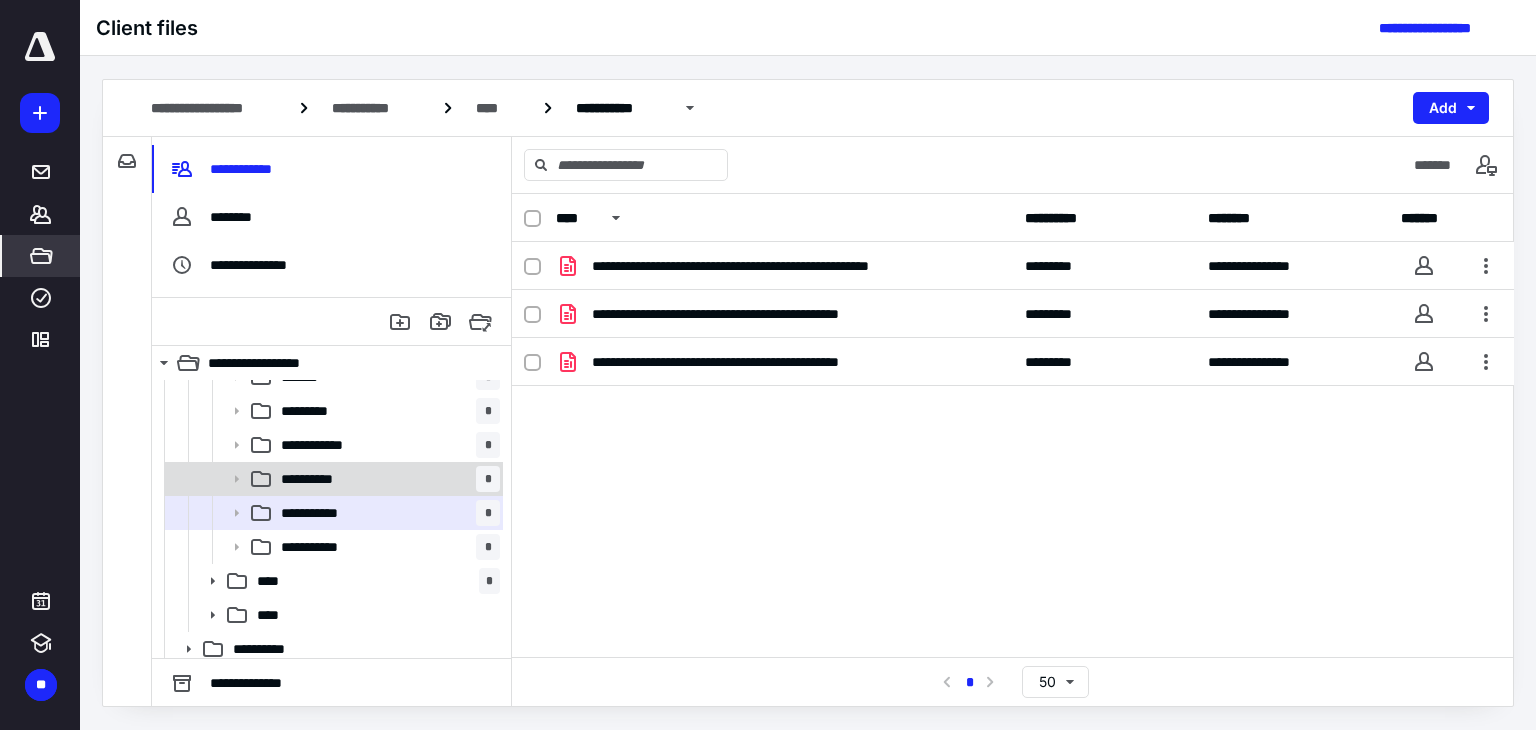 scroll, scrollTop: 300, scrollLeft: 0, axis: vertical 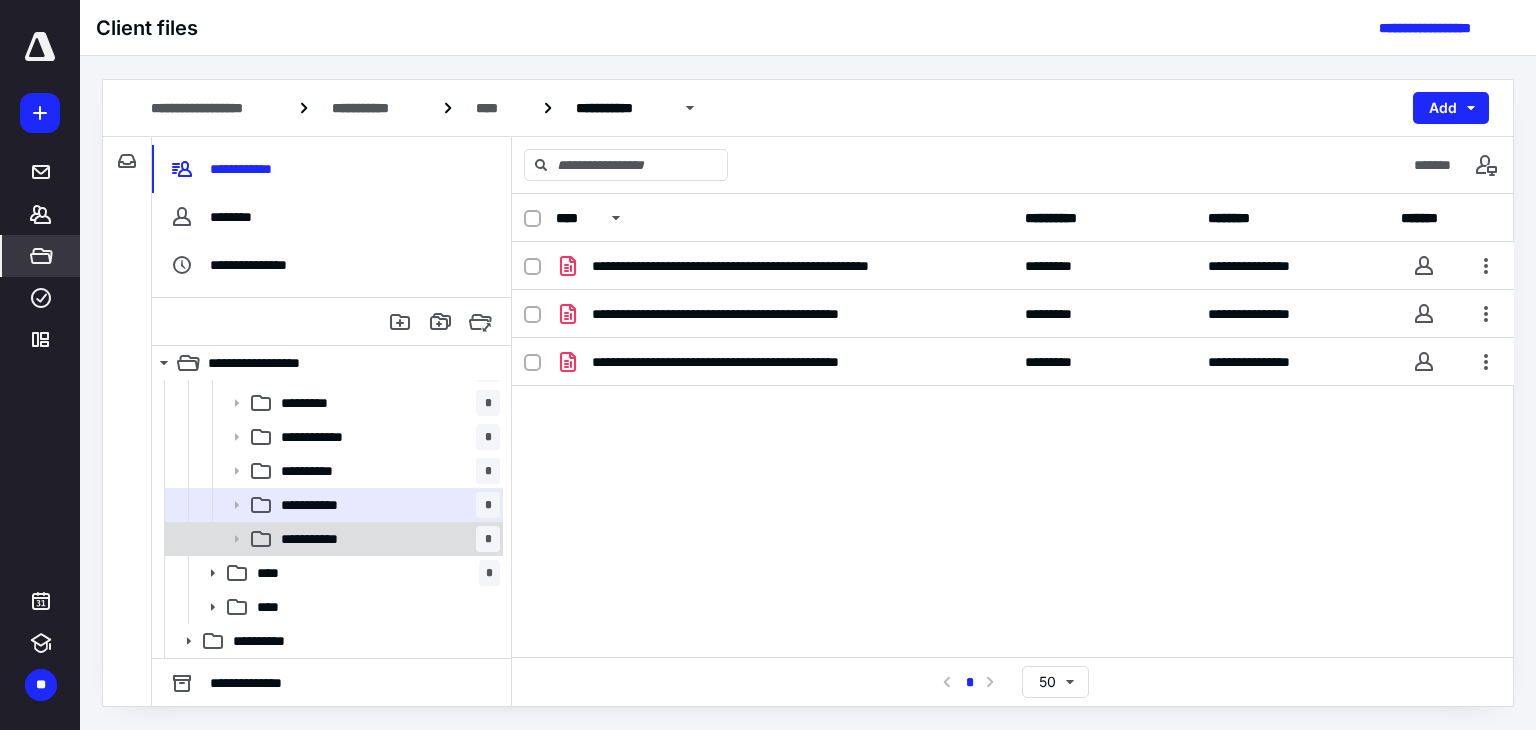 click on "**********" at bounding box center [324, 539] 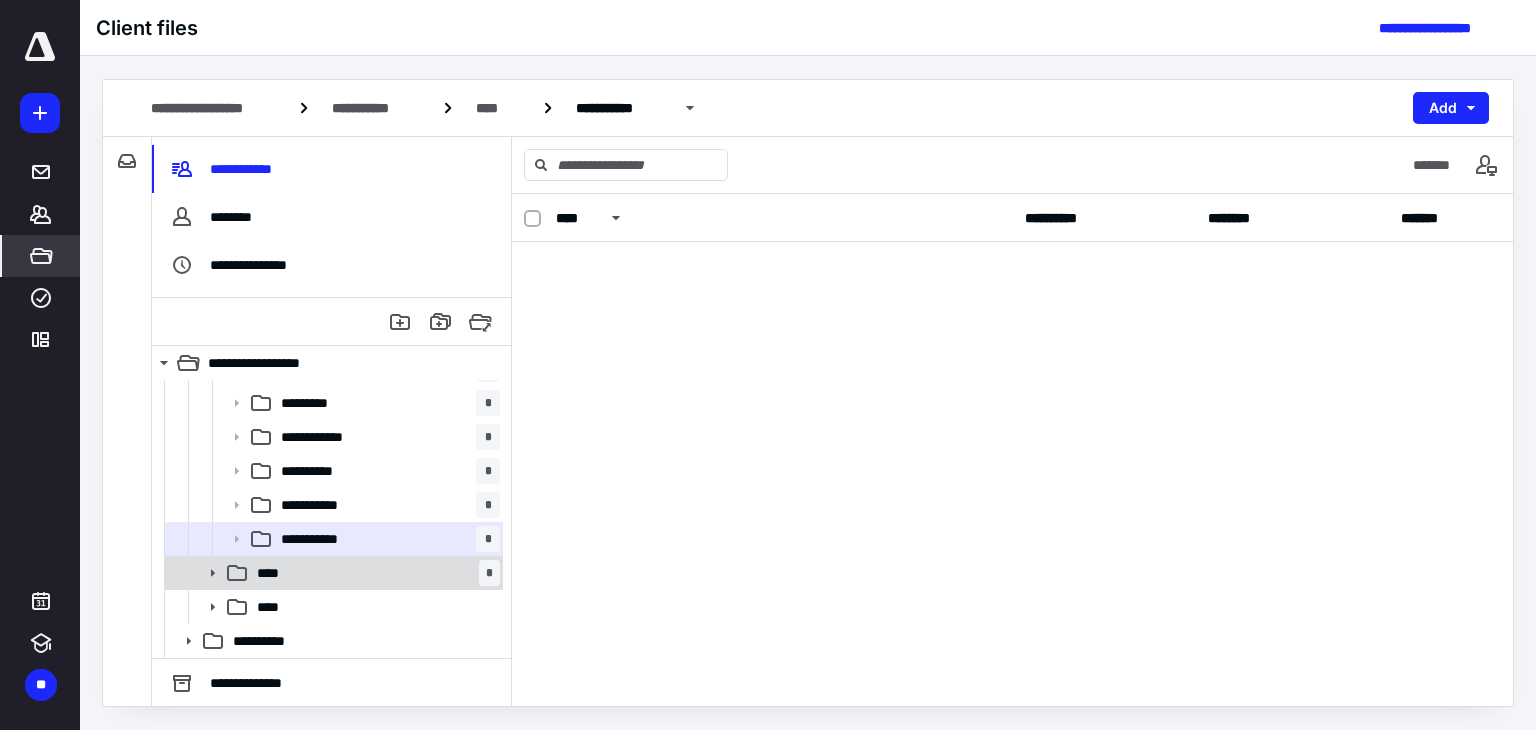 click on "**** *" at bounding box center [374, 573] 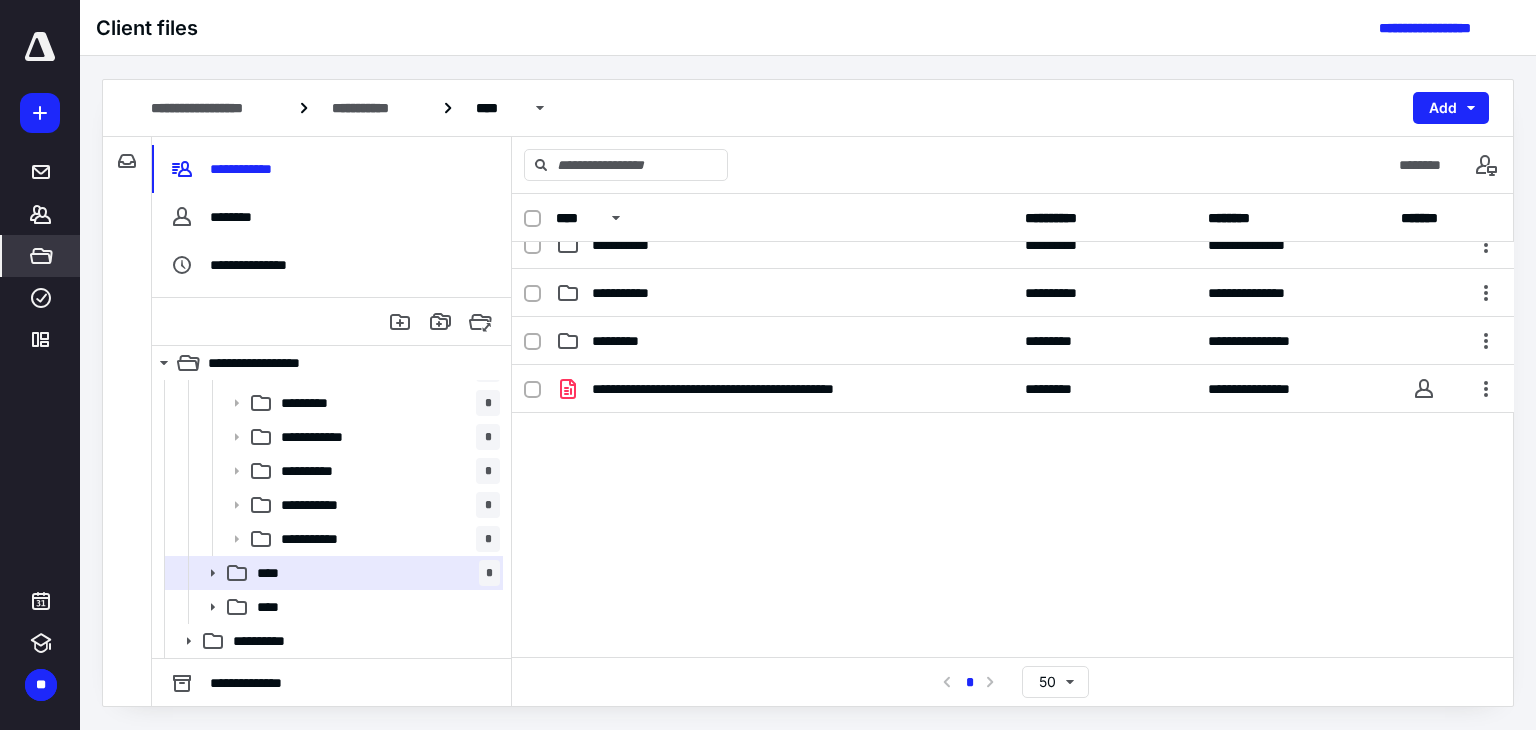 scroll, scrollTop: 506, scrollLeft: 0, axis: vertical 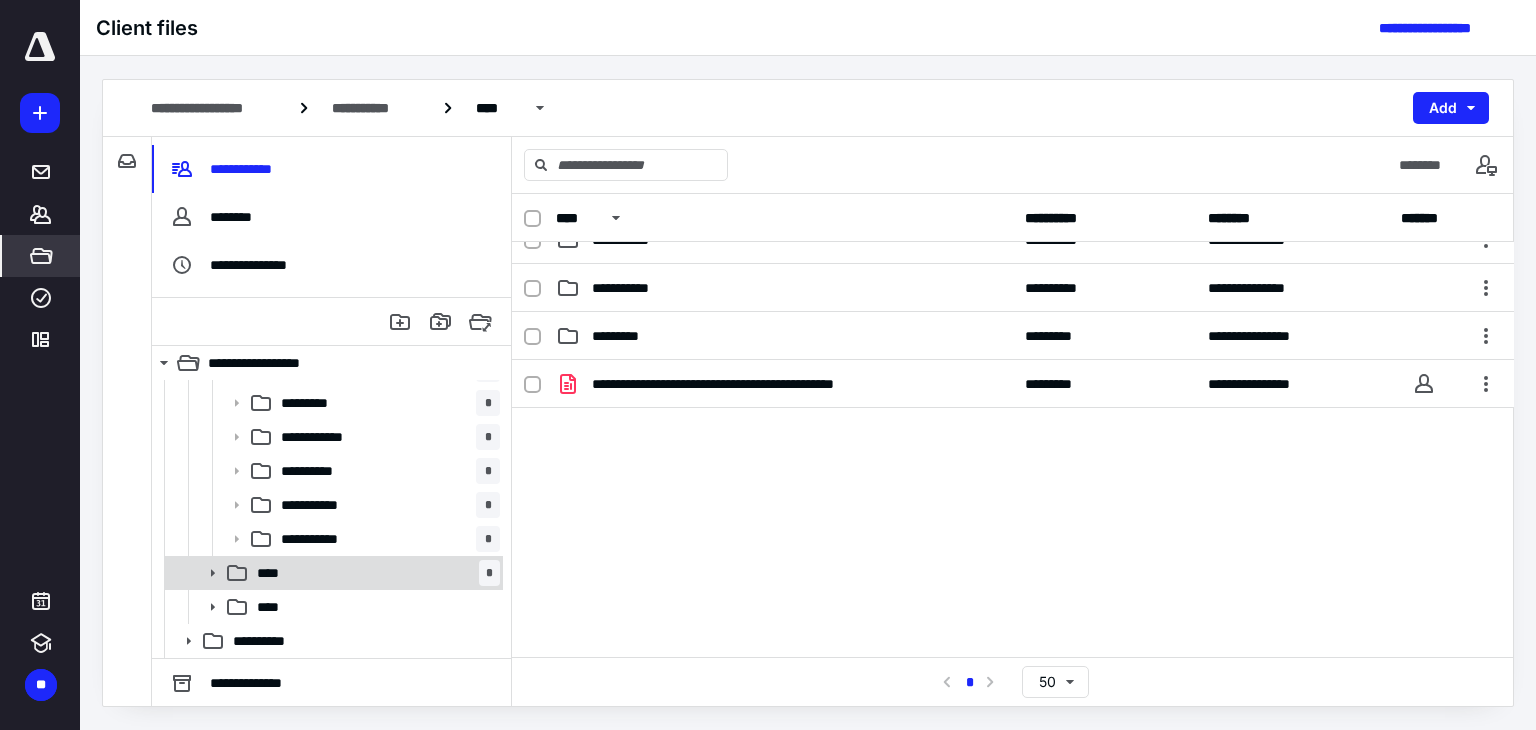 click on "**** *" at bounding box center (332, 573) 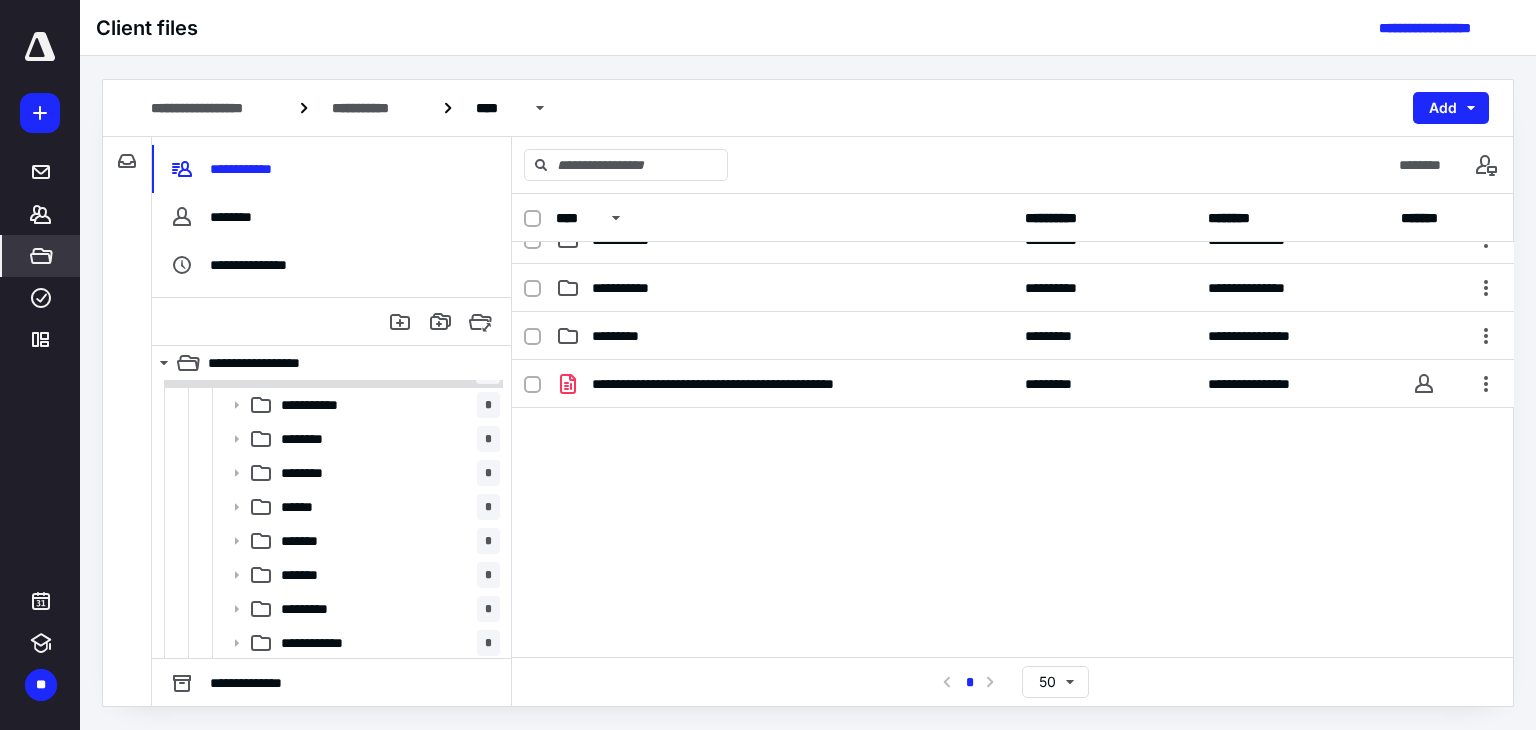 scroll, scrollTop: 400, scrollLeft: 0, axis: vertical 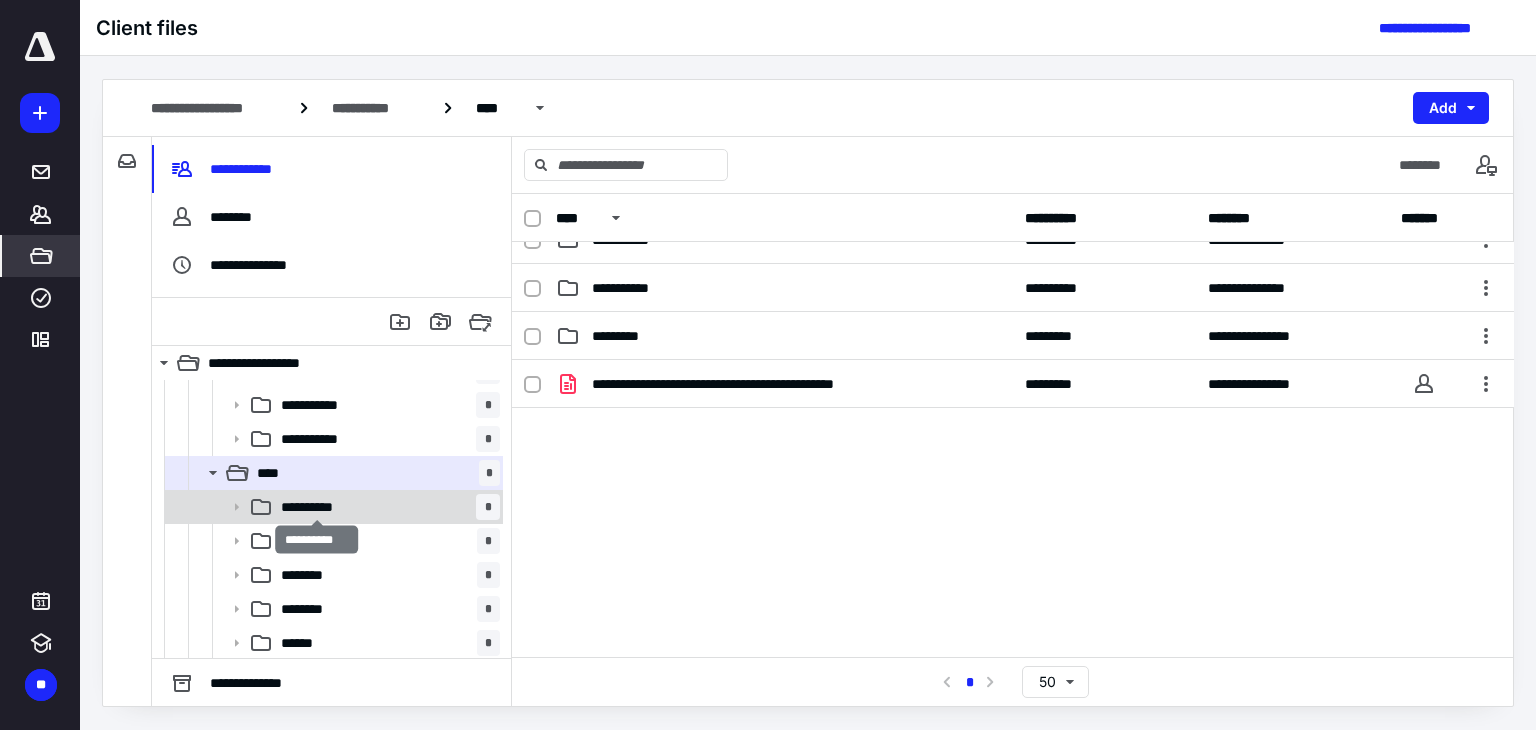 click on "**********" at bounding box center (317, 507) 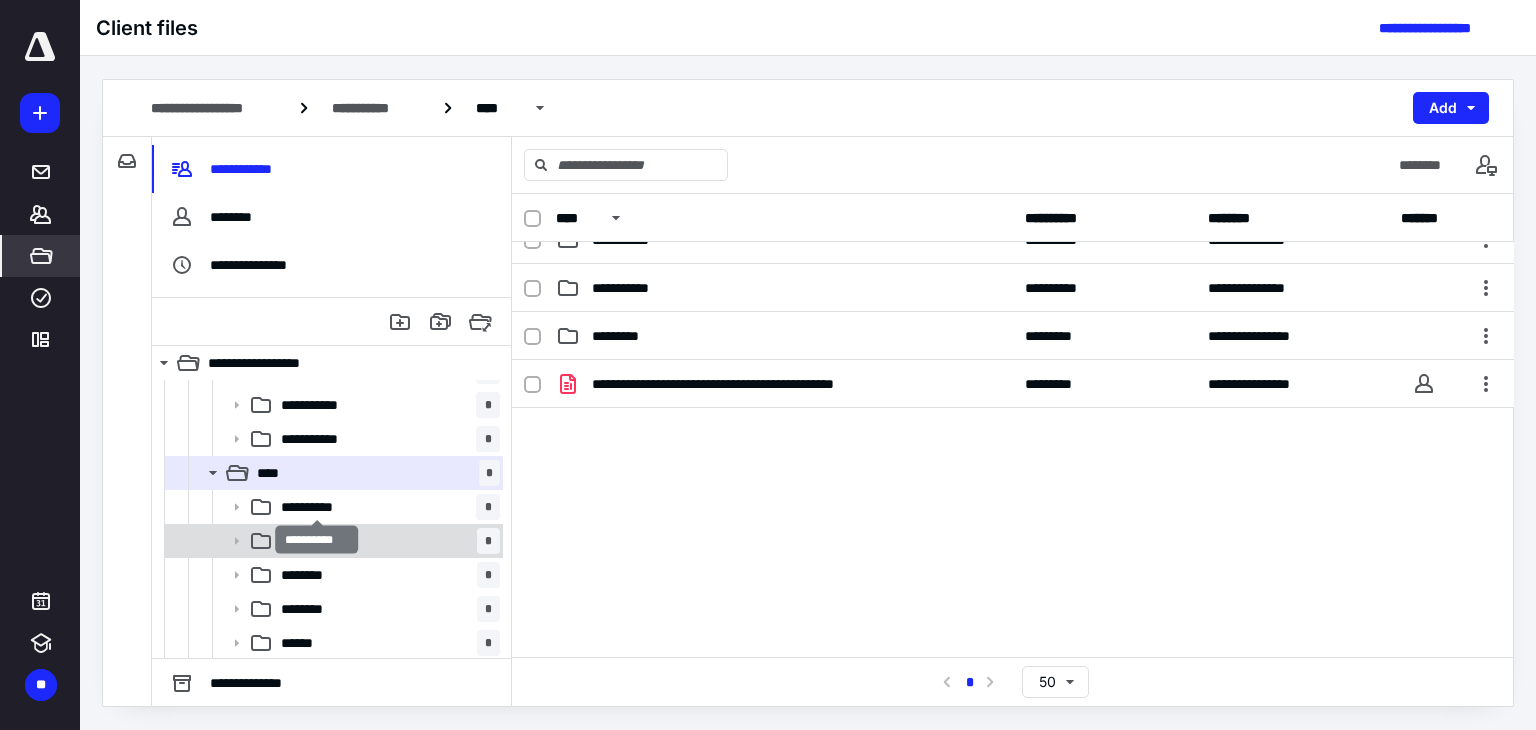 scroll, scrollTop: 0, scrollLeft: 0, axis: both 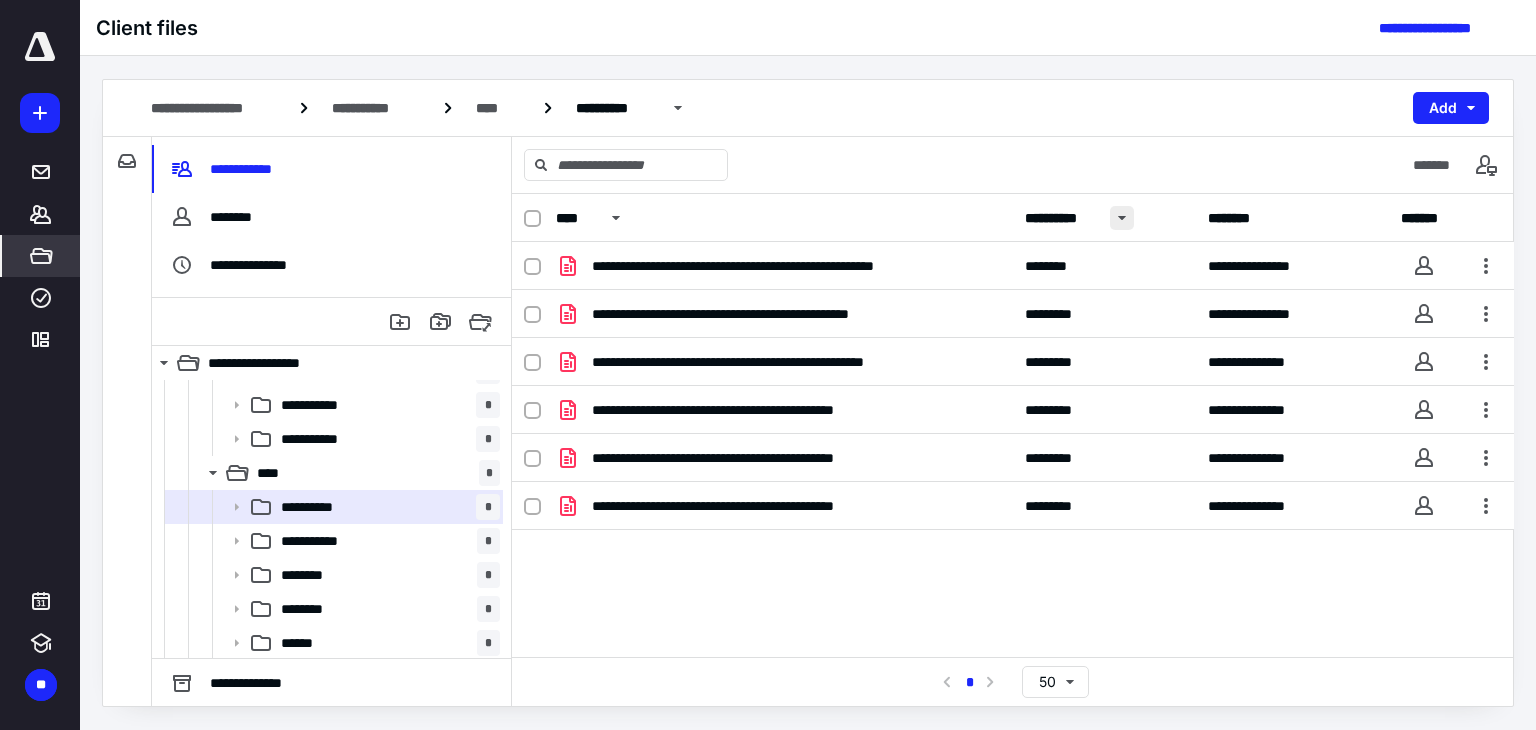 click at bounding box center (1122, 218) 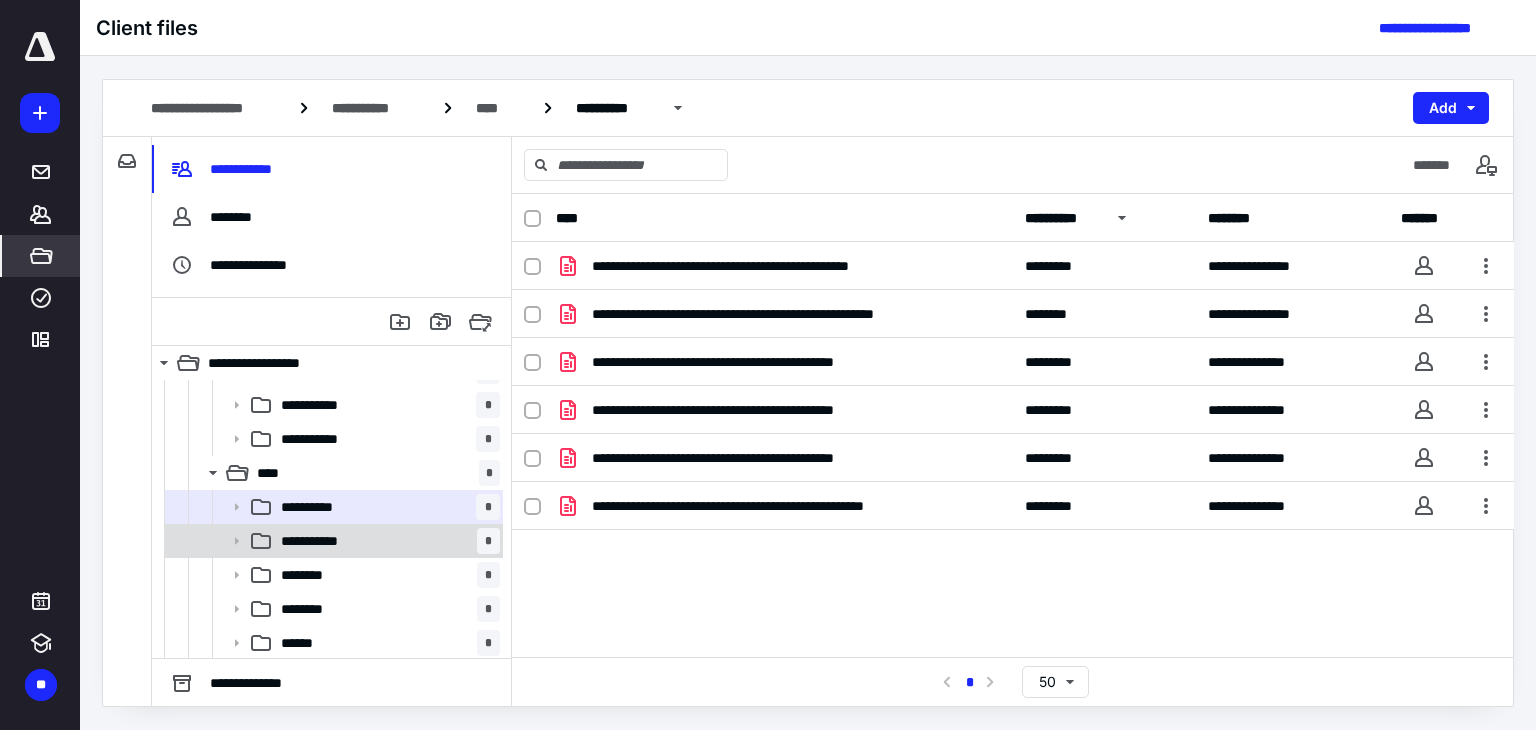 click on "**********" at bounding box center (386, 541) 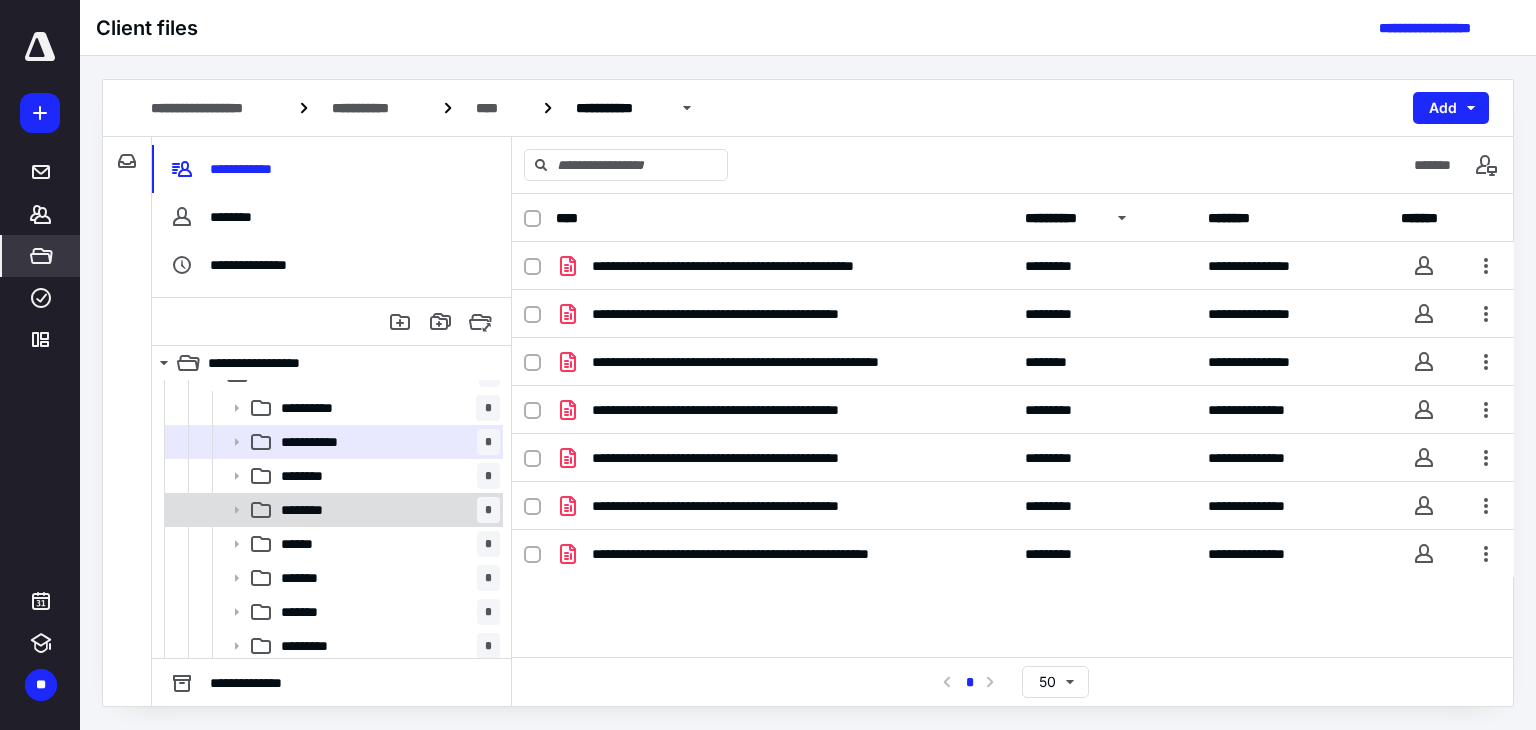 scroll, scrollTop: 500, scrollLeft: 0, axis: vertical 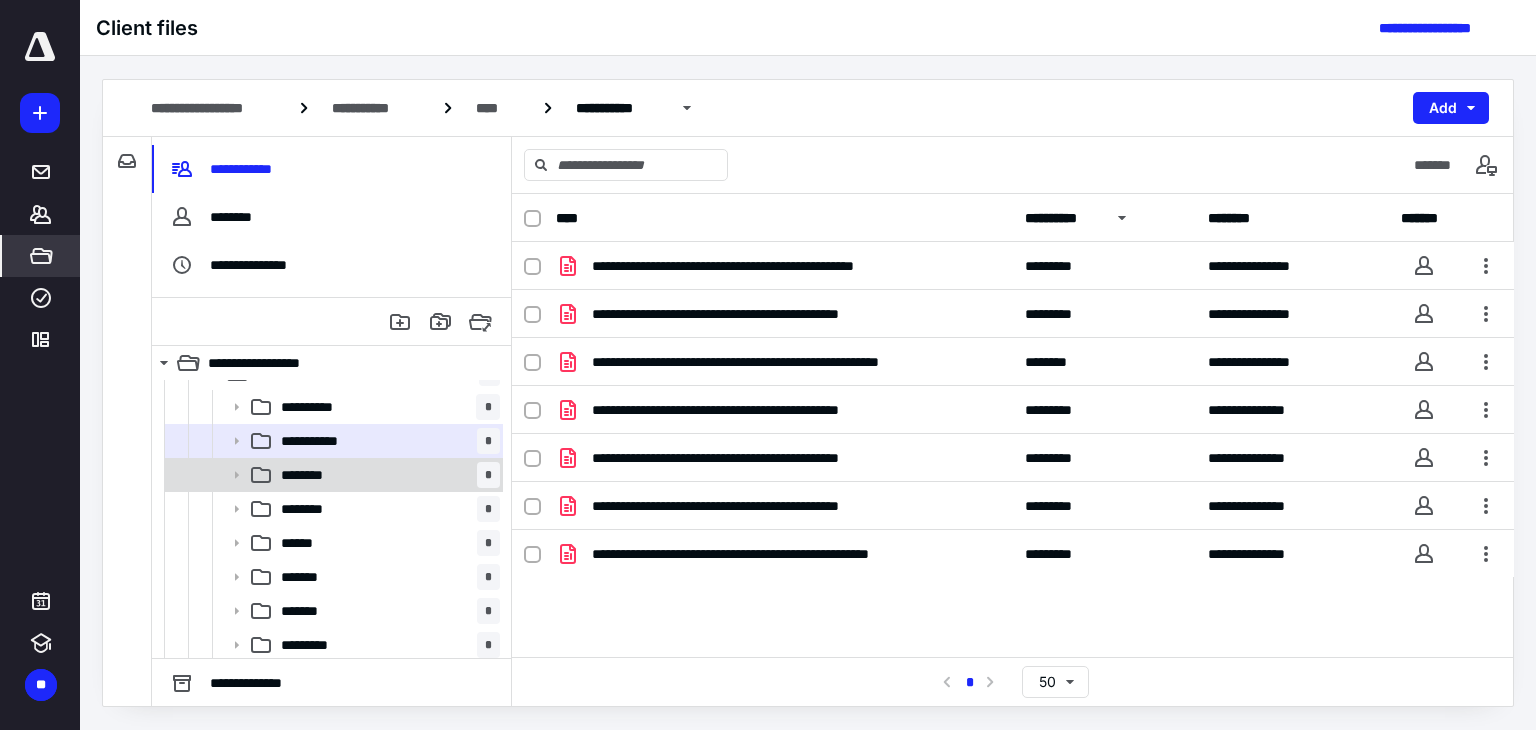 click on "******** *" at bounding box center [386, 475] 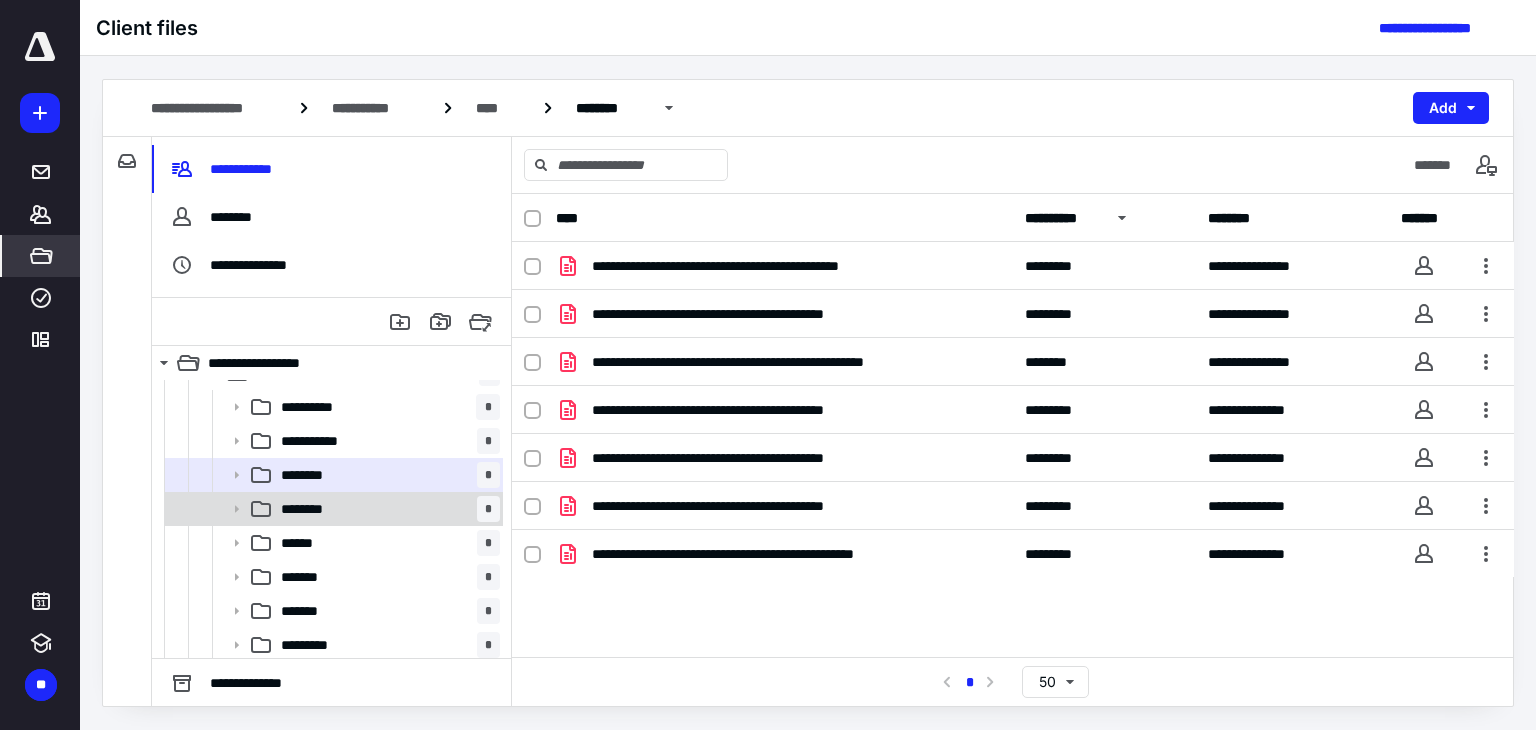 click on "******** *" at bounding box center [386, 509] 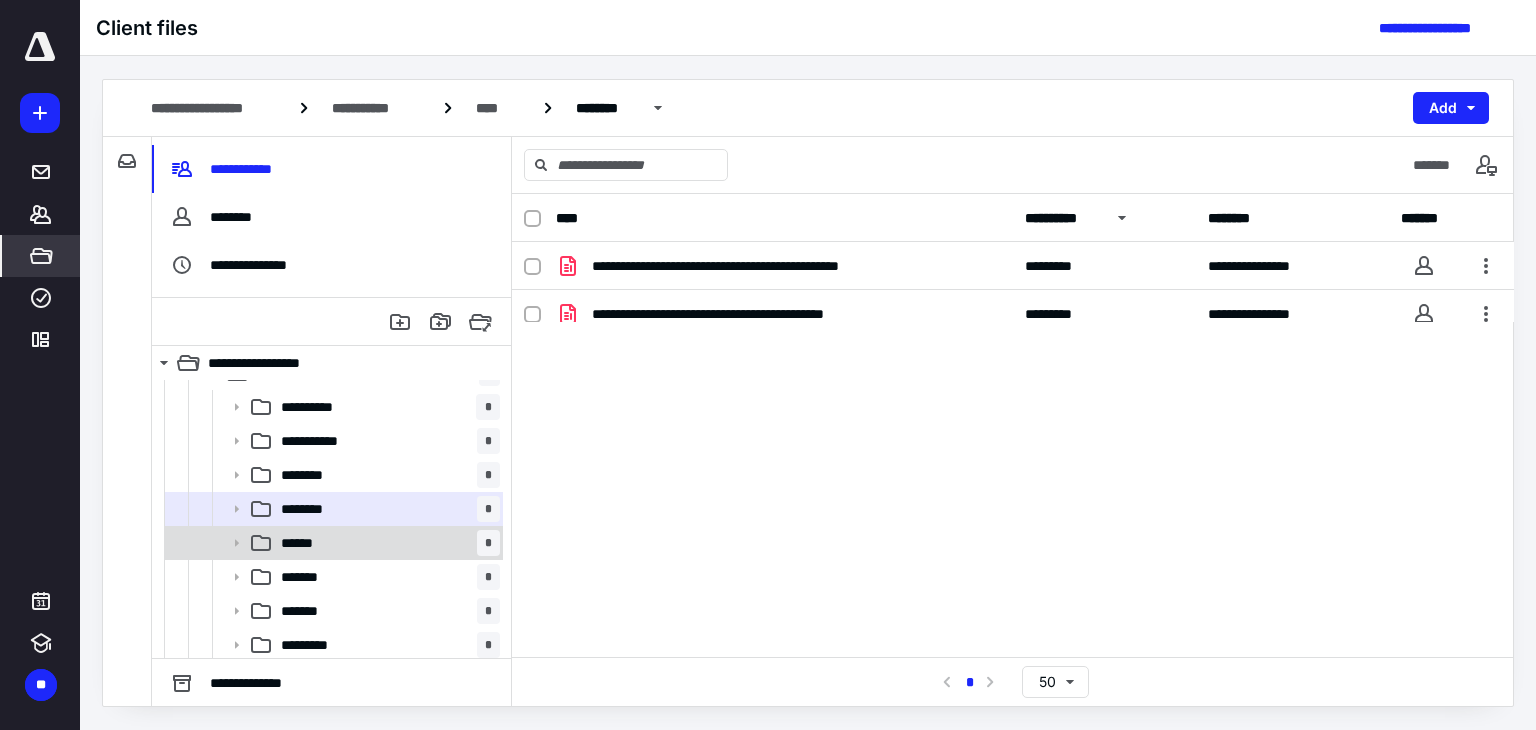 click on "****** *" at bounding box center [386, 543] 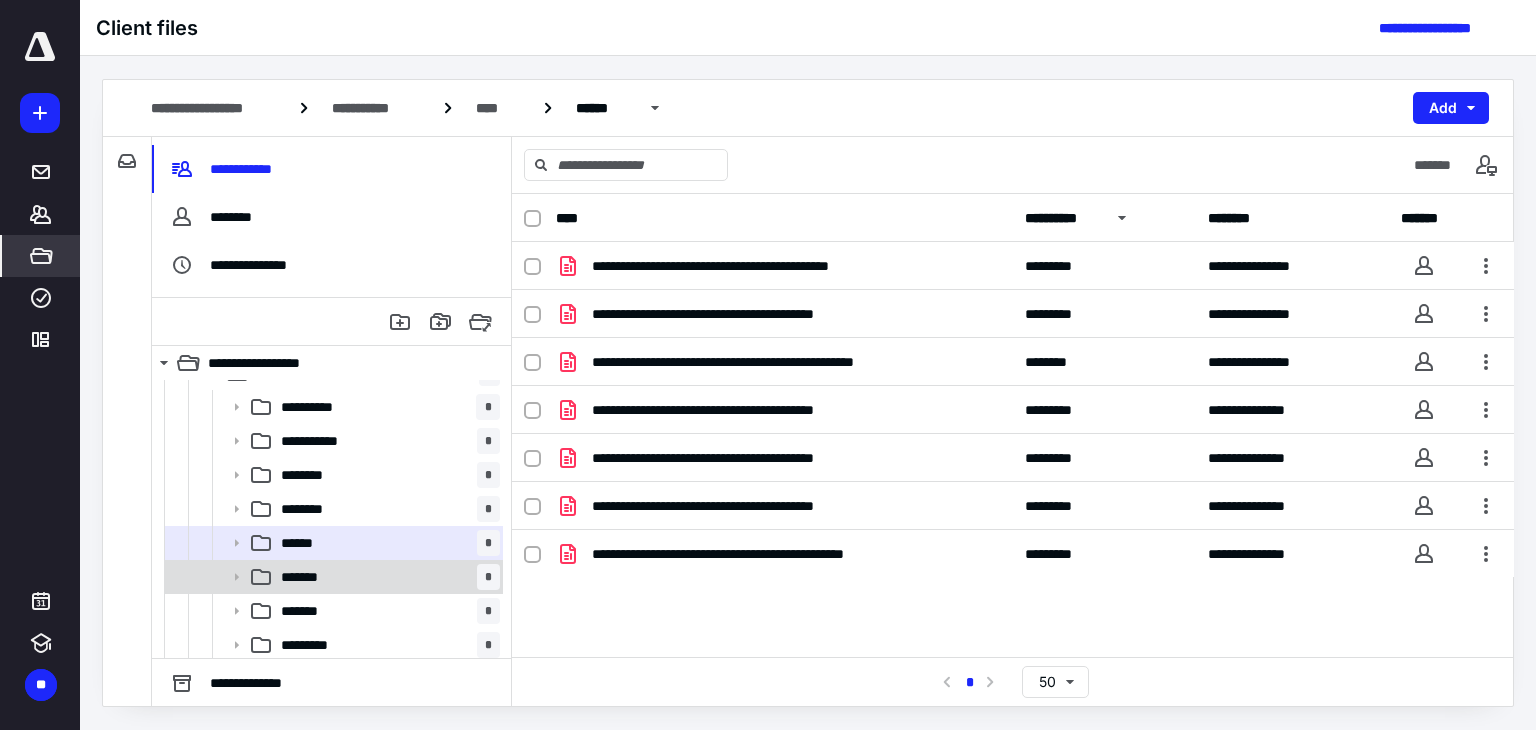click on "******* *" at bounding box center (386, 577) 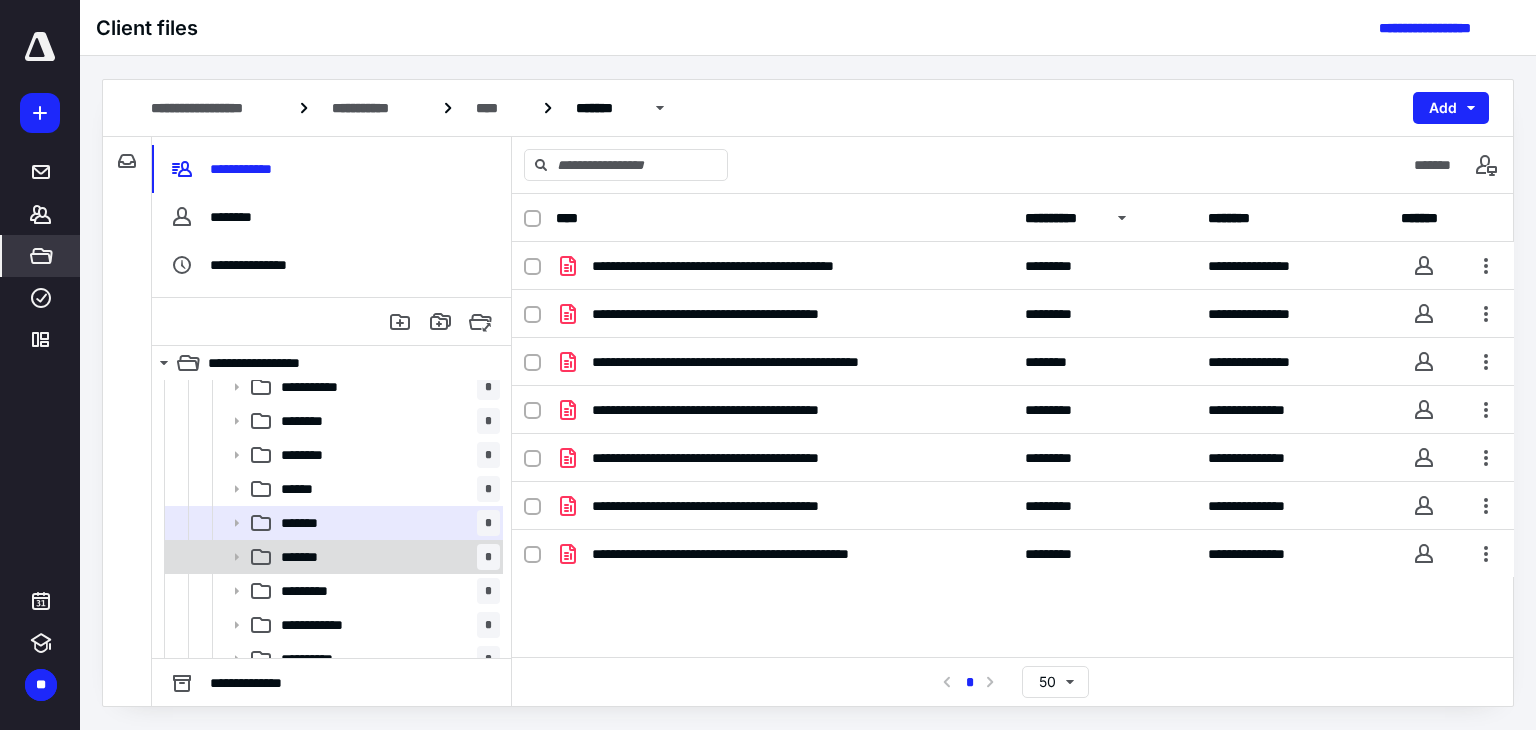 scroll, scrollTop: 600, scrollLeft: 0, axis: vertical 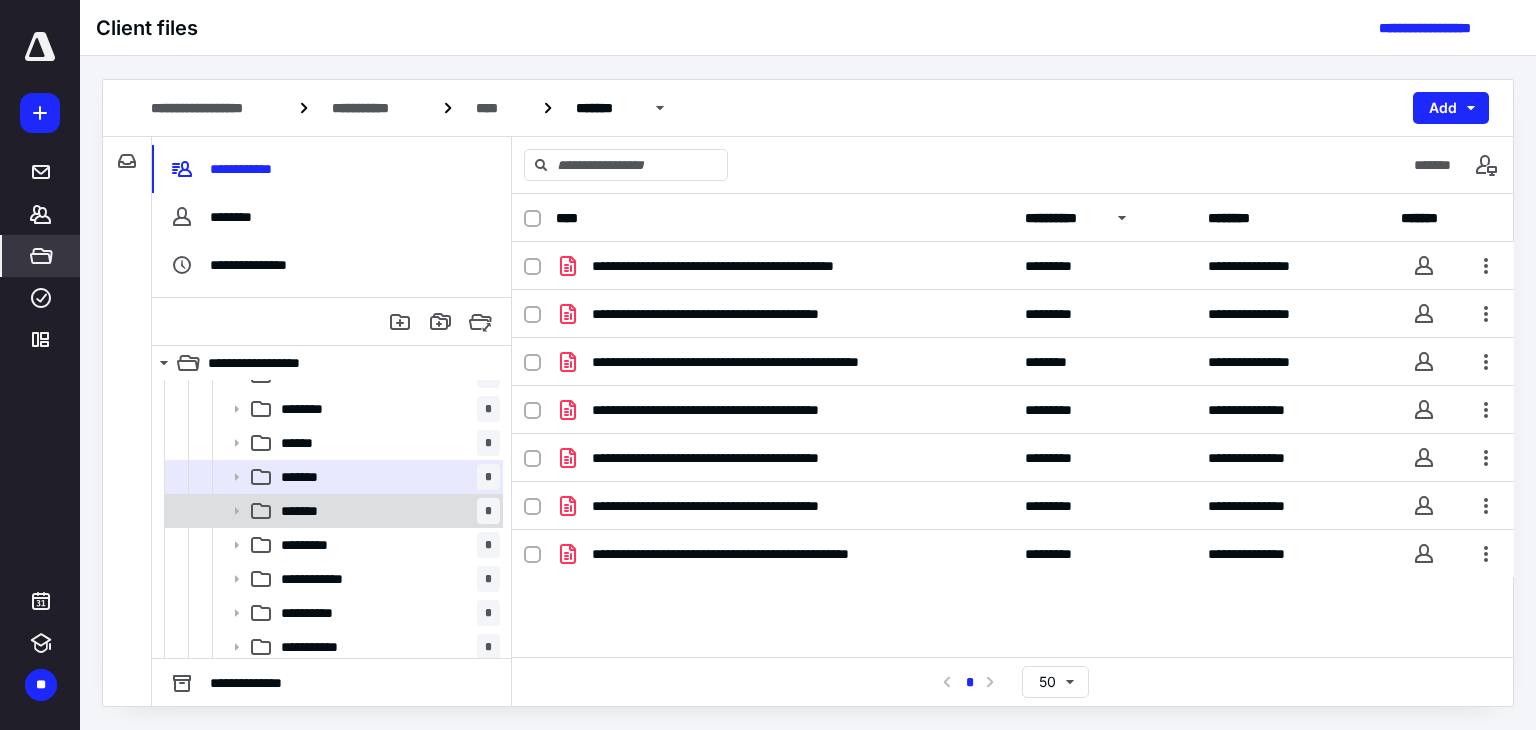 click on "******* *" at bounding box center (386, 511) 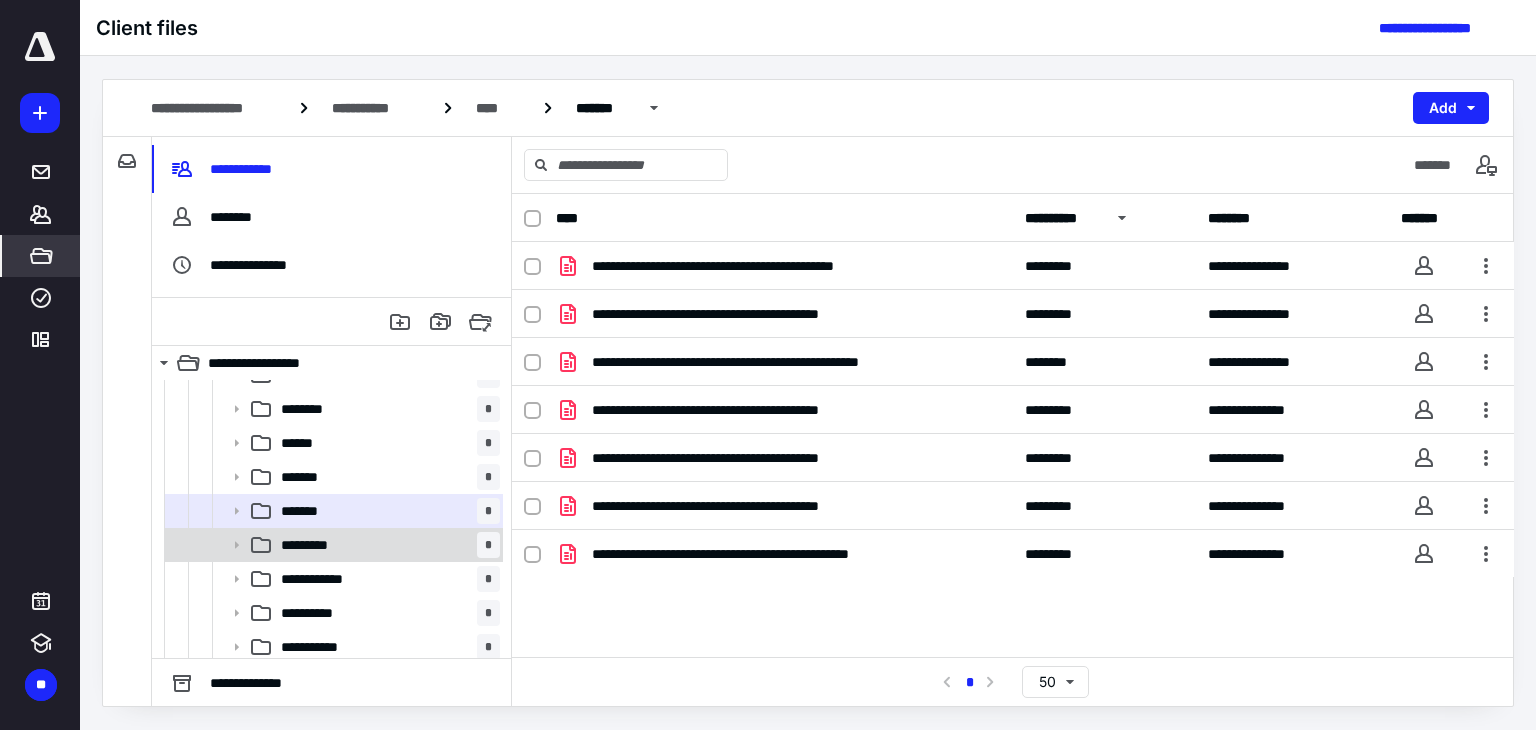 click on "********* *" at bounding box center [386, 545] 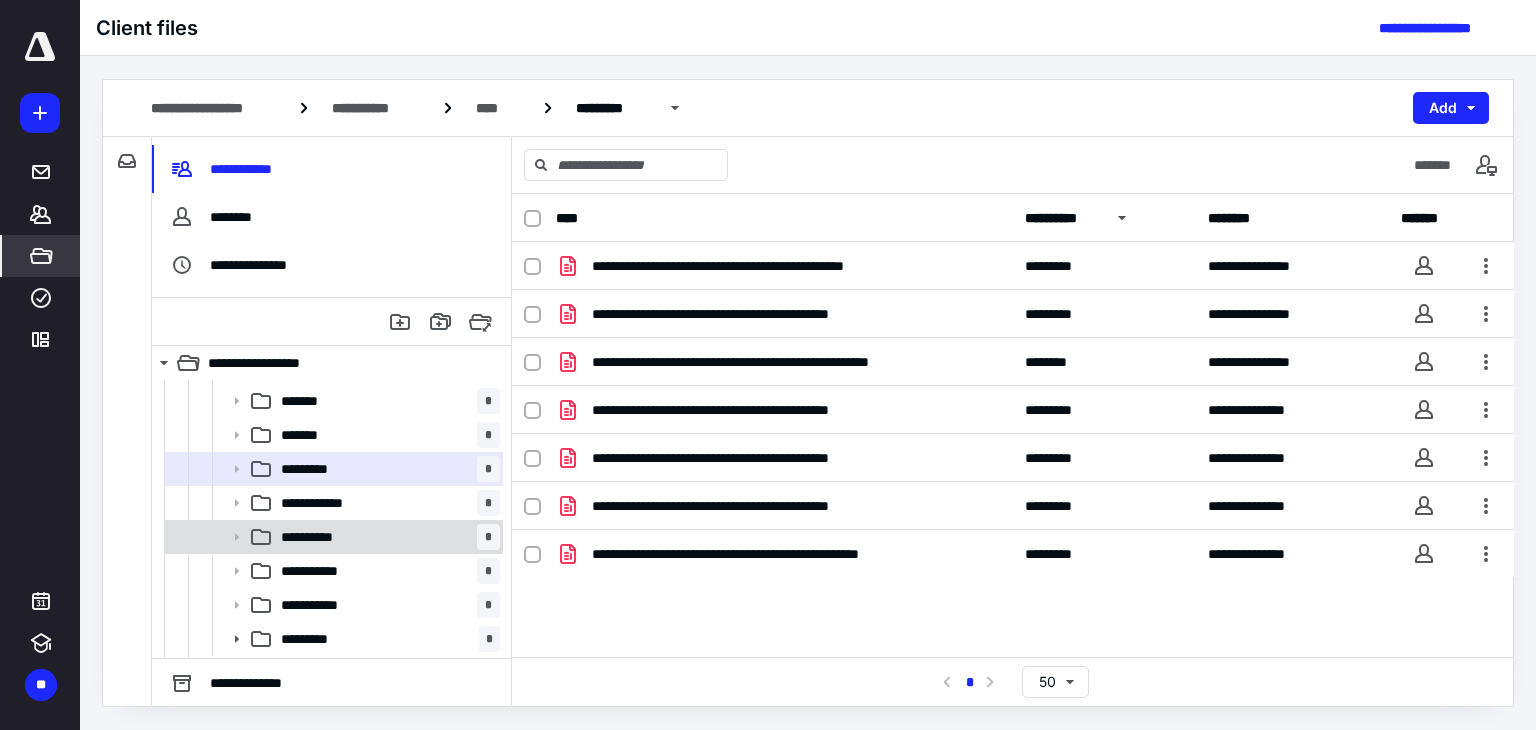 scroll, scrollTop: 700, scrollLeft: 0, axis: vertical 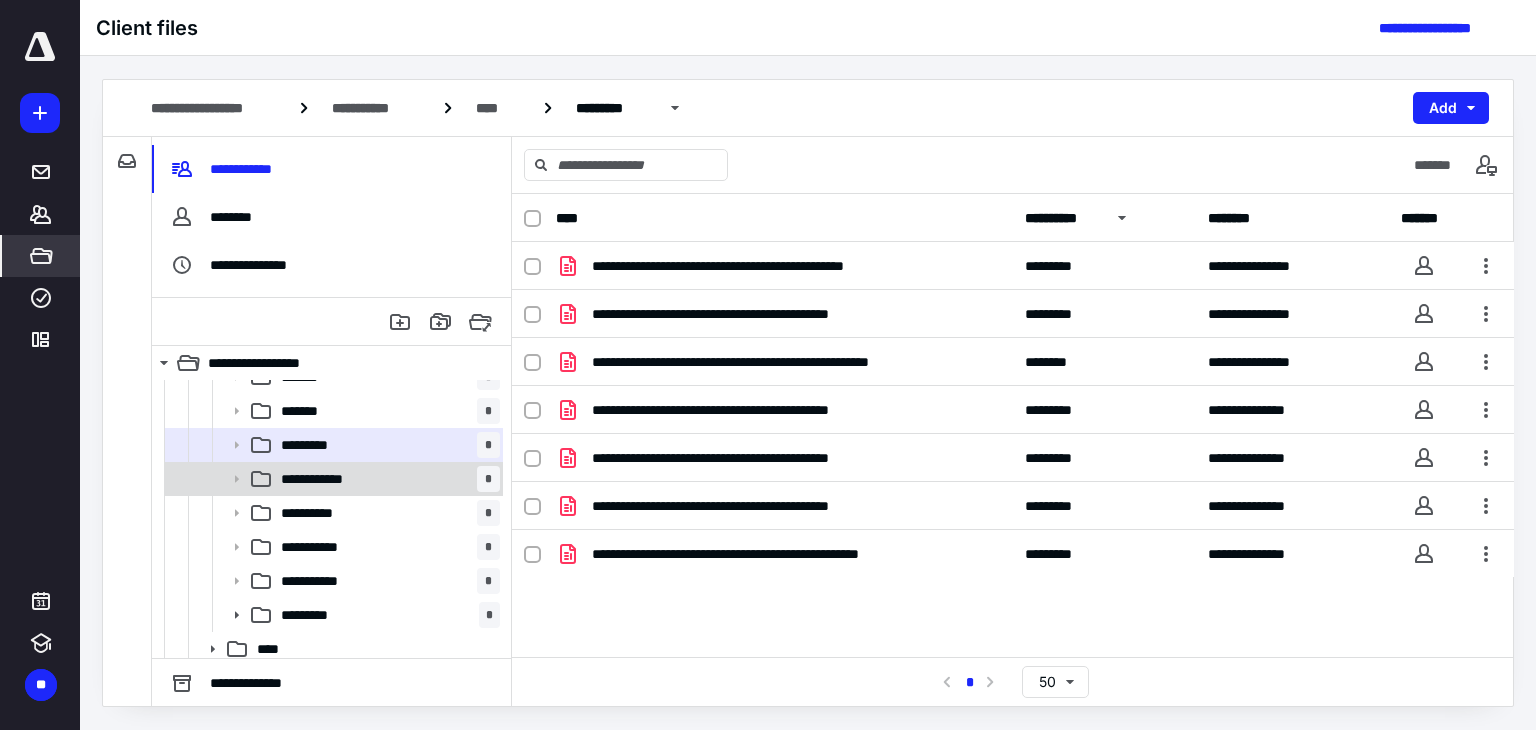 click on "**********" at bounding box center (328, 479) 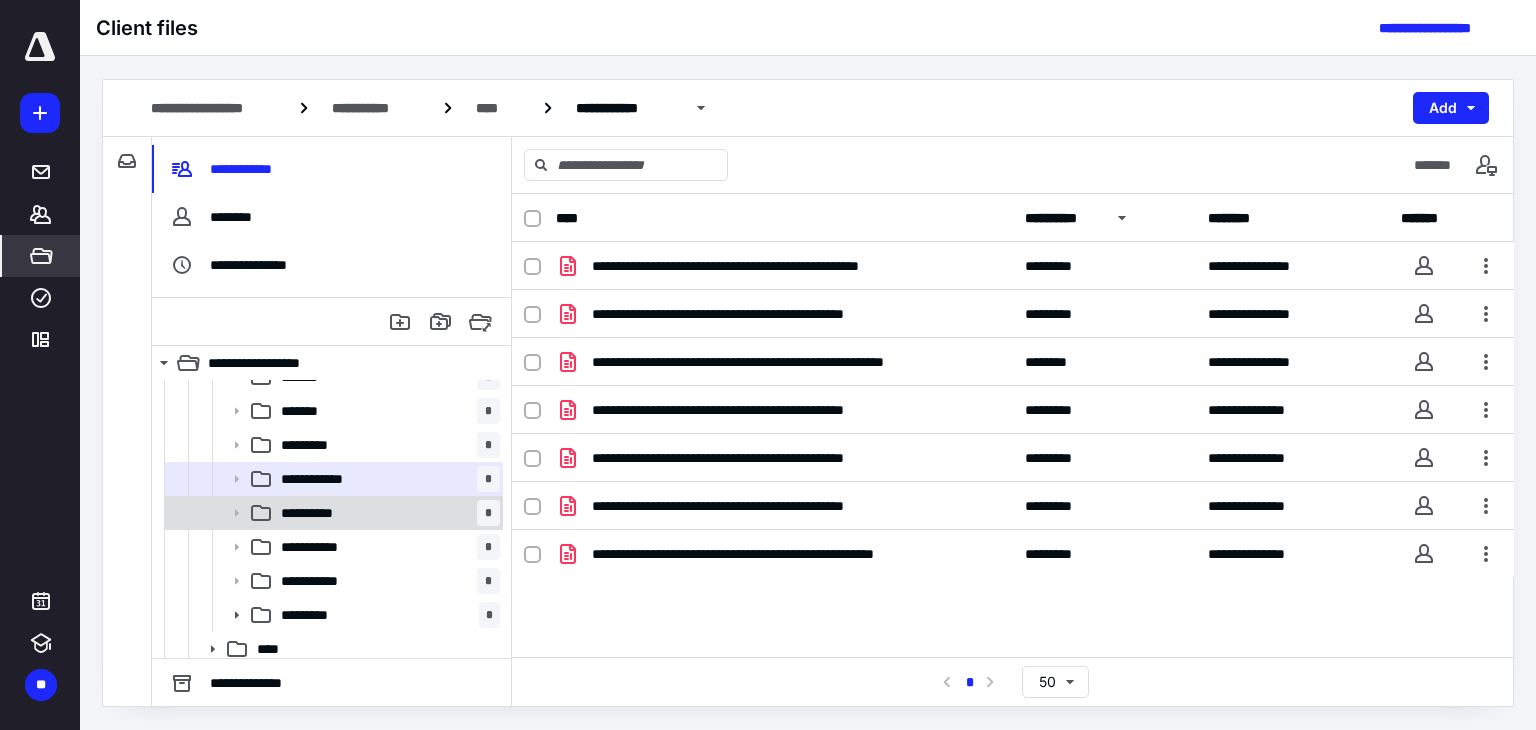 click on "**********" at bounding box center (386, 513) 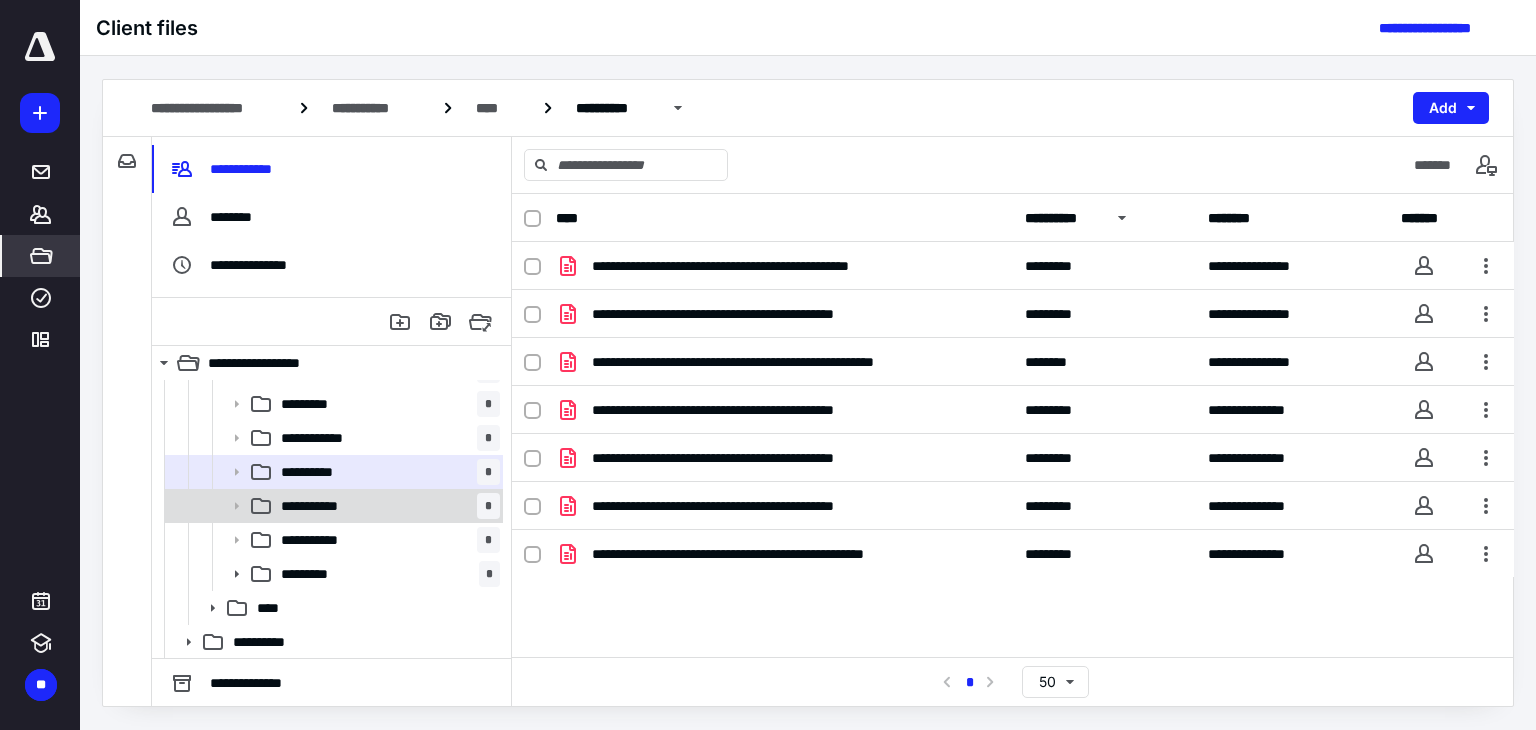 scroll, scrollTop: 742, scrollLeft: 0, axis: vertical 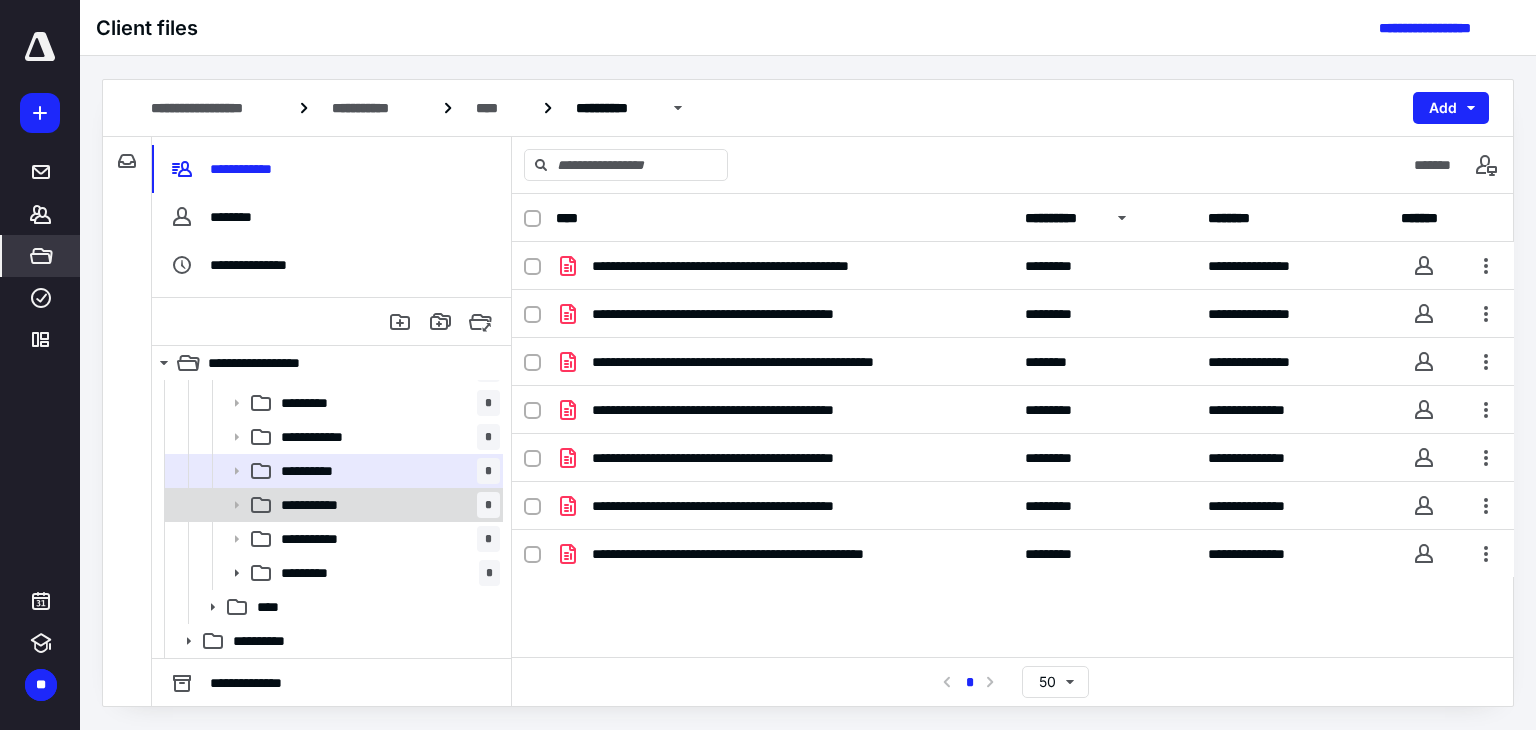 click on "**********" at bounding box center (386, 505) 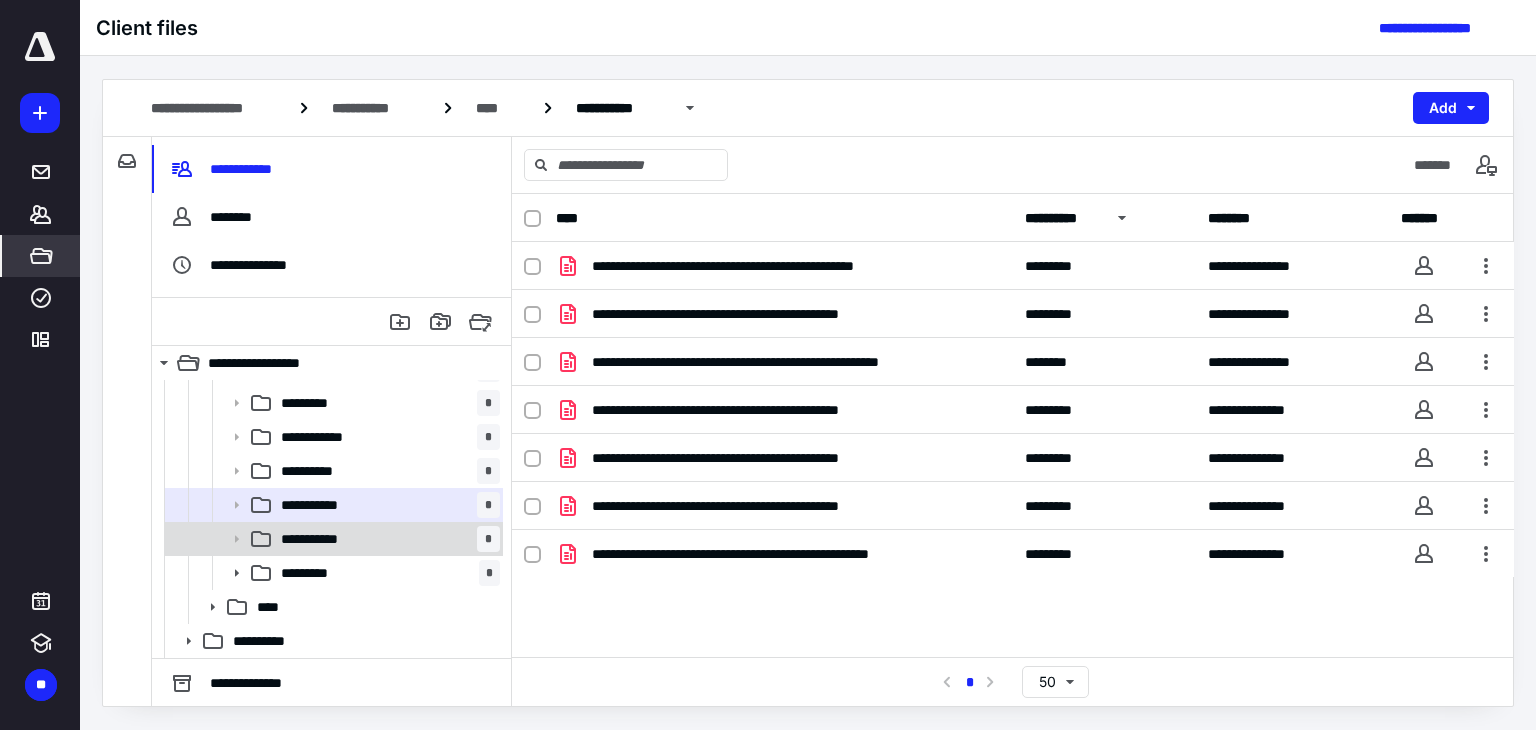 click on "**********" at bounding box center (386, 539) 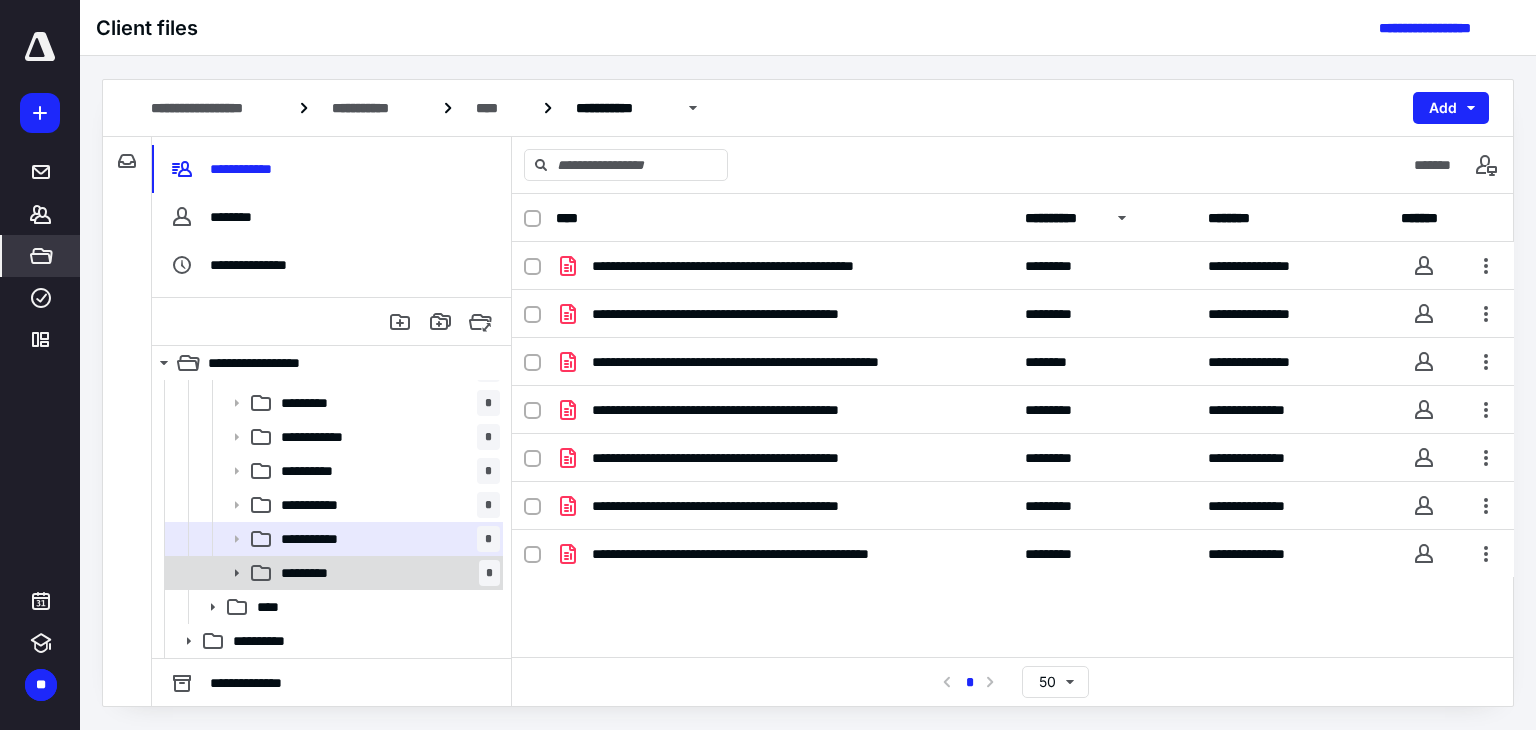 click on "********* *" at bounding box center [386, 573] 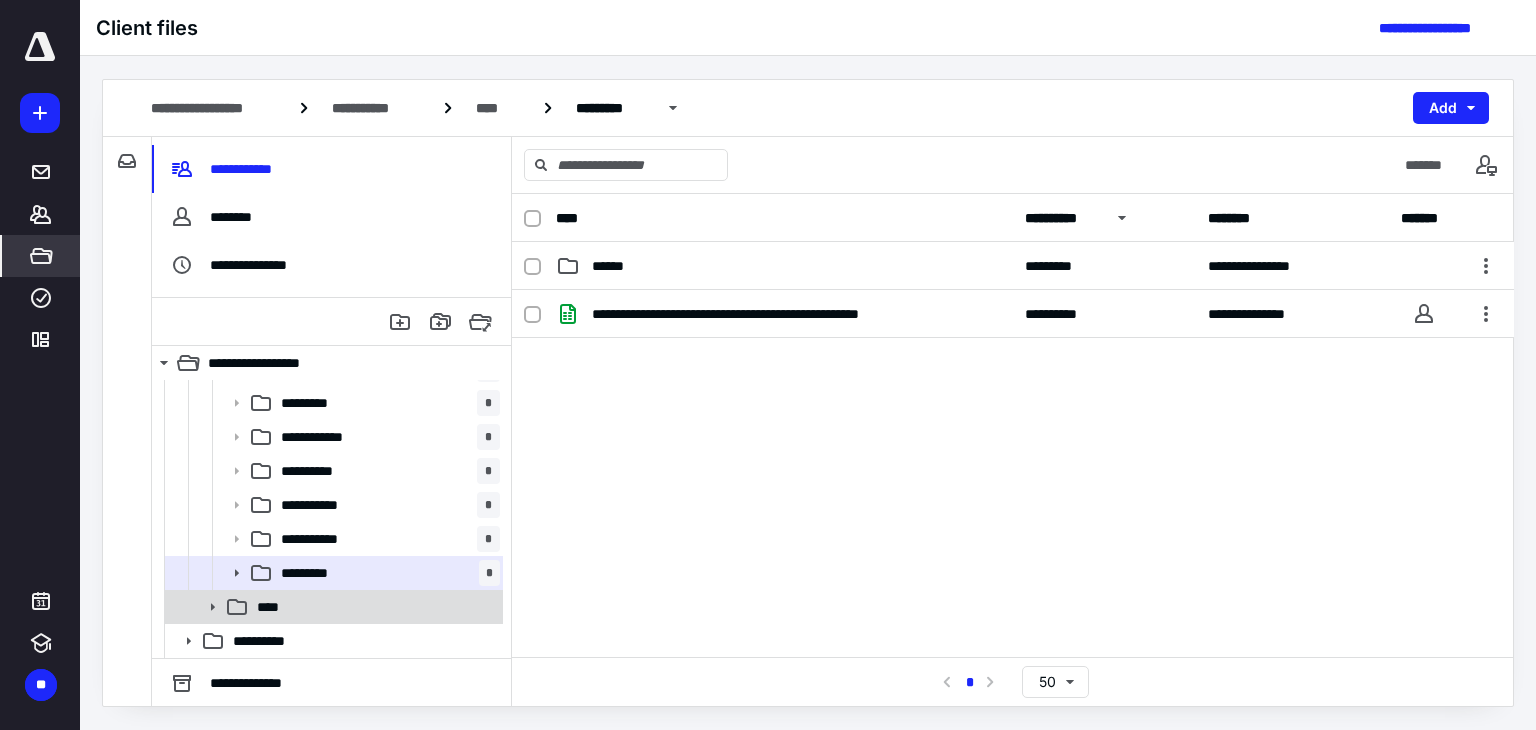 click on "****" at bounding box center [374, 607] 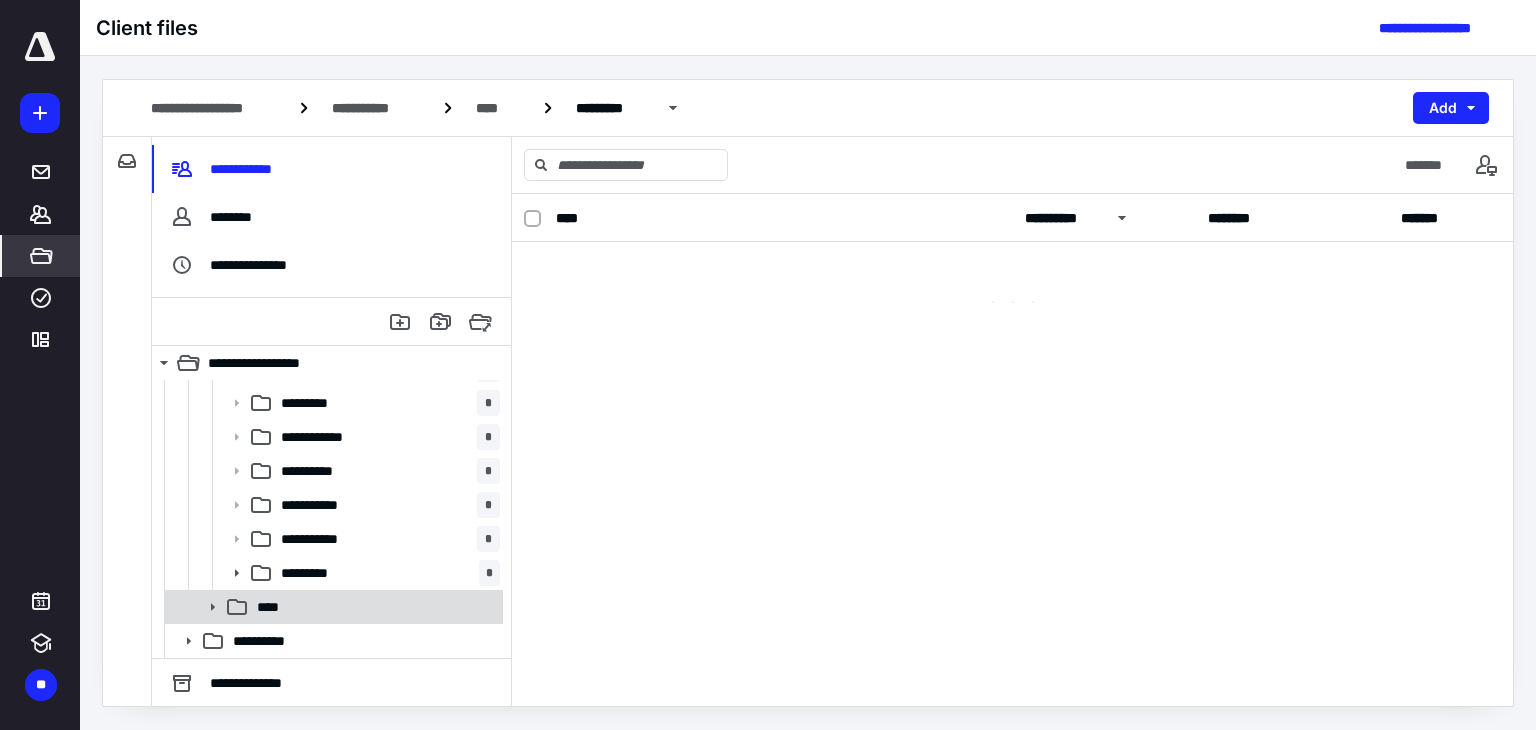 click on "****" at bounding box center [374, 607] 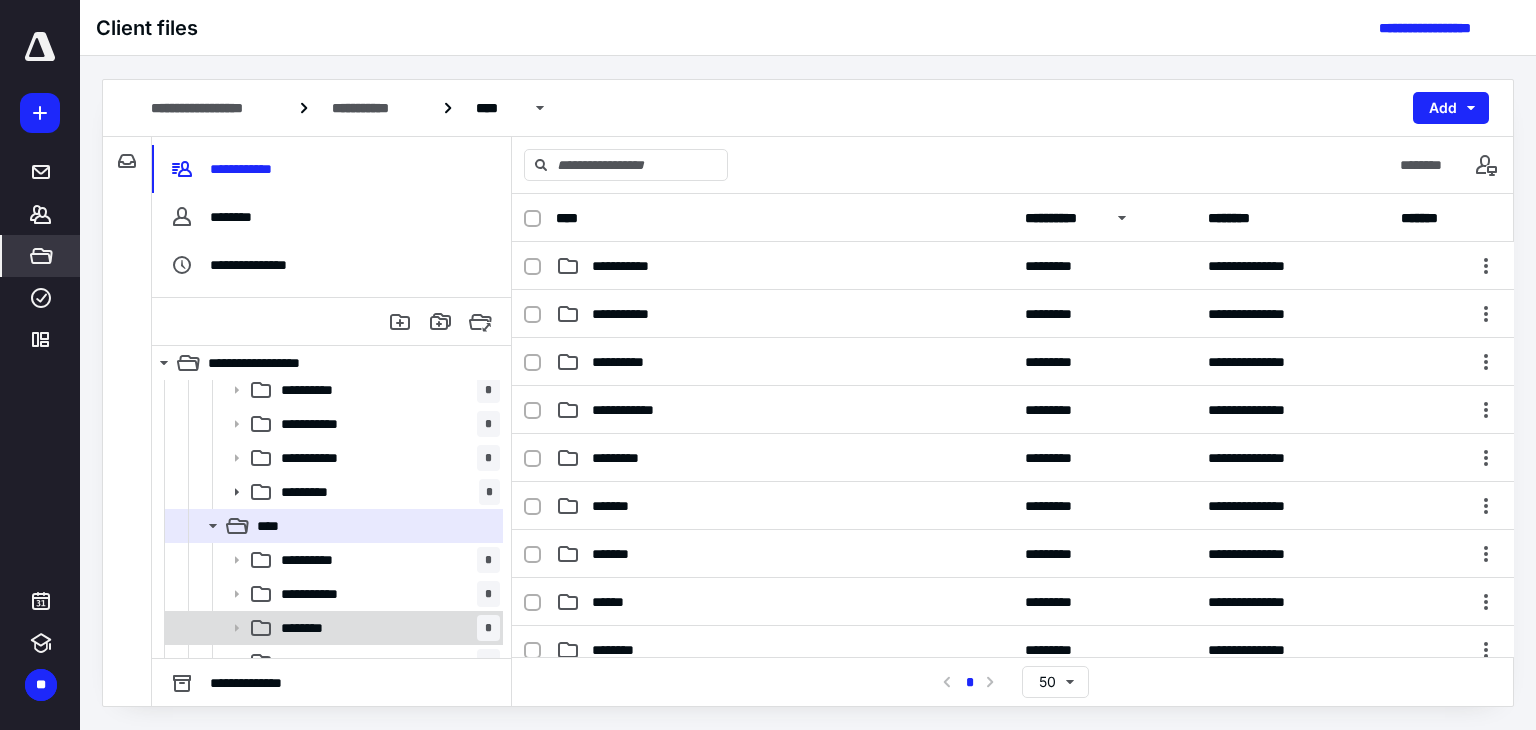 scroll, scrollTop: 942, scrollLeft: 0, axis: vertical 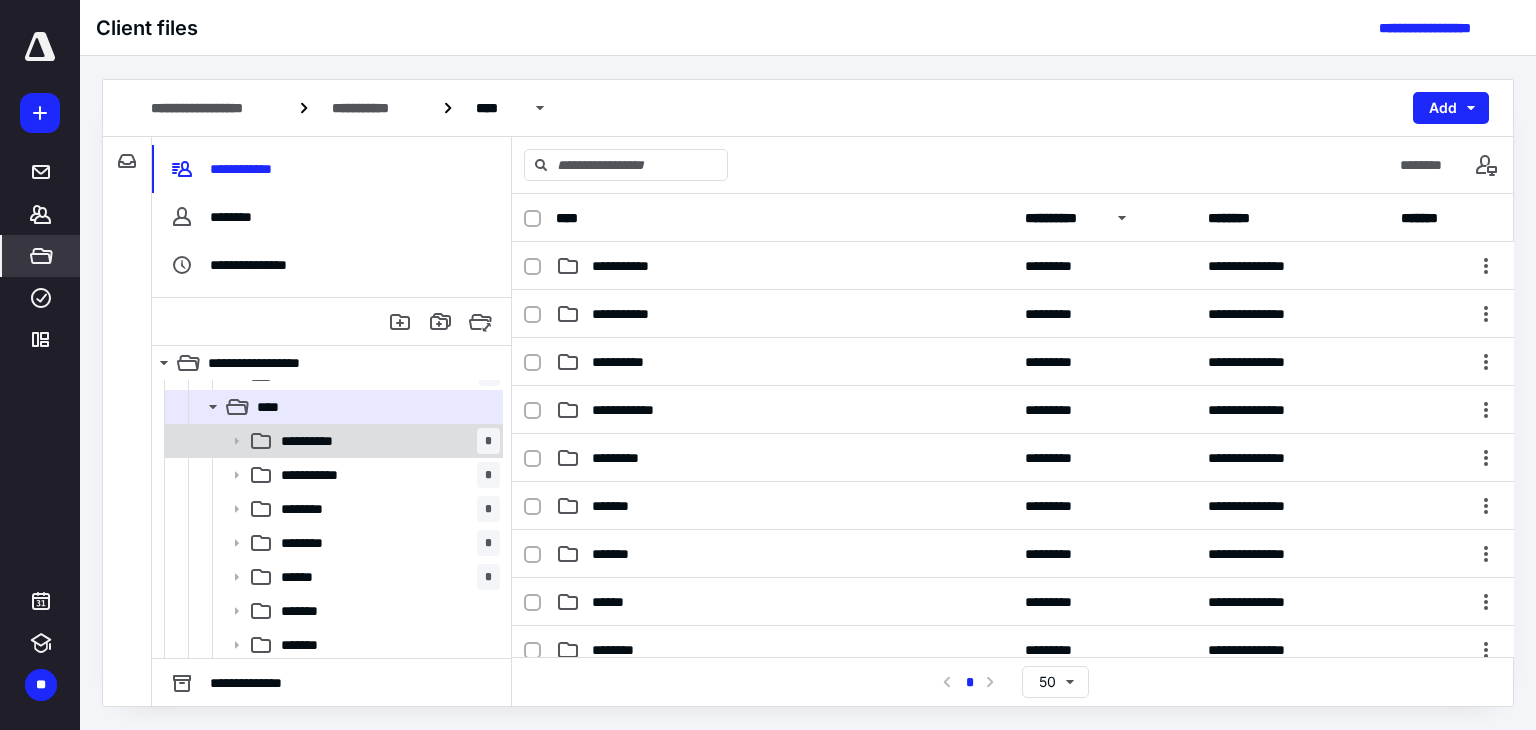 click on "**********" at bounding box center (386, 441) 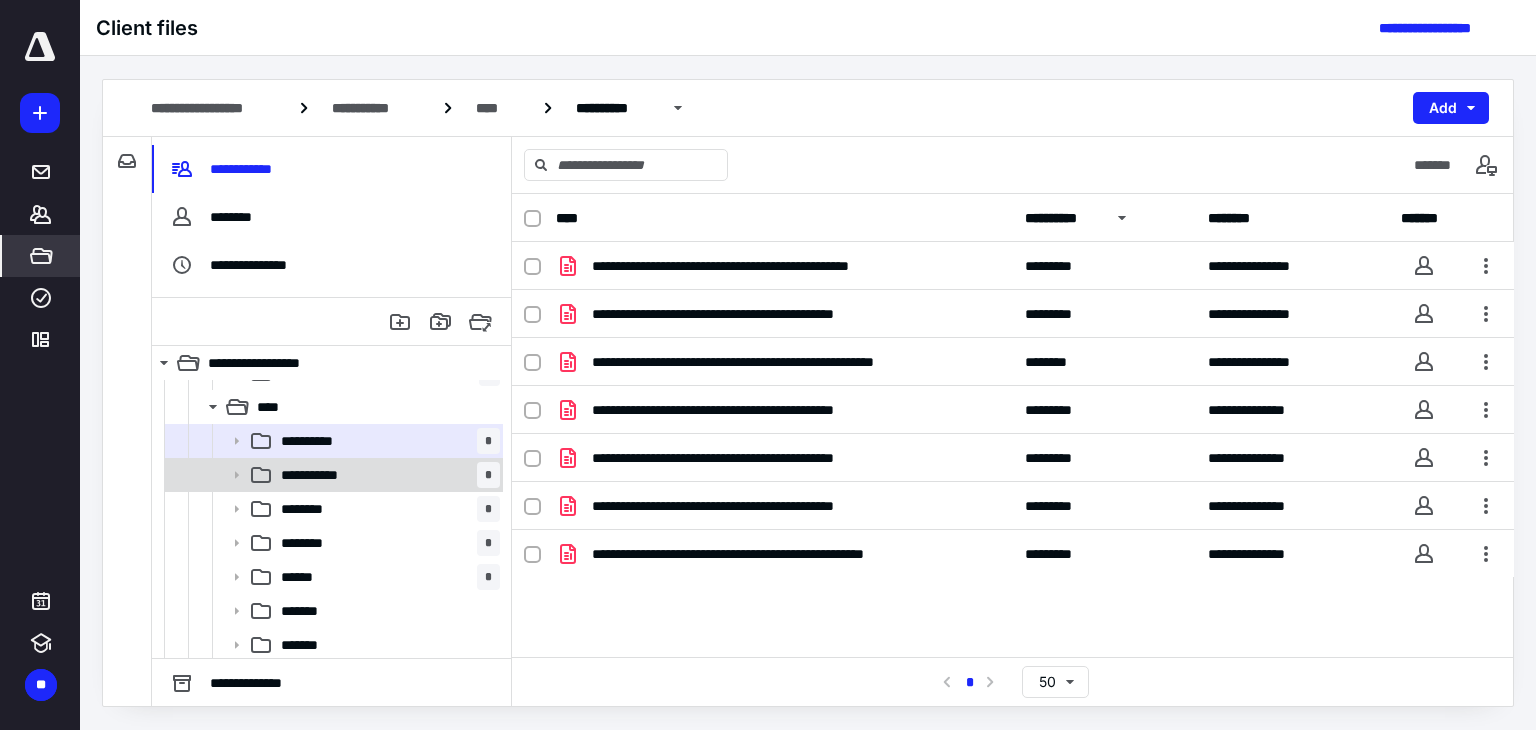 click on "**********" at bounding box center [386, 475] 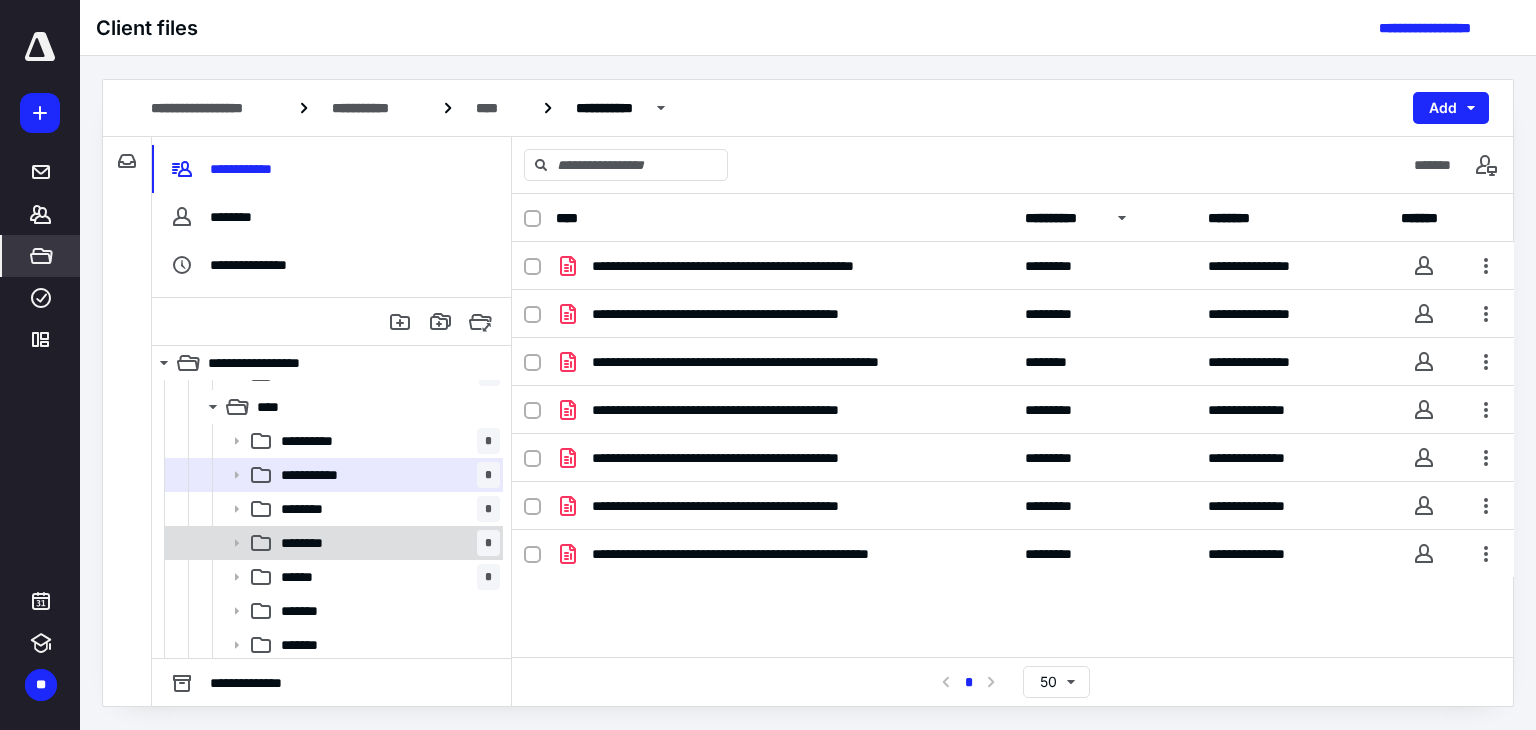 click on "******** *" at bounding box center [386, 543] 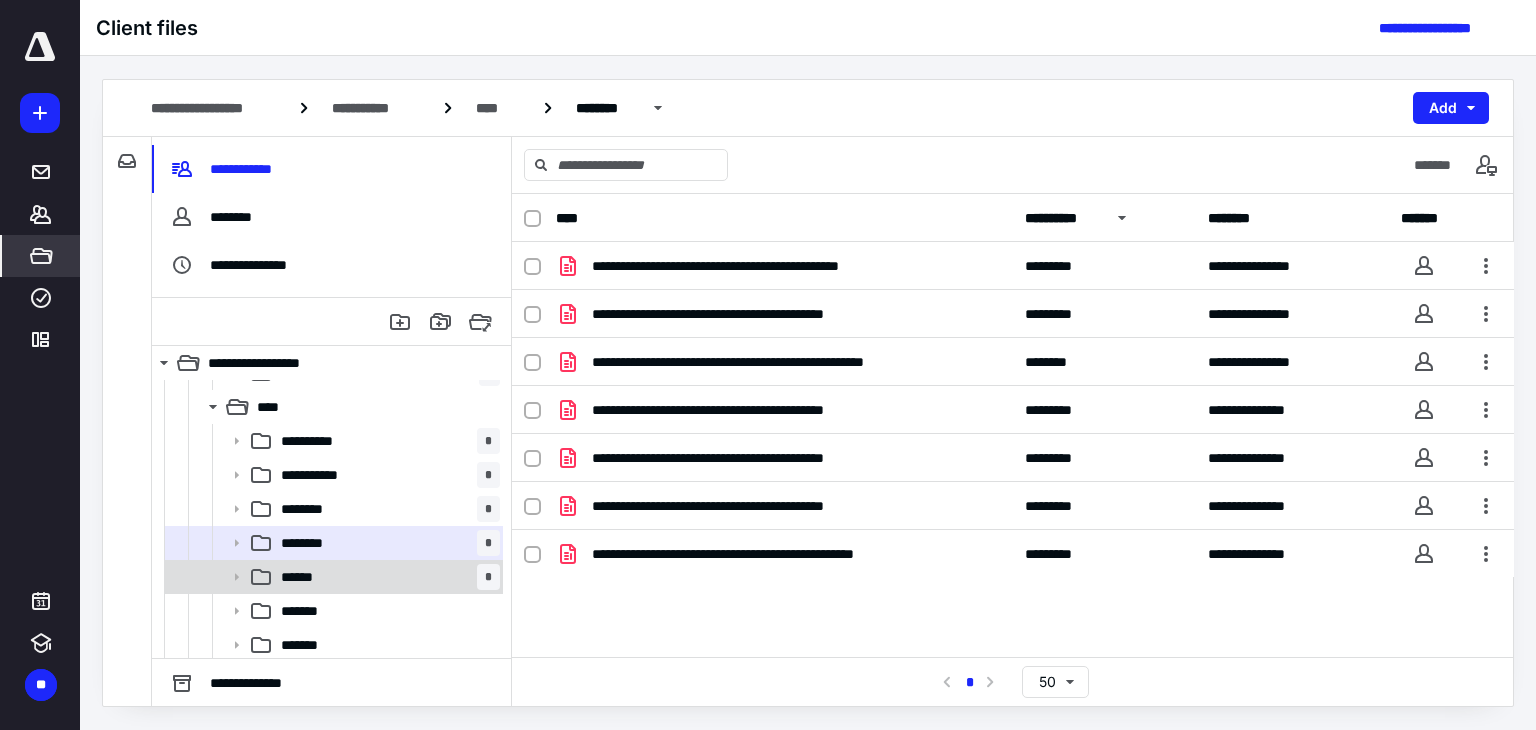 click on "****** *" at bounding box center [386, 577] 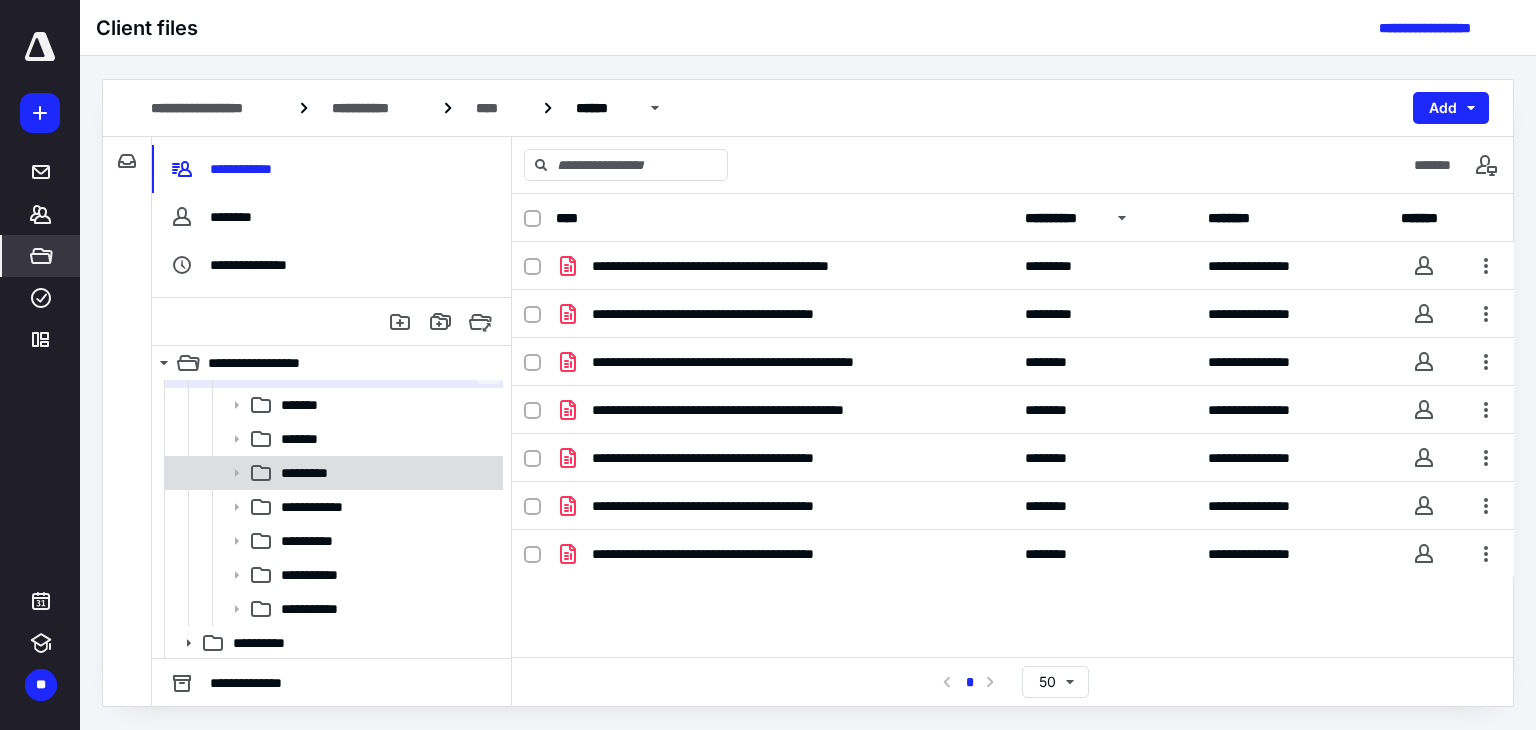 scroll, scrollTop: 1150, scrollLeft: 0, axis: vertical 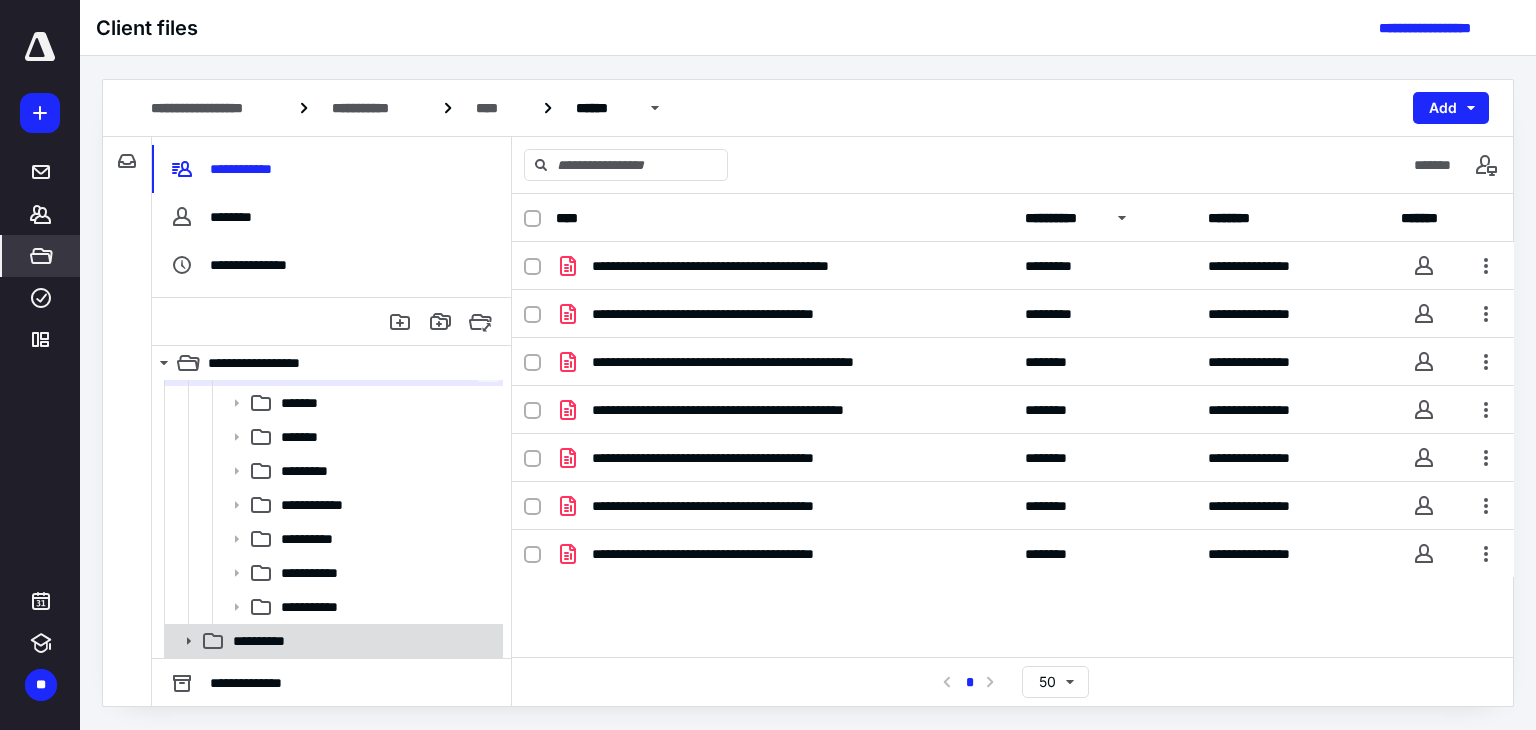 click on "**********" at bounding box center [362, 641] 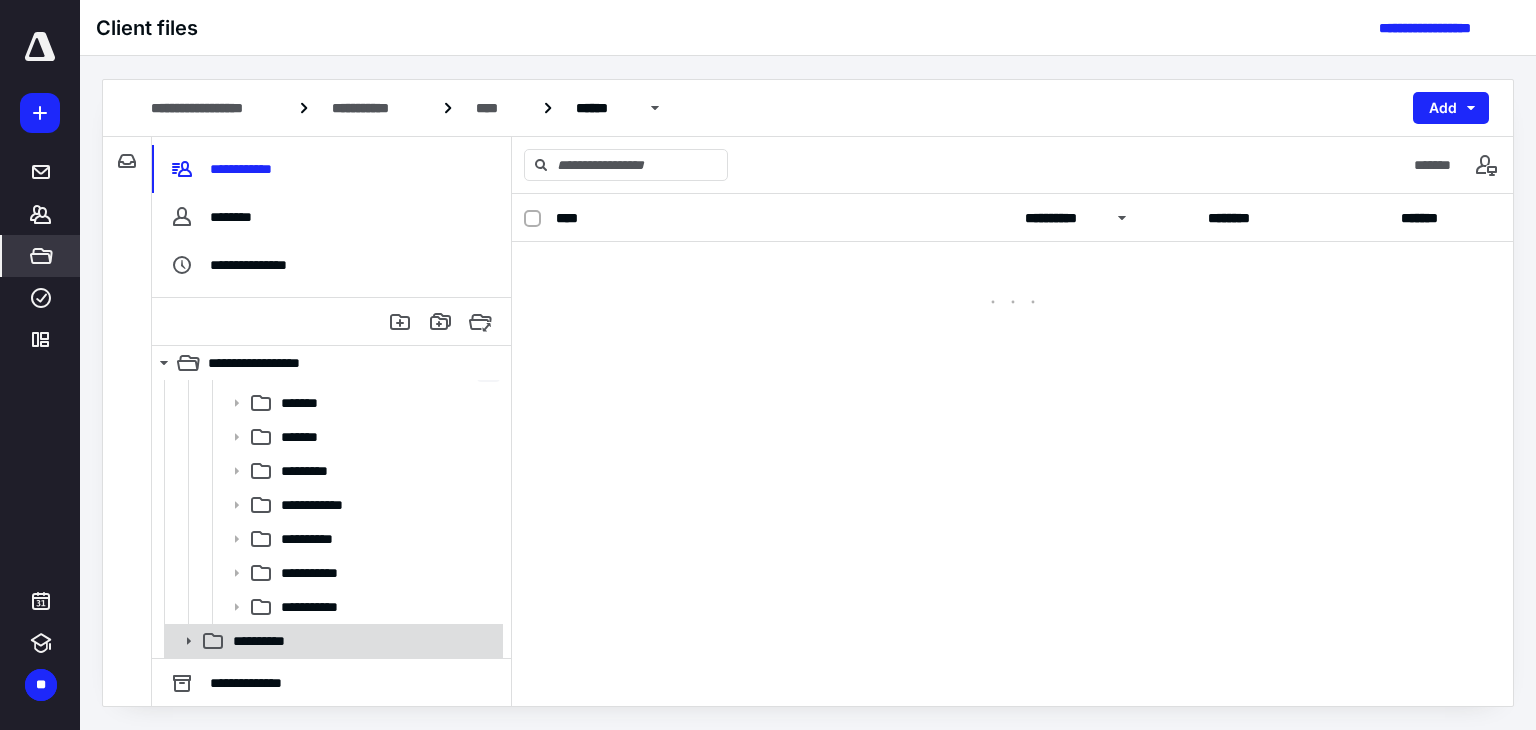 click on "**********" at bounding box center (362, 641) 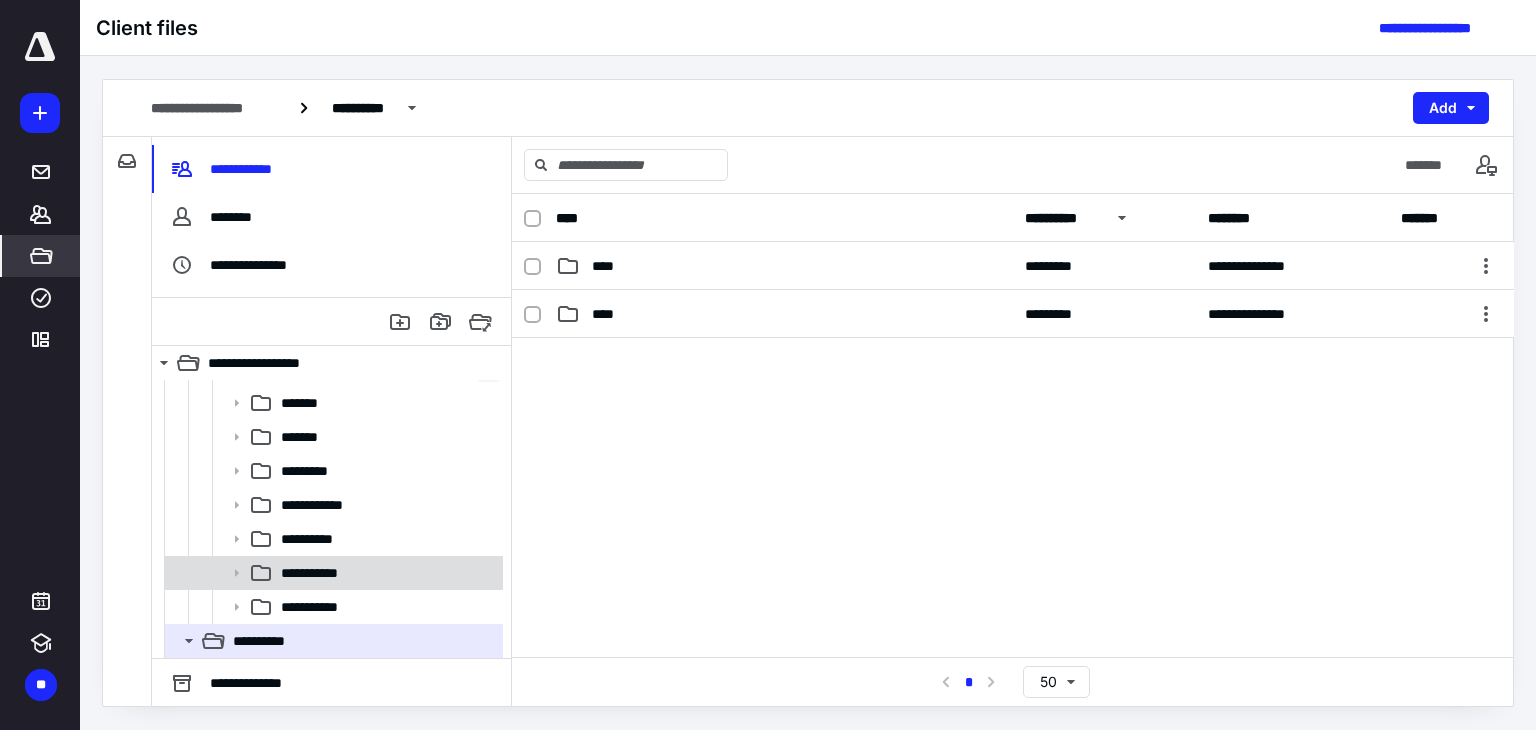 scroll, scrollTop: 1218, scrollLeft: 0, axis: vertical 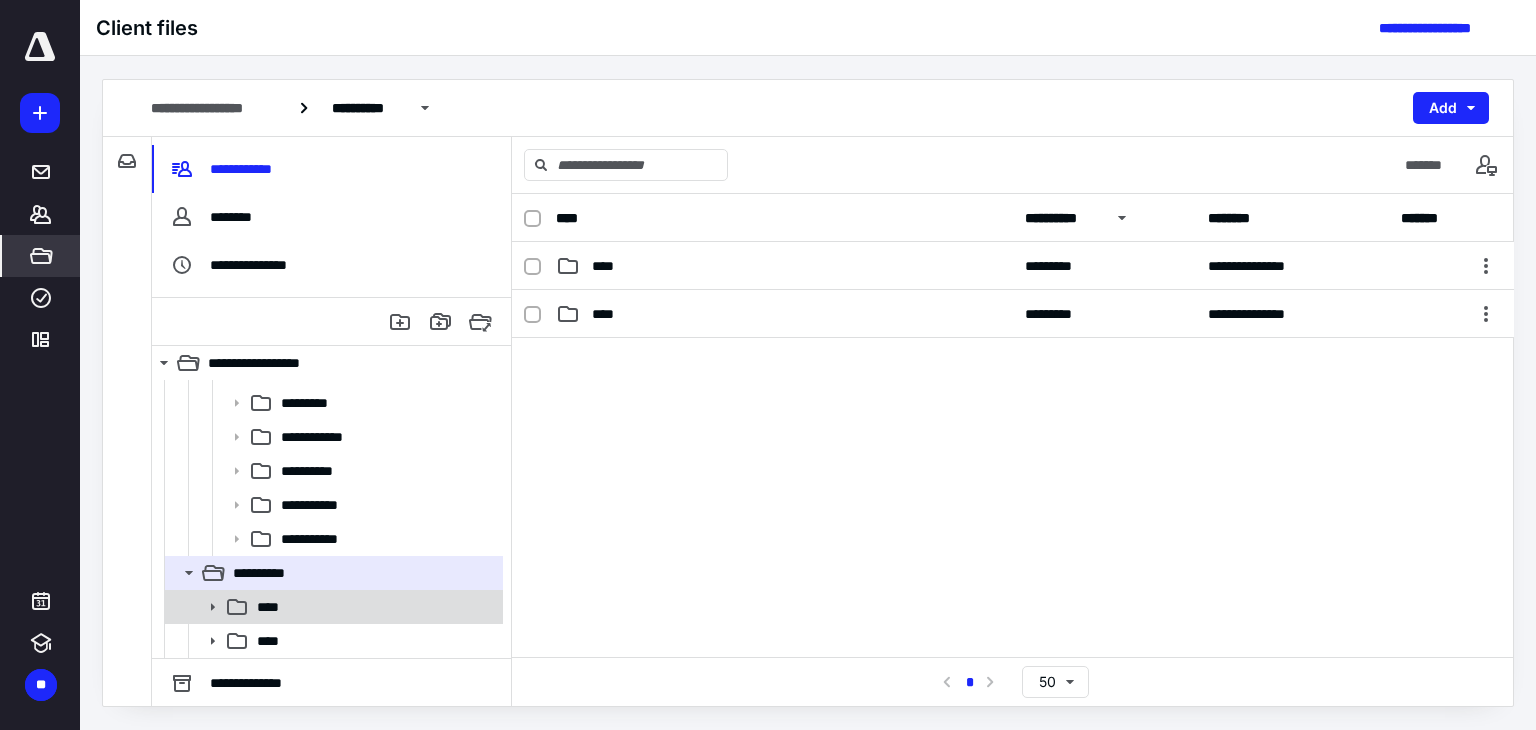click on "****" at bounding box center [374, 607] 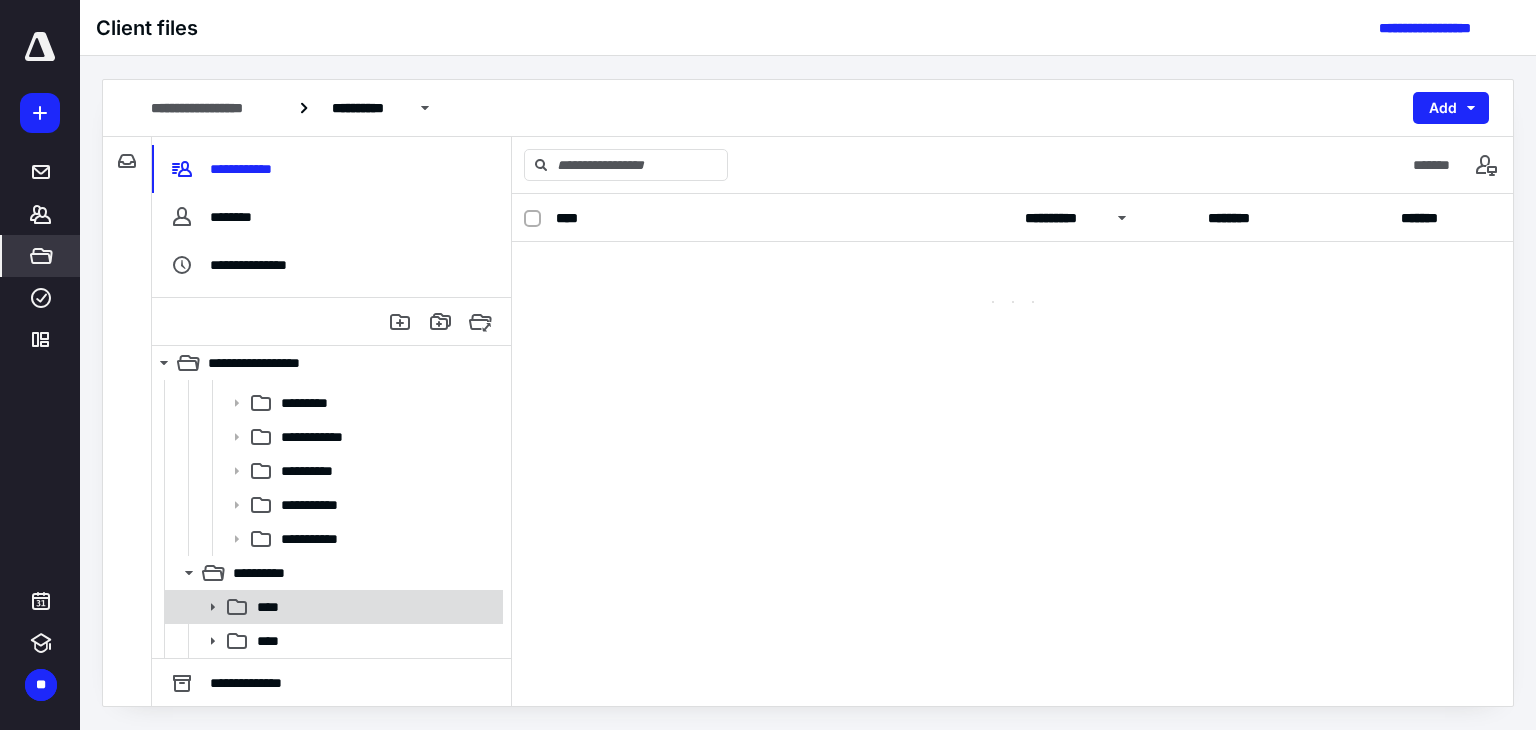 click on "****" at bounding box center [374, 607] 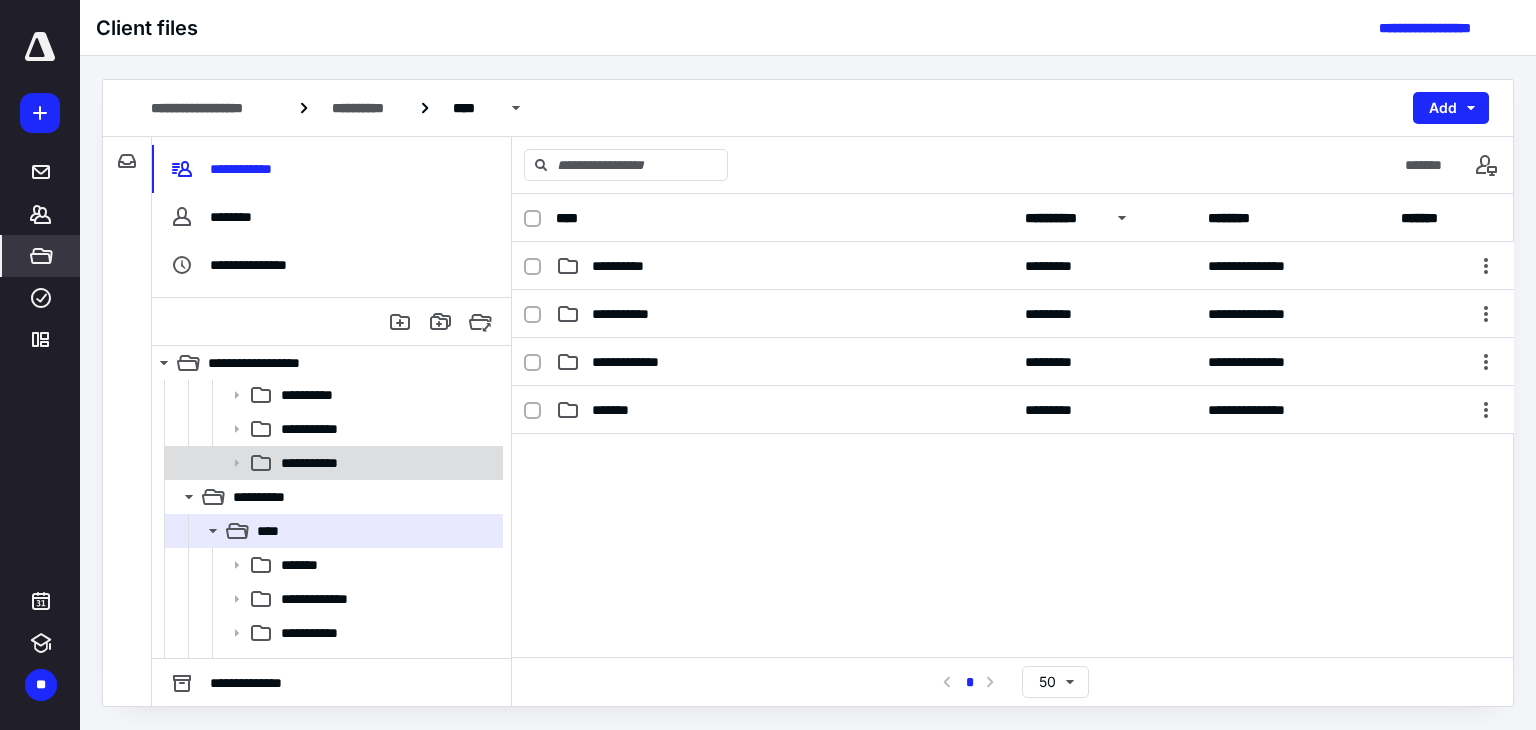 scroll, scrollTop: 1354, scrollLeft: 0, axis: vertical 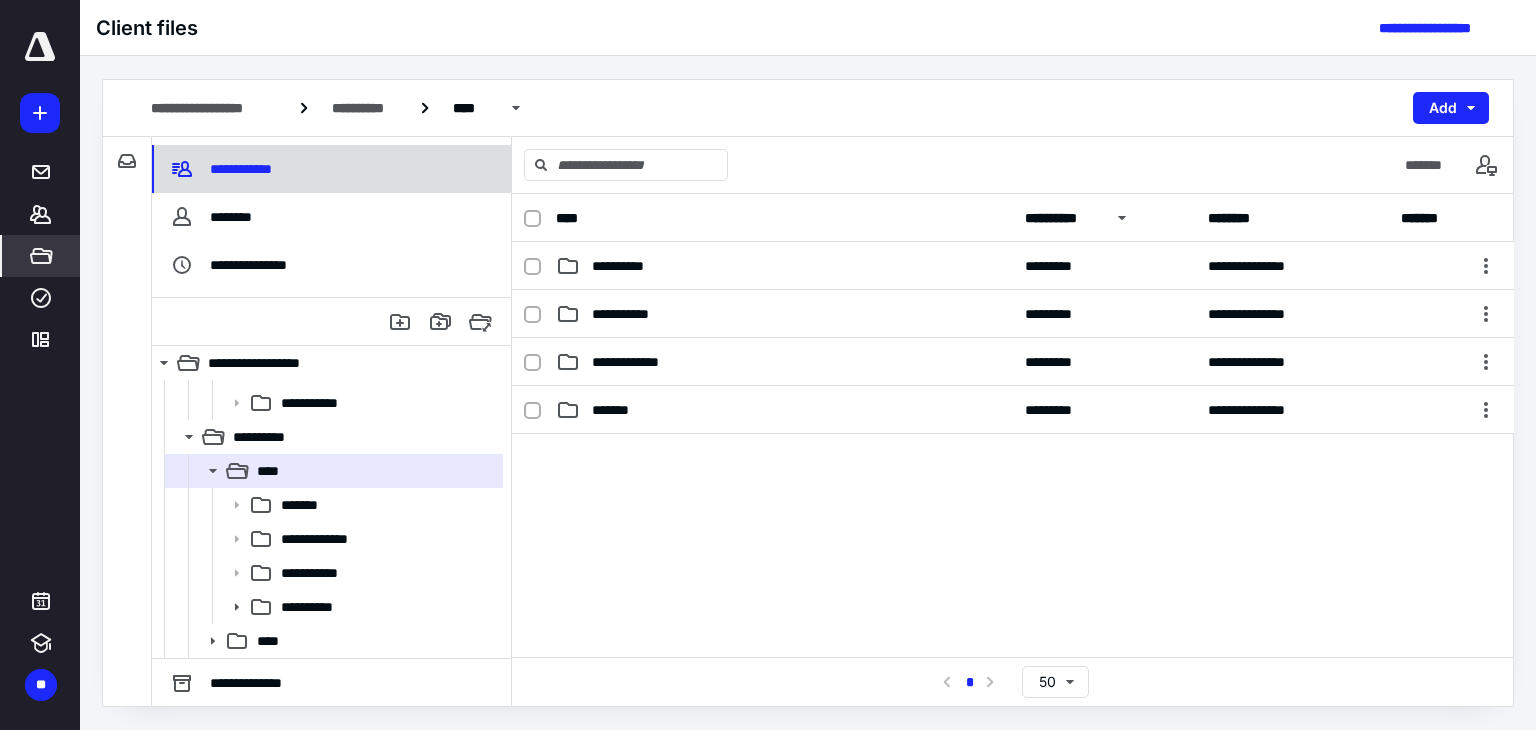 click on "**********" at bounding box center [224, 169] 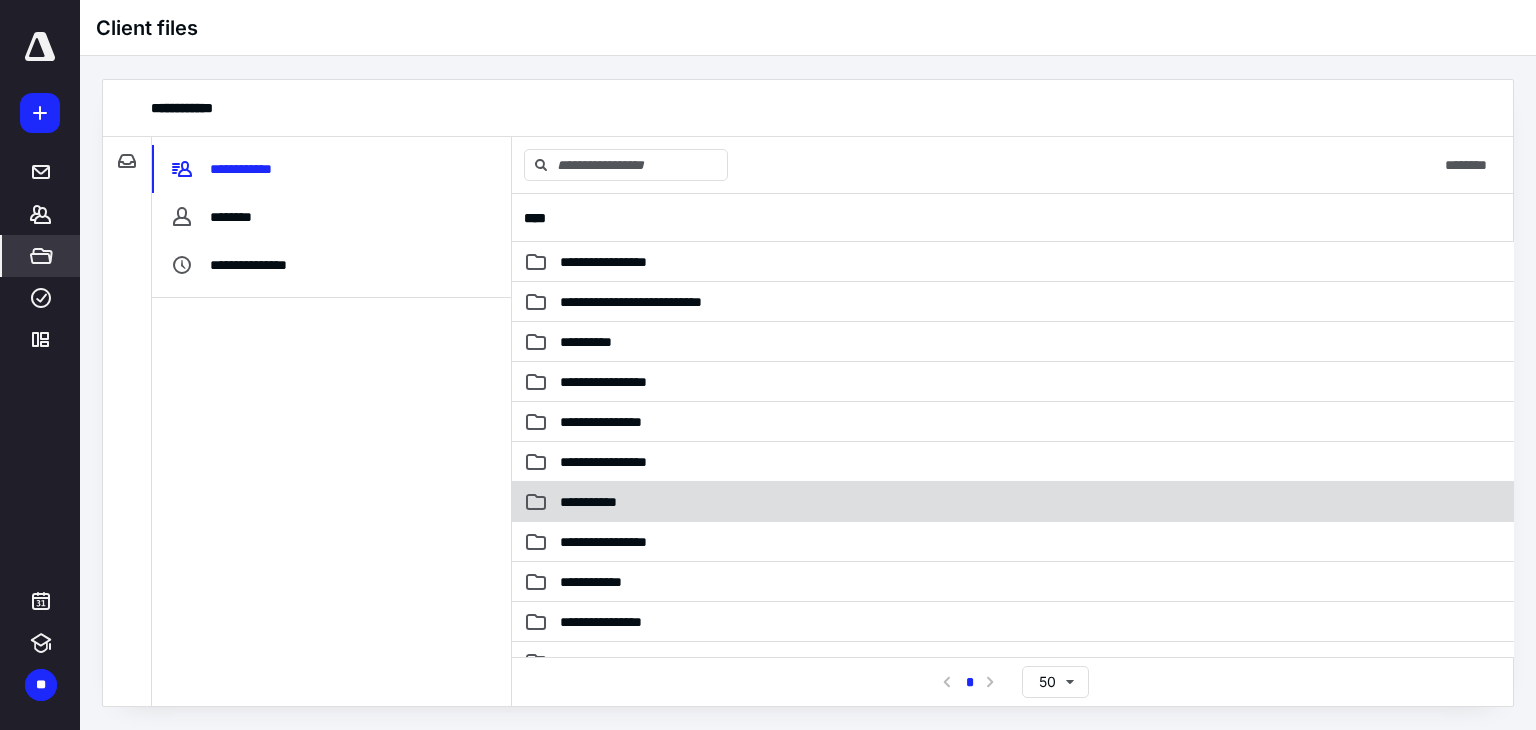 scroll, scrollTop: 400, scrollLeft: 0, axis: vertical 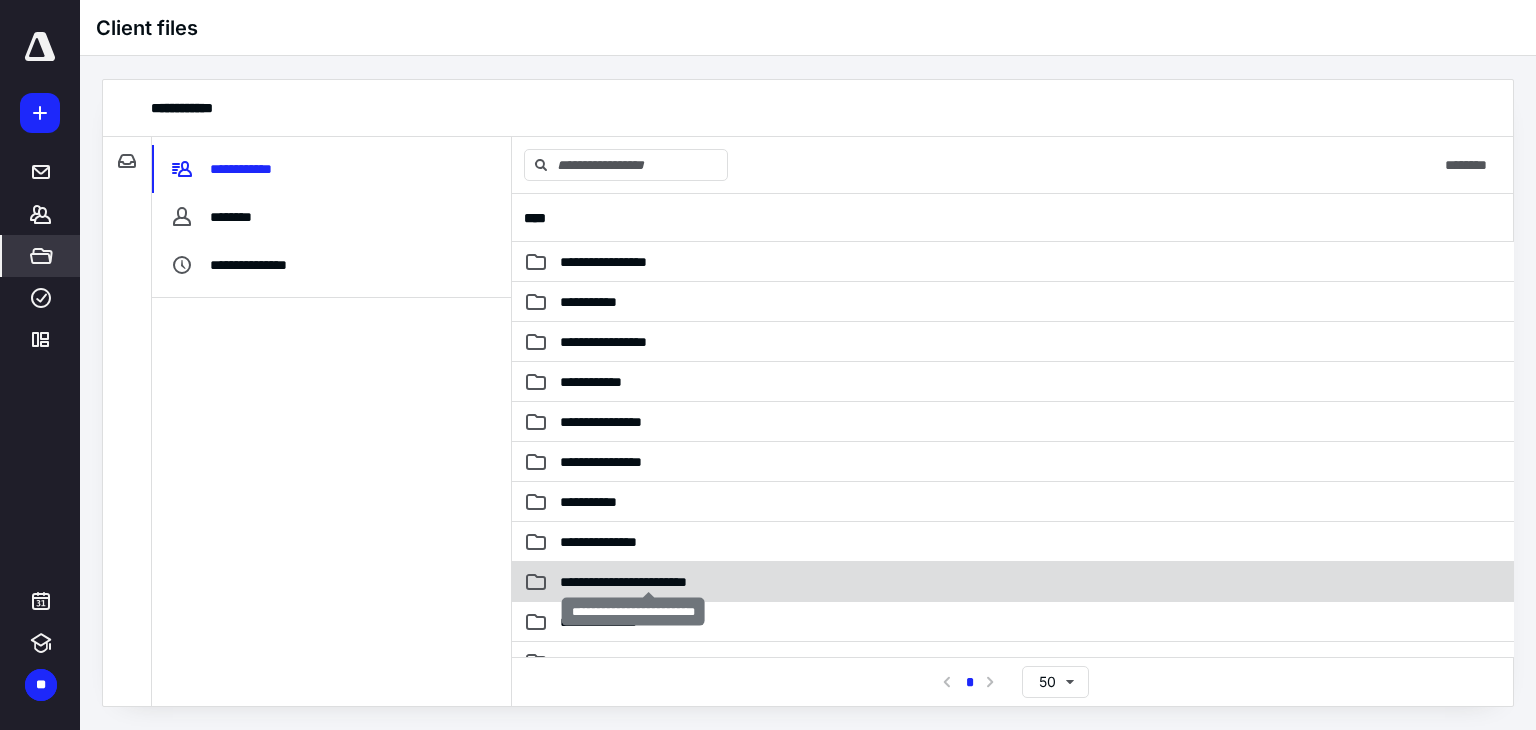 click on "**********" at bounding box center [648, 582] 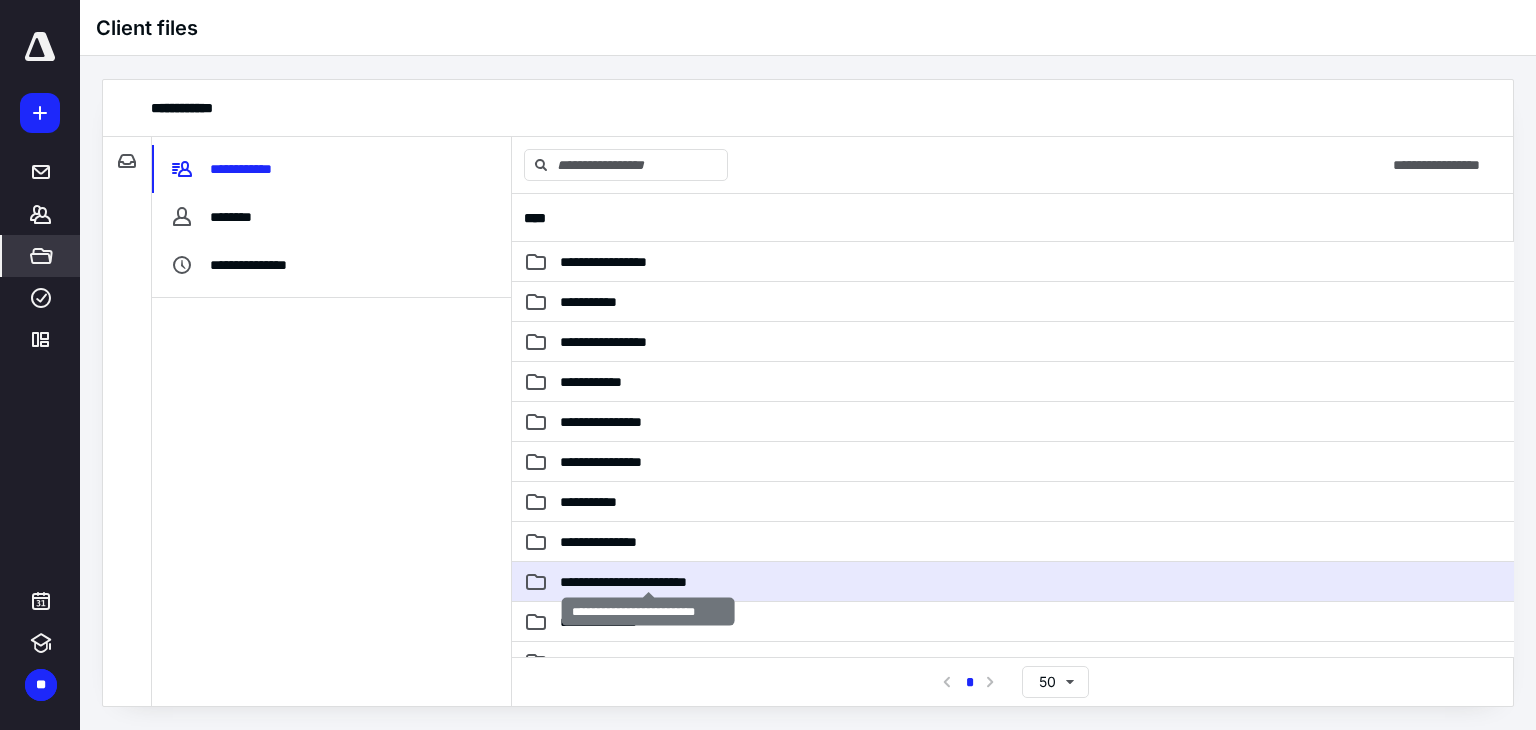 click on "**********" at bounding box center [648, 582] 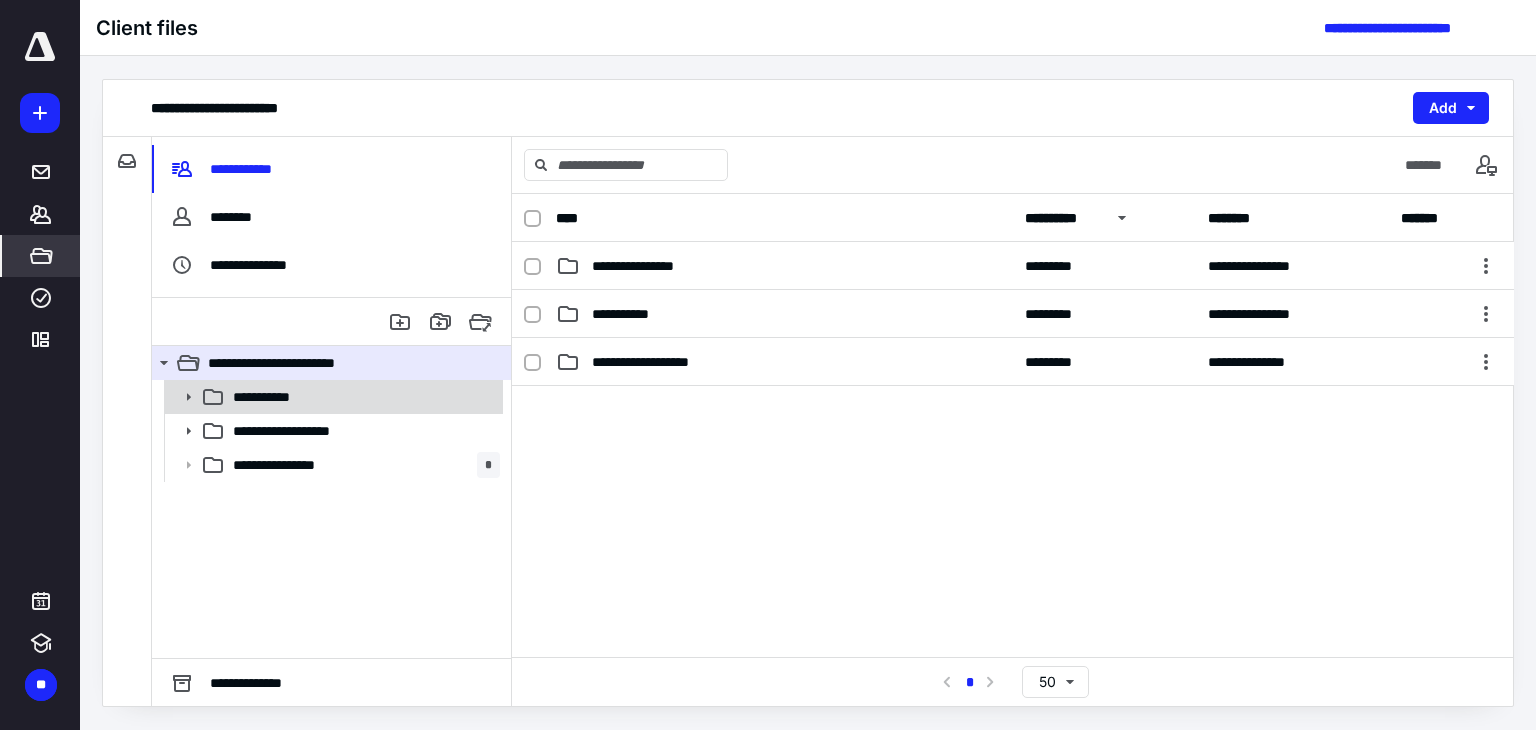 click on "**********" at bounding box center (362, 397) 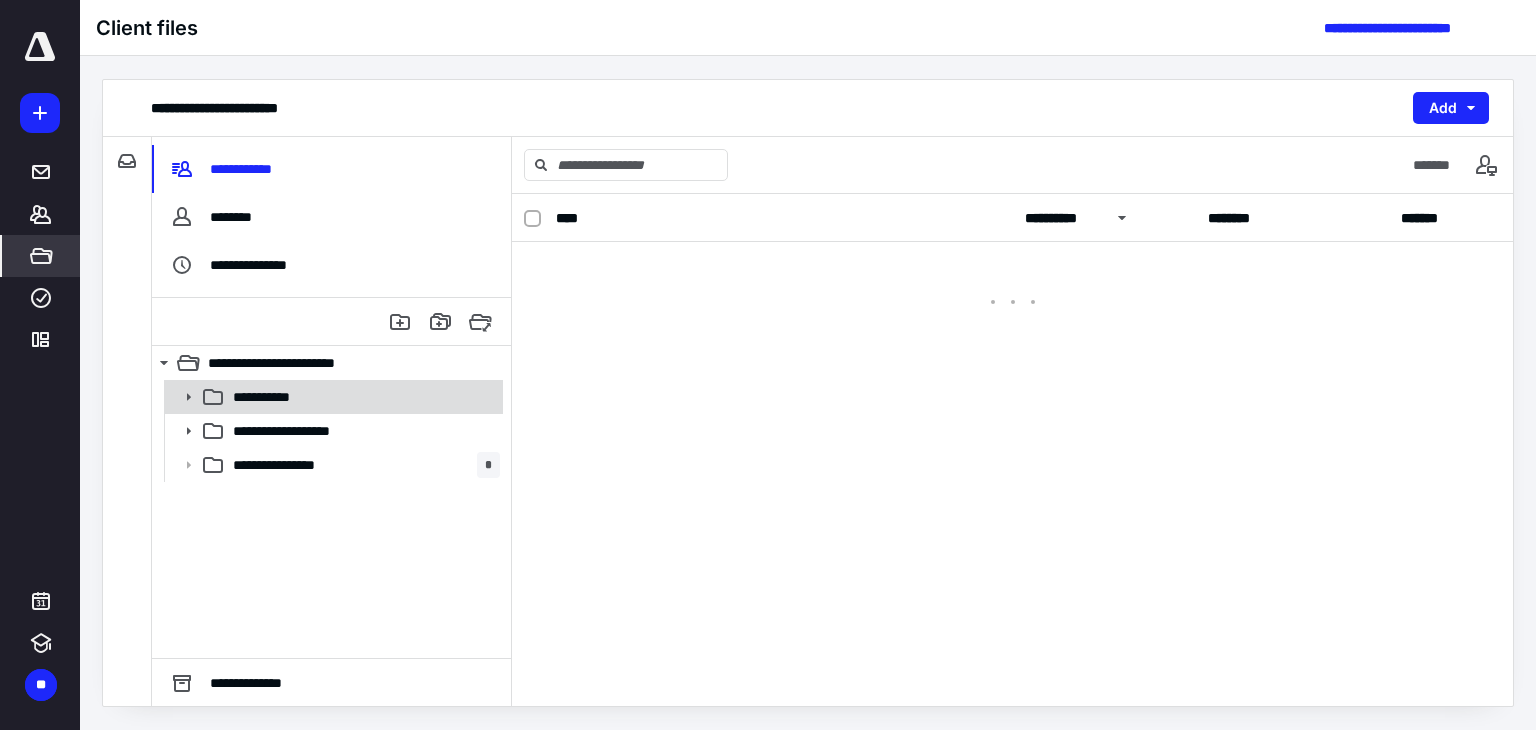 click on "**********" at bounding box center [362, 397] 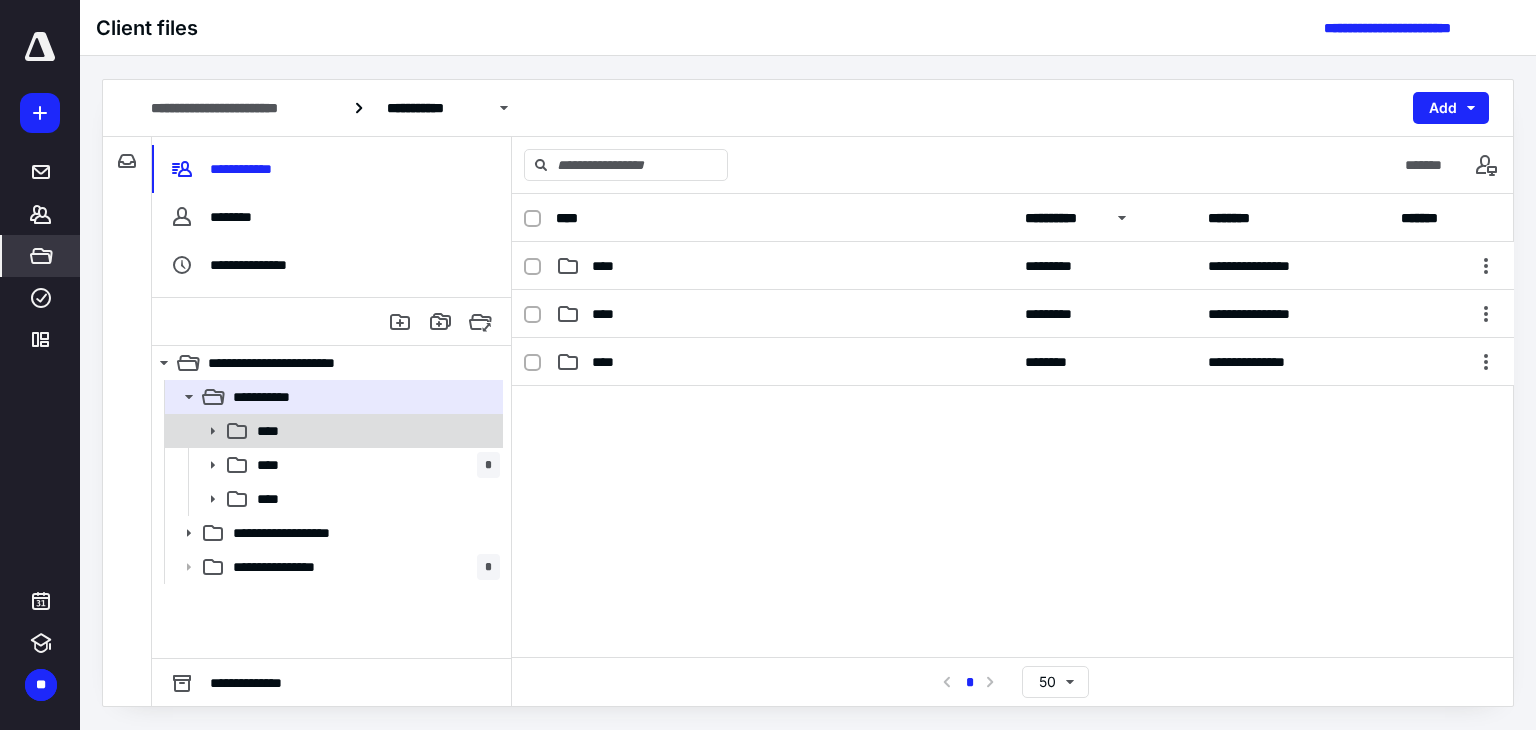 click on "****" at bounding box center [374, 431] 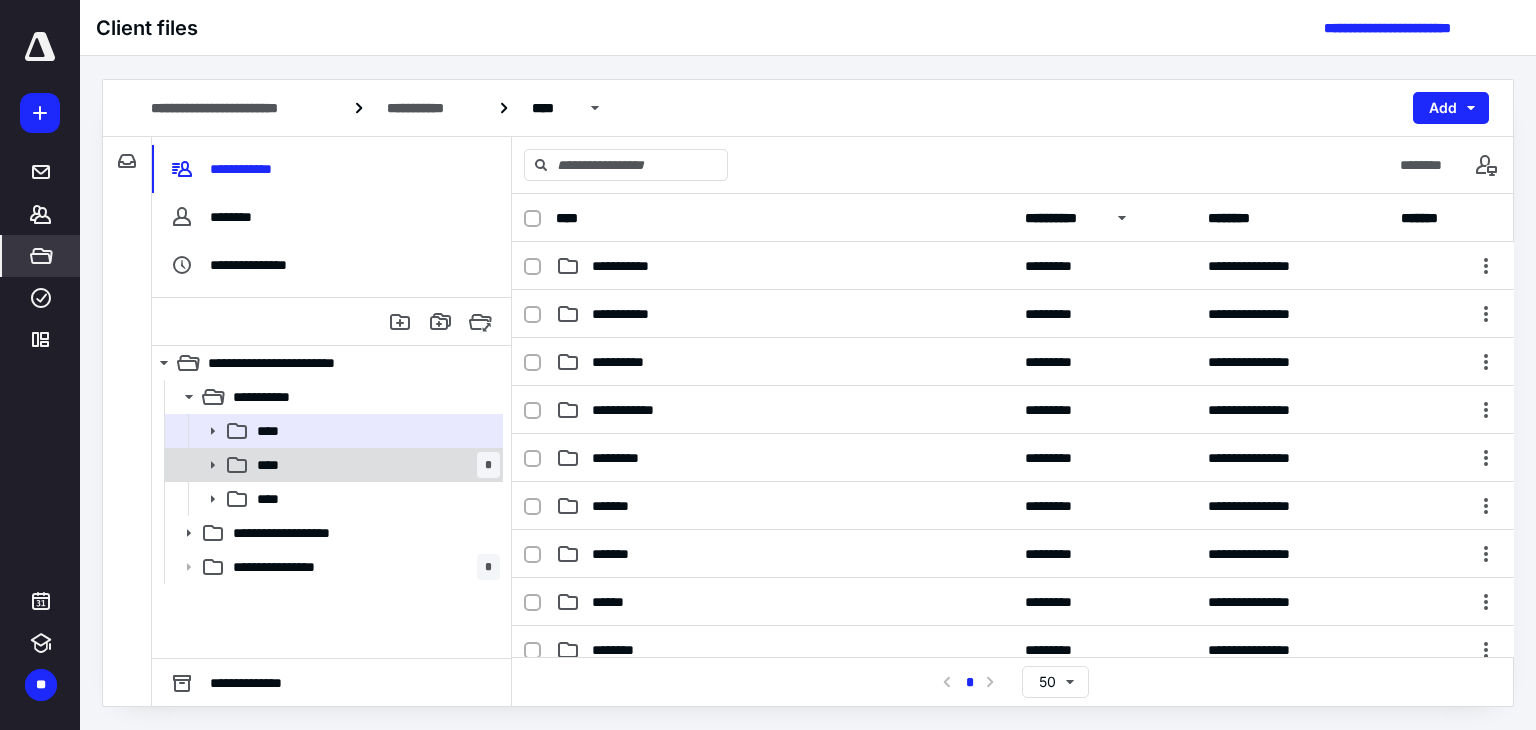 click on "**** *" at bounding box center [374, 465] 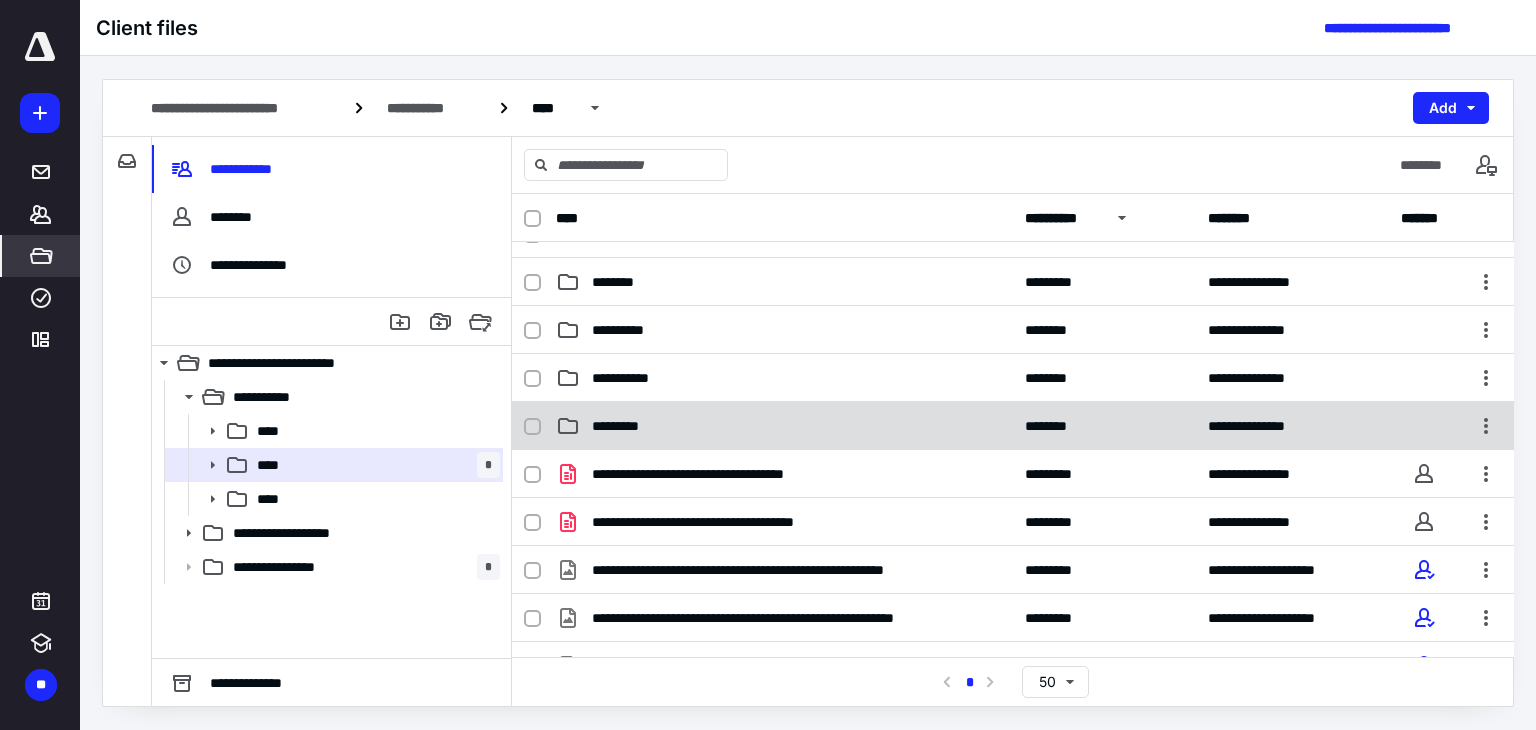 scroll, scrollTop: 506, scrollLeft: 0, axis: vertical 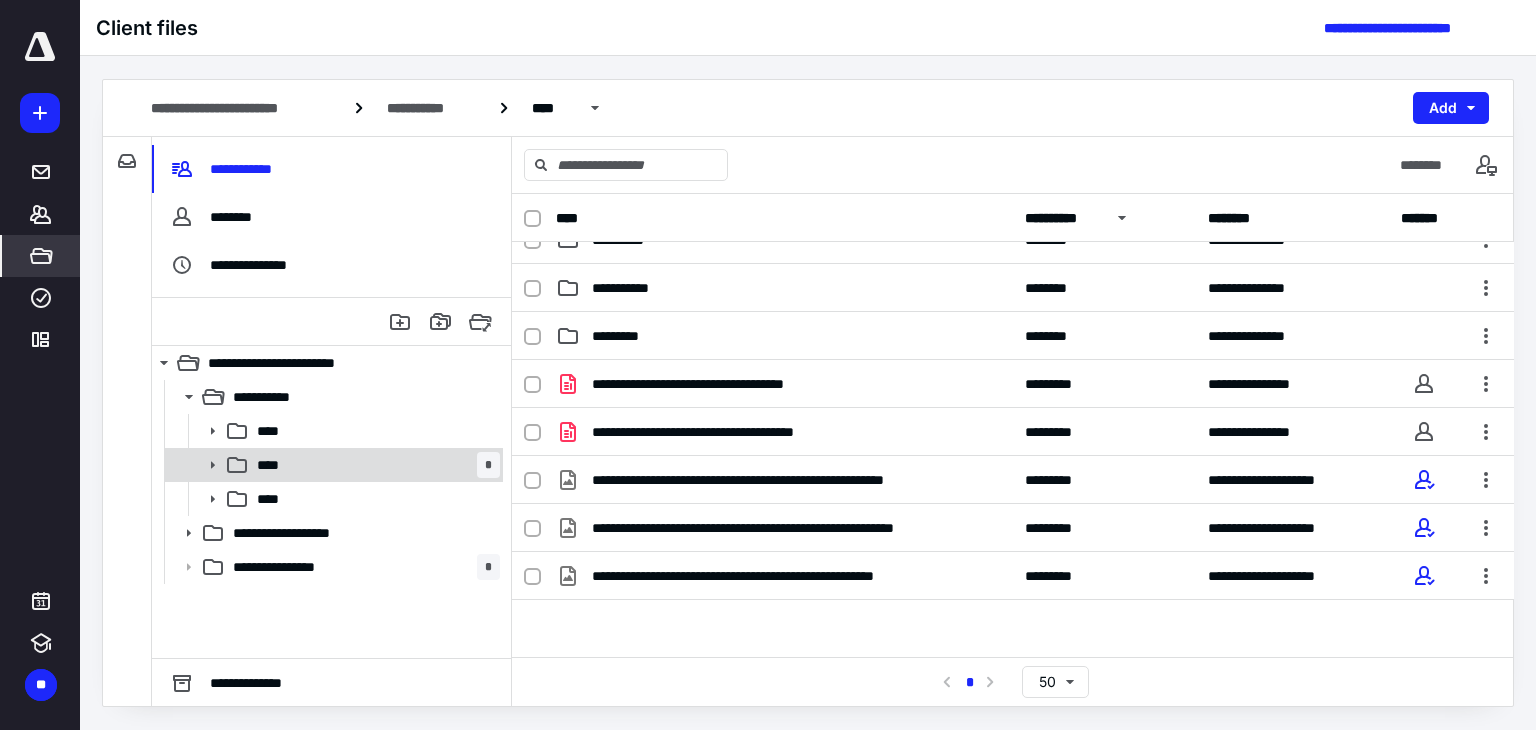 click on "**** *" at bounding box center (374, 465) 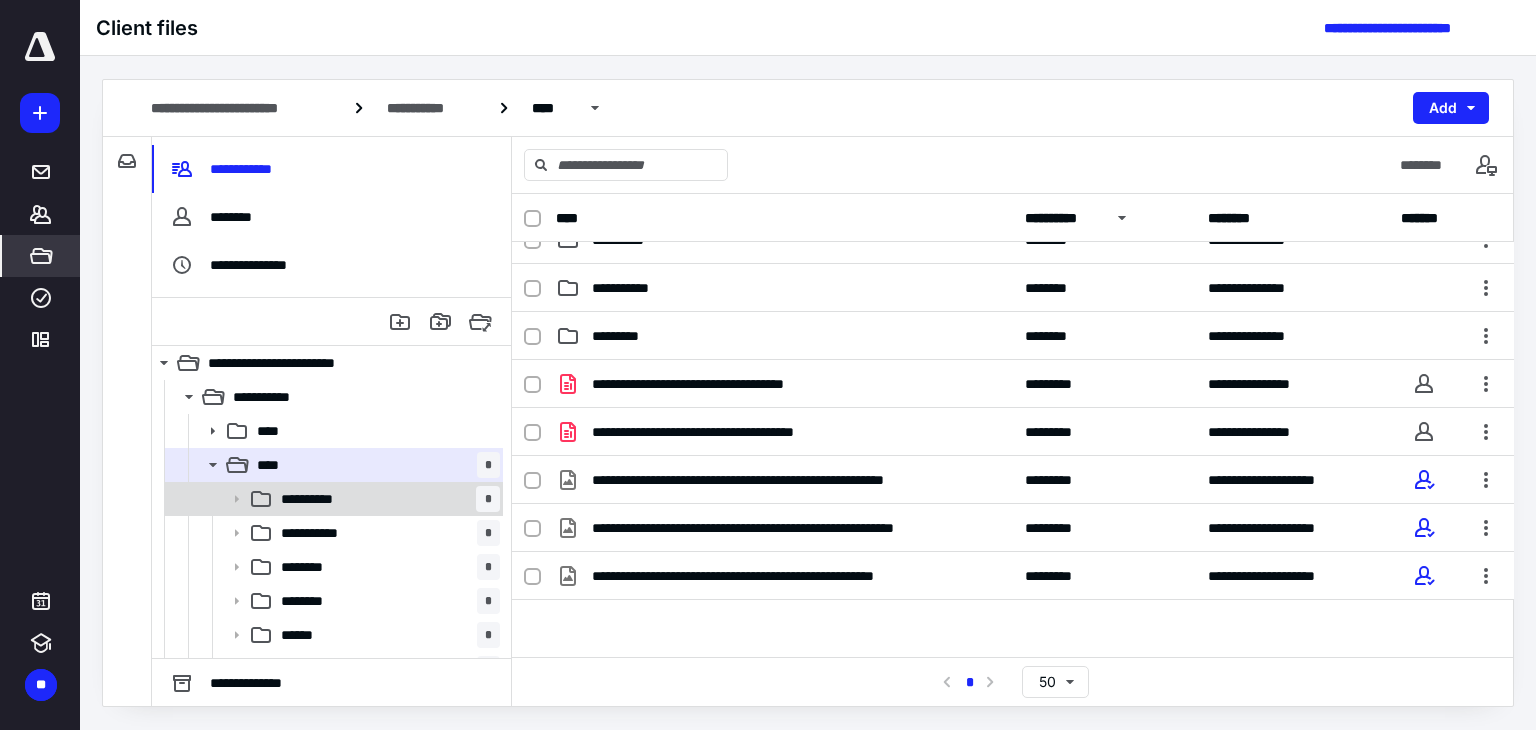 click on "**********" at bounding box center (386, 499) 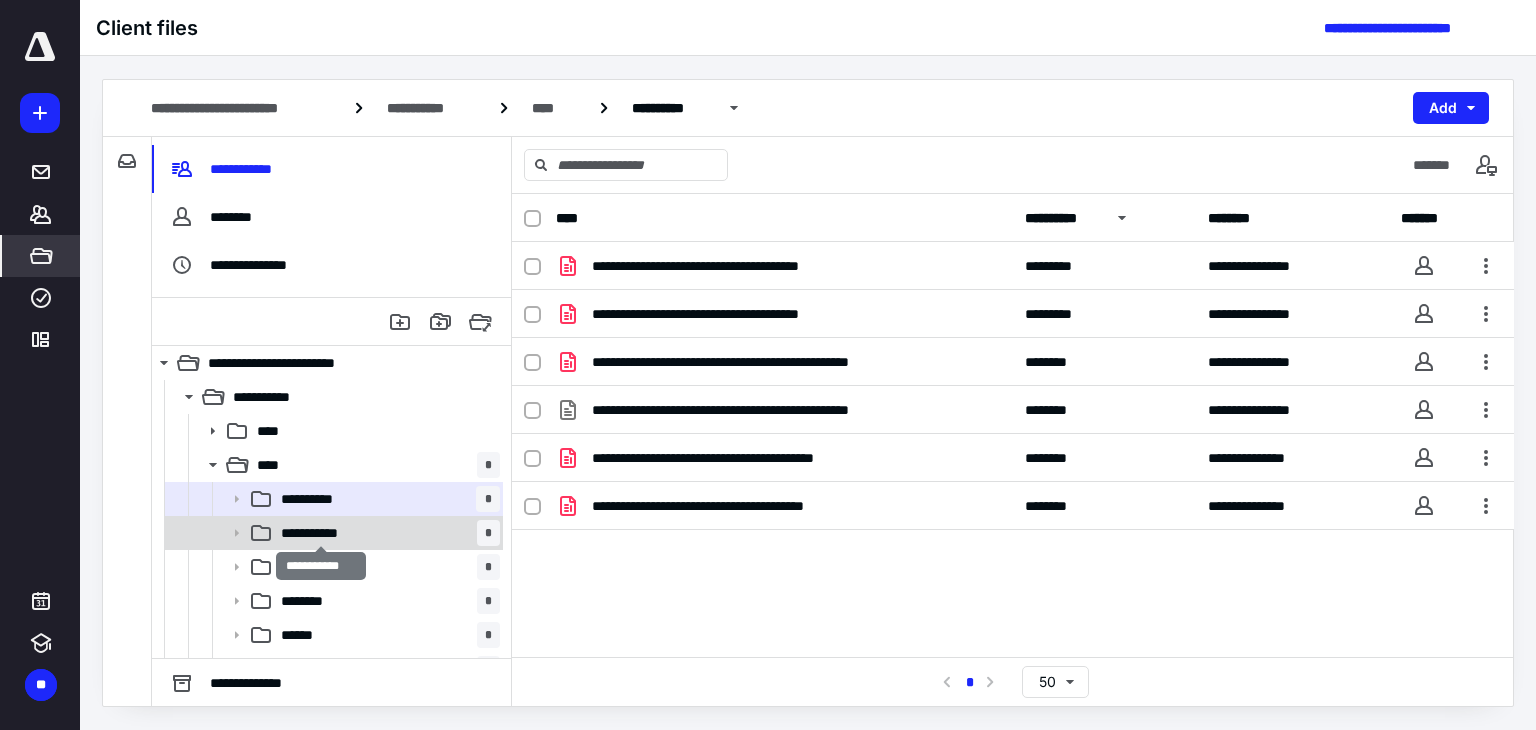 click on "**********" at bounding box center (321, 533) 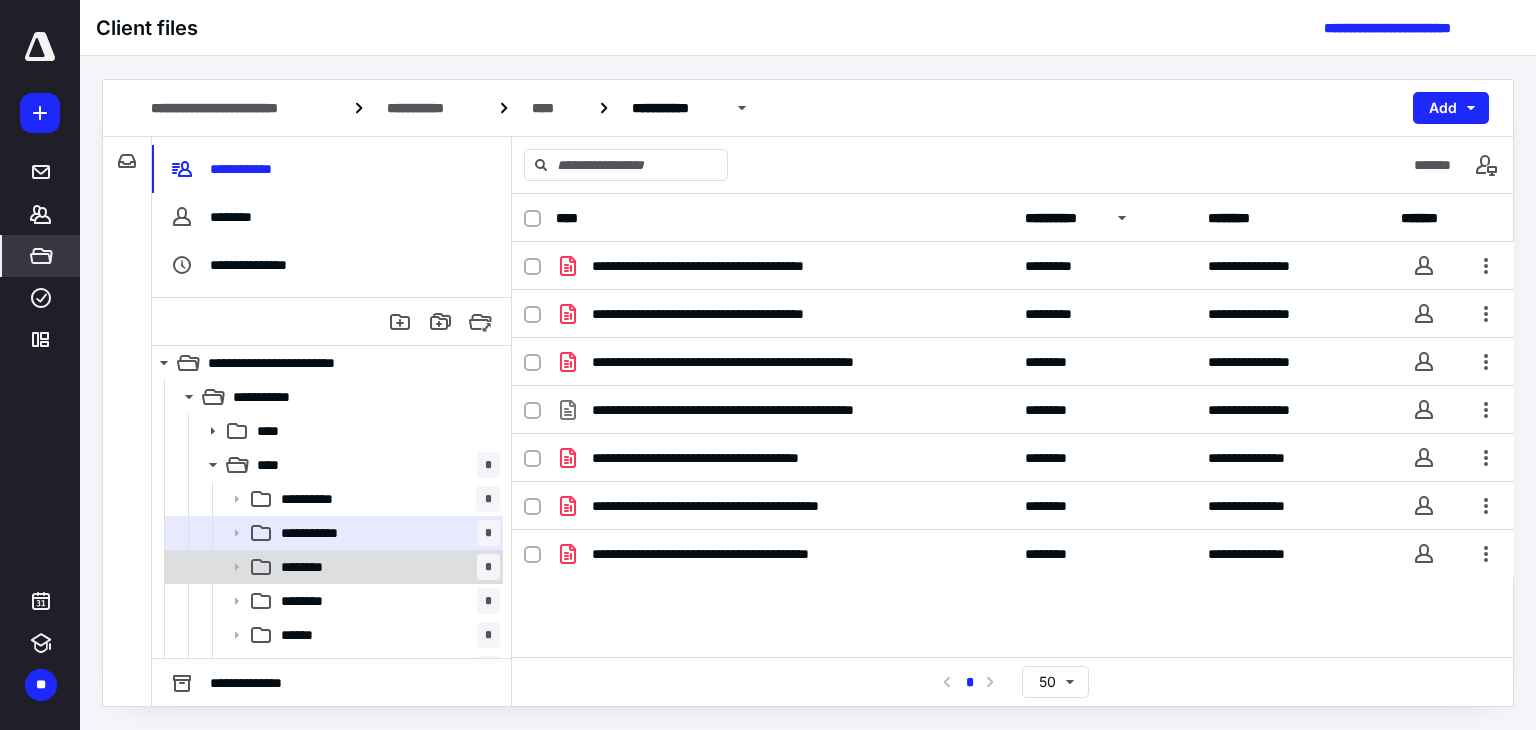 click on "******** *" at bounding box center (386, 567) 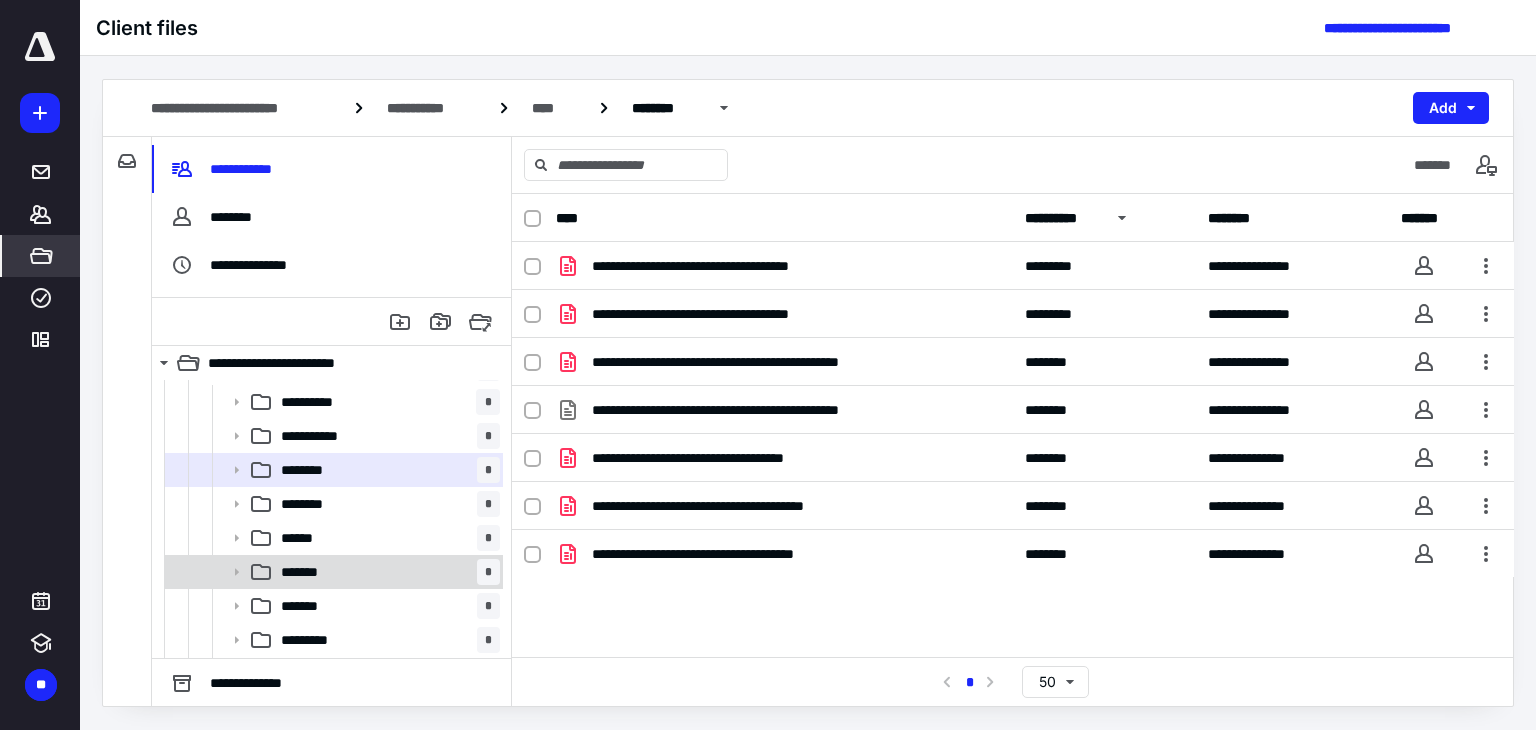 scroll, scrollTop: 100, scrollLeft: 0, axis: vertical 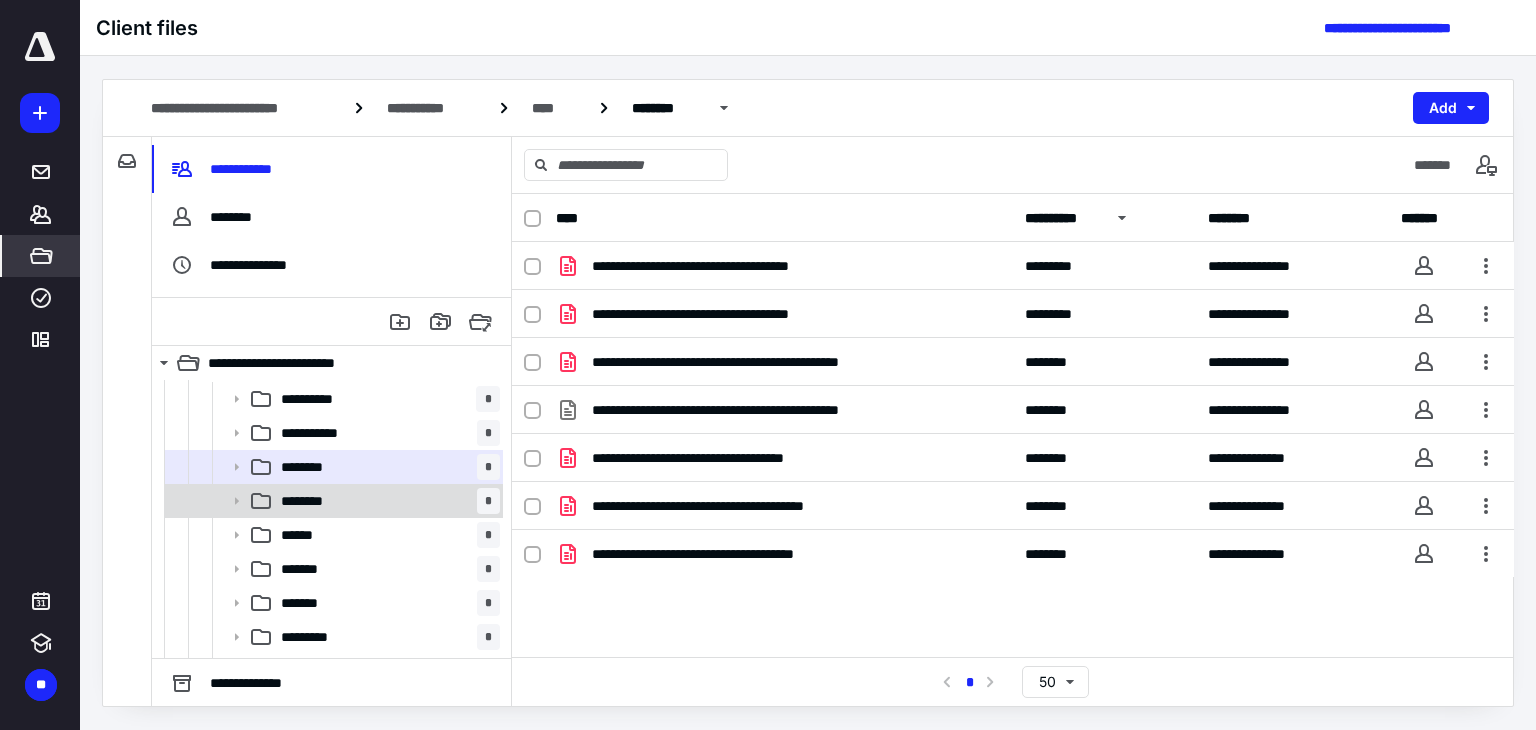 click on "******** *" at bounding box center [386, 501] 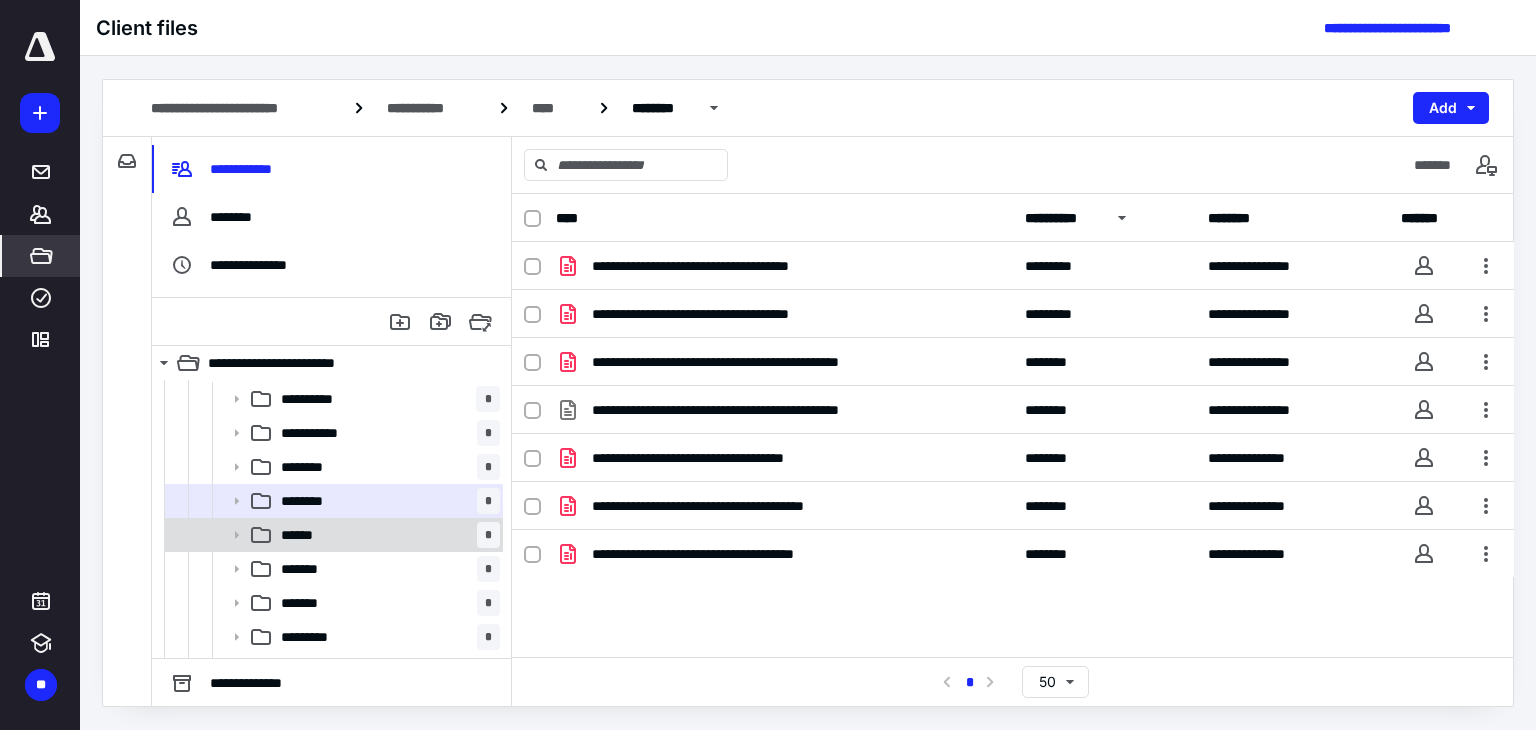 click on "****** *" at bounding box center (386, 535) 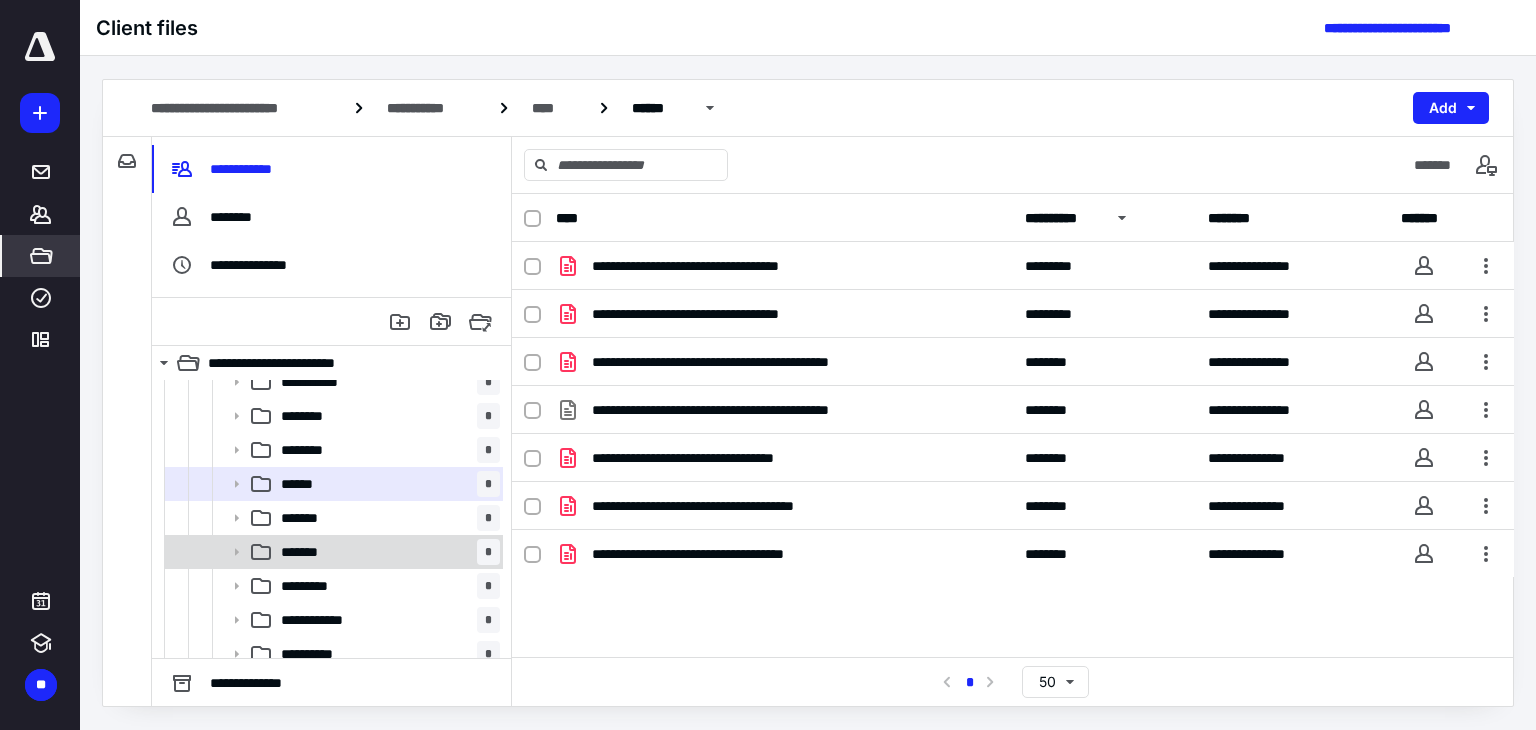 scroll, scrollTop: 200, scrollLeft: 0, axis: vertical 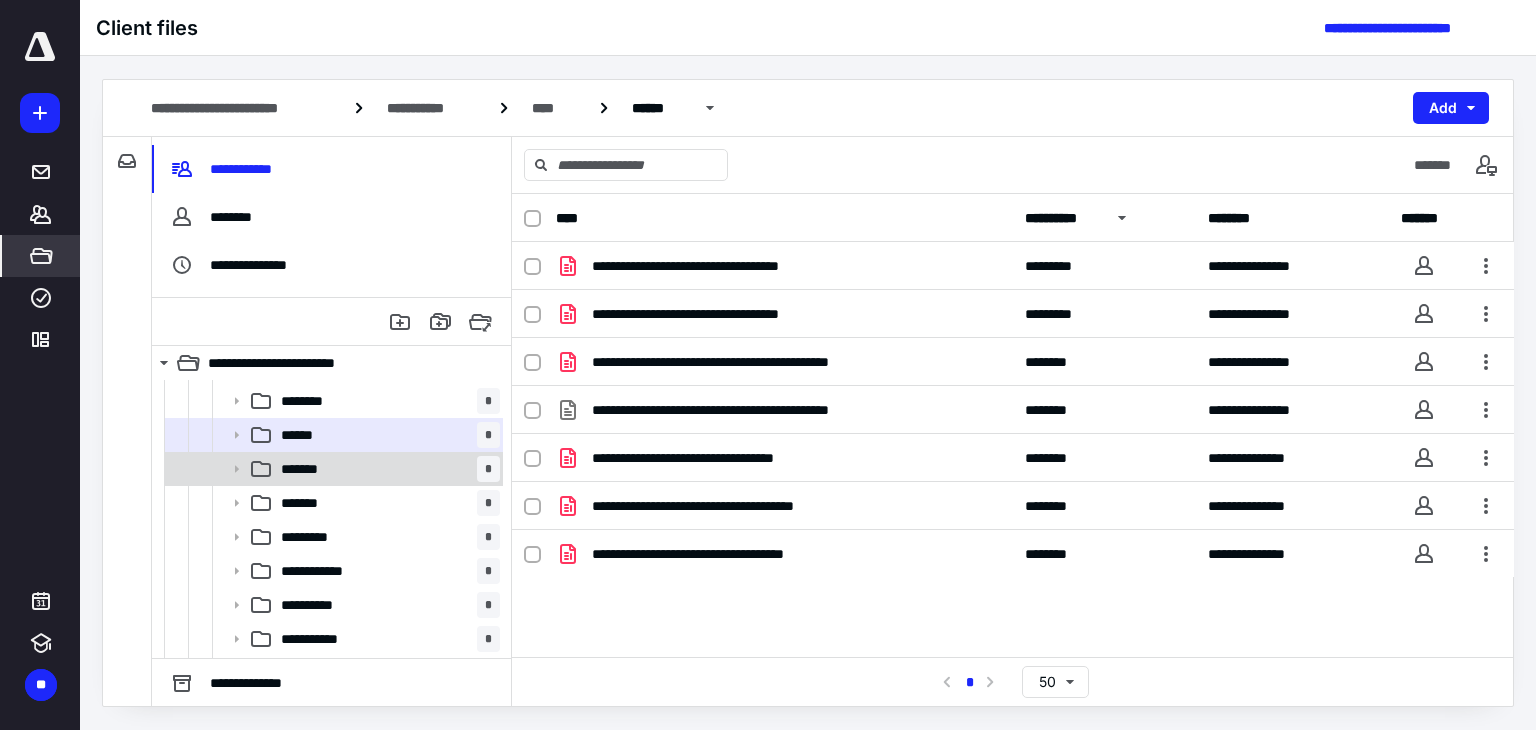 click on "******* *" at bounding box center [386, 469] 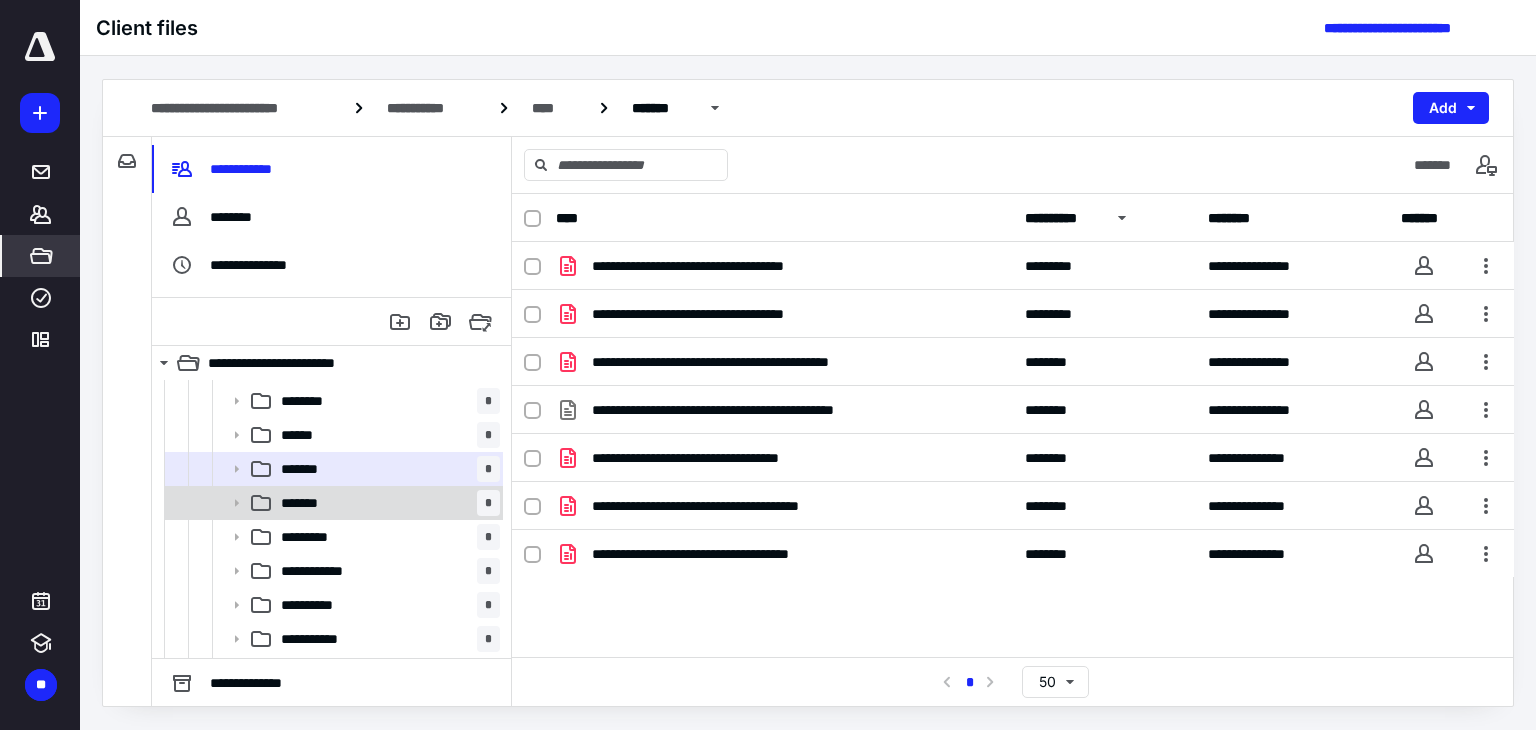 click on "******* *" at bounding box center [386, 503] 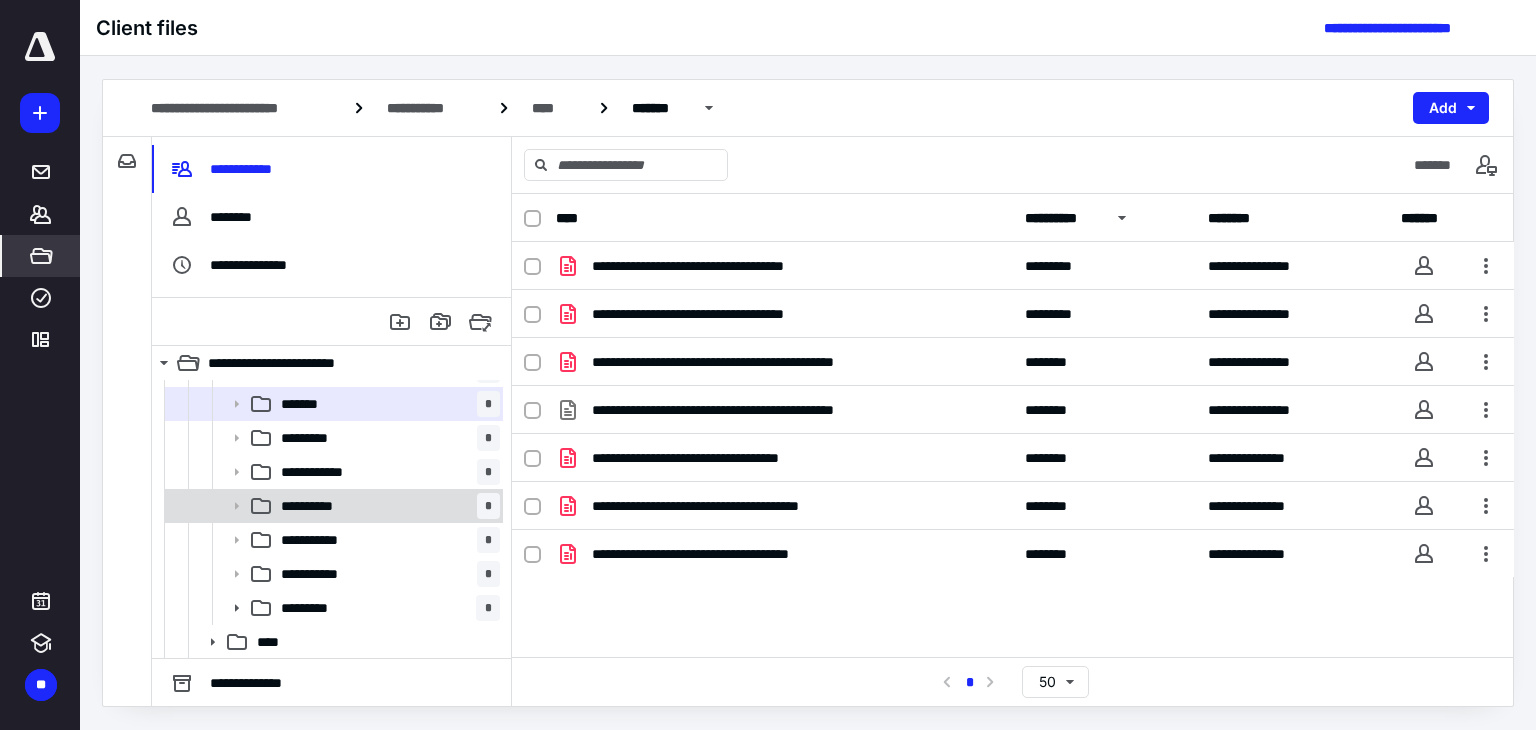 scroll, scrollTop: 300, scrollLeft: 0, axis: vertical 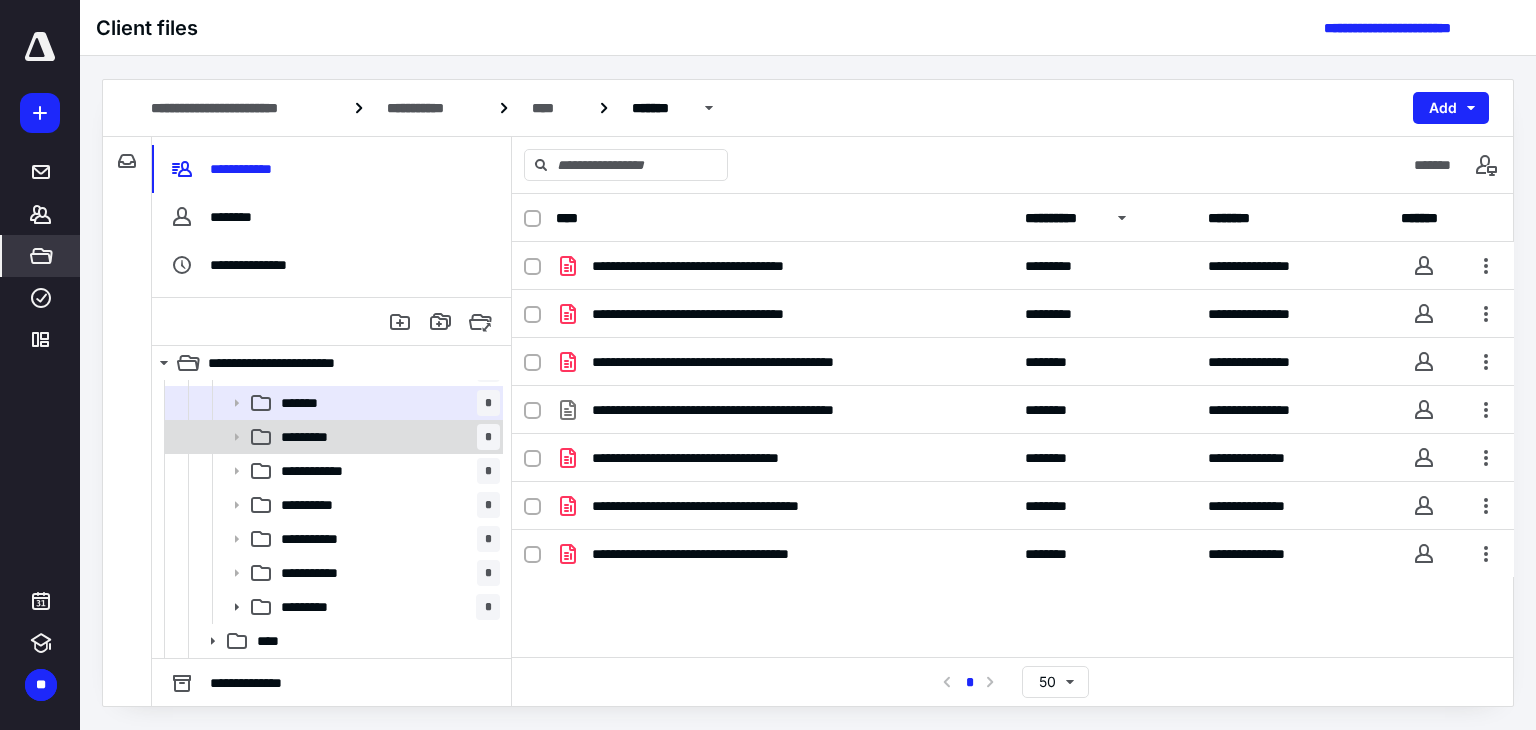 click on "********* *" at bounding box center [386, 437] 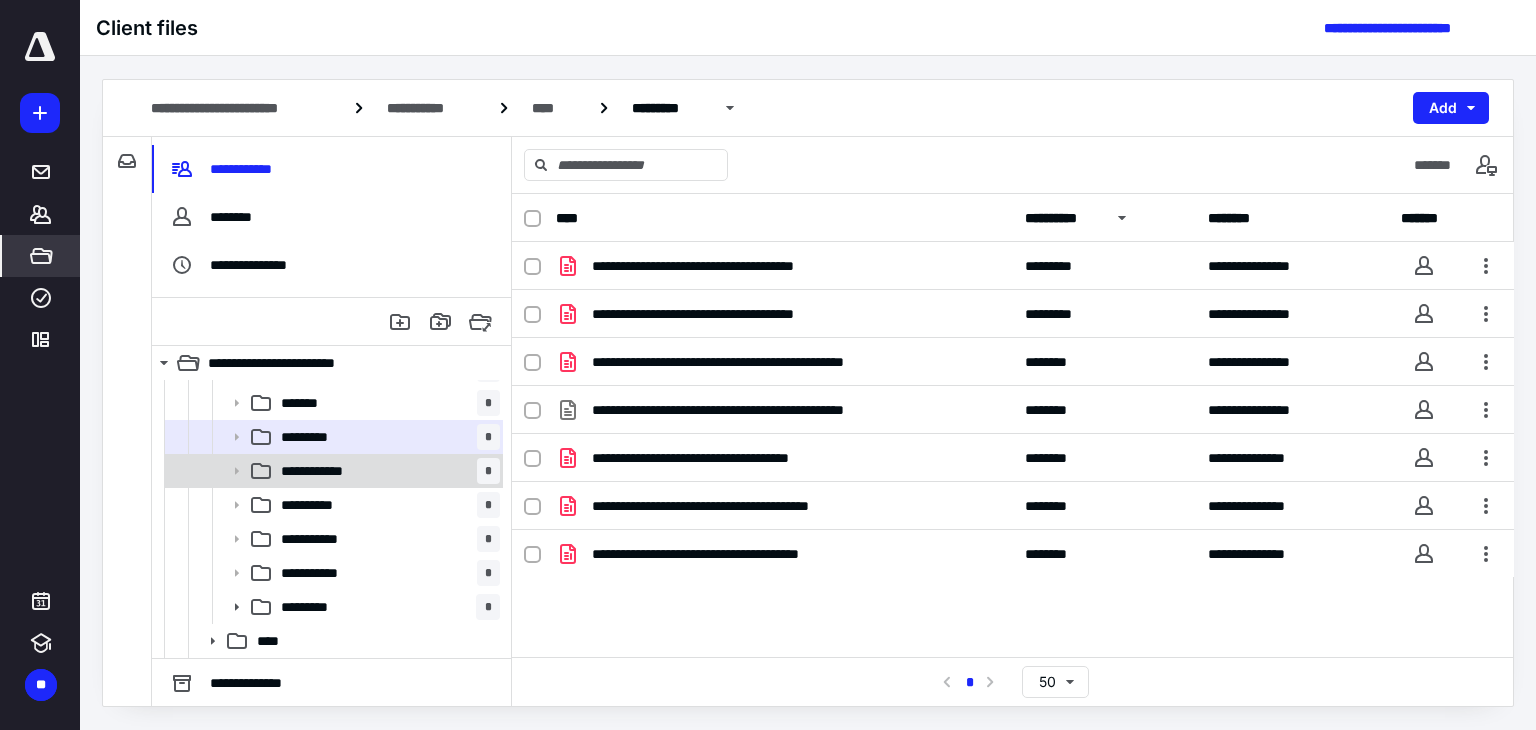 click on "**********" at bounding box center (386, 471) 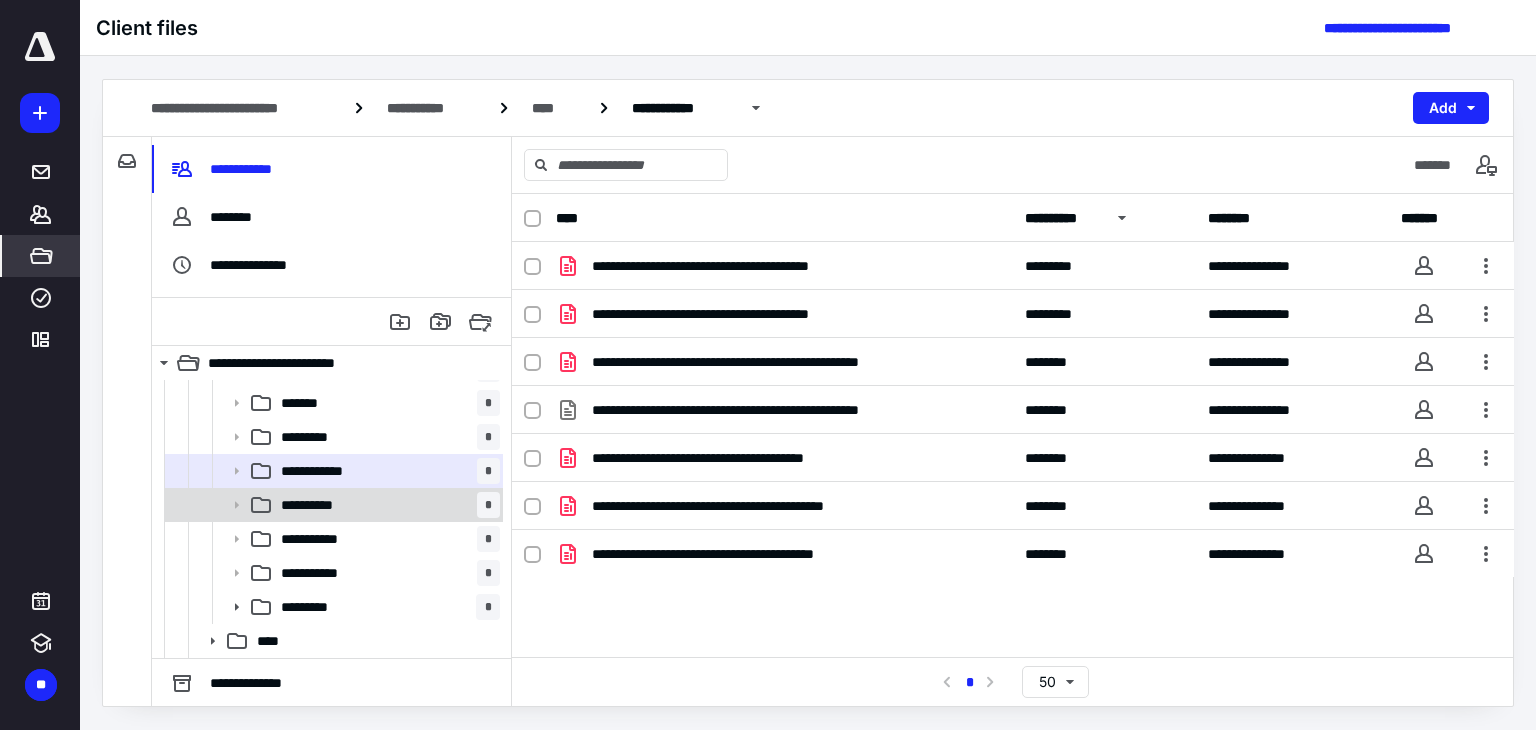 click on "**********" at bounding box center [386, 505] 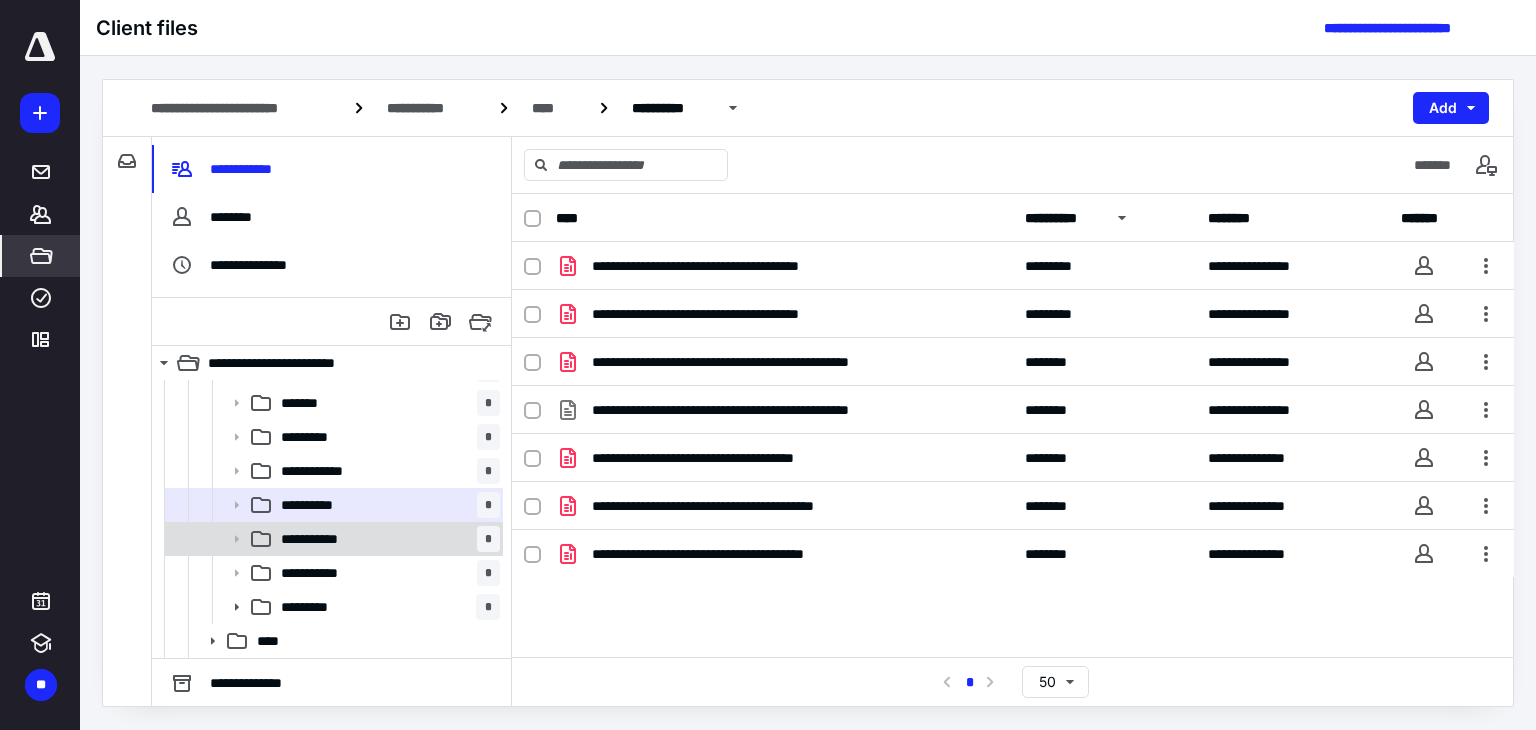 click on "**********" at bounding box center (386, 539) 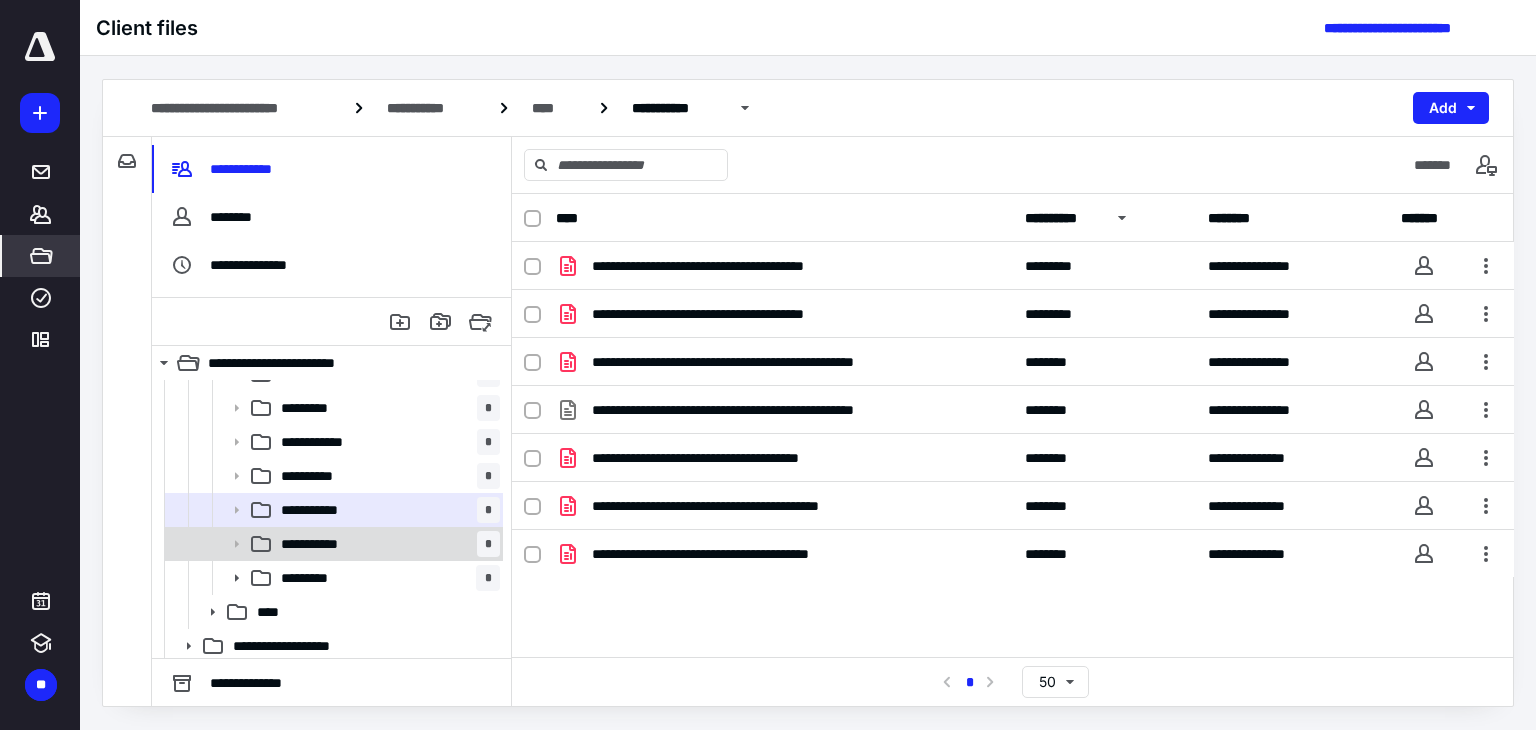 scroll, scrollTop: 368, scrollLeft: 0, axis: vertical 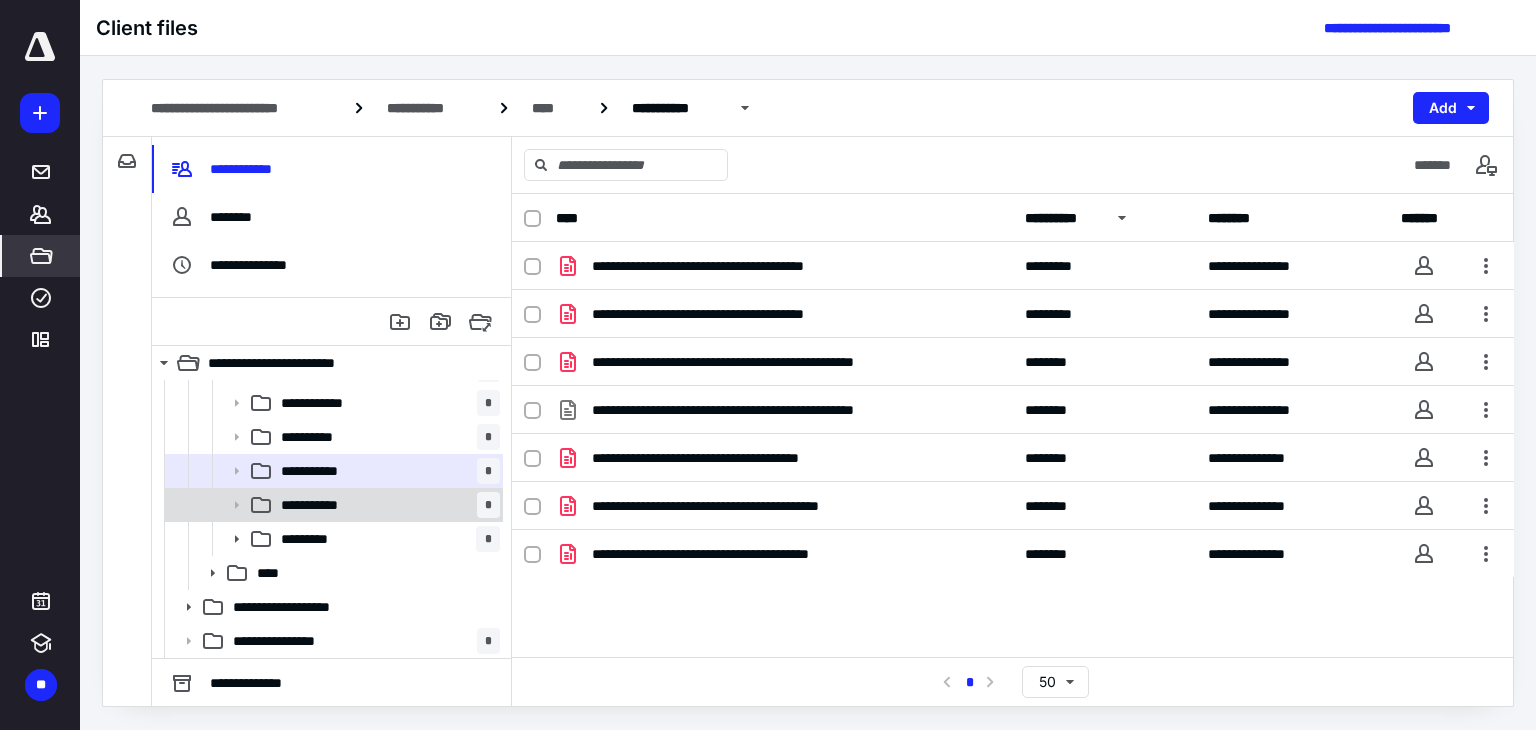click on "**********" at bounding box center [386, 505] 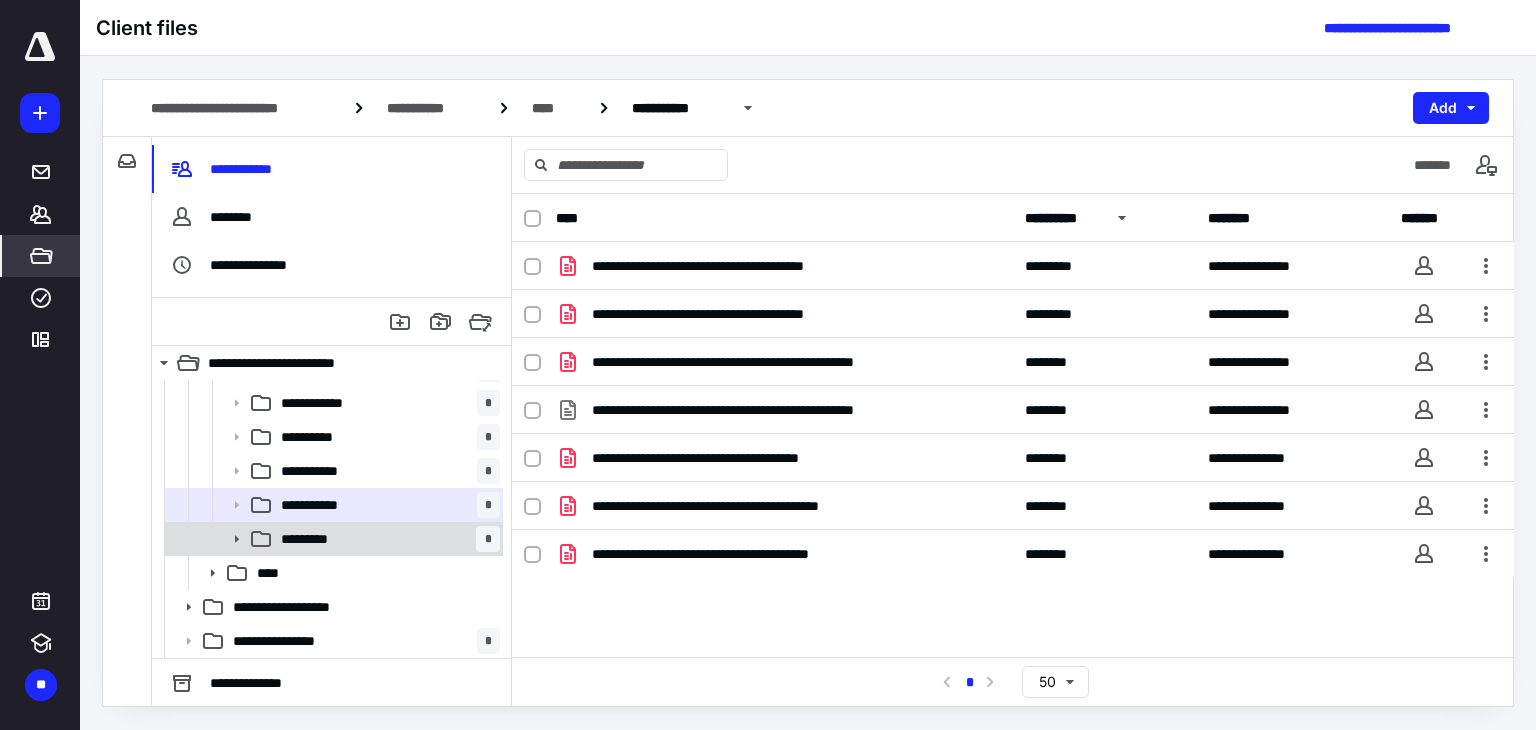 click on "********* *" at bounding box center [386, 539] 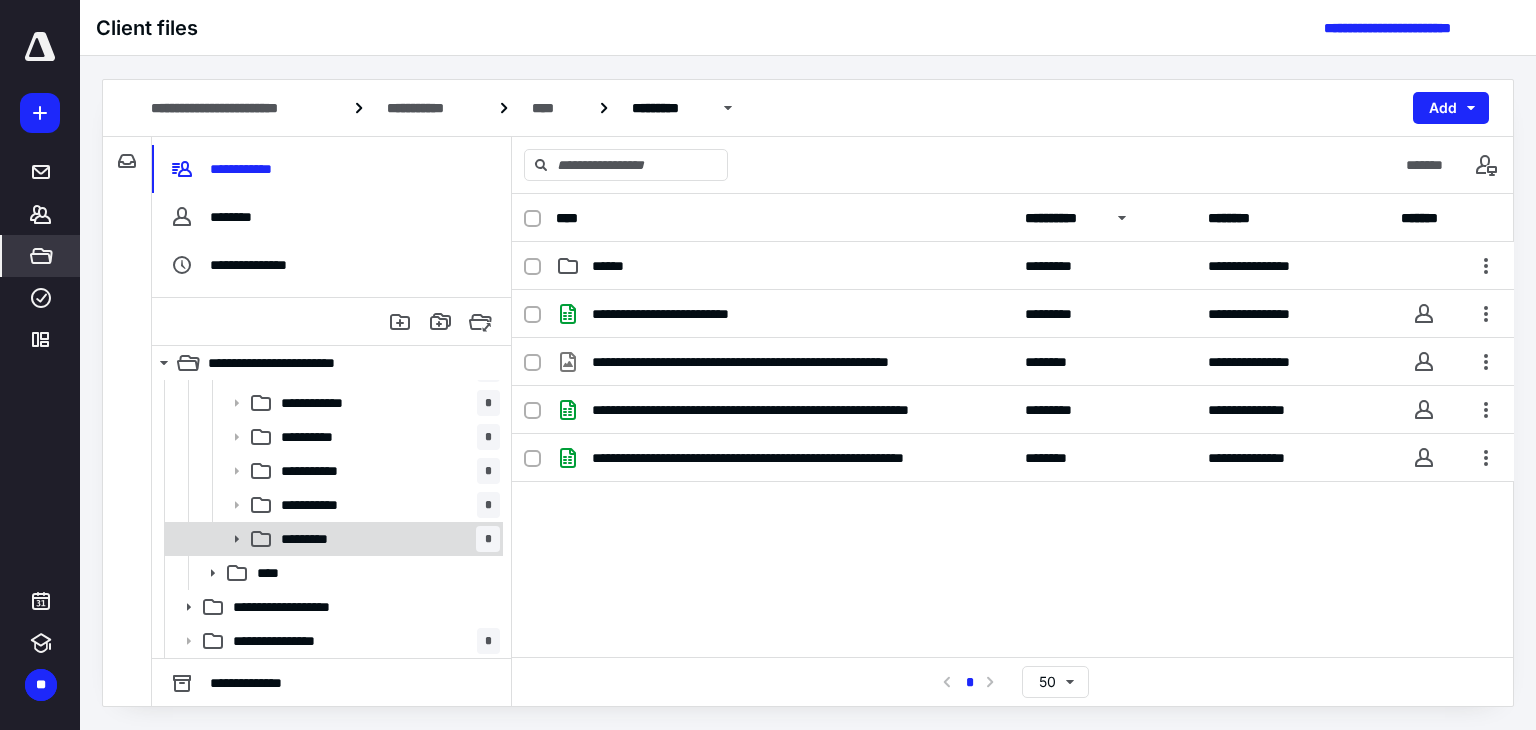 click on "********* *" at bounding box center (386, 539) 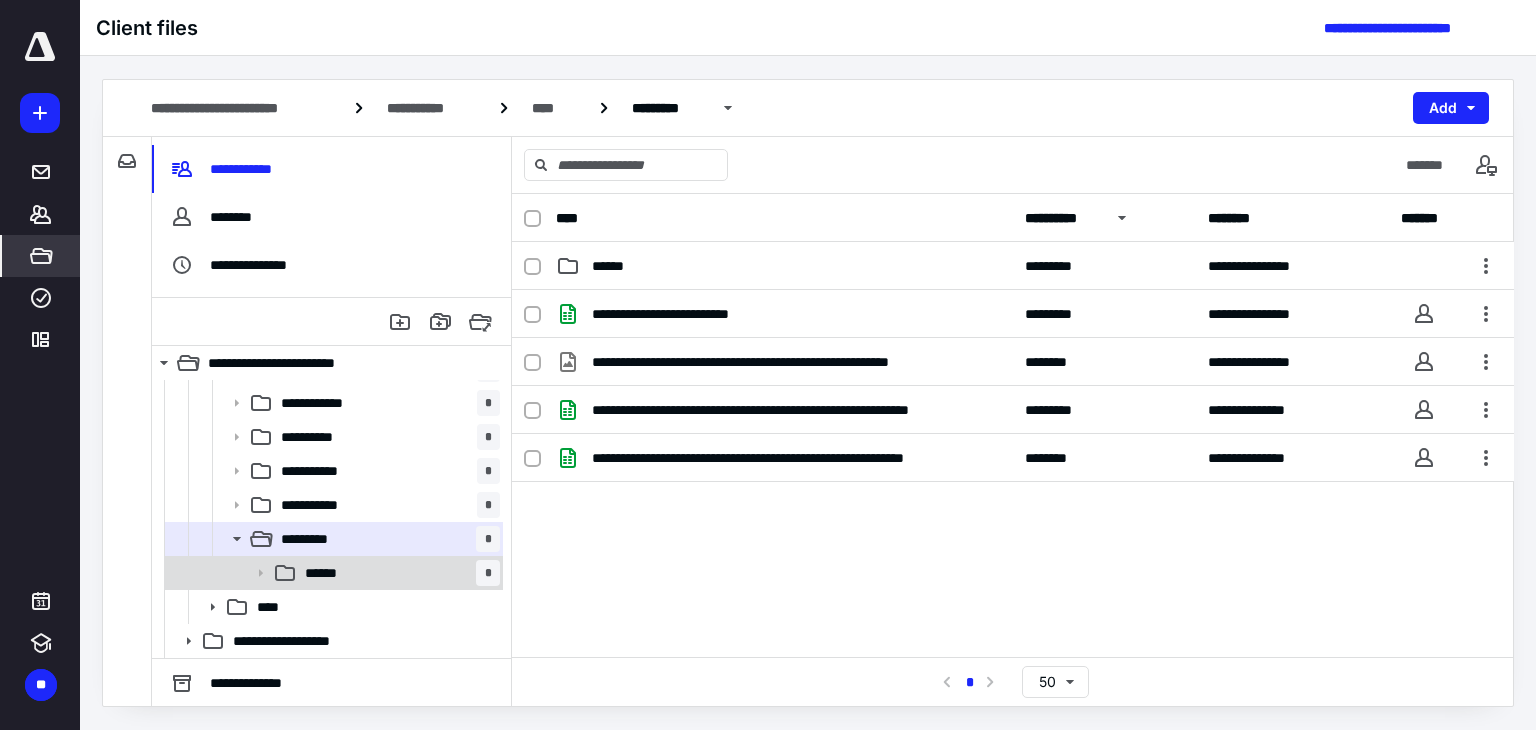 click on "****** *" at bounding box center [398, 573] 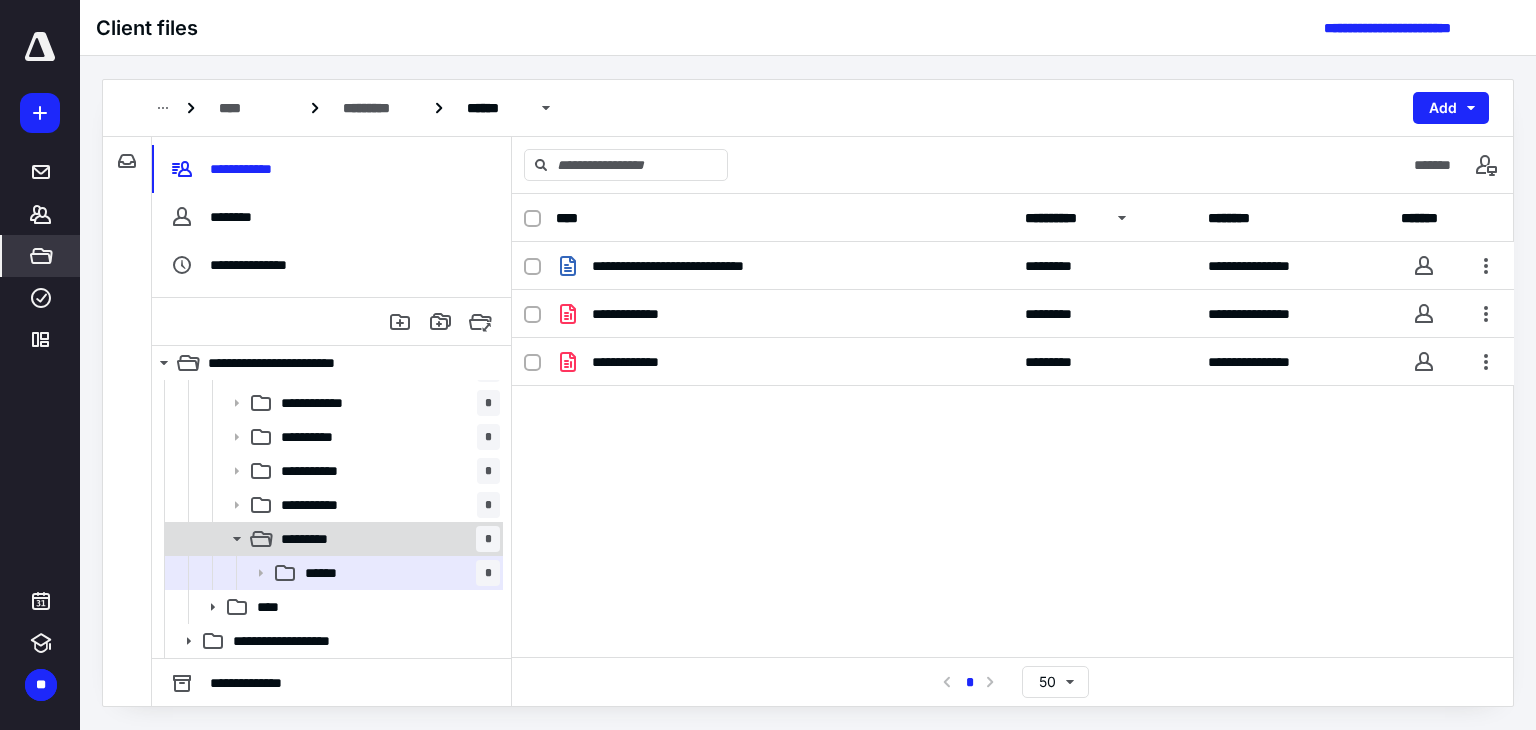 click on "********* *" at bounding box center (386, 539) 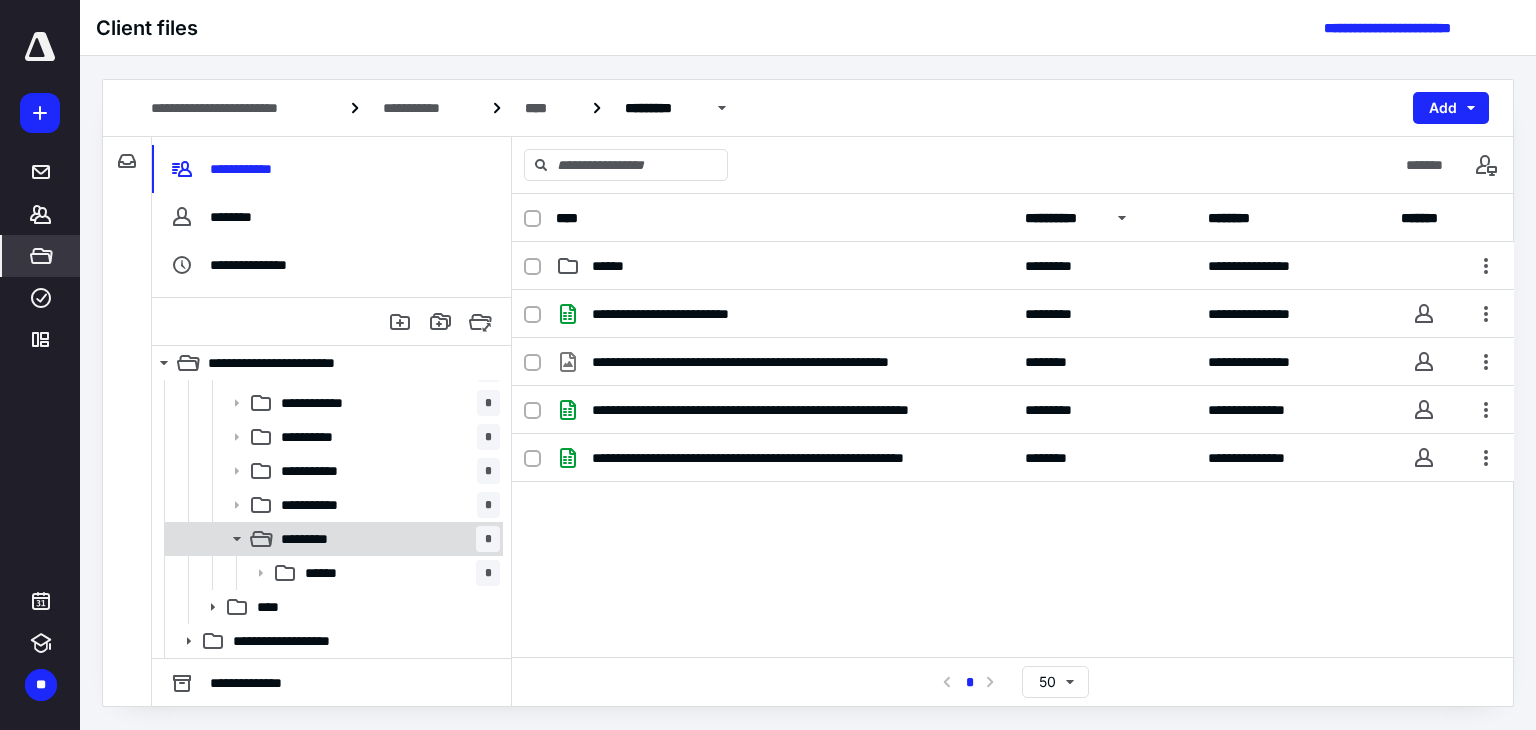 click on "********* *" at bounding box center [386, 539] 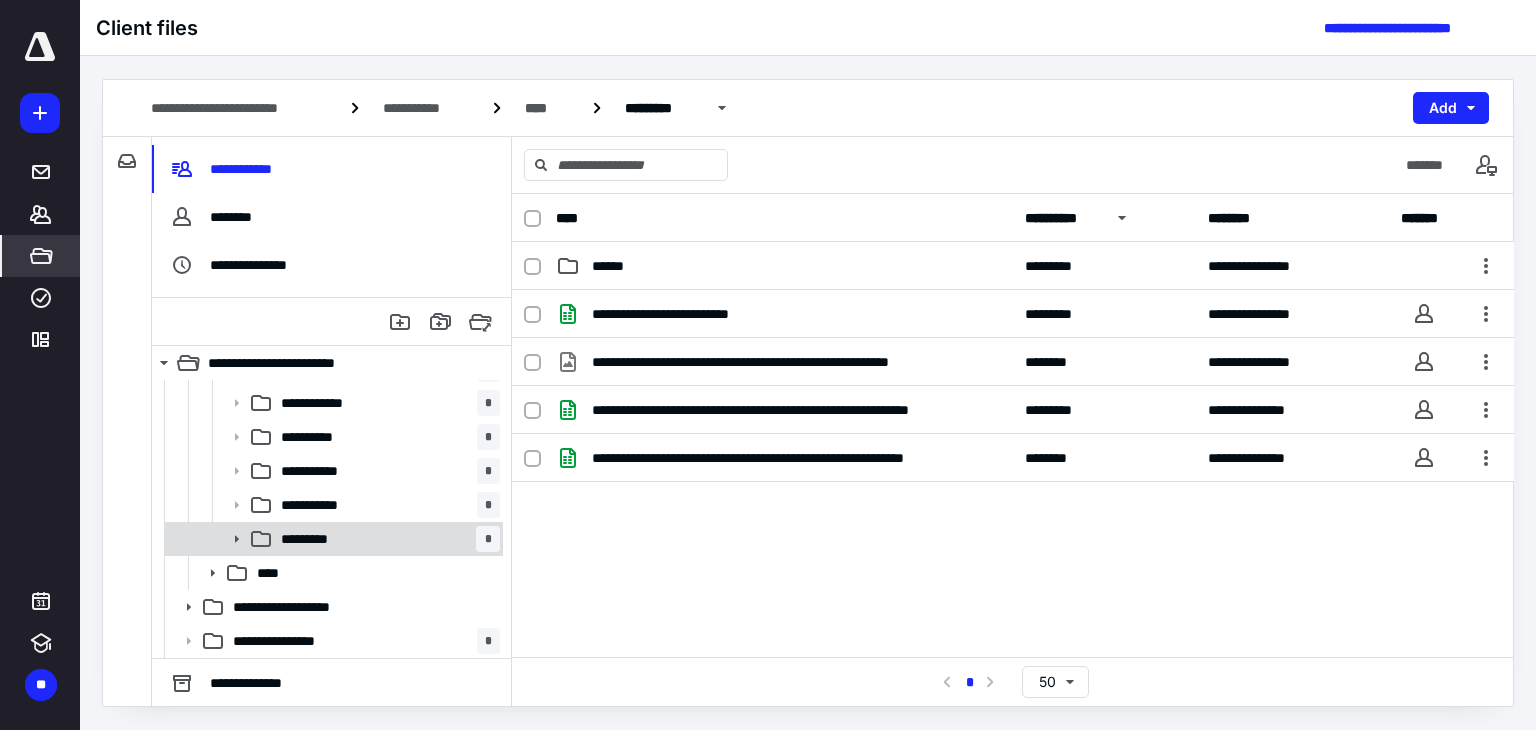 click on "********* *" at bounding box center (386, 539) 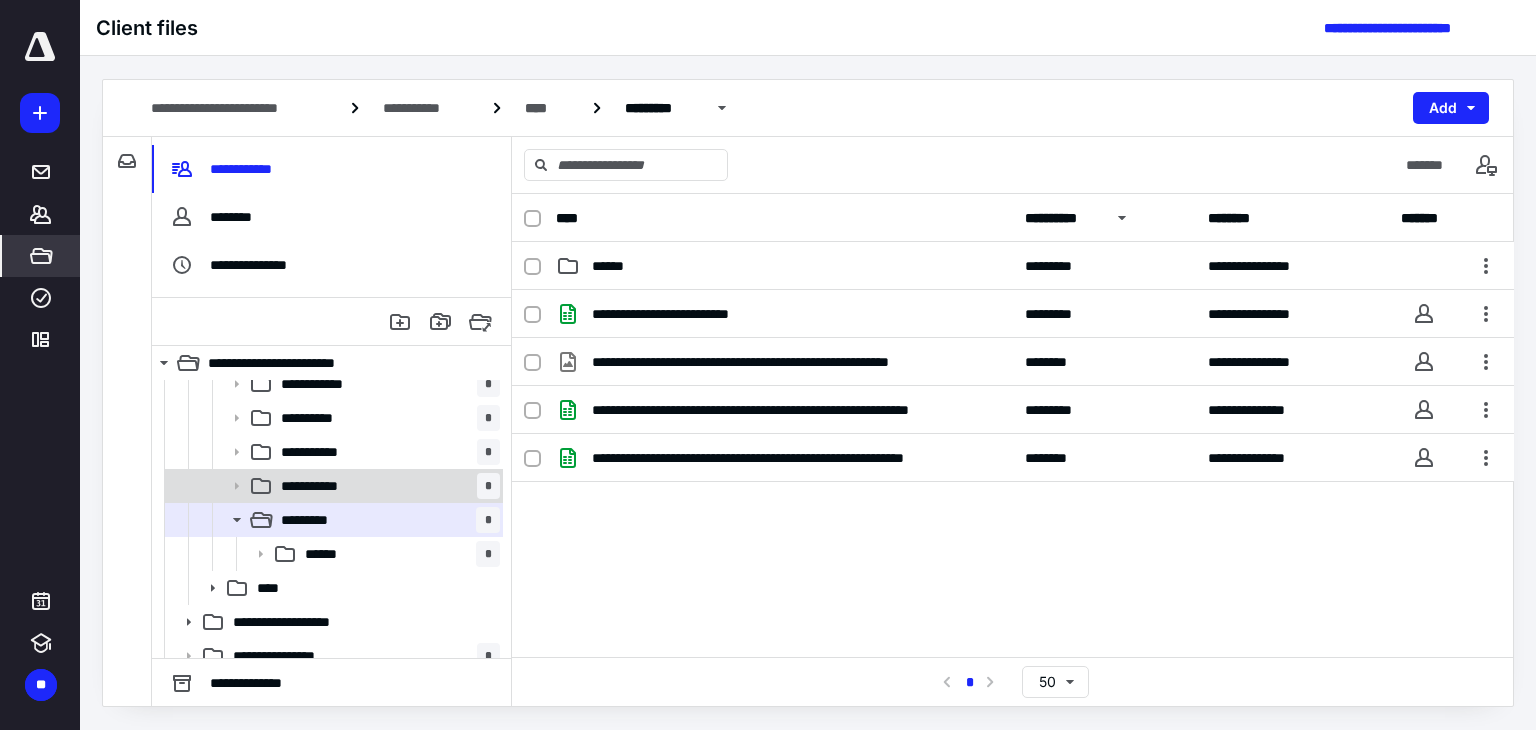 scroll, scrollTop: 402, scrollLeft: 0, axis: vertical 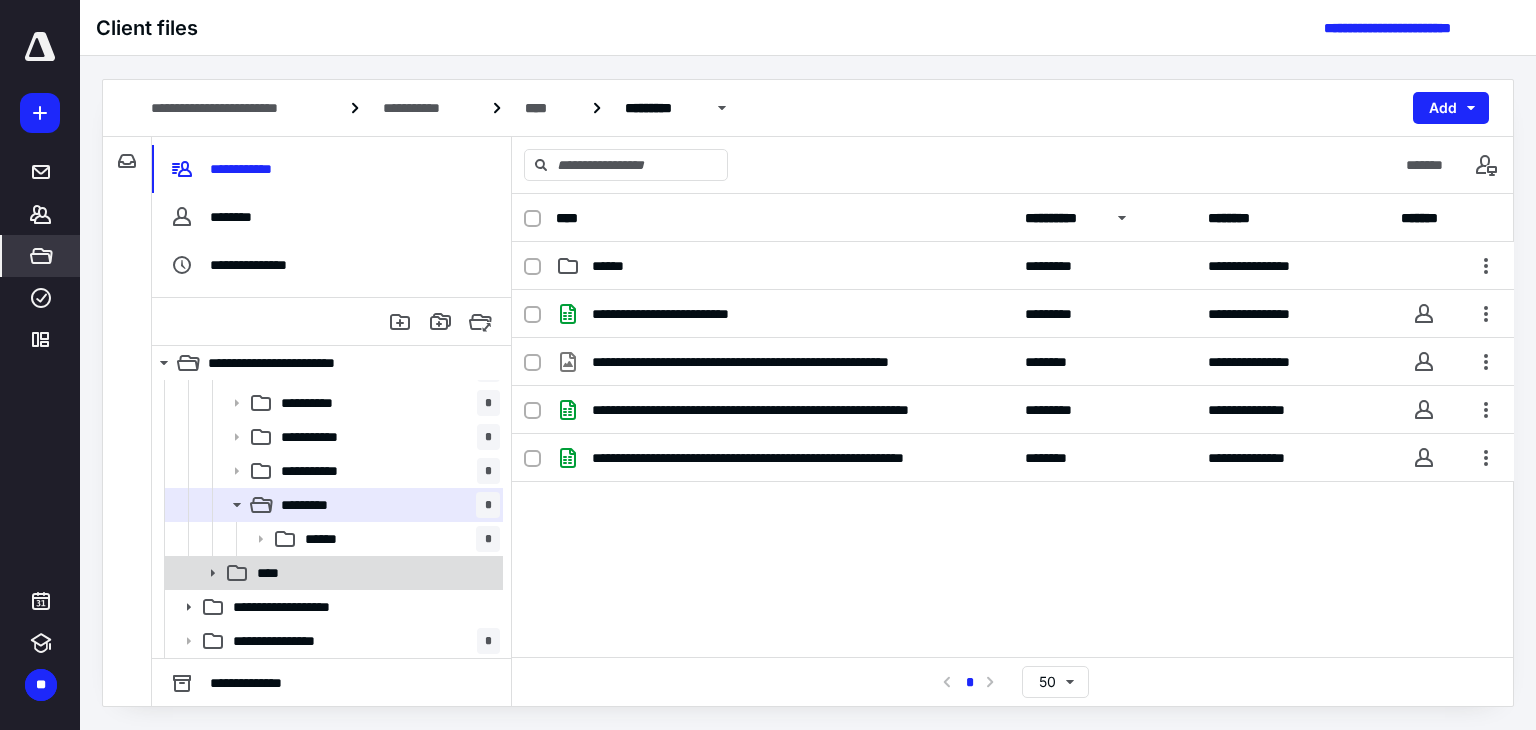 click on "****" at bounding box center [374, 573] 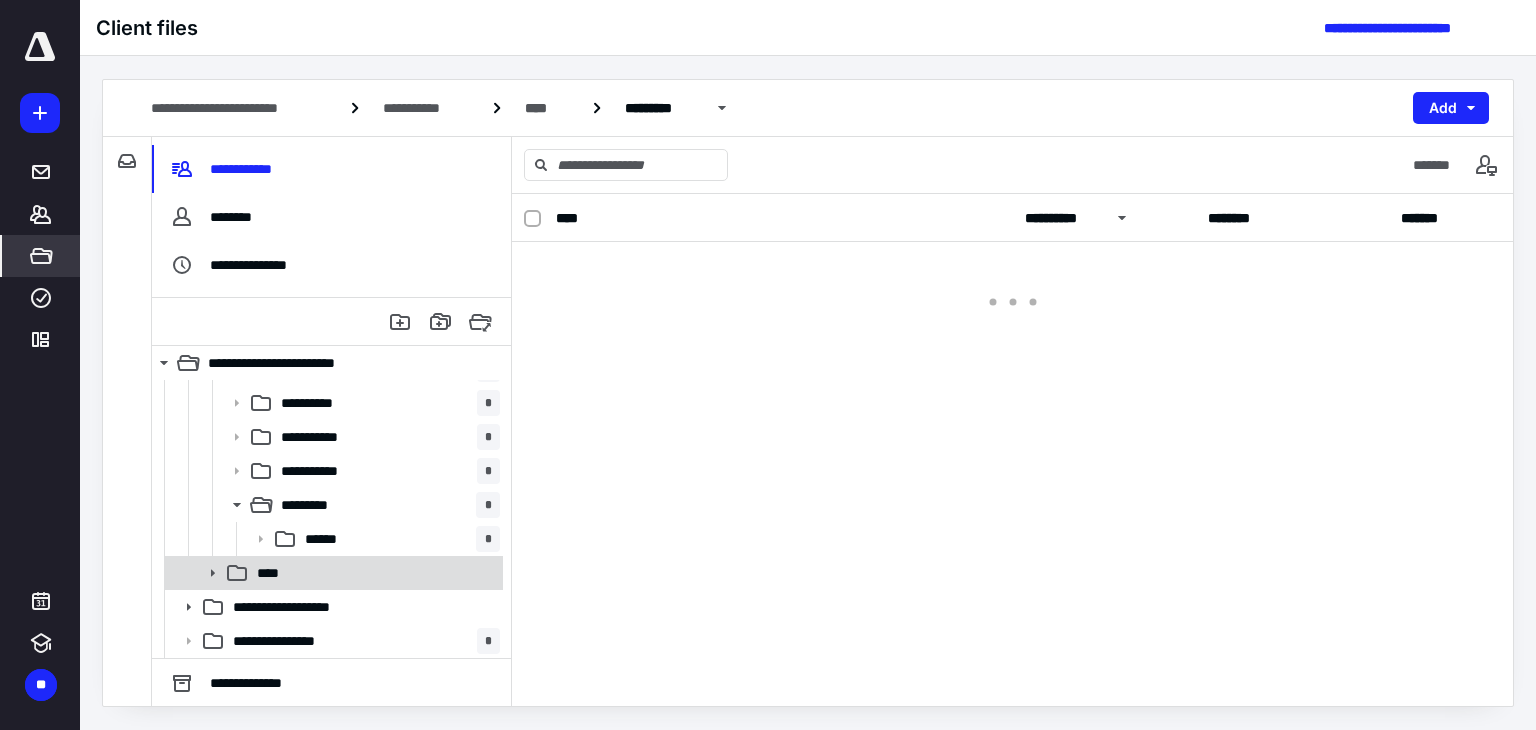 click on "****" at bounding box center [374, 573] 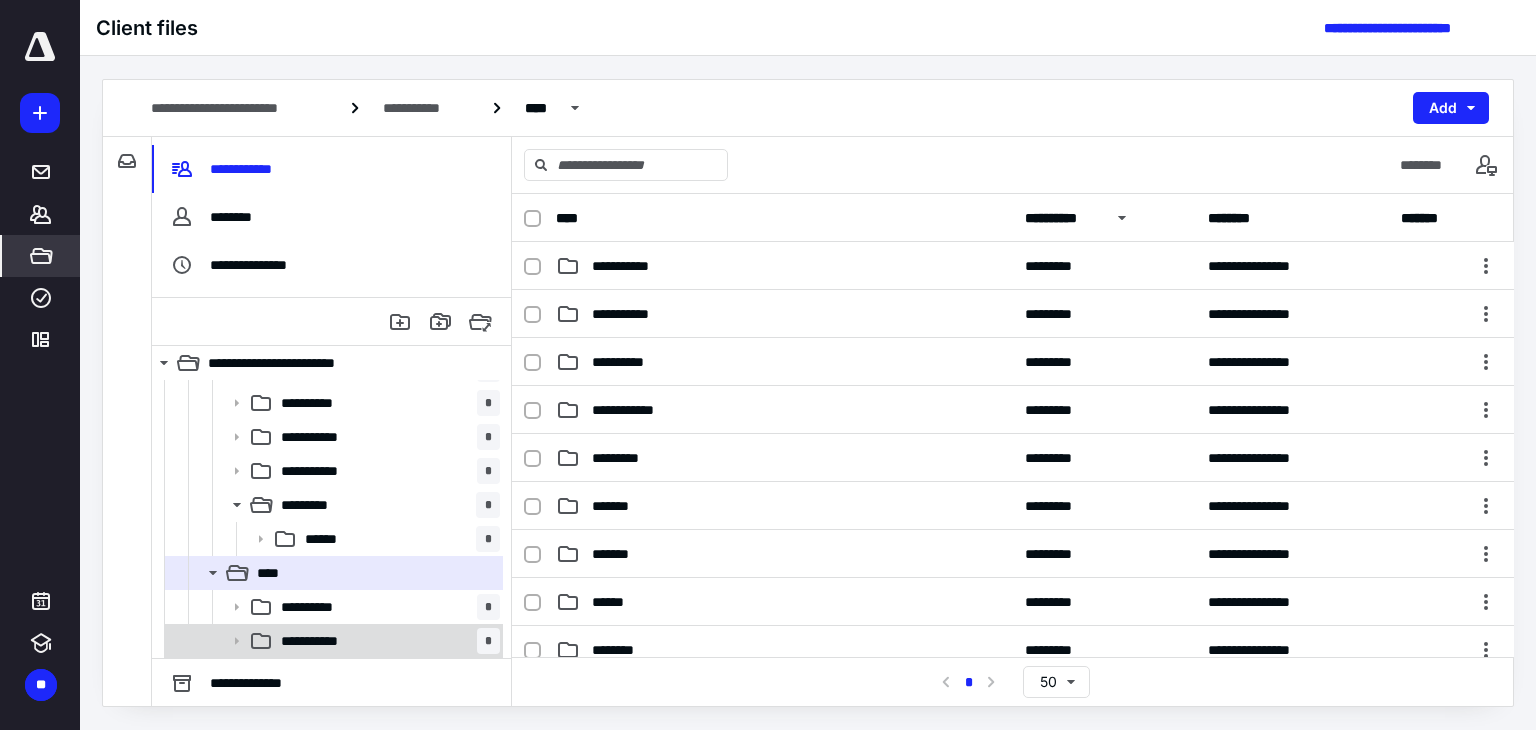 scroll, scrollTop: 502, scrollLeft: 0, axis: vertical 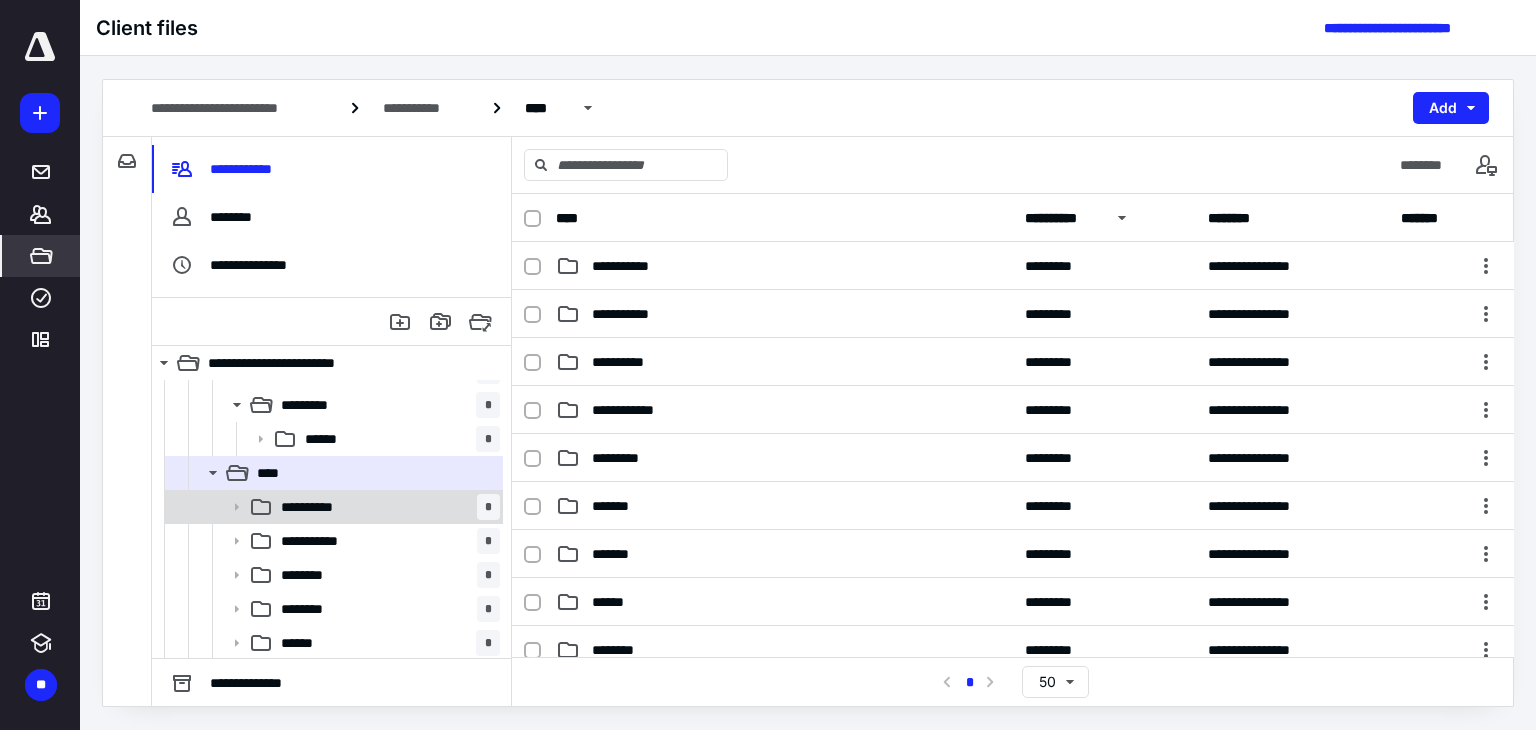 click on "**********" at bounding box center [386, 507] 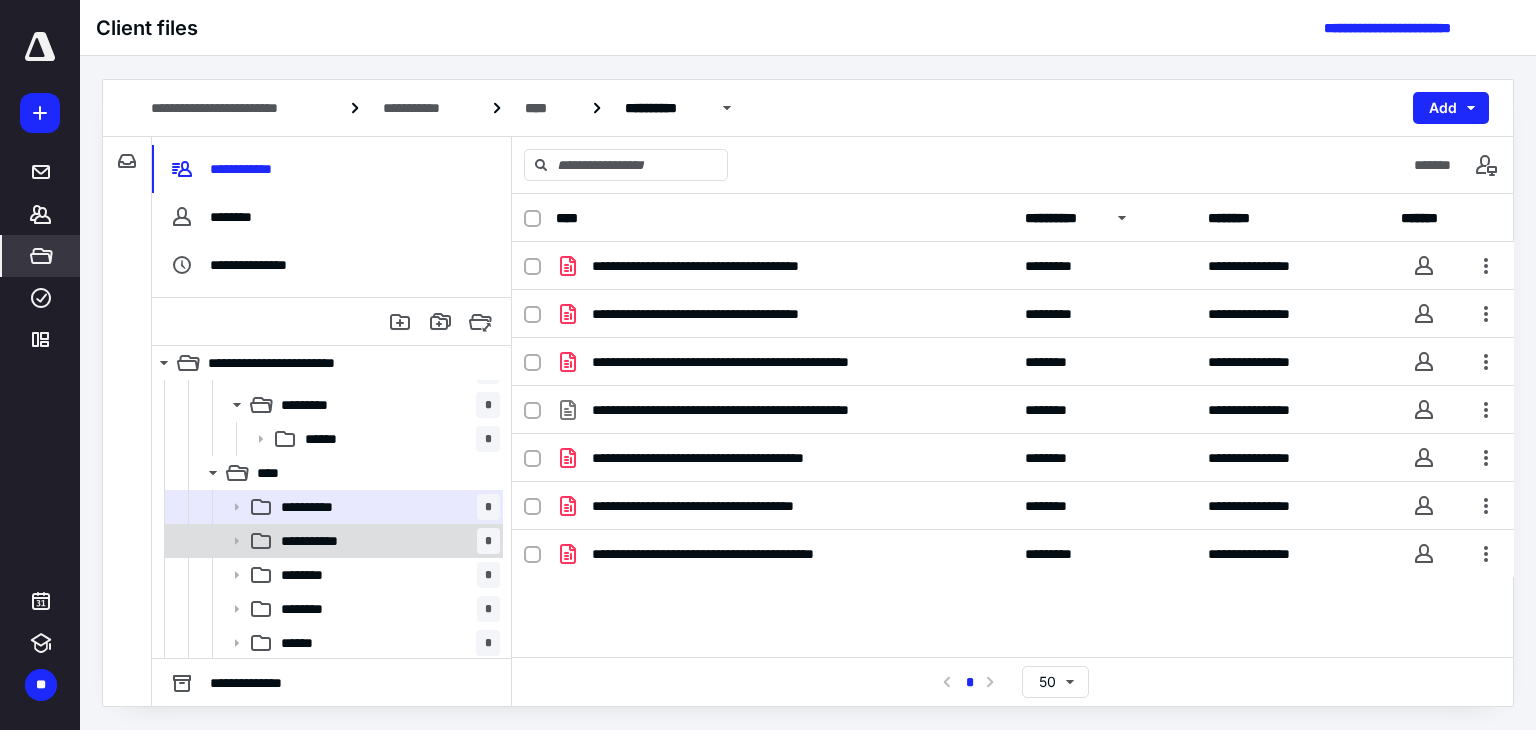 click on "**********" at bounding box center (386, 541) 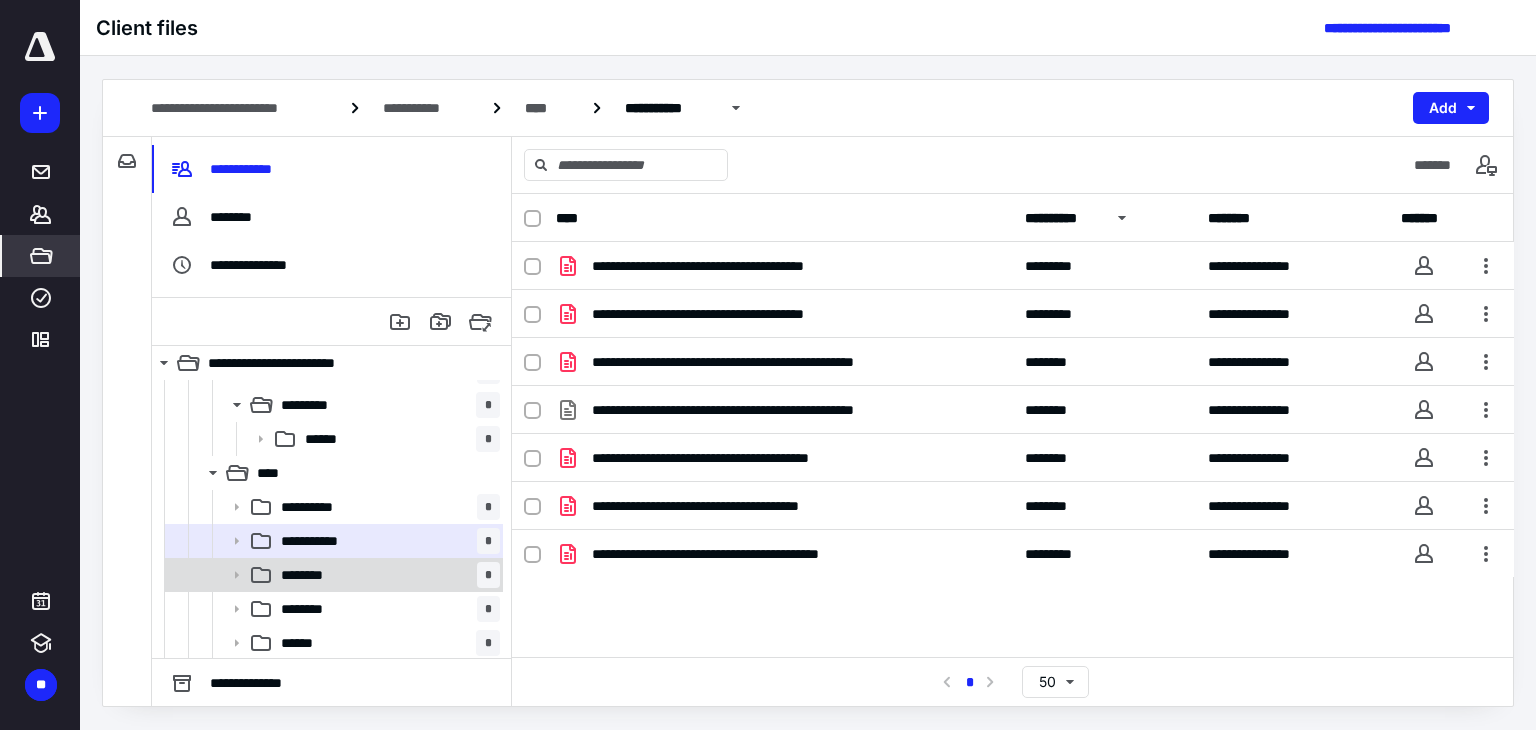 click on "******** *" at bounding box center (386, 575) 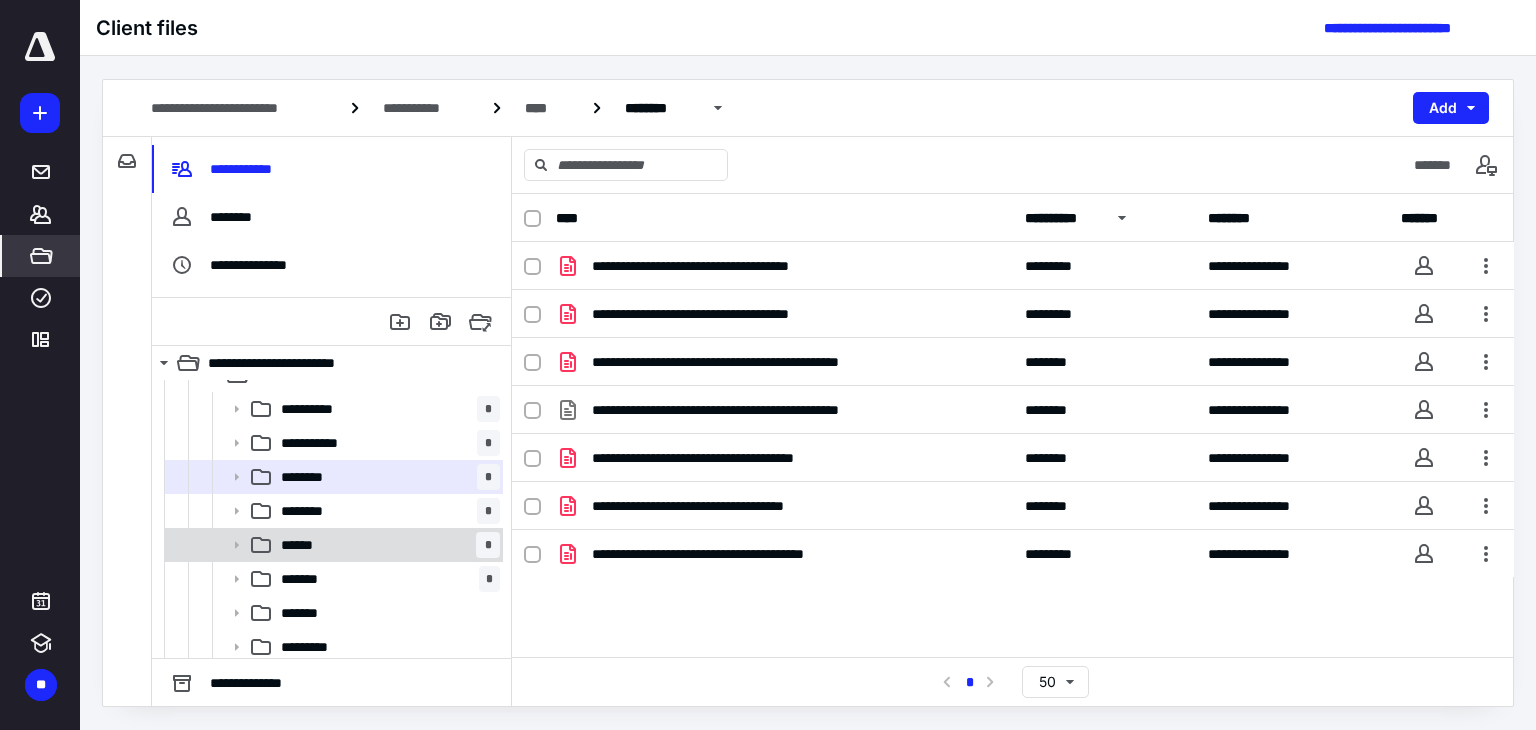 scroll, scrollTop: 602, scrollLeft: 0, axis: vertical 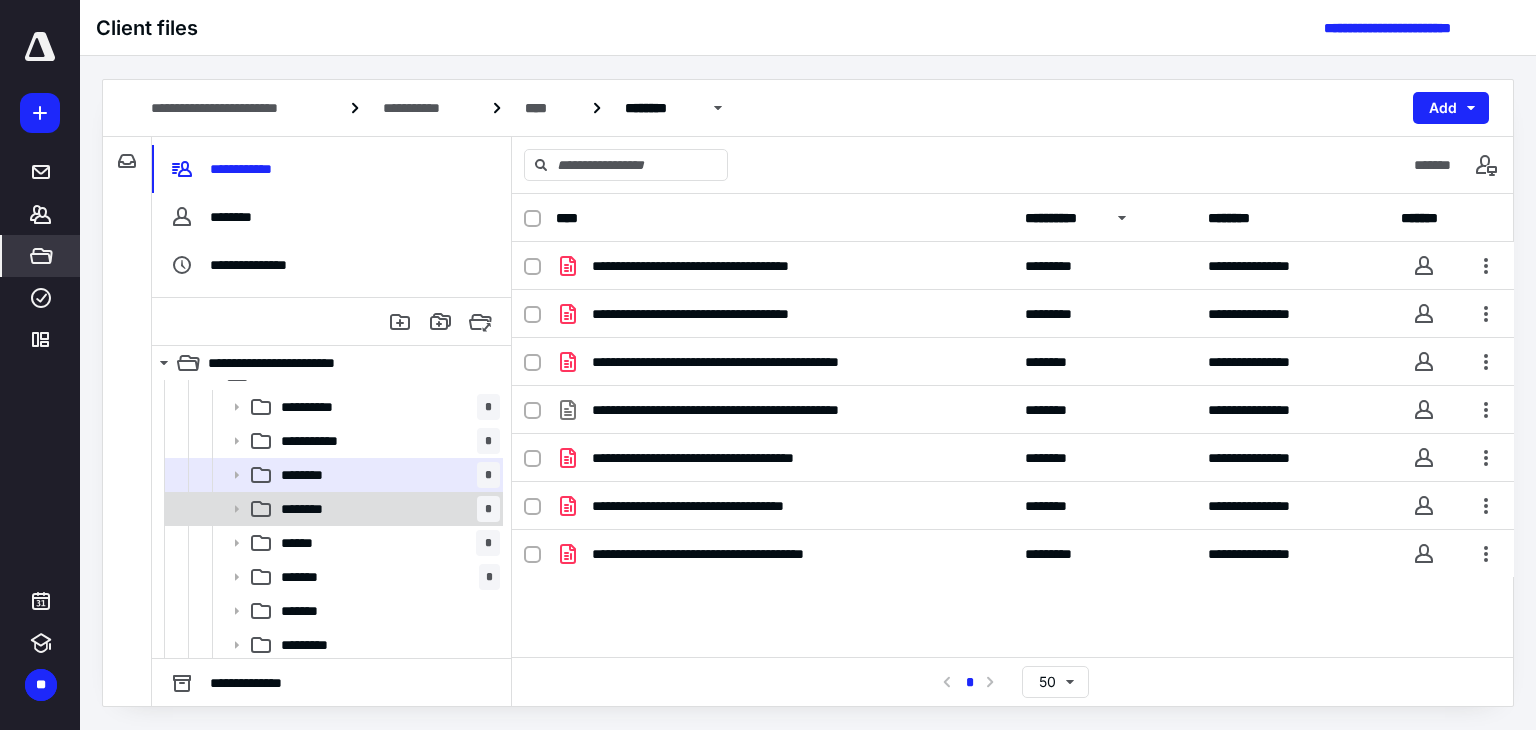 click on "******** *" at bounding box center [386, 509] 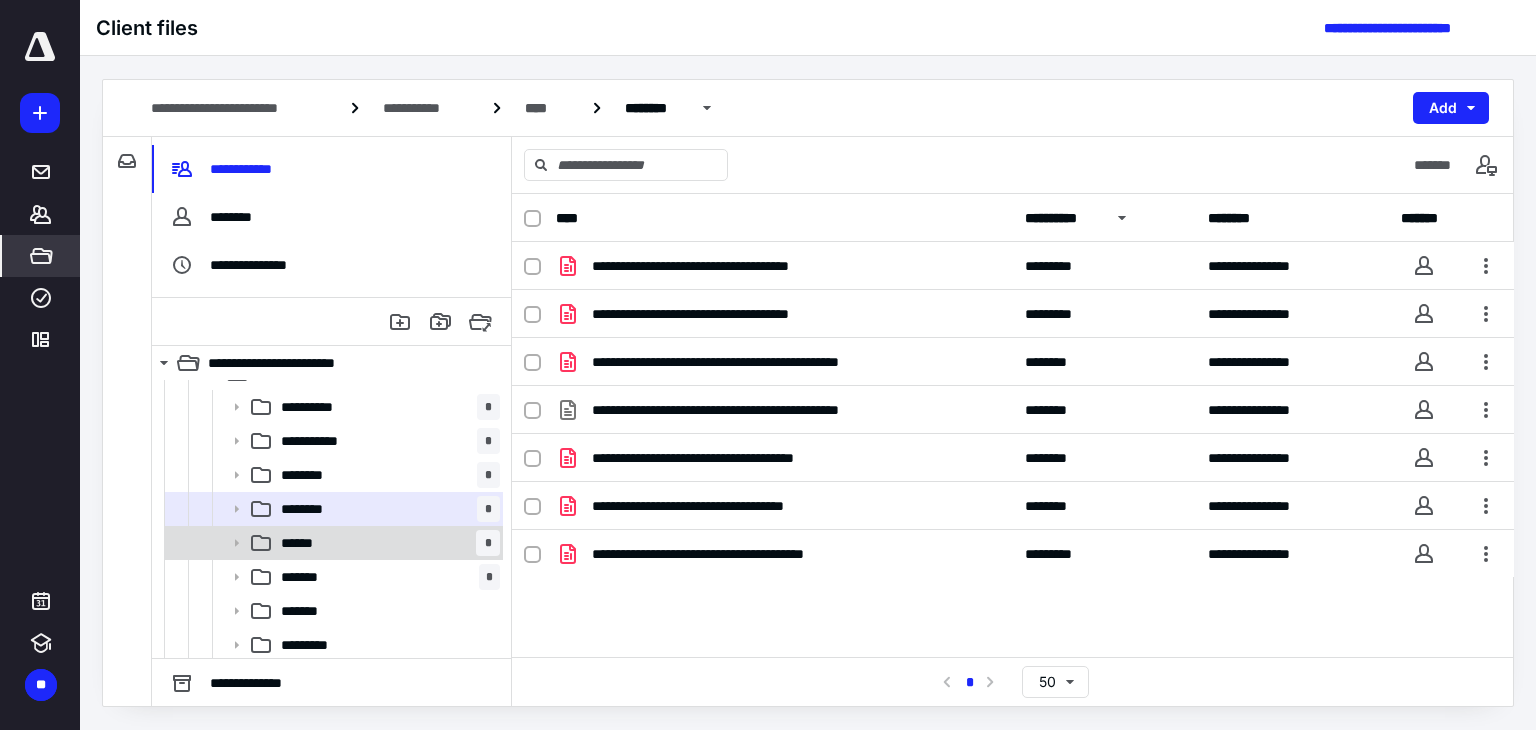 click on "****** *" at bounding box center [386, 543] 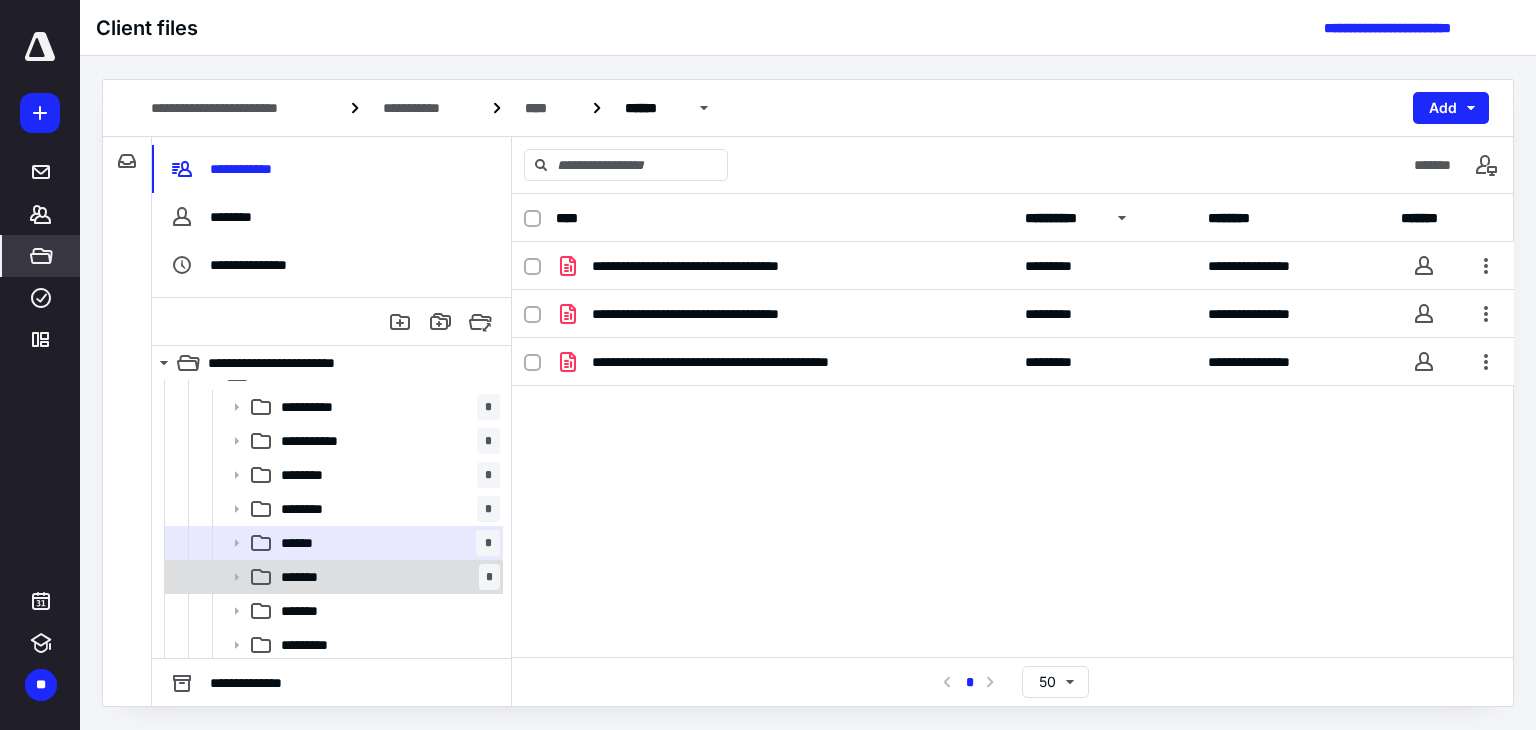 click on "******* *" at bounding box center [386, 577] 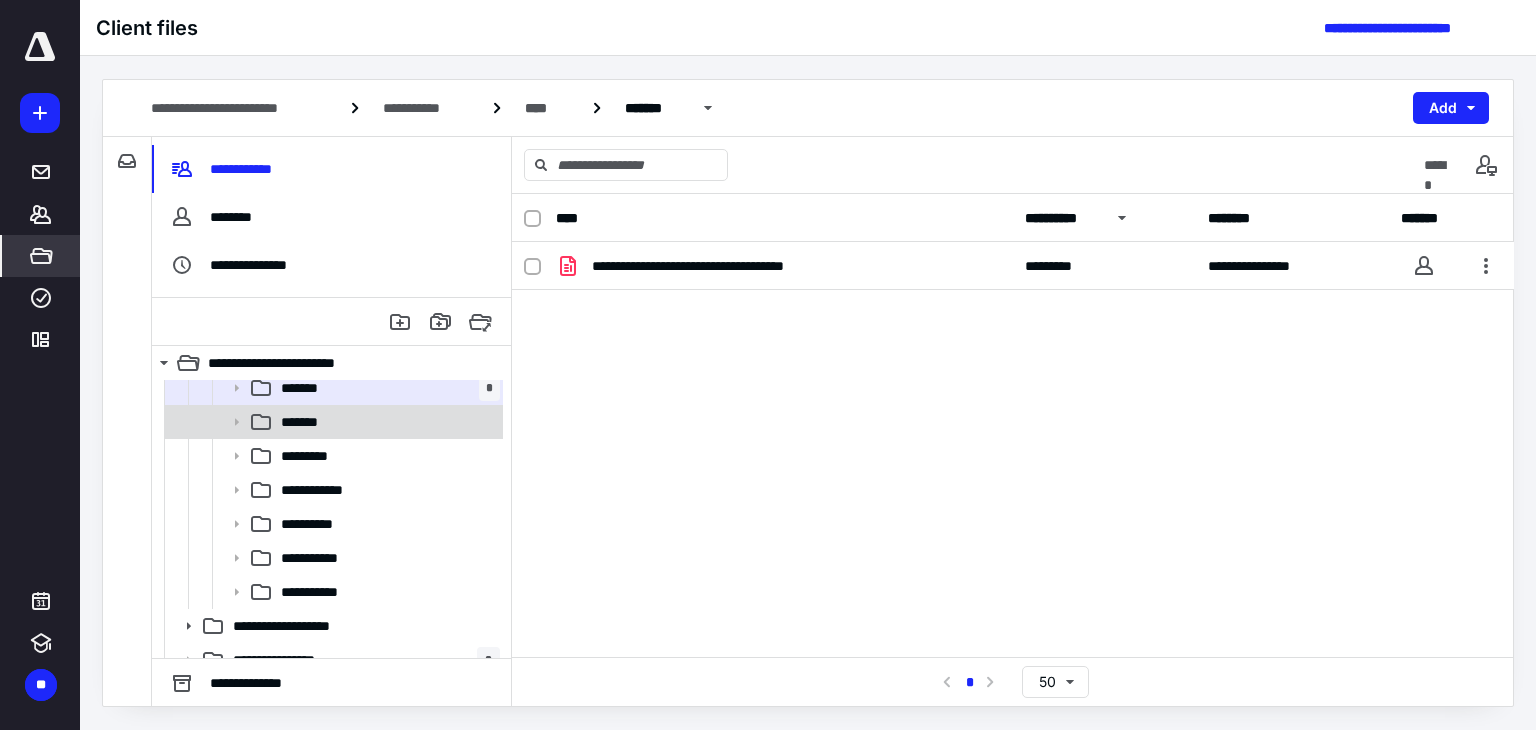 scroll, scrollTop: 810, scrollLeft: 0, axis: vertical 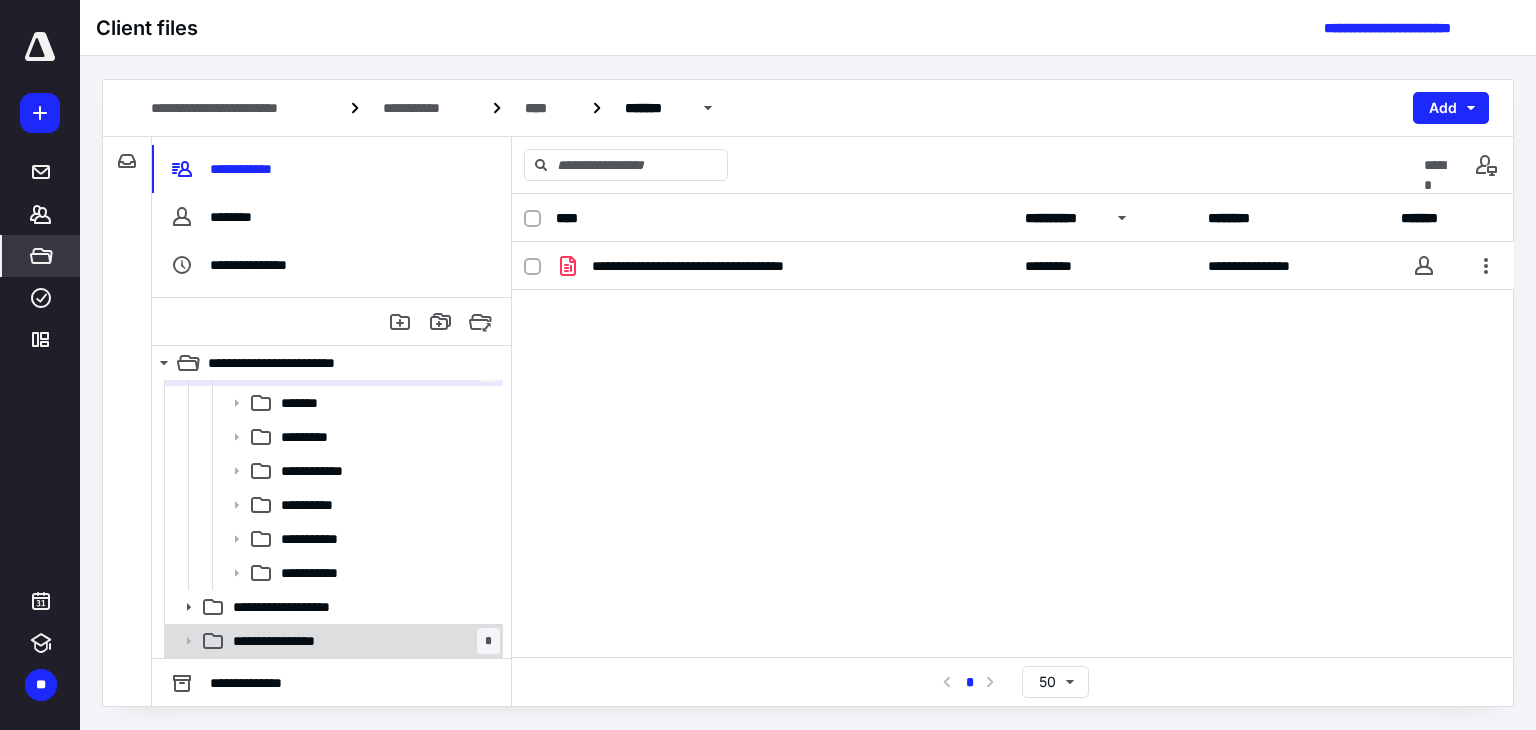 click on "**********" at bounding box center [362, 641] 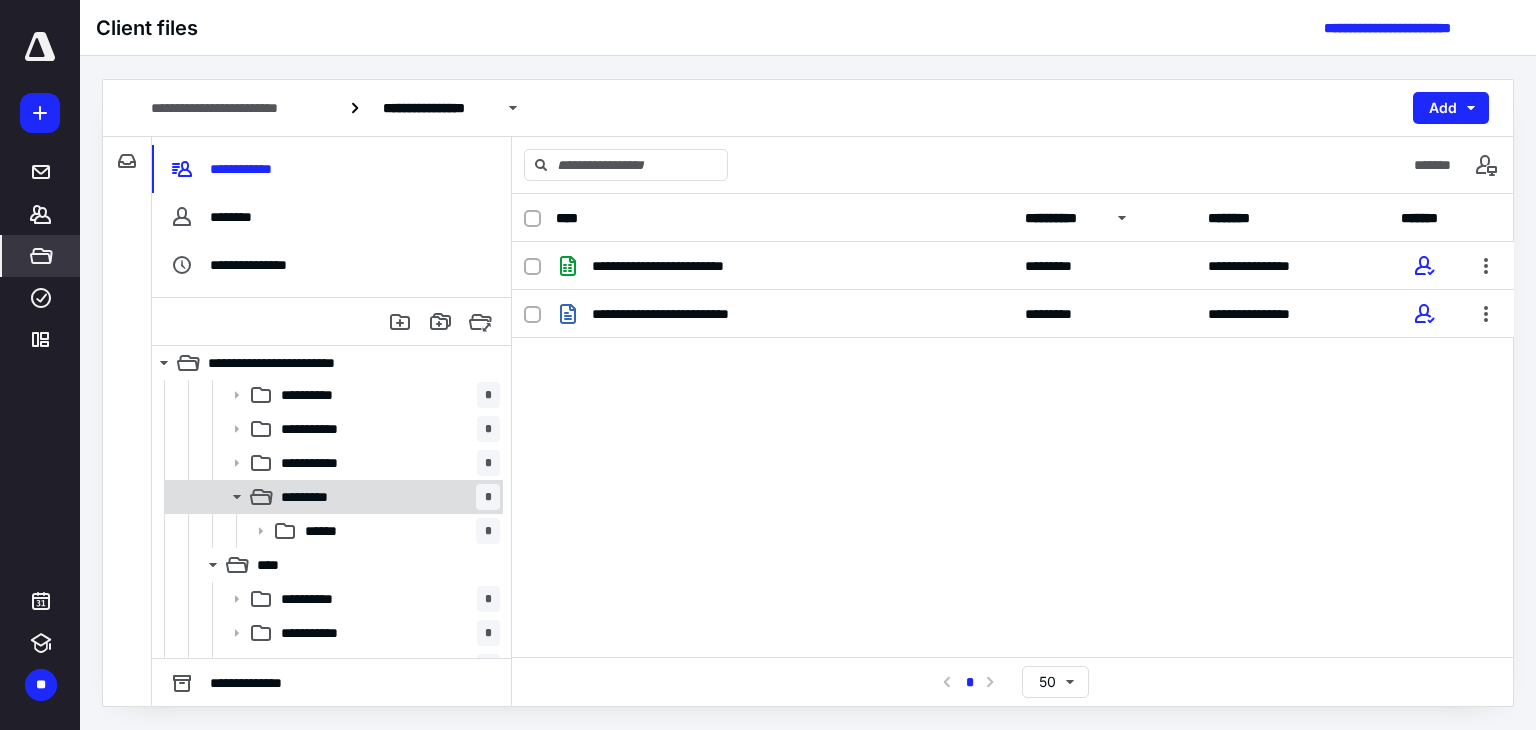 scroll, scrollTop: 510, scrollLeft: 0, axis: vertical 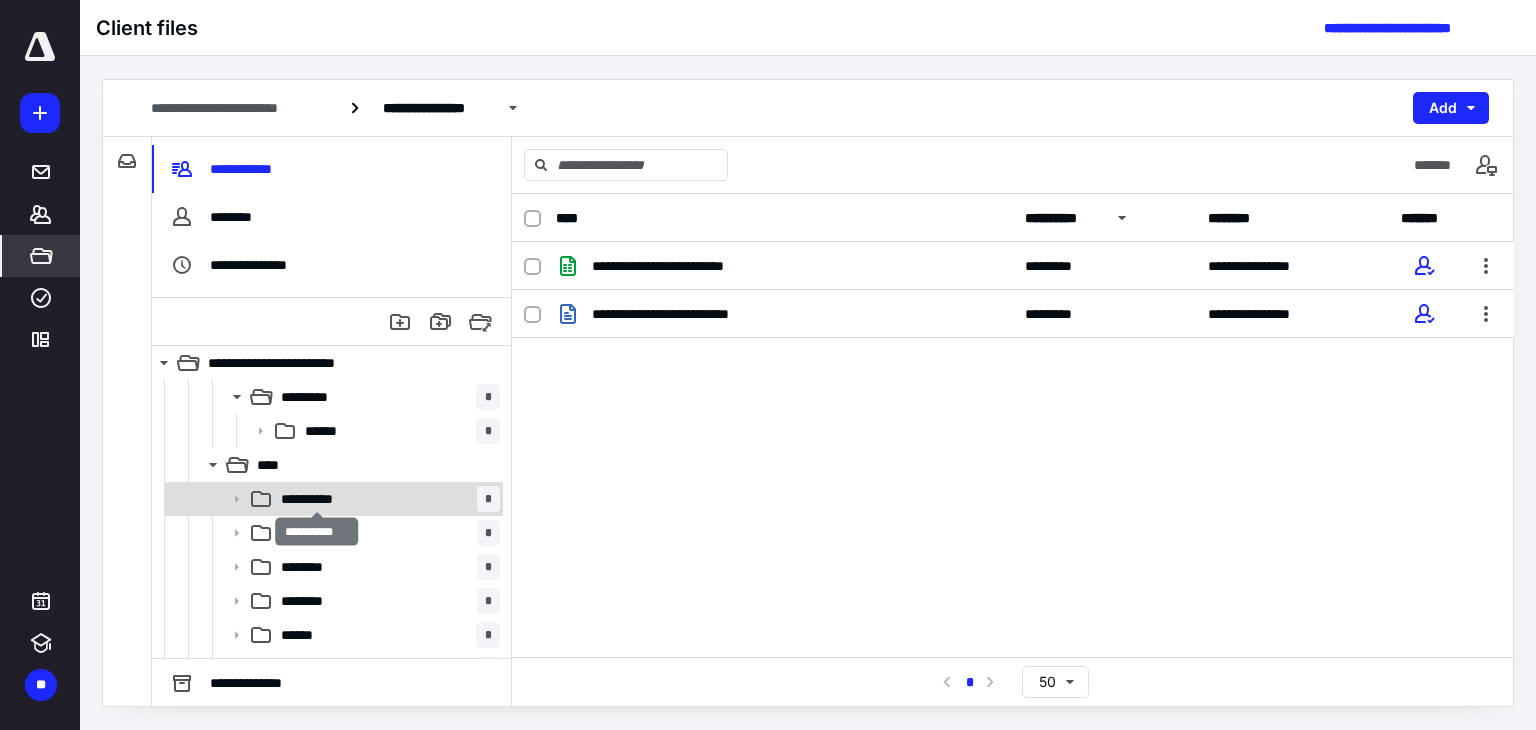 click on "**********" at bounding box center [317, 499] 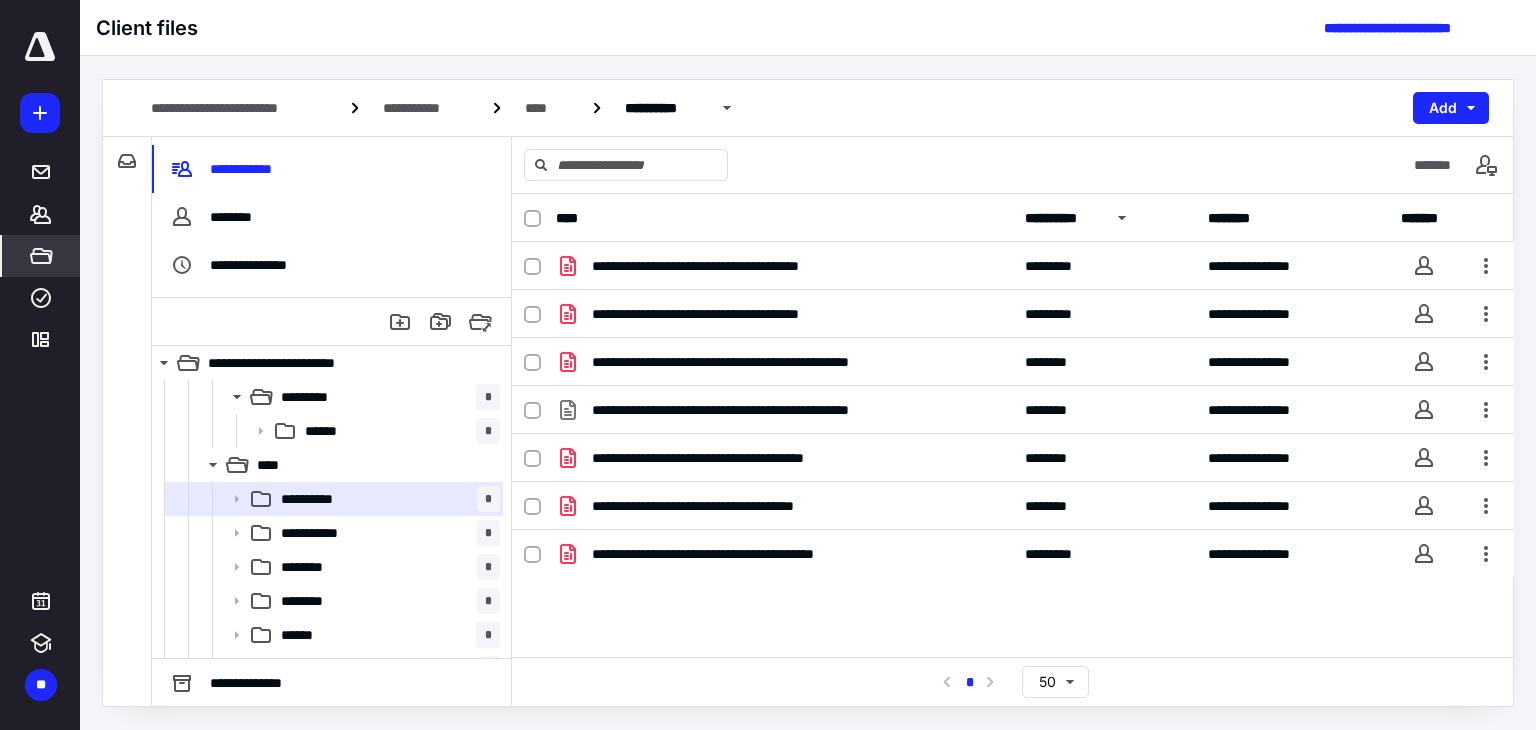 click on "**********" at bounding box center (321, 533) 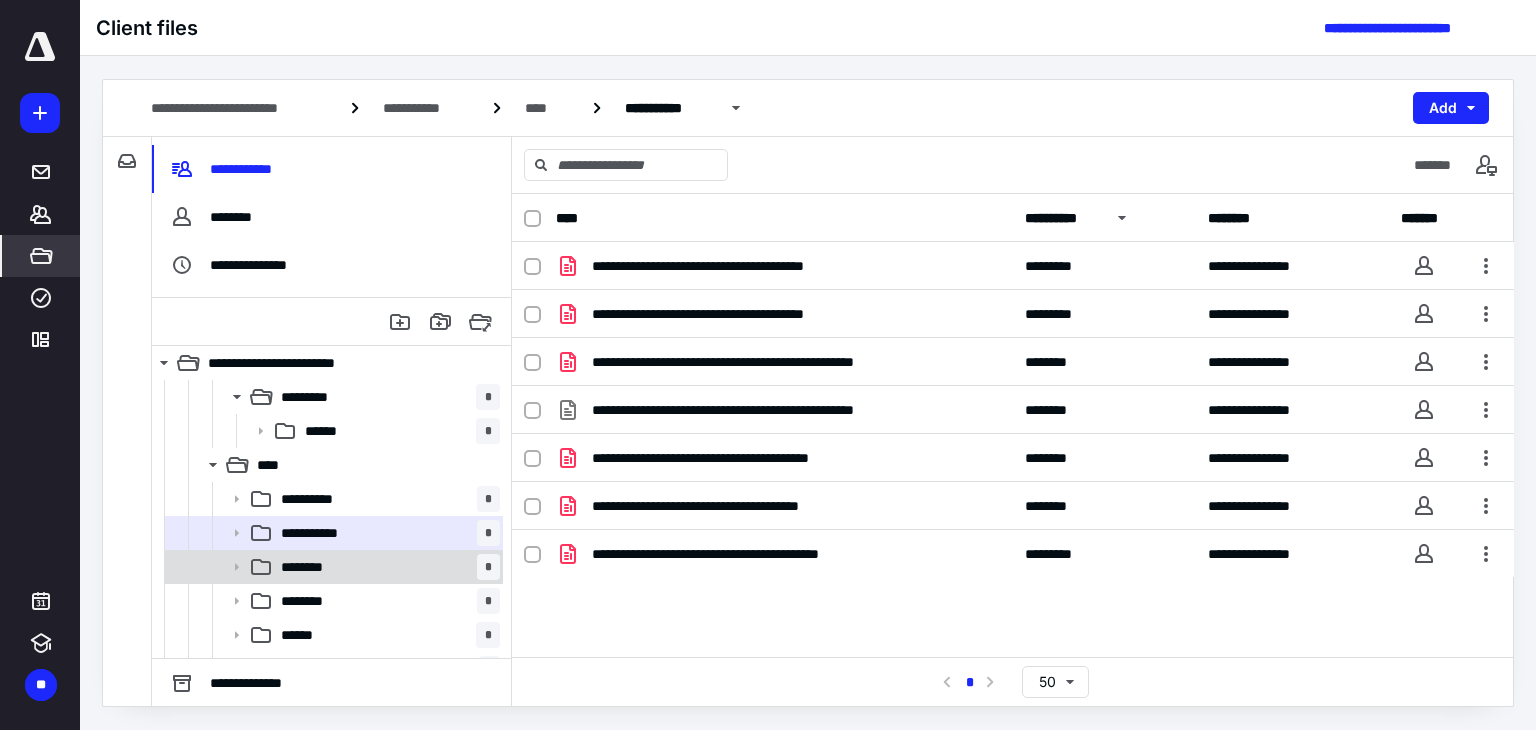 click on "********" at bounding box center [312, 567] 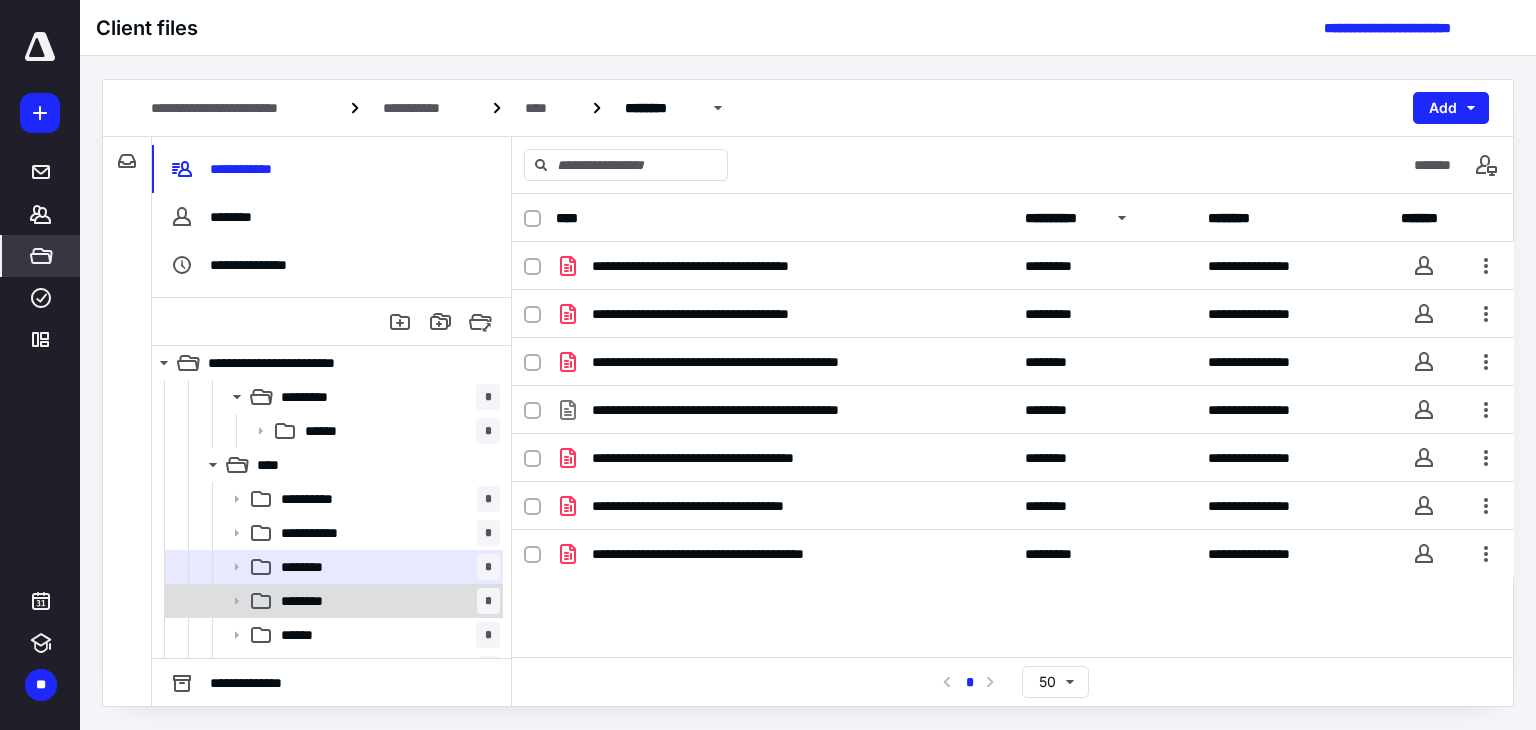 click on "******** *" at bounding box center [386, 601] 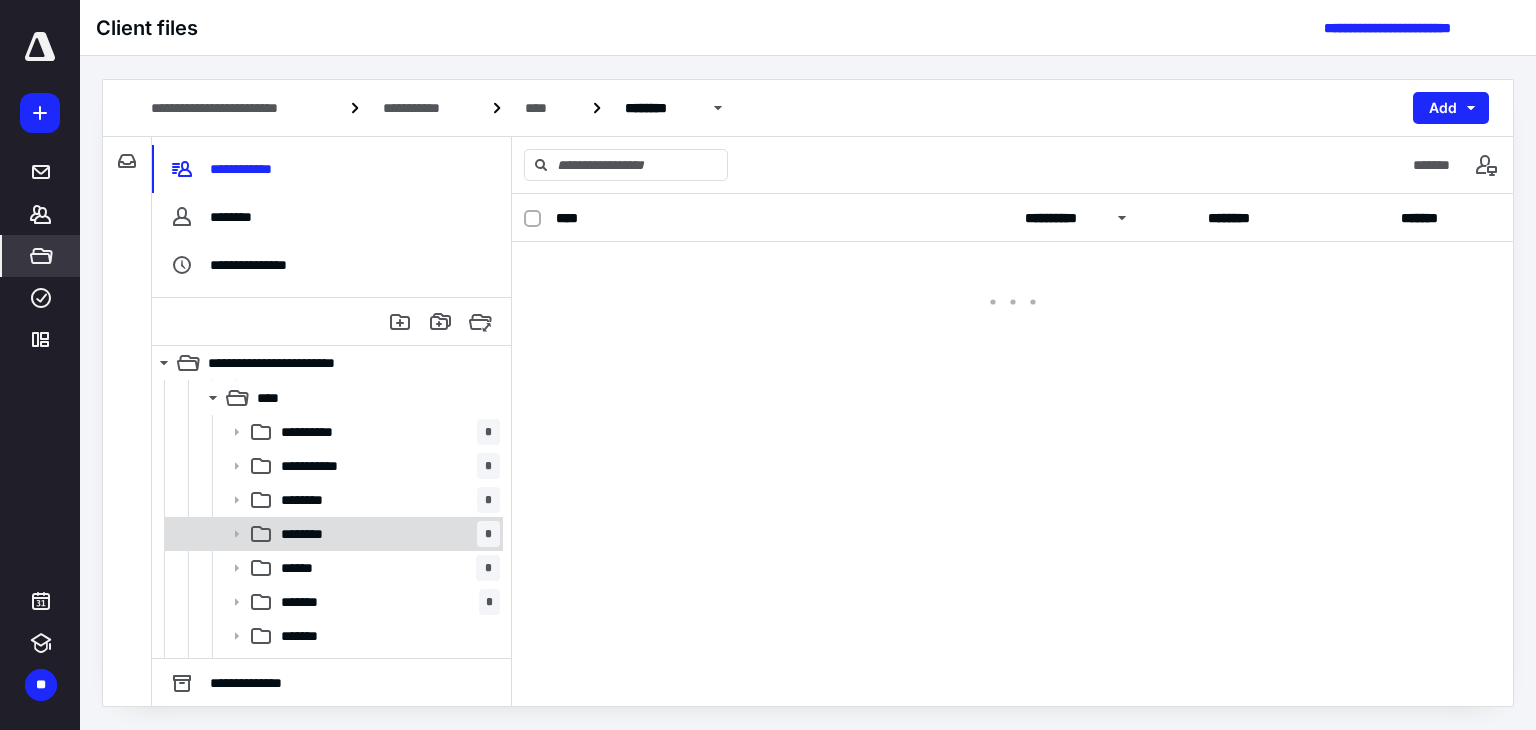 scroll, scrollTop: 610, scrollLeft: 0, axis: vertical 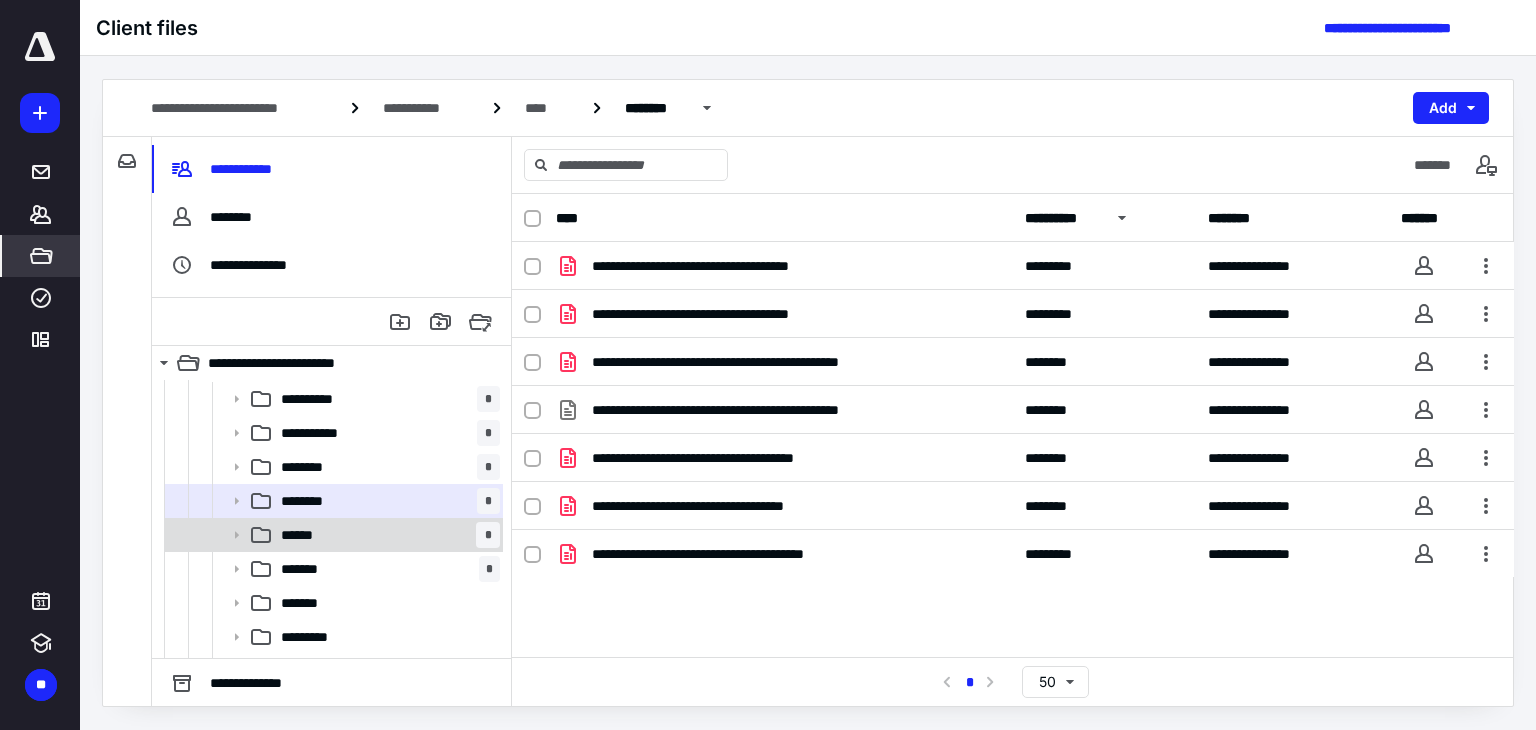 click on "****** *" at bounding box center [386, 535] 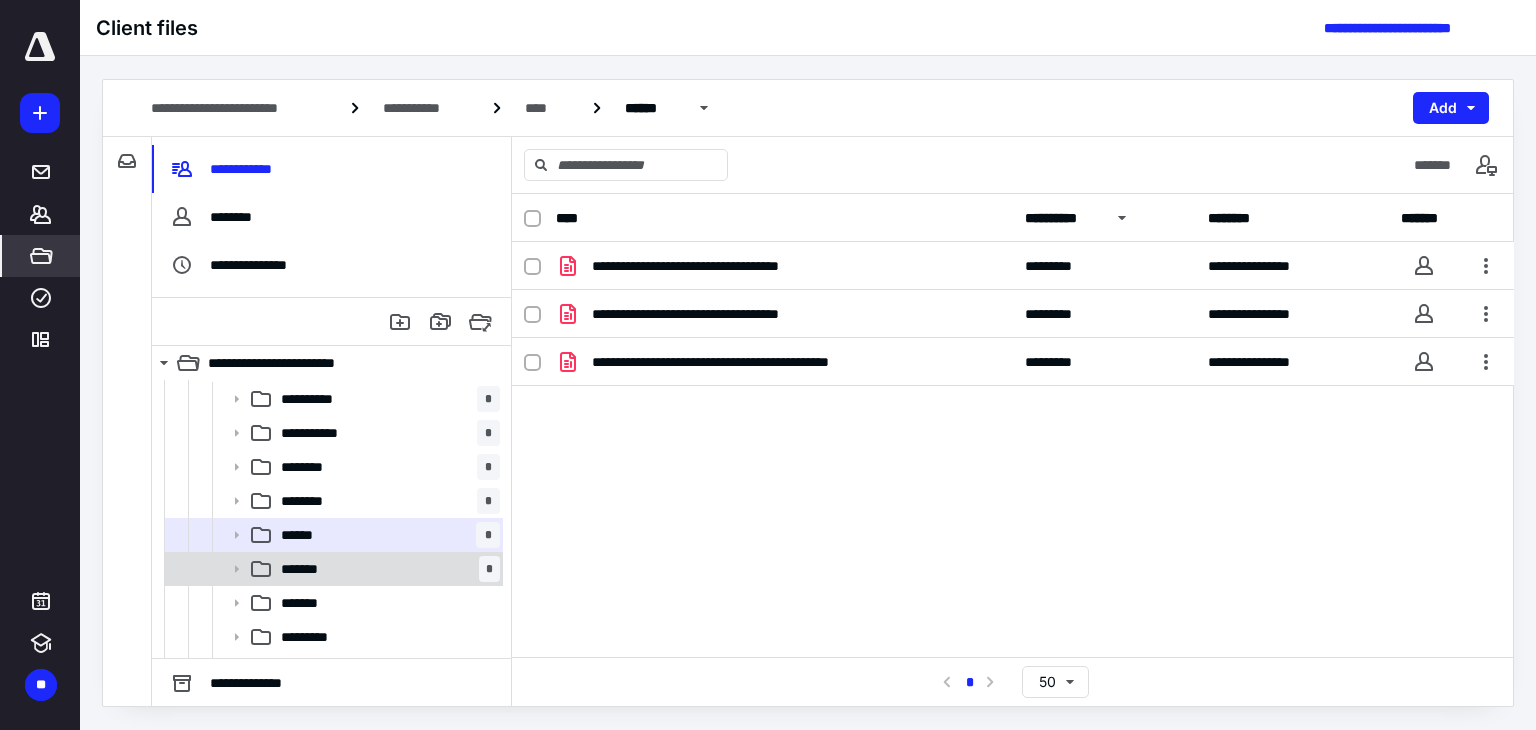 click on "******* *" at bounding box center (386, 569) 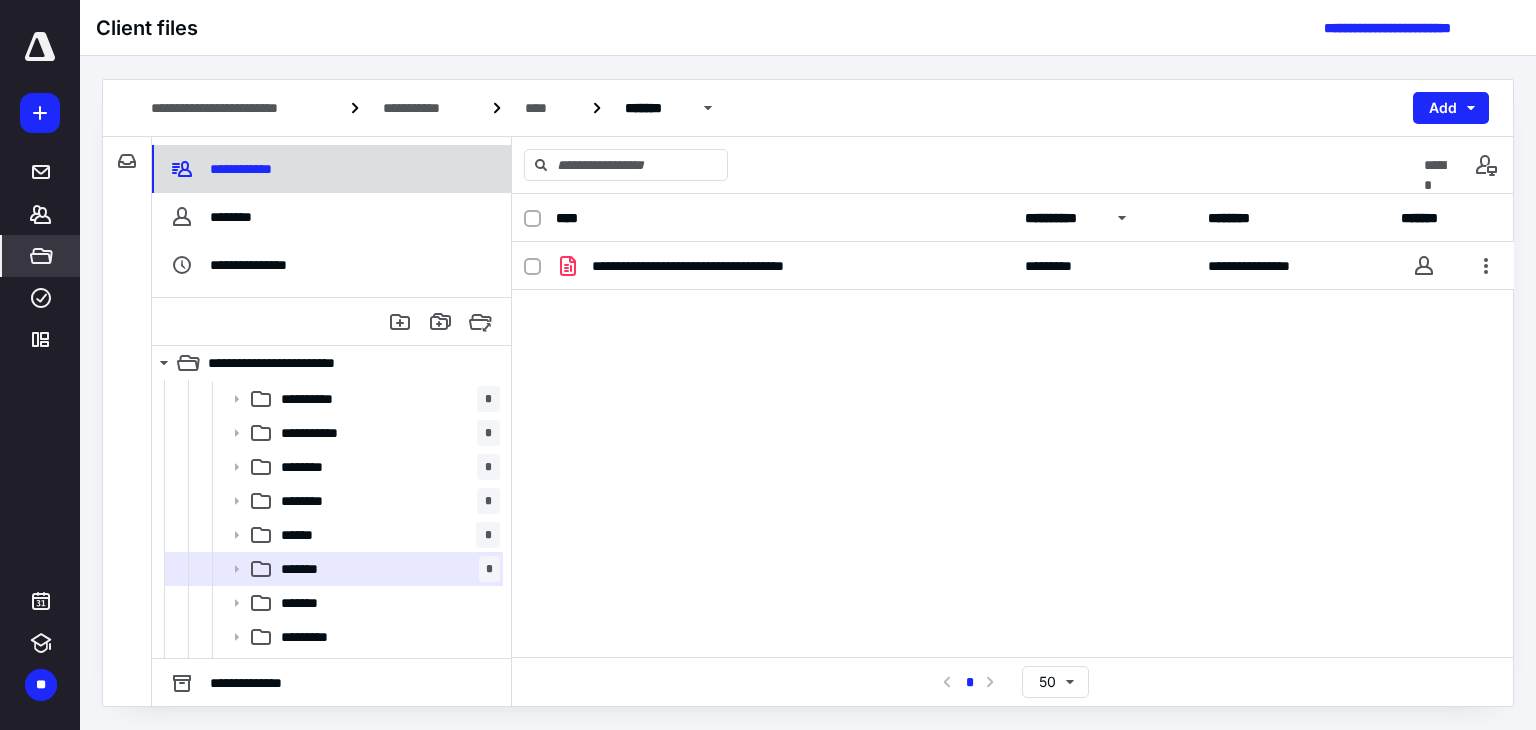 click on "**********" at bounding box center [331, 169] 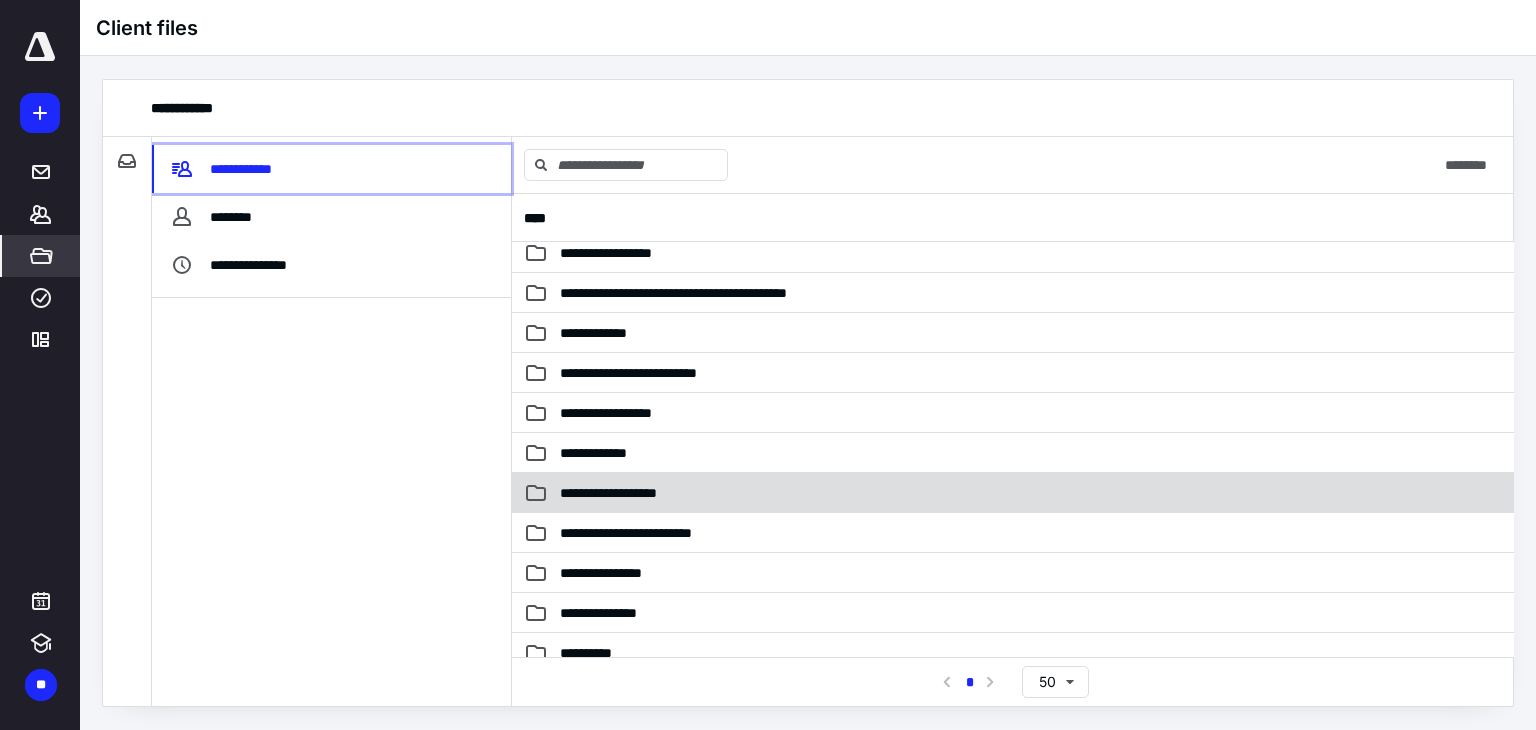 scroll, scrollTop: 1300, scrollLeft: 0, axis: vertical 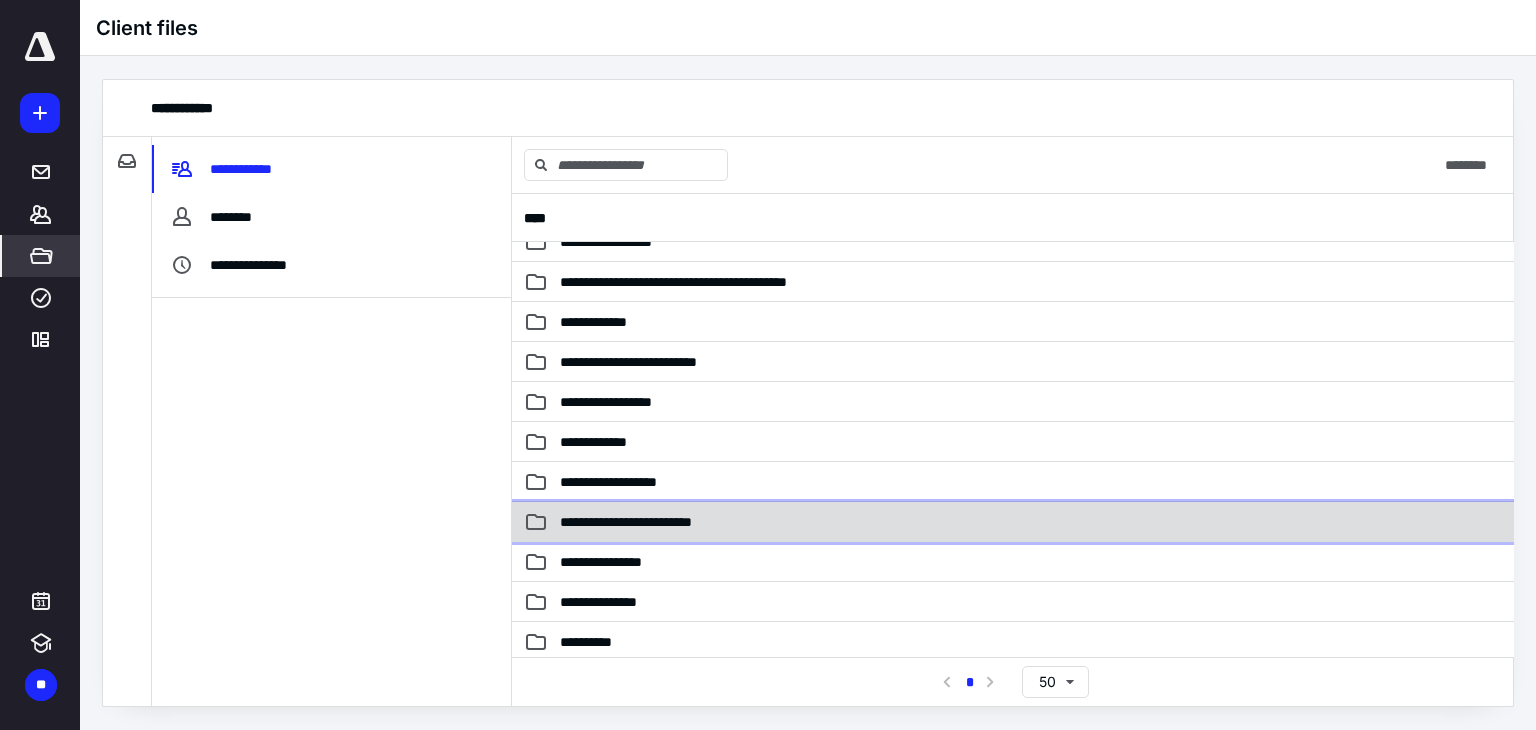 click on "**********" at bounding box center [653, 522] 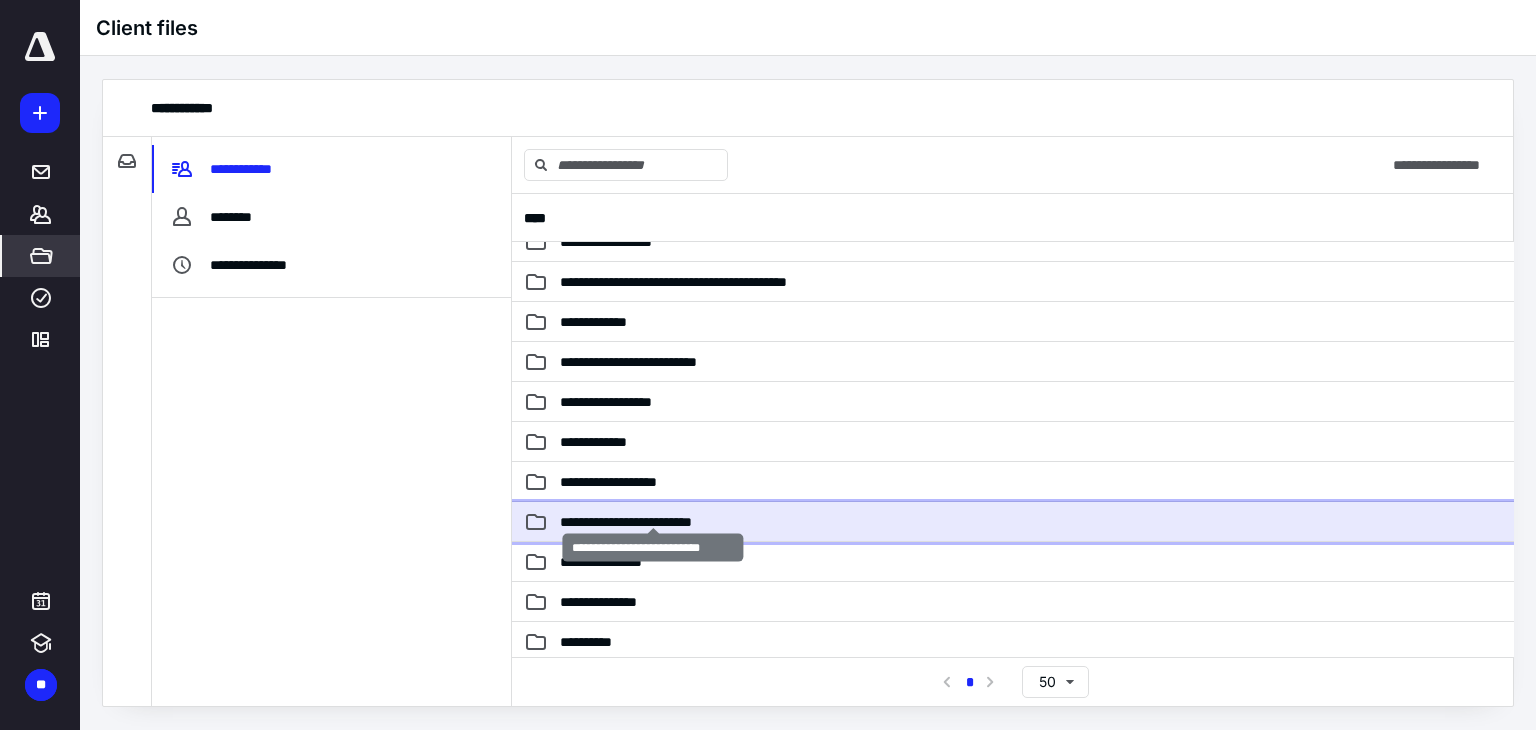 click on "**********" at bounding box center [653, 522] 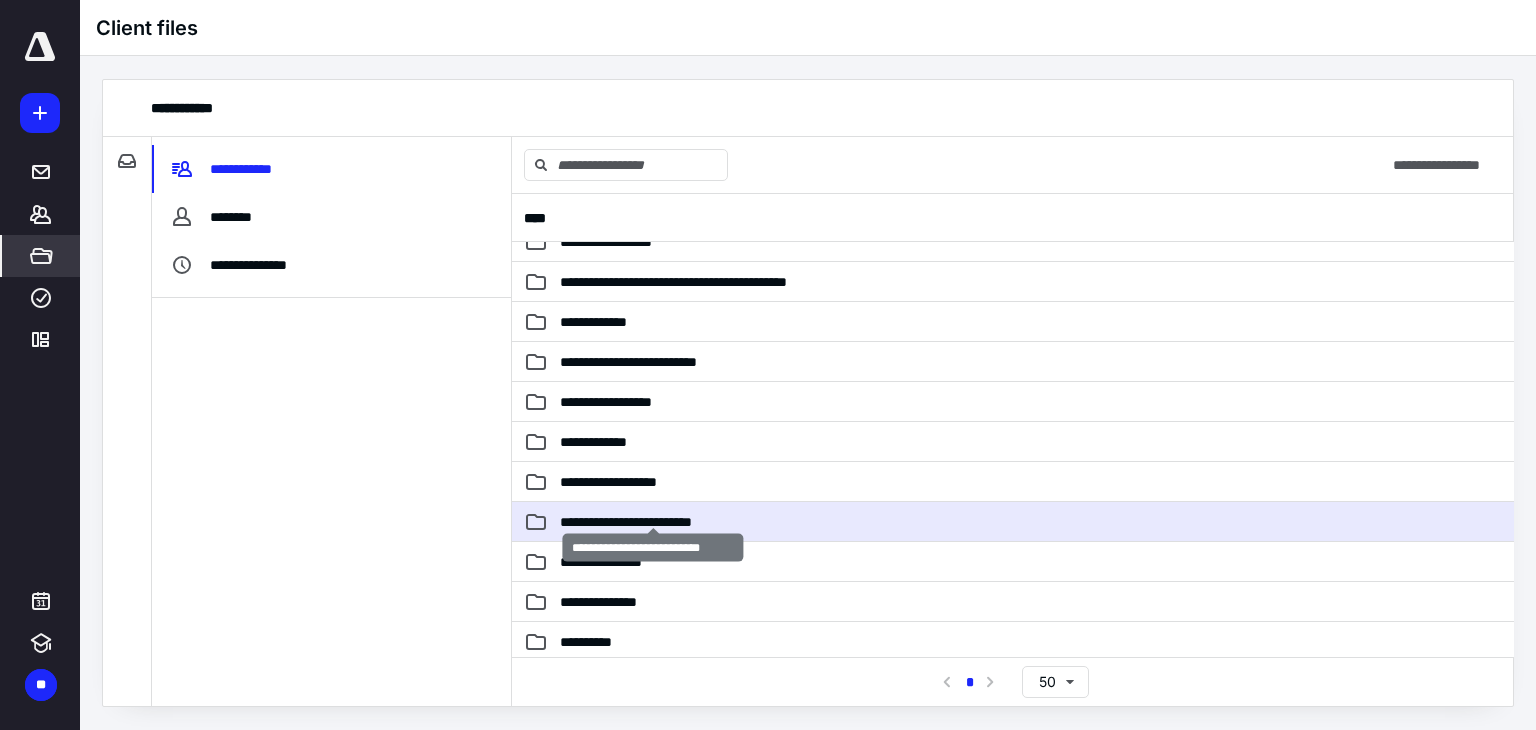 scroll, scrollTop: 0, scrollLeft: 0, axis: both 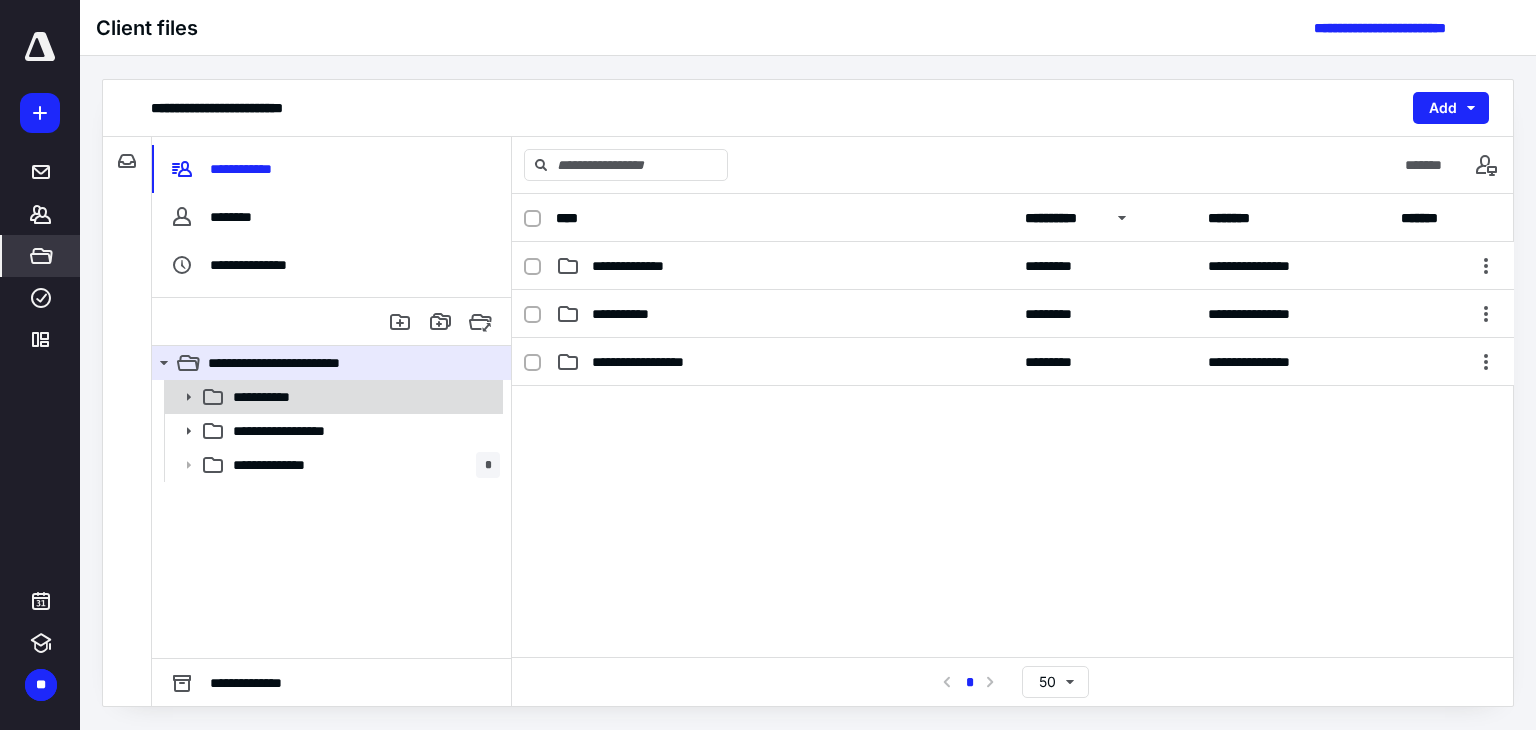 click on "**********" at bounding box center (332, 397) 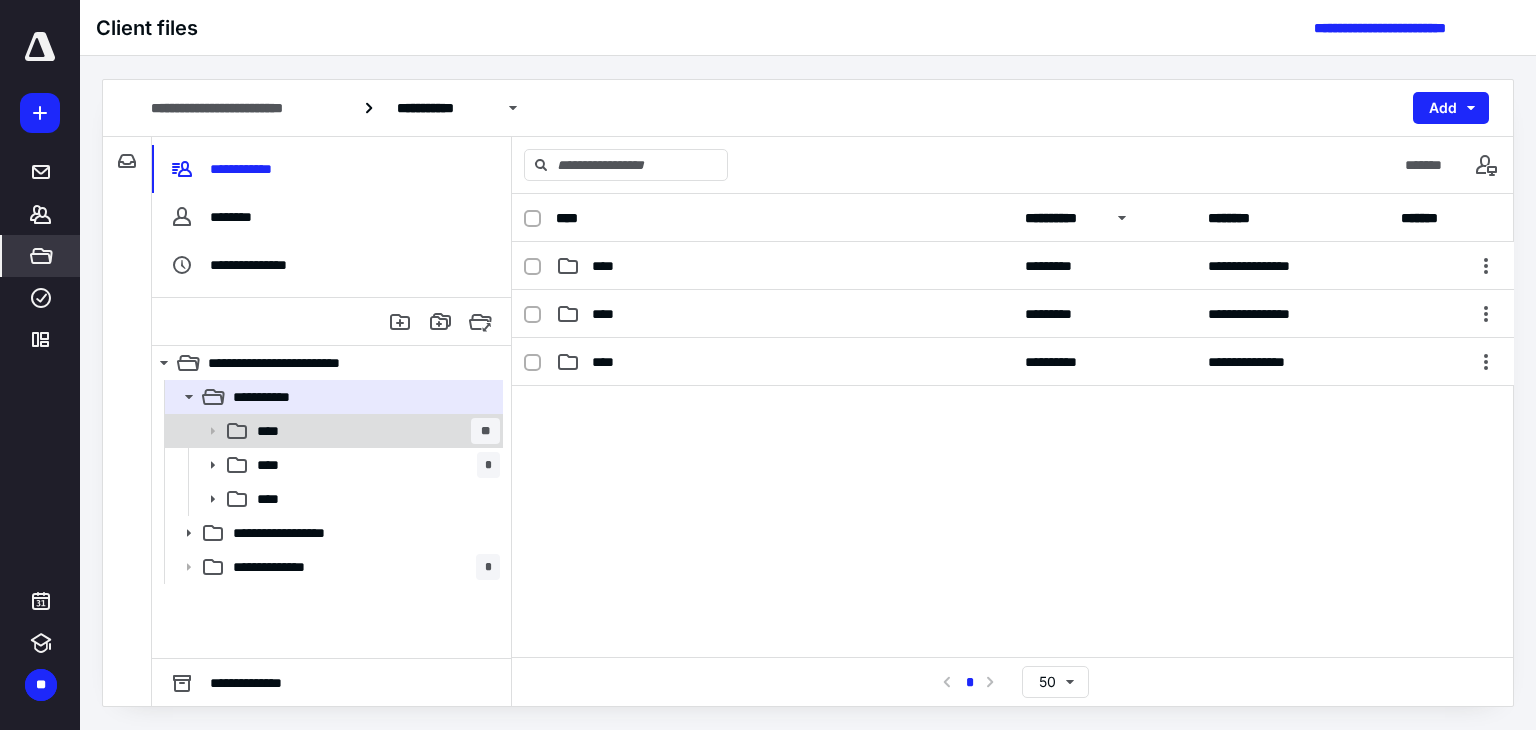 click on "**** **" at bounding box center [374, 431] 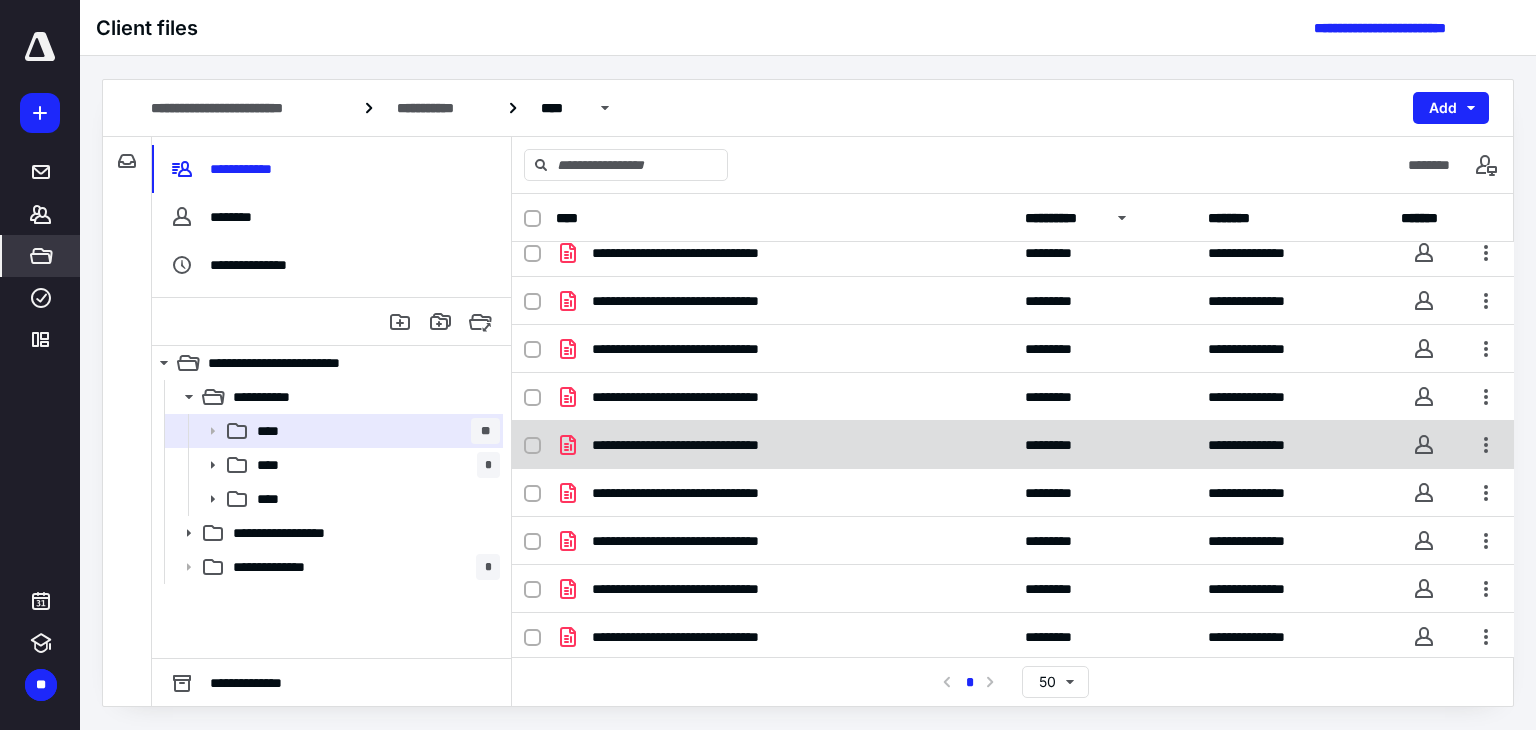 scroll, scrollTop: 62, scrollLeft: 0, axis: vertical 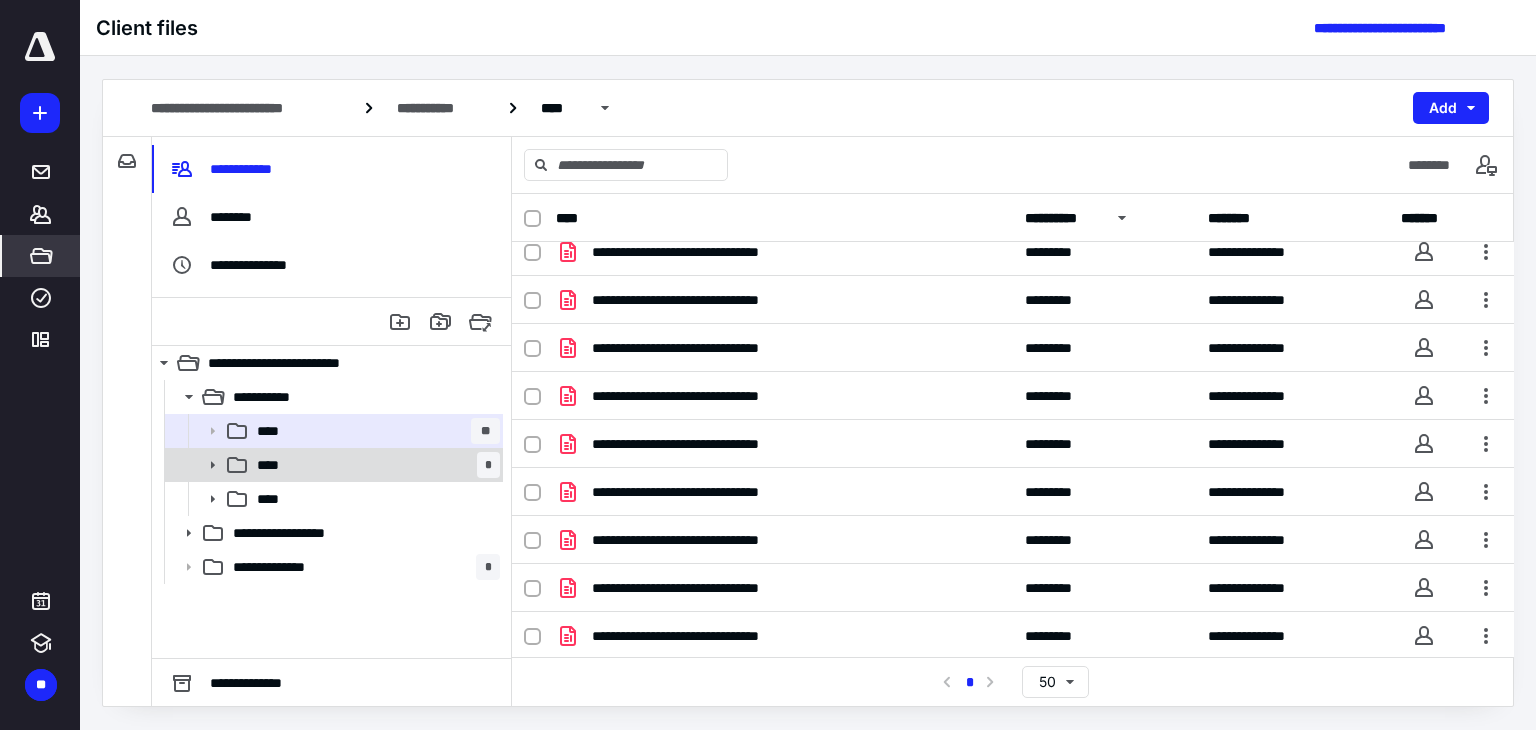 click on "**** *" at bounding box center [374, 465] 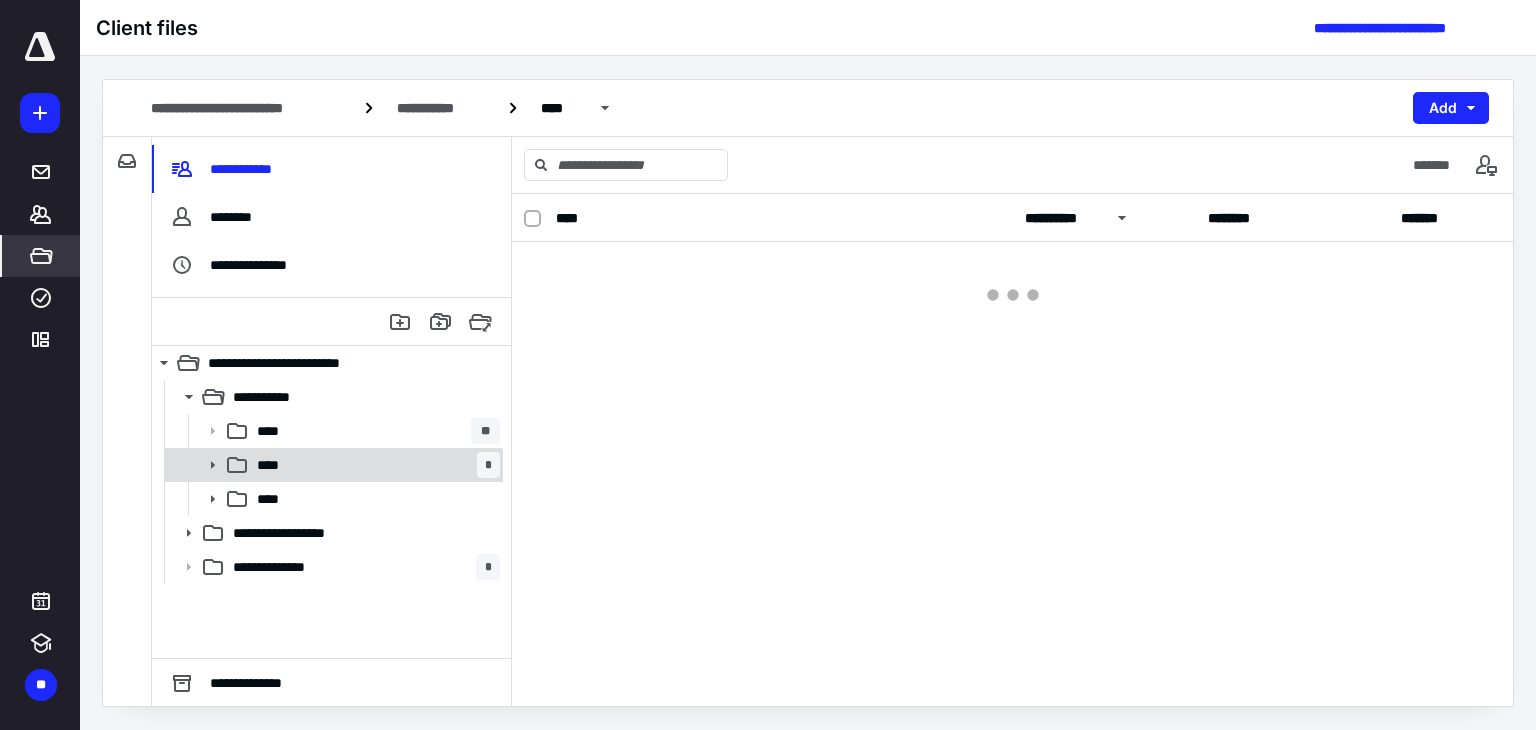 scroll, scrollTop: 0, scrollLeft: 0, axis: both 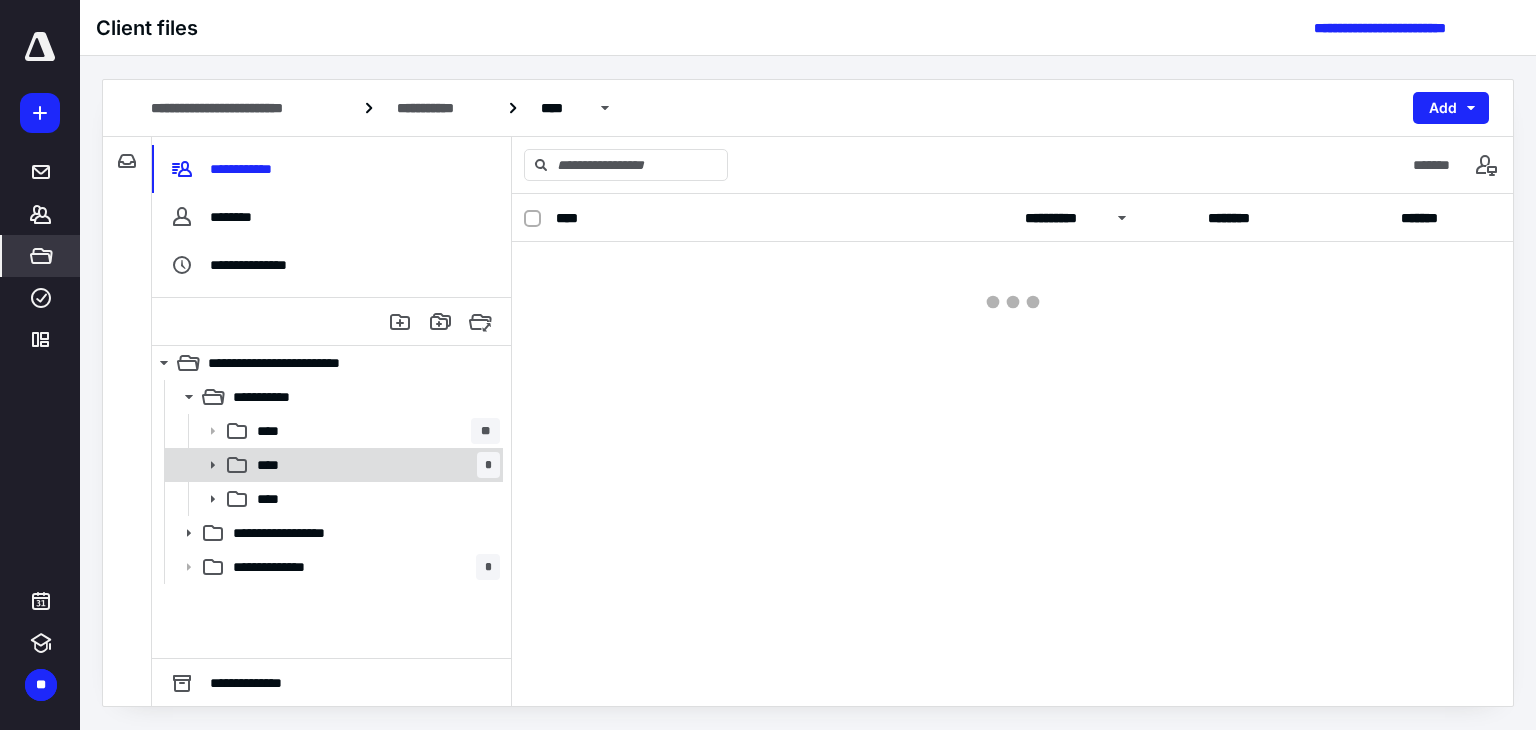 click on "**** *" at bounding box center (374, 465) 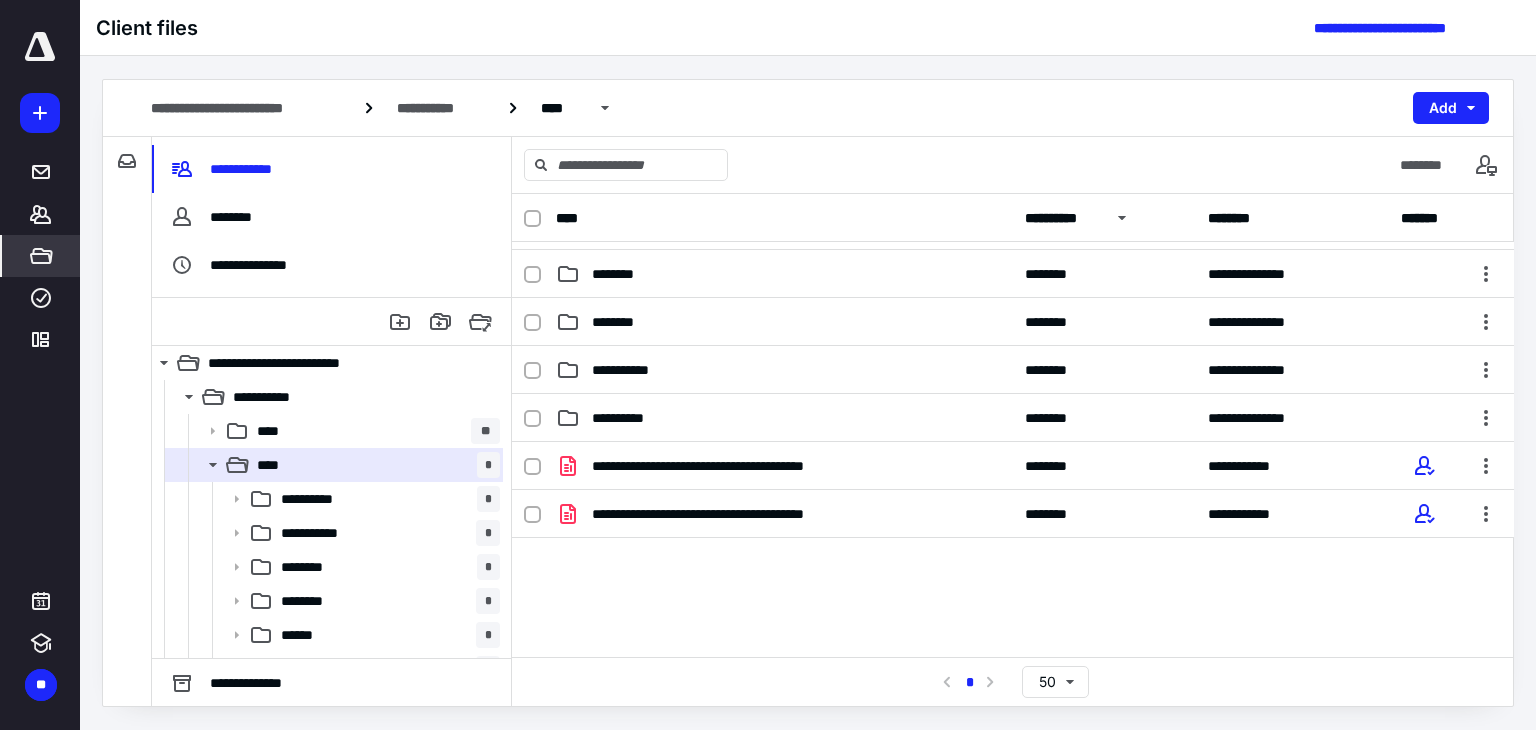 scroll, scrollTop: 500, scrollLeft: 0, axis: vertical 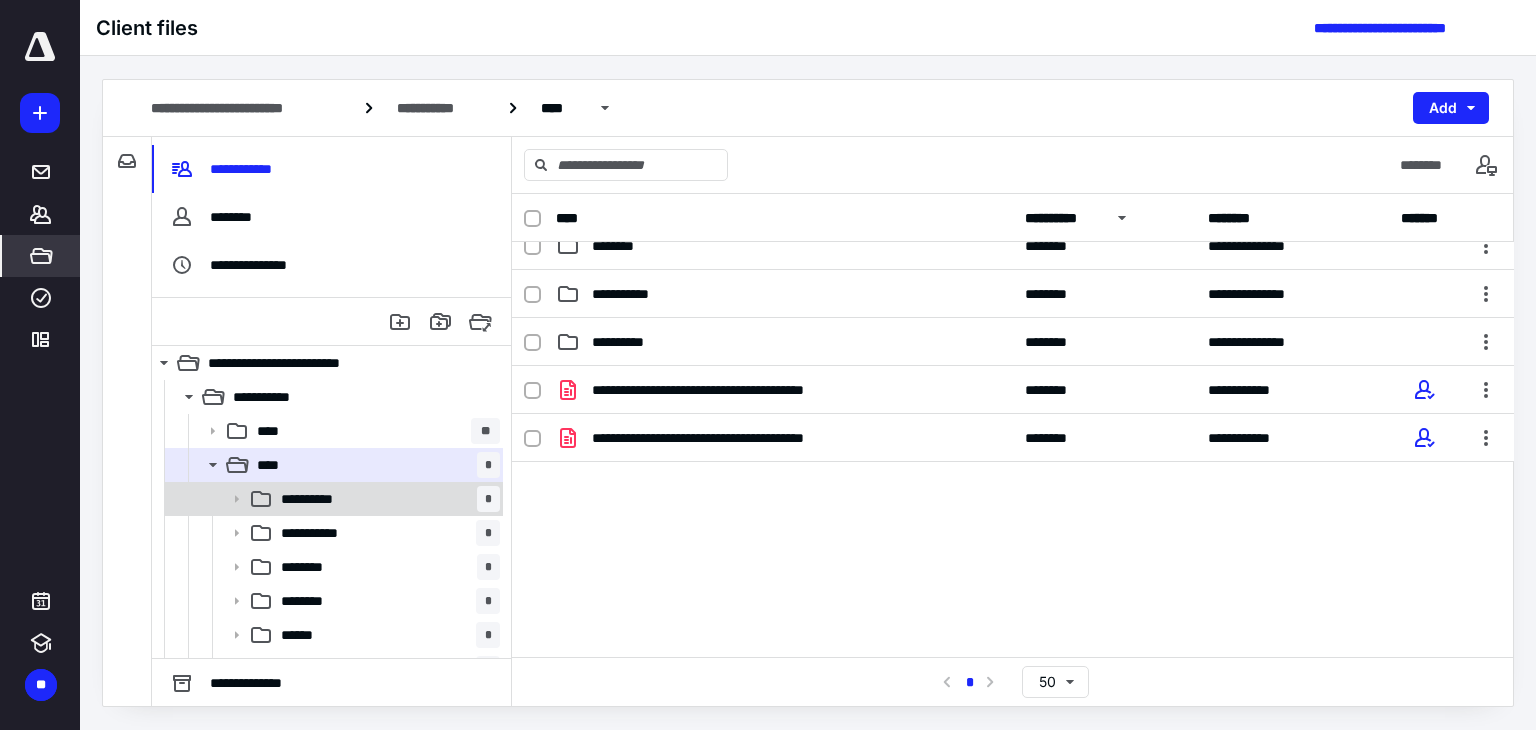 click on "**********" at bounding box center (386, 499) 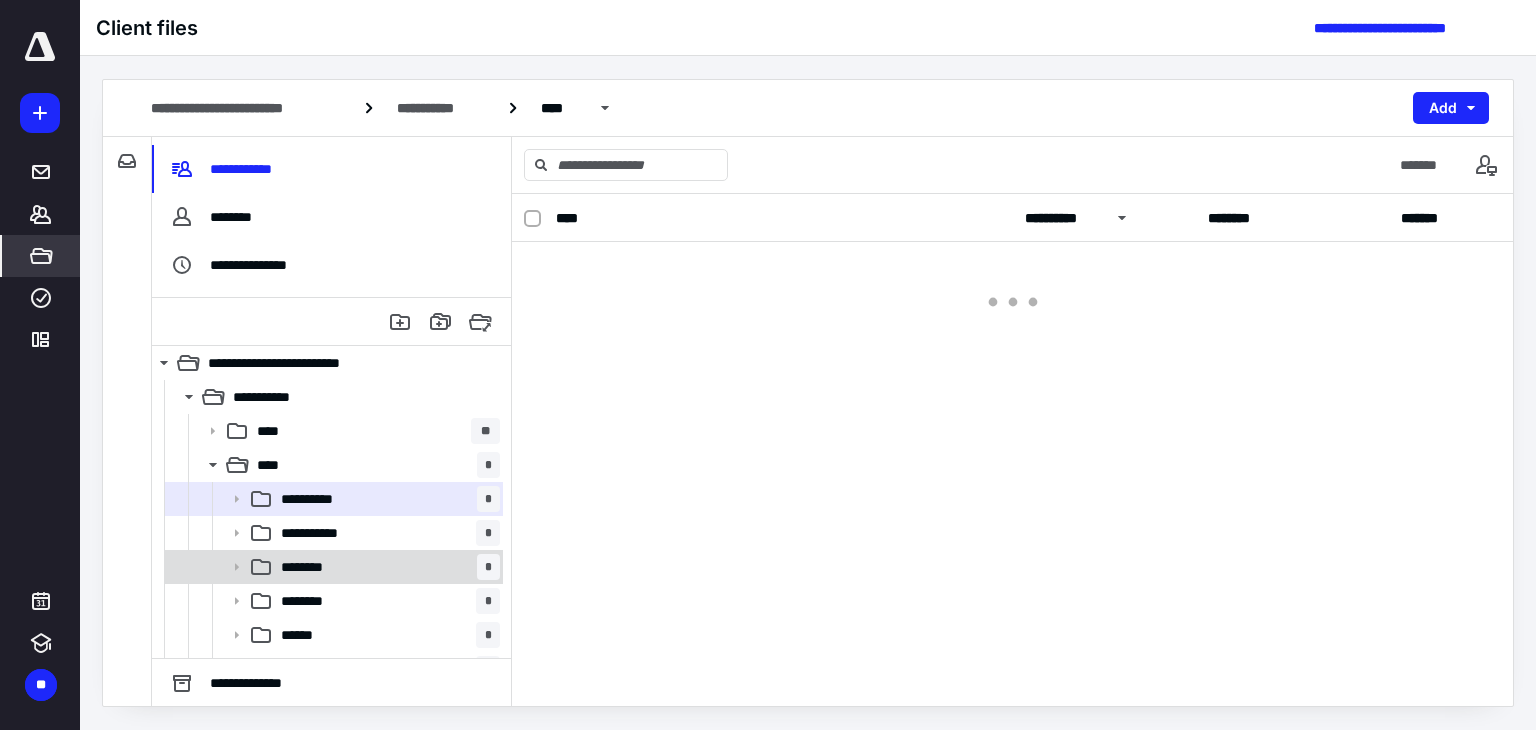 scroll, scrollTop: 0, scrollLeft: 0, axis: both 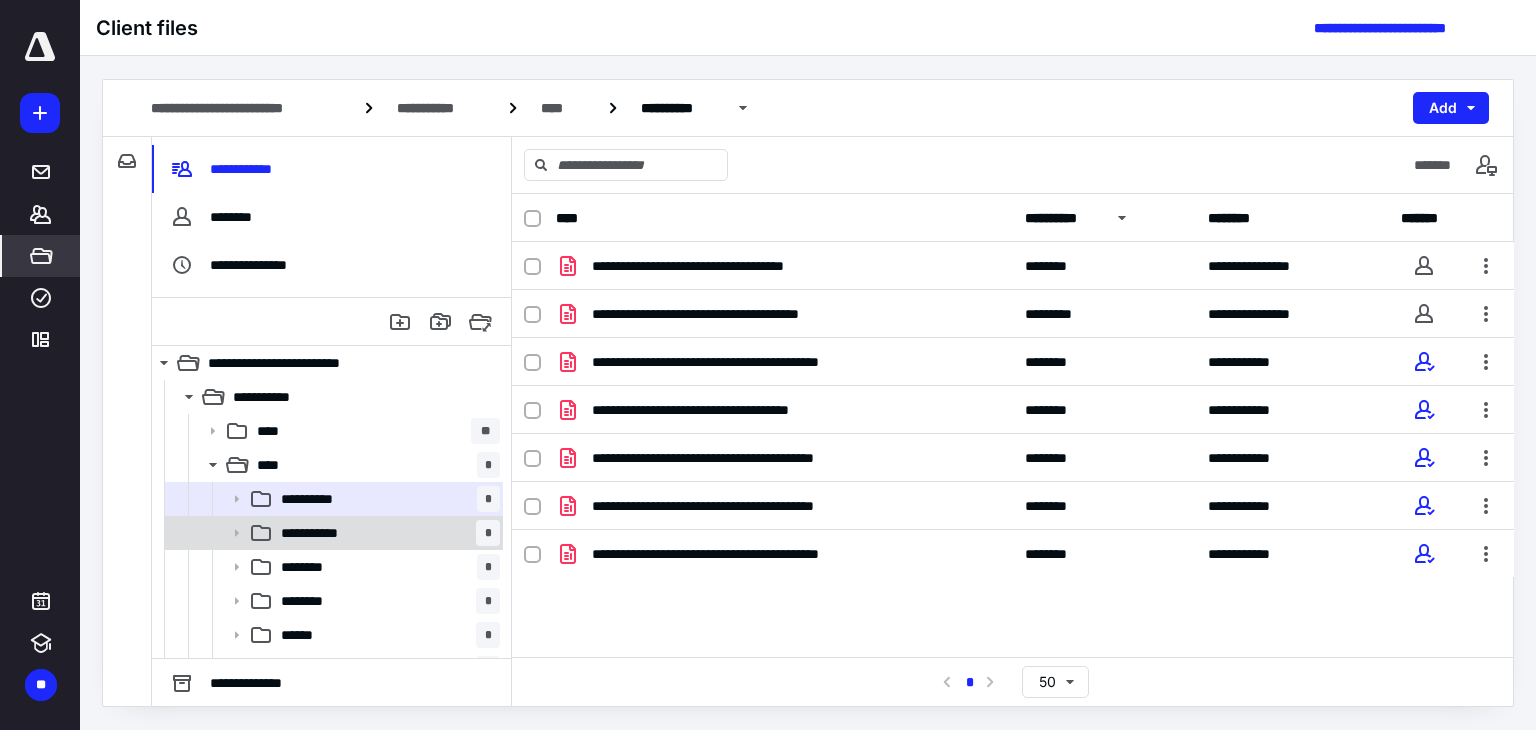 click on "**********" at bounding box center [386, 533] 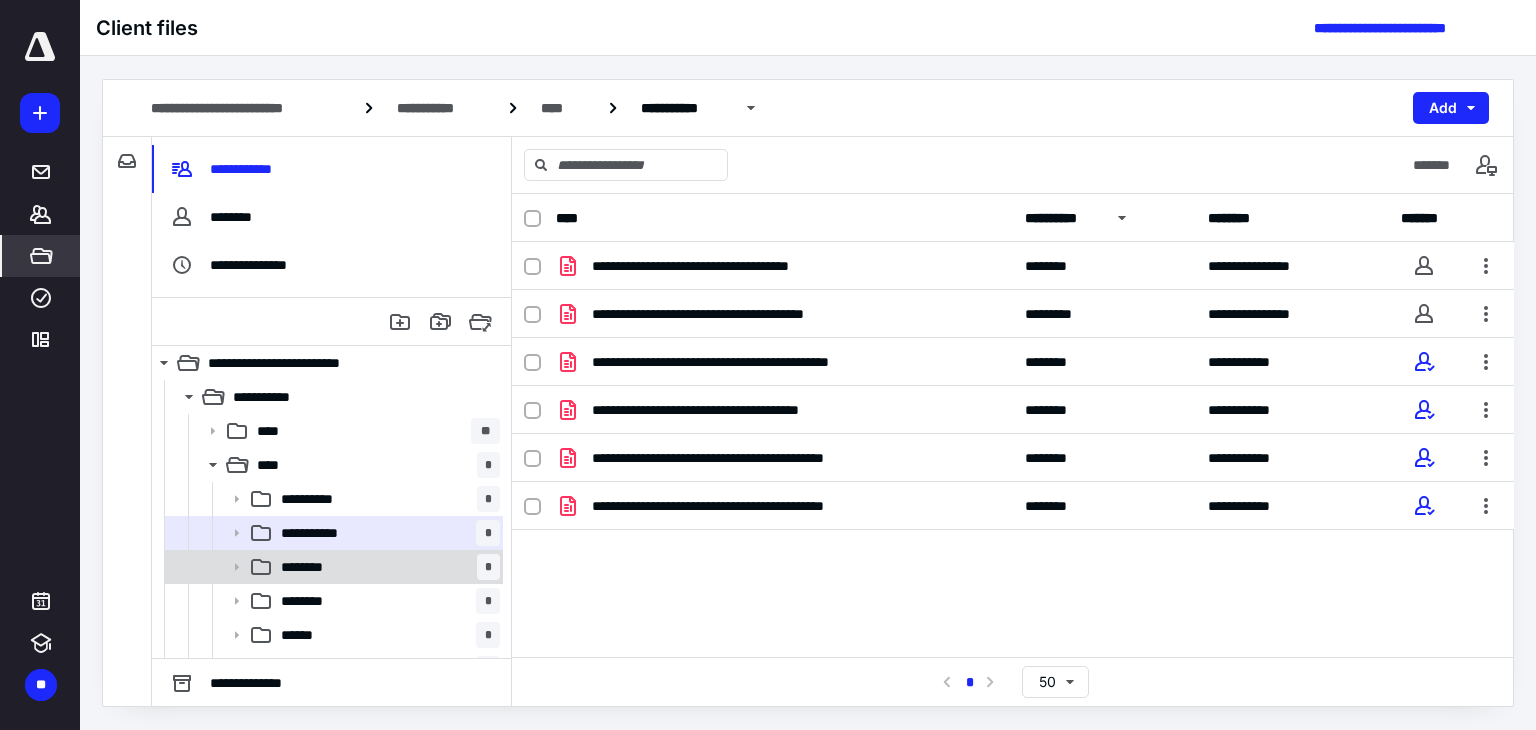 click on "******** *" at bounding box center (386, 567) 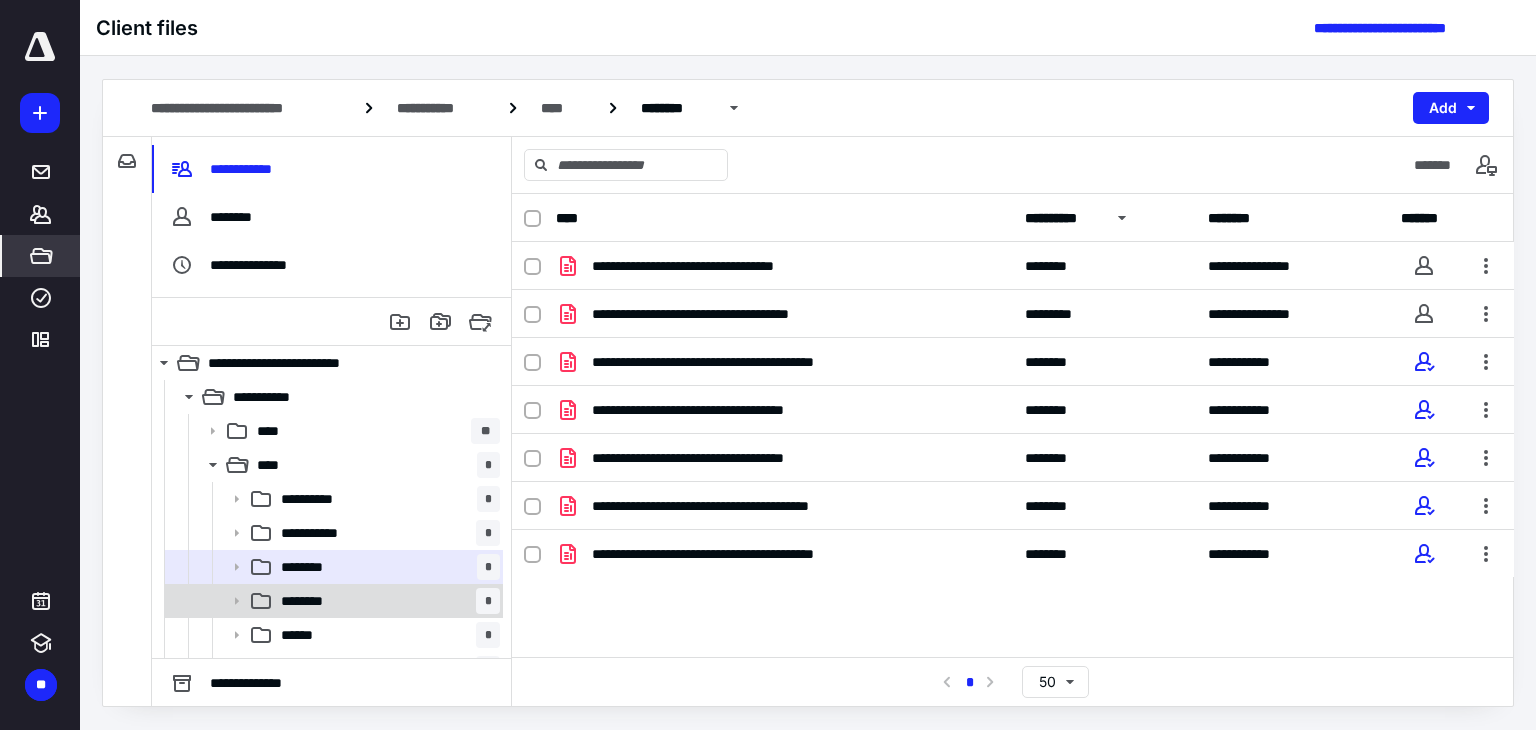 click on "******** *" at bounding box center [386, 601] 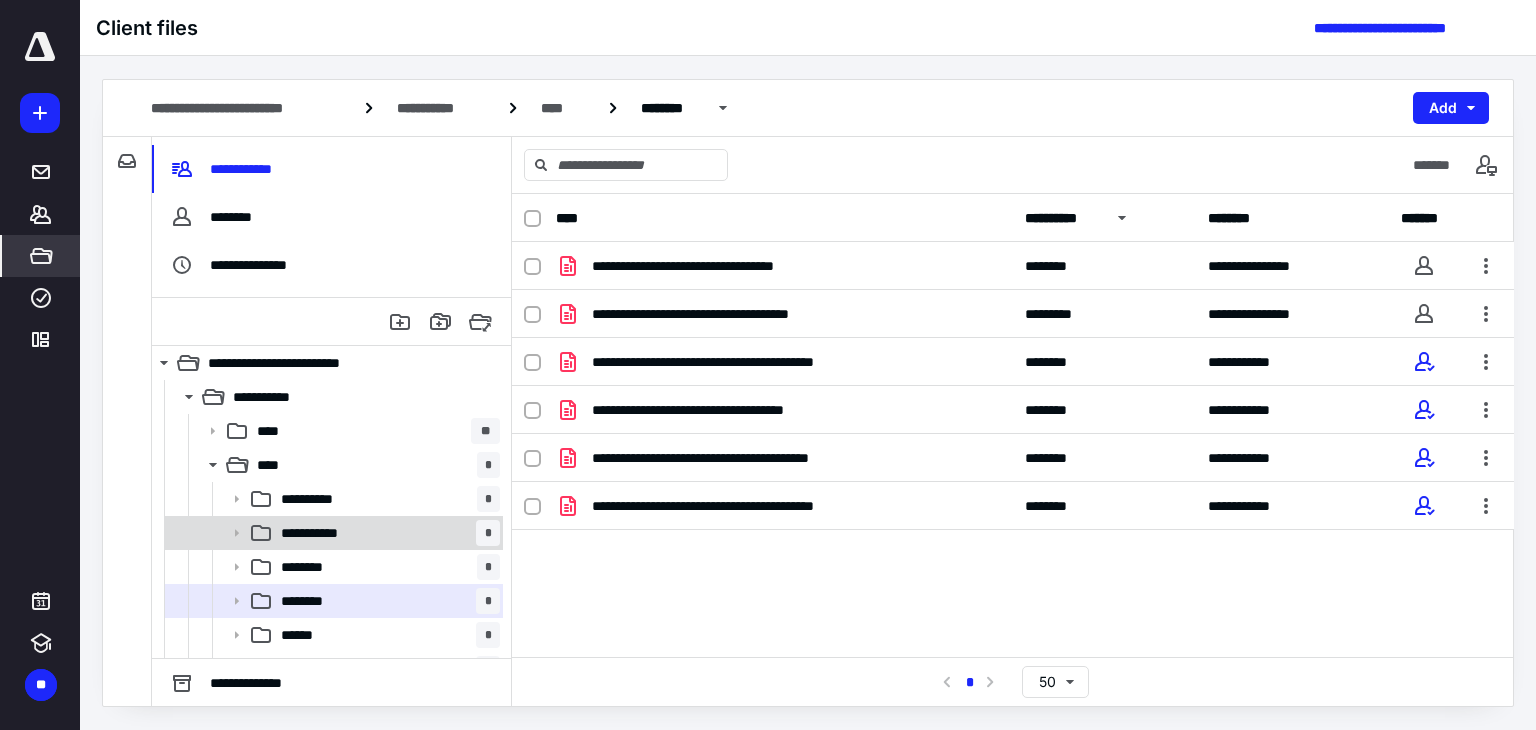 scroll, scrollTop: 100, scrollLeft: 0, axis: vertical 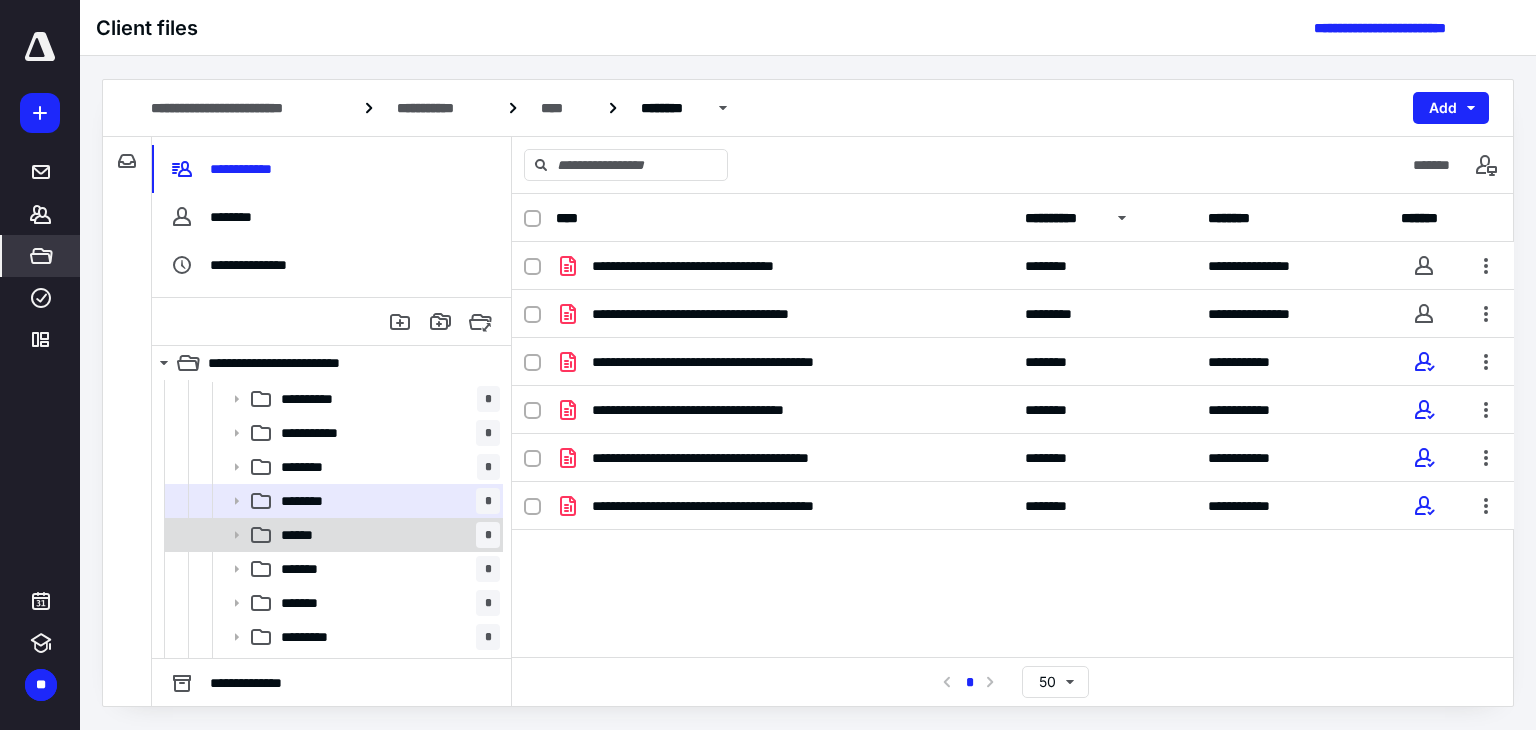 click on "****** *" at bounding box center [386, 535] 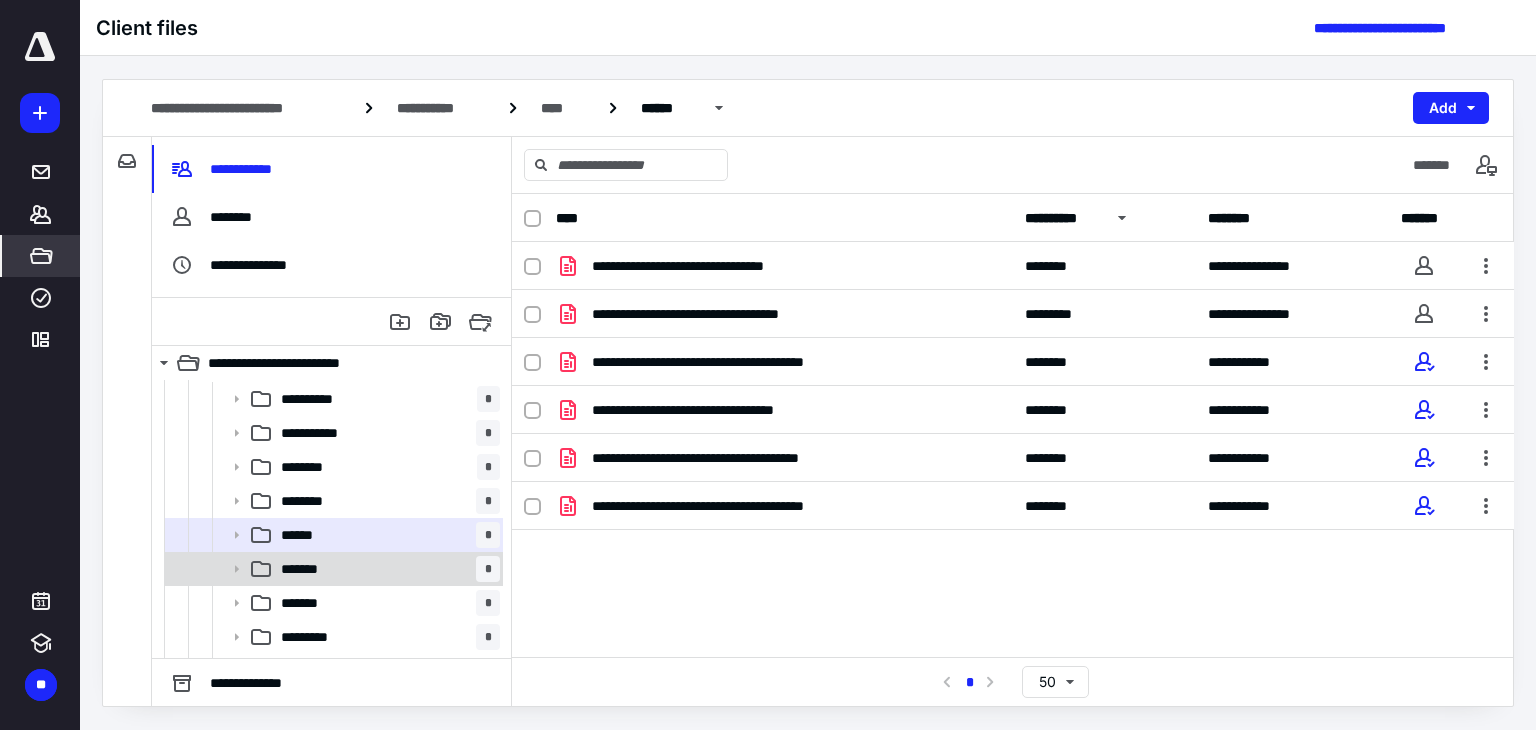 click on "******* *" at bounding box center (386, 569) 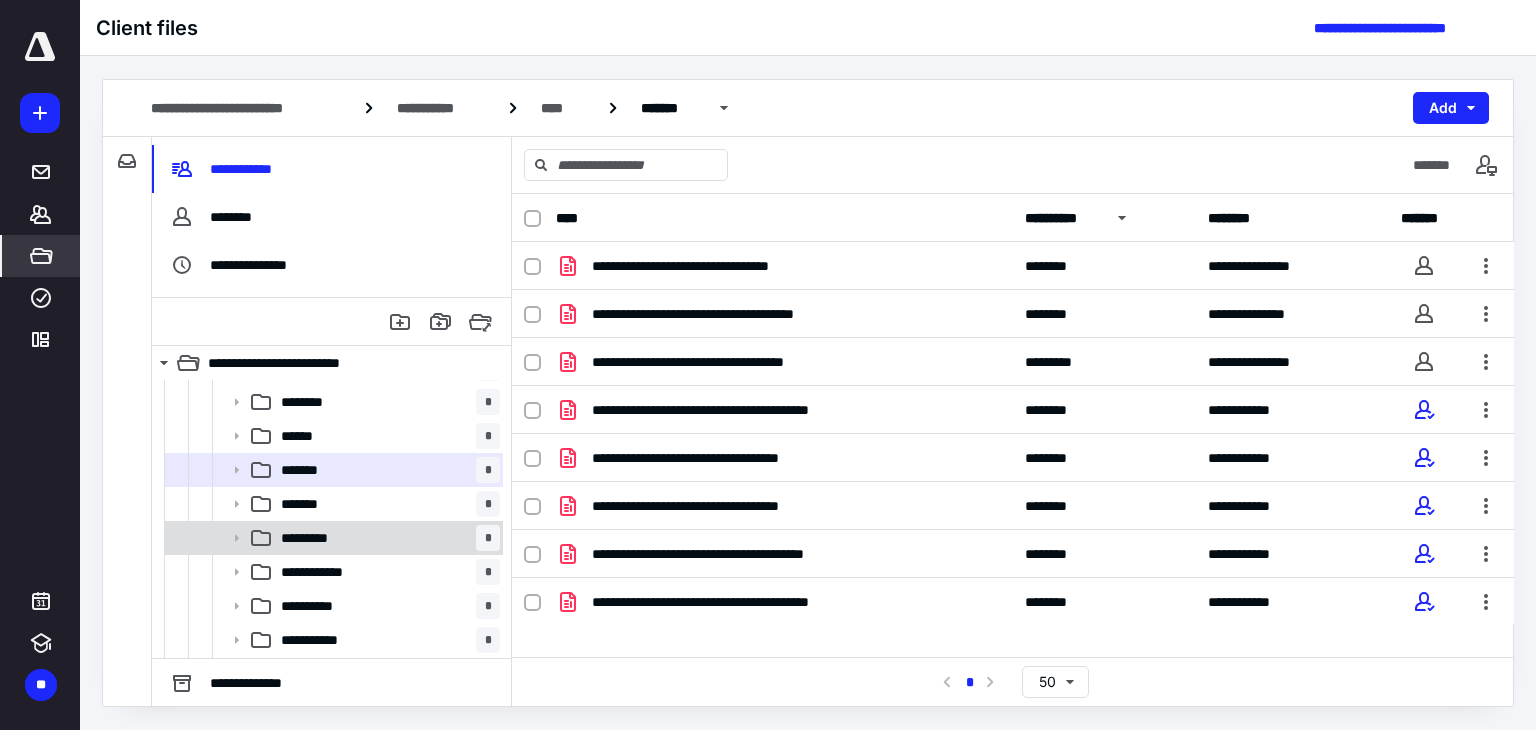 scroll, scrollTop: 200, scrollLeft: 0, axis: vertical 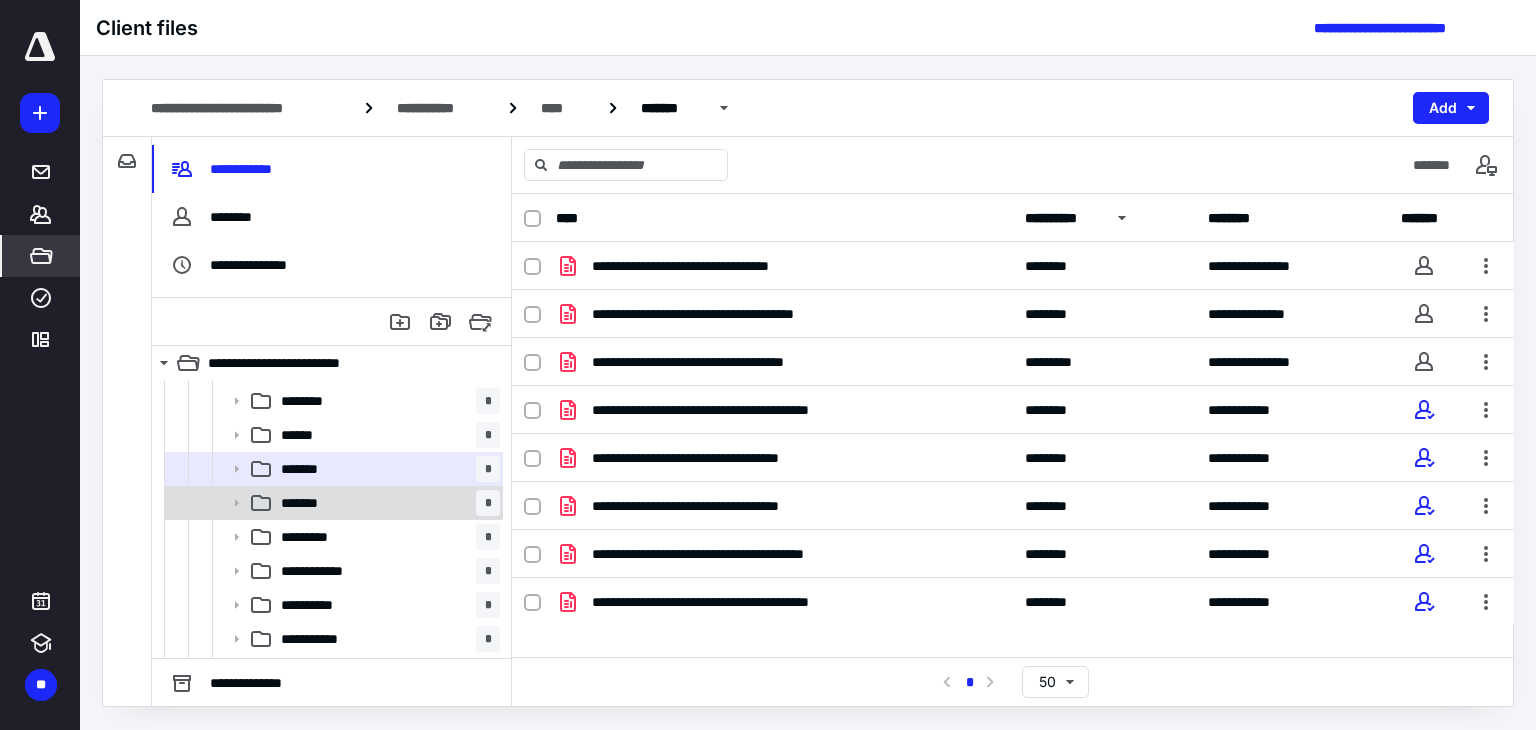click on "******* *" at bounding box center [332, 503] 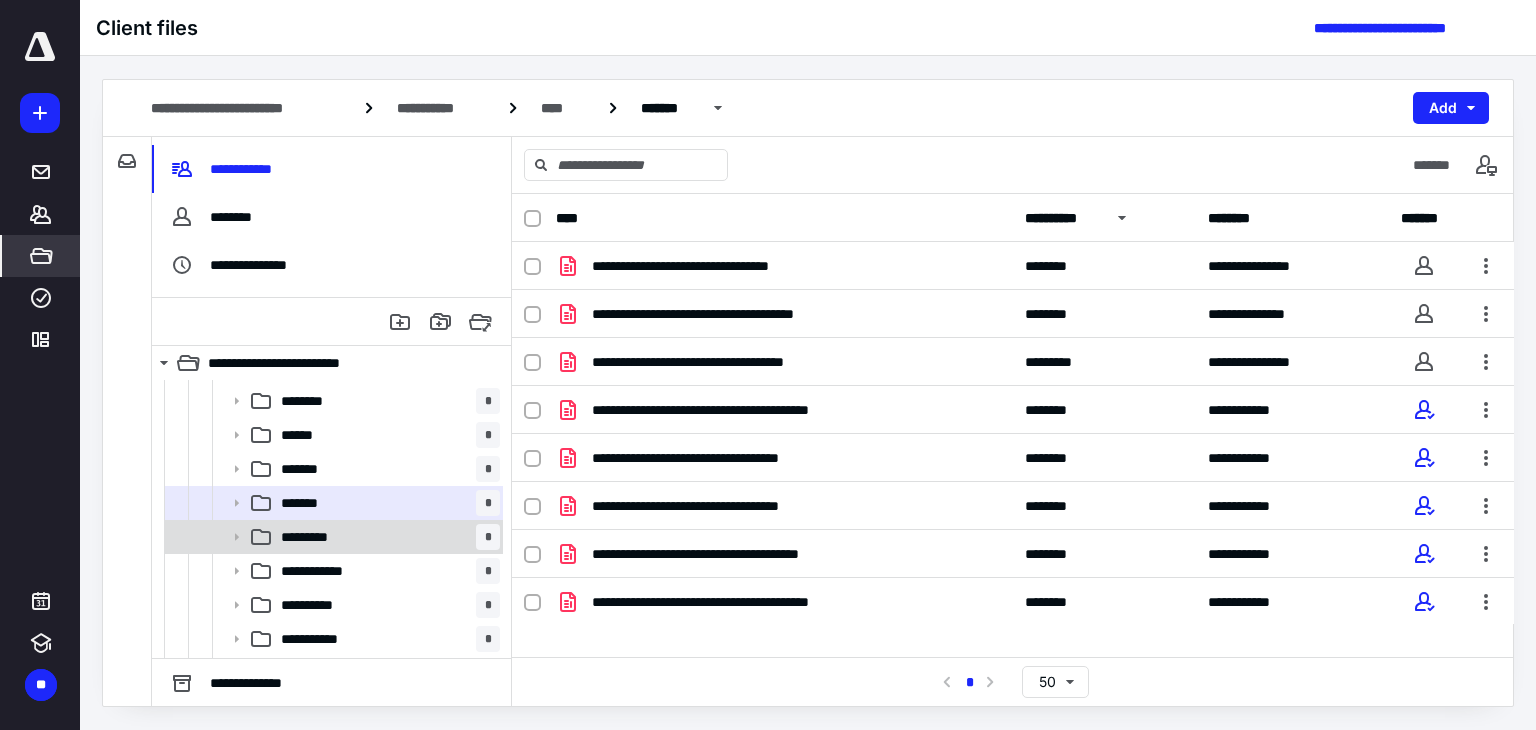 click on "********* *" at bounding box center (386, 537) 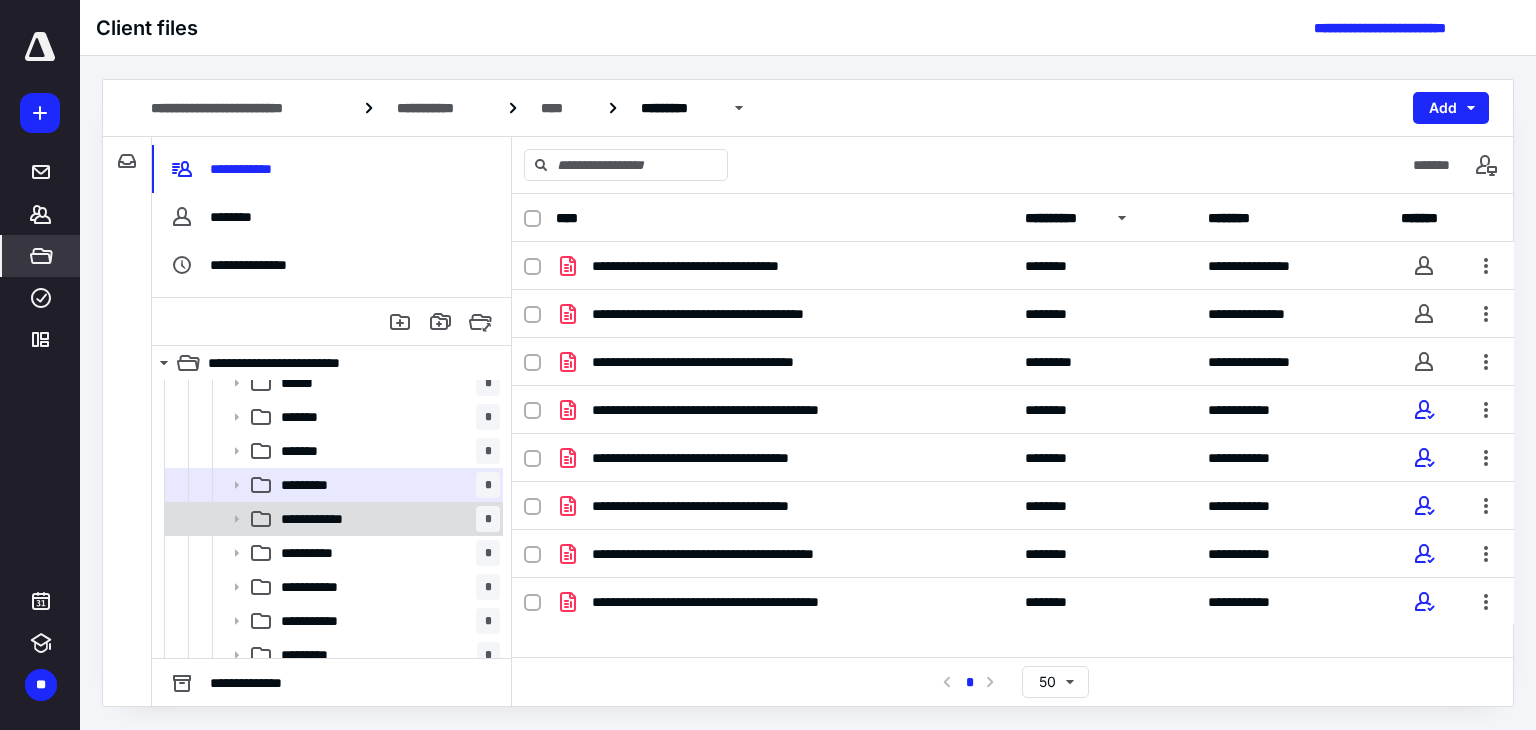 scroll, scrollTop: 300, scrollLeft: 0, axis: vertical 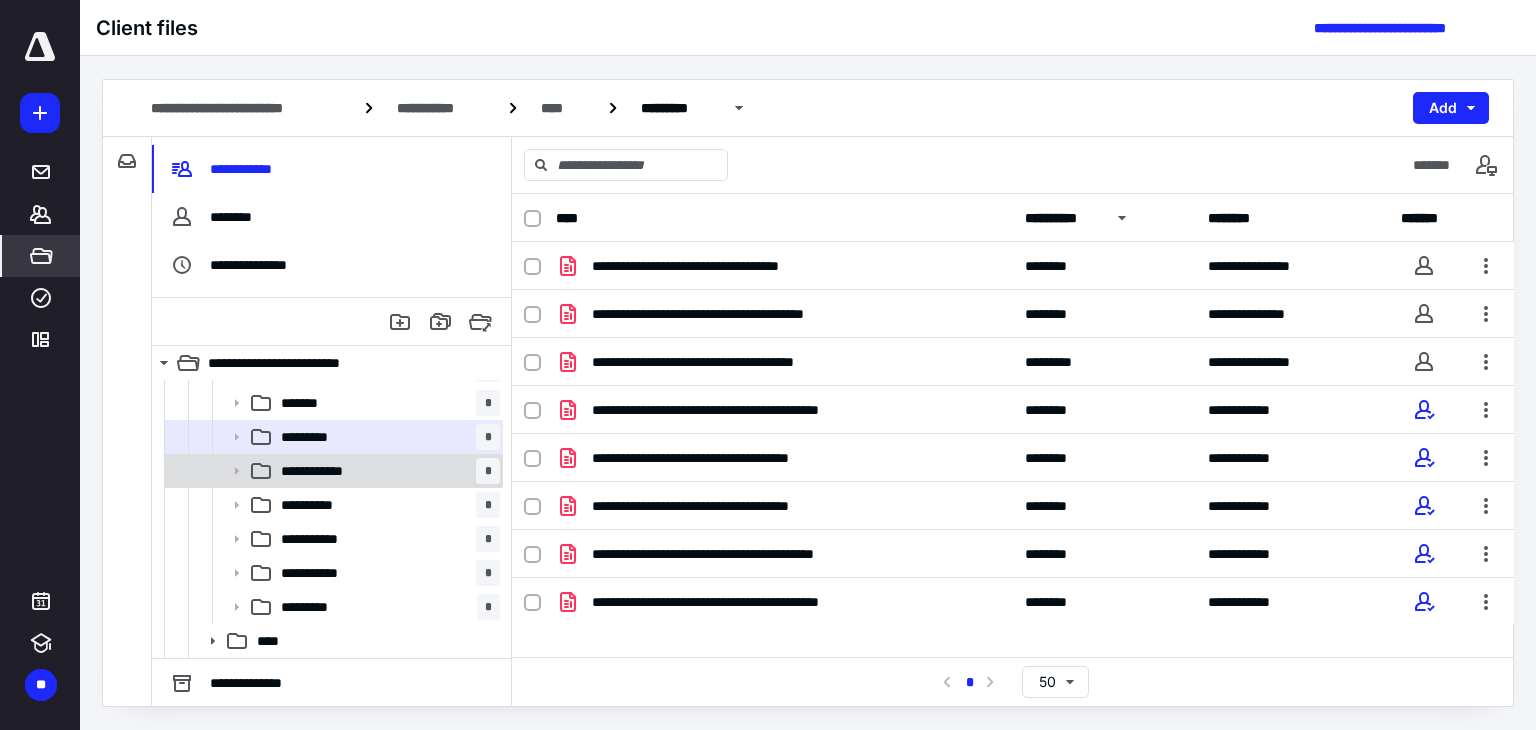 click on "**********" at bounding box center [332, 471] 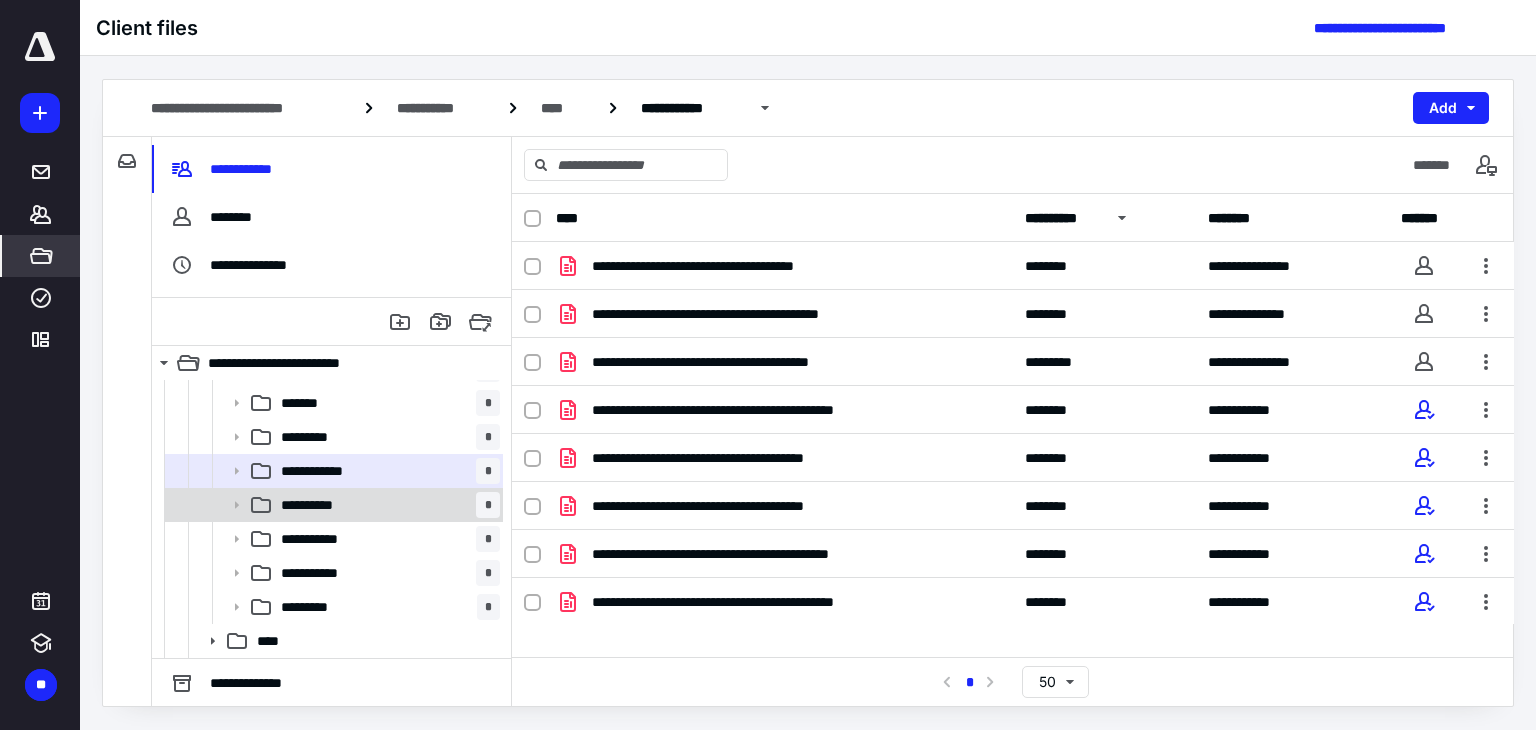 click on "**********" at bounding box center (386, 505) 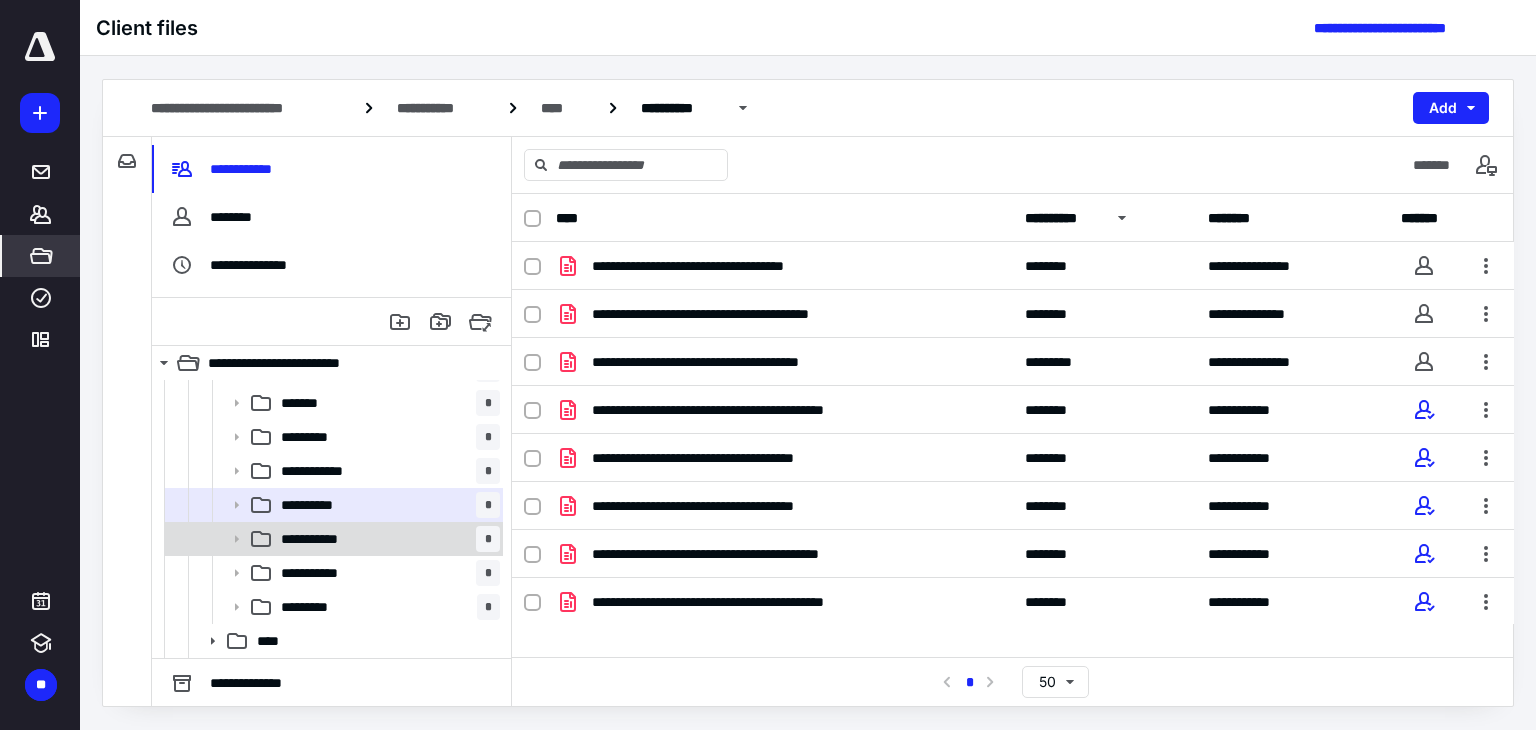 click on "**********" at bounding box center (323, 539) 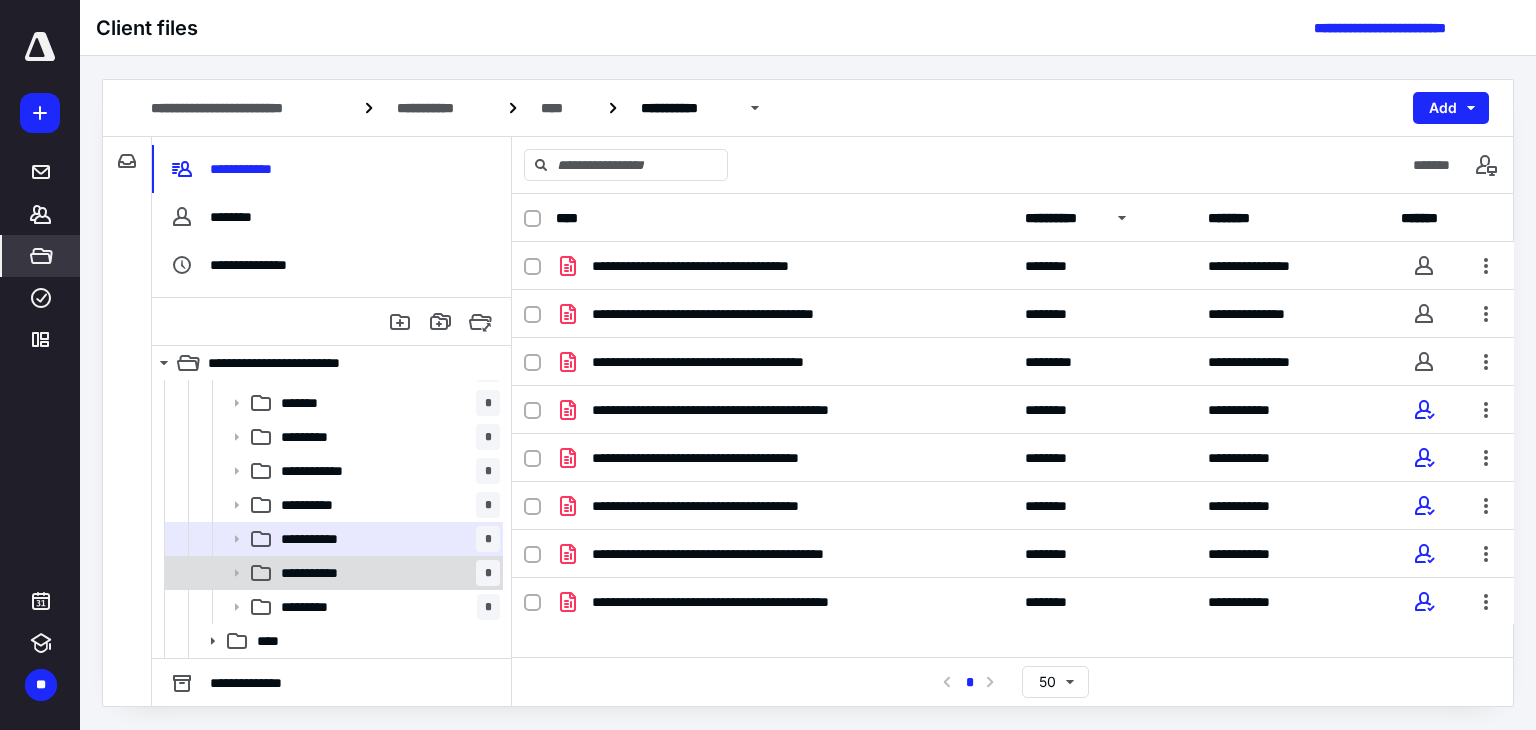 click on "**********" at bounding box center [386, 573] 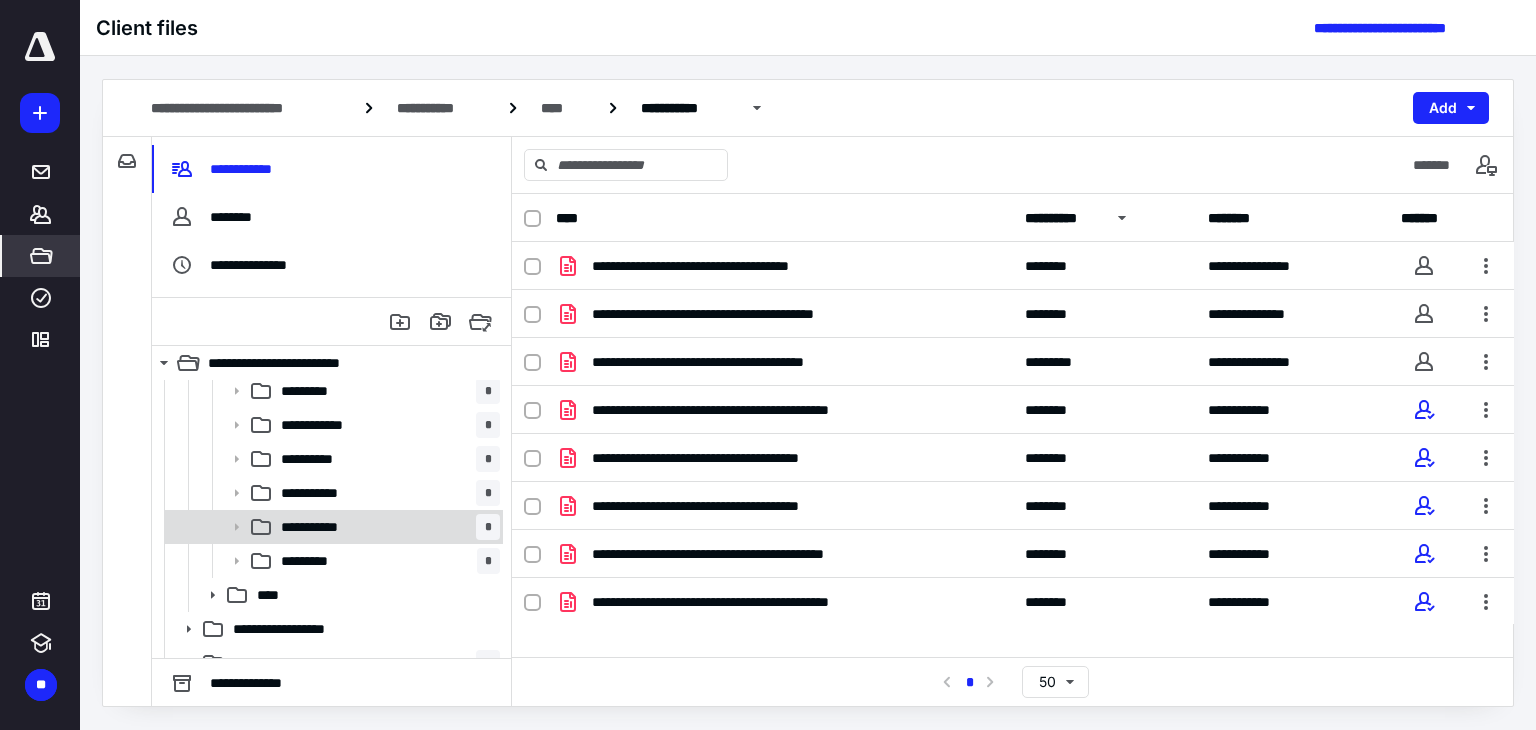 scroll, scrollTop: 368, scrollLeft: 0, axis: vertical 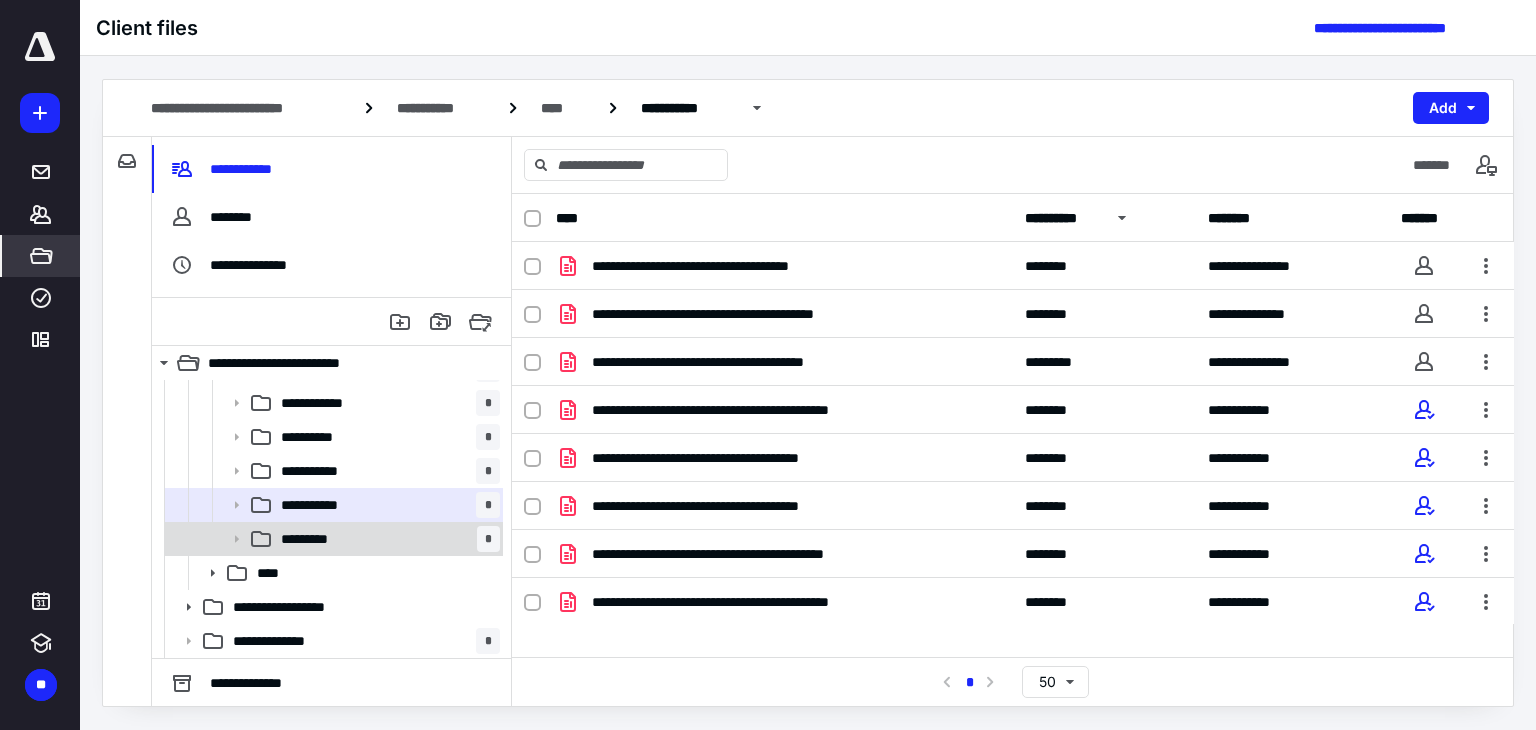 click on "********* *" at bounding box center [386, 539] 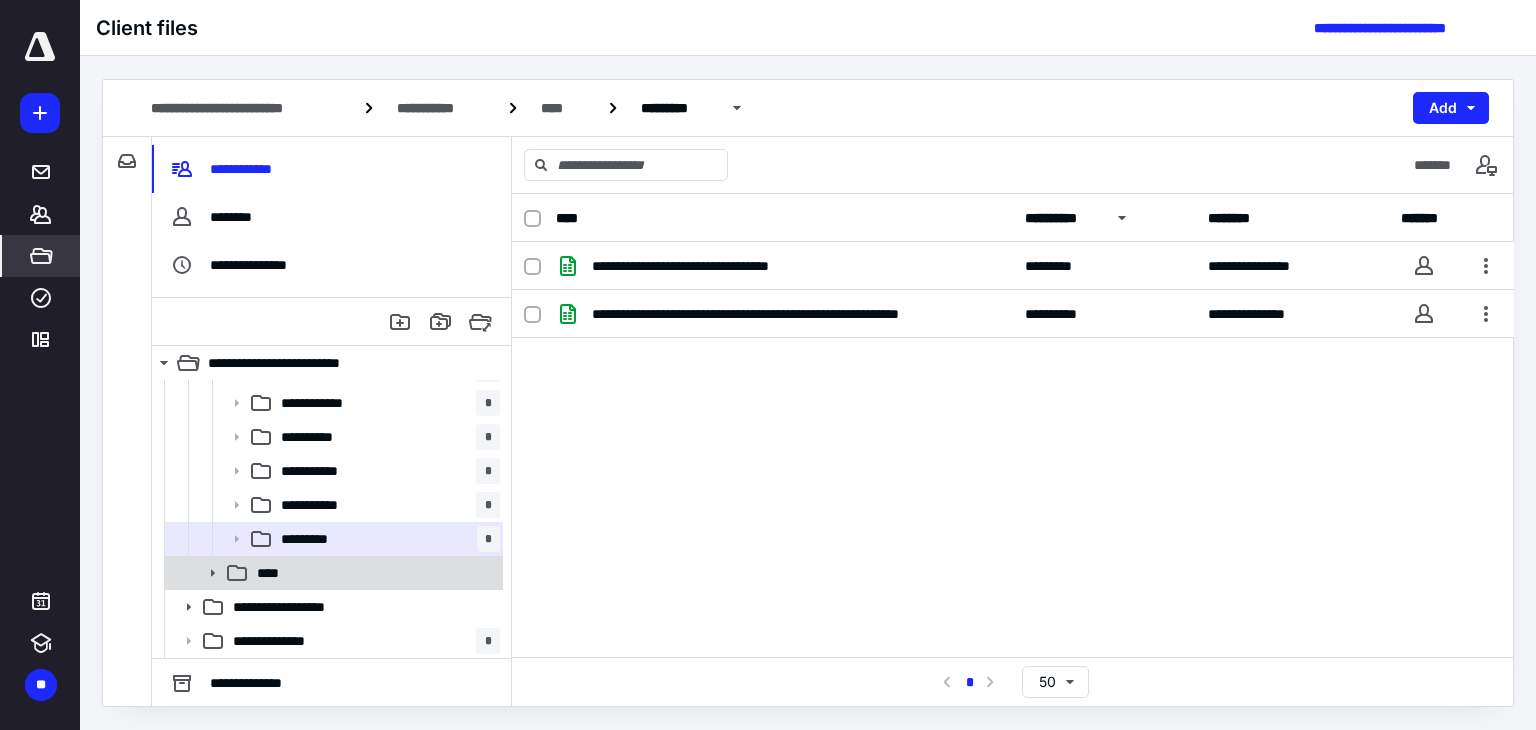 click on "****" at bounding box center [374, 573] 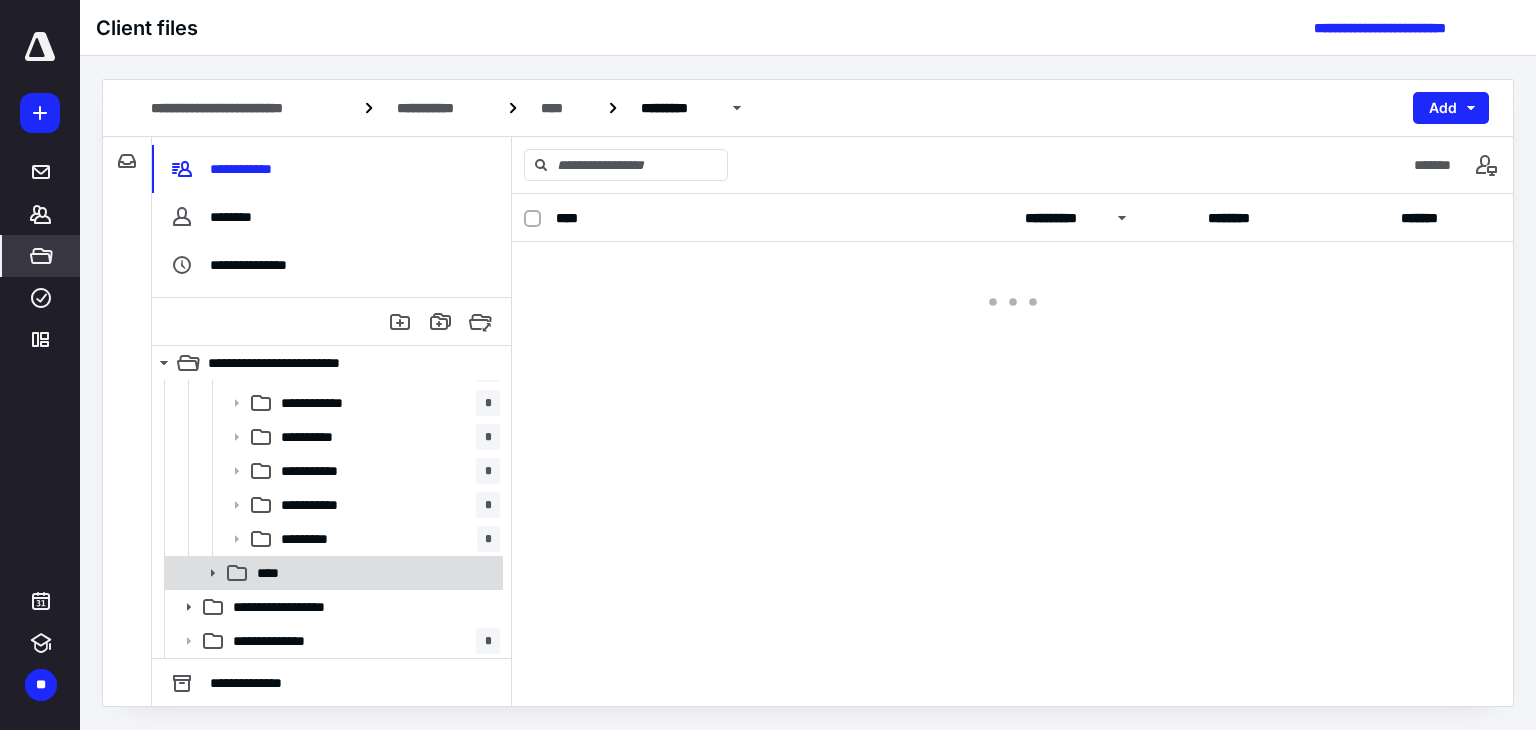click on "****" at bounding box center (374, 573) 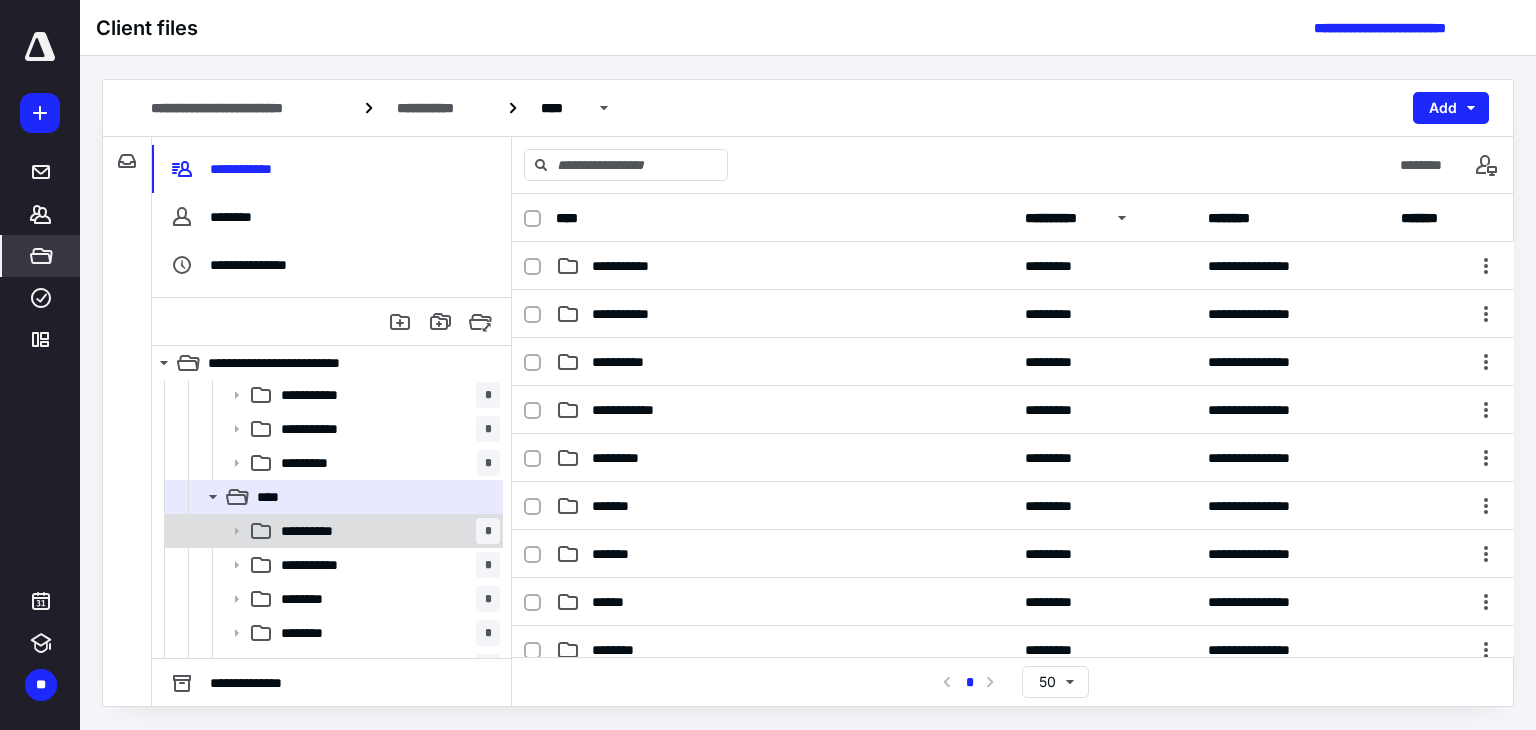 scroll, scrollTop: 468, scrollLeft: 0, axis: vertical 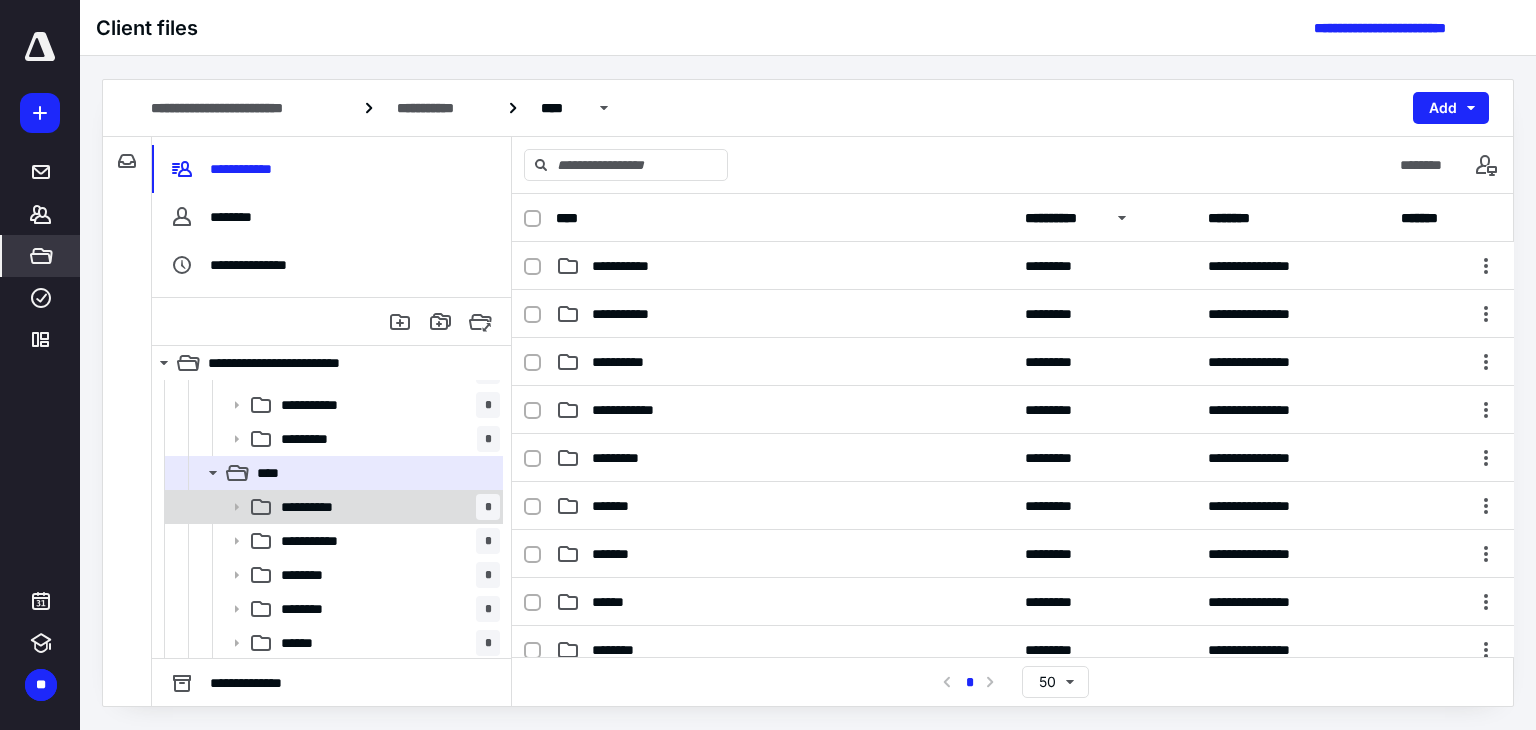 click on "**********" at bounding box center [386, 507] 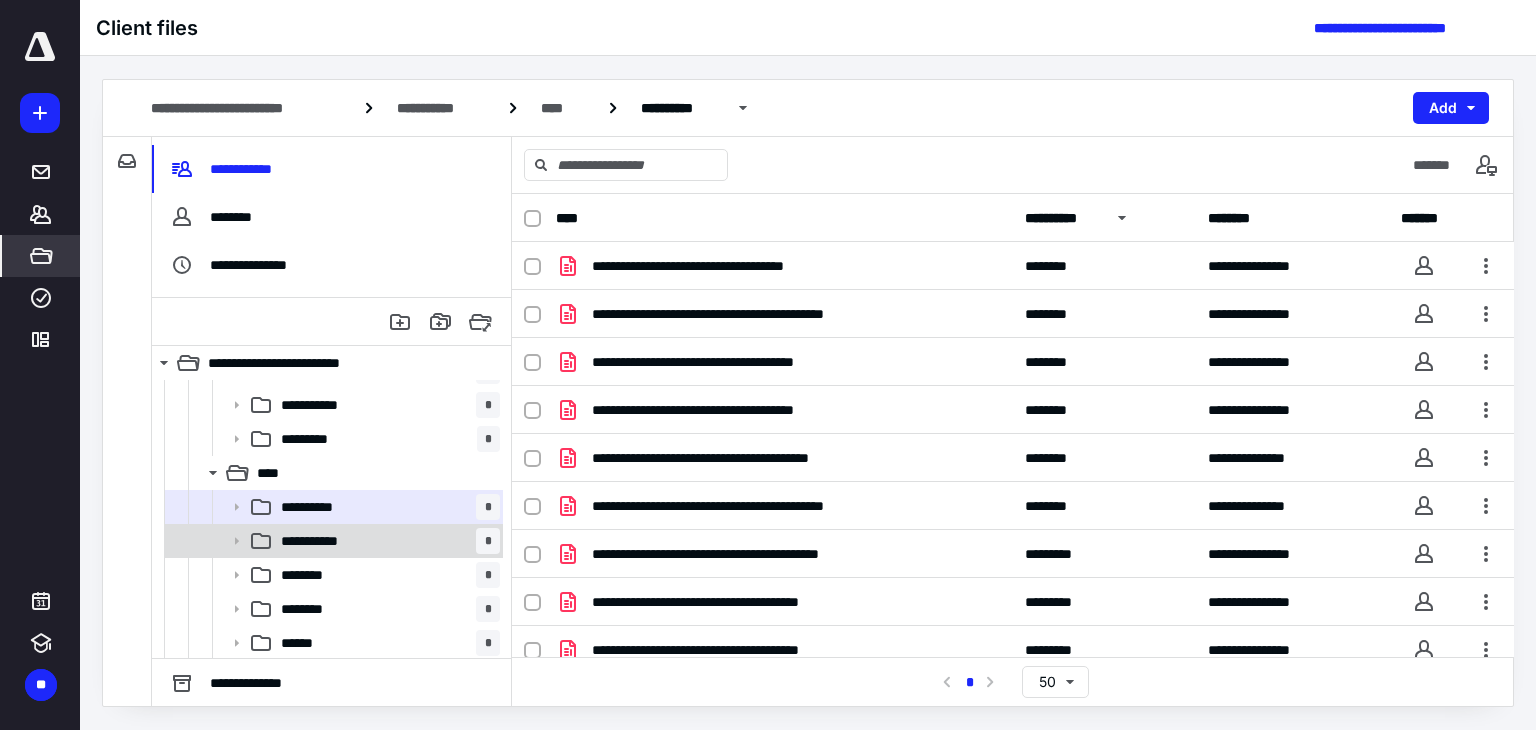 click on "**********" at bounding box center [386, 541] 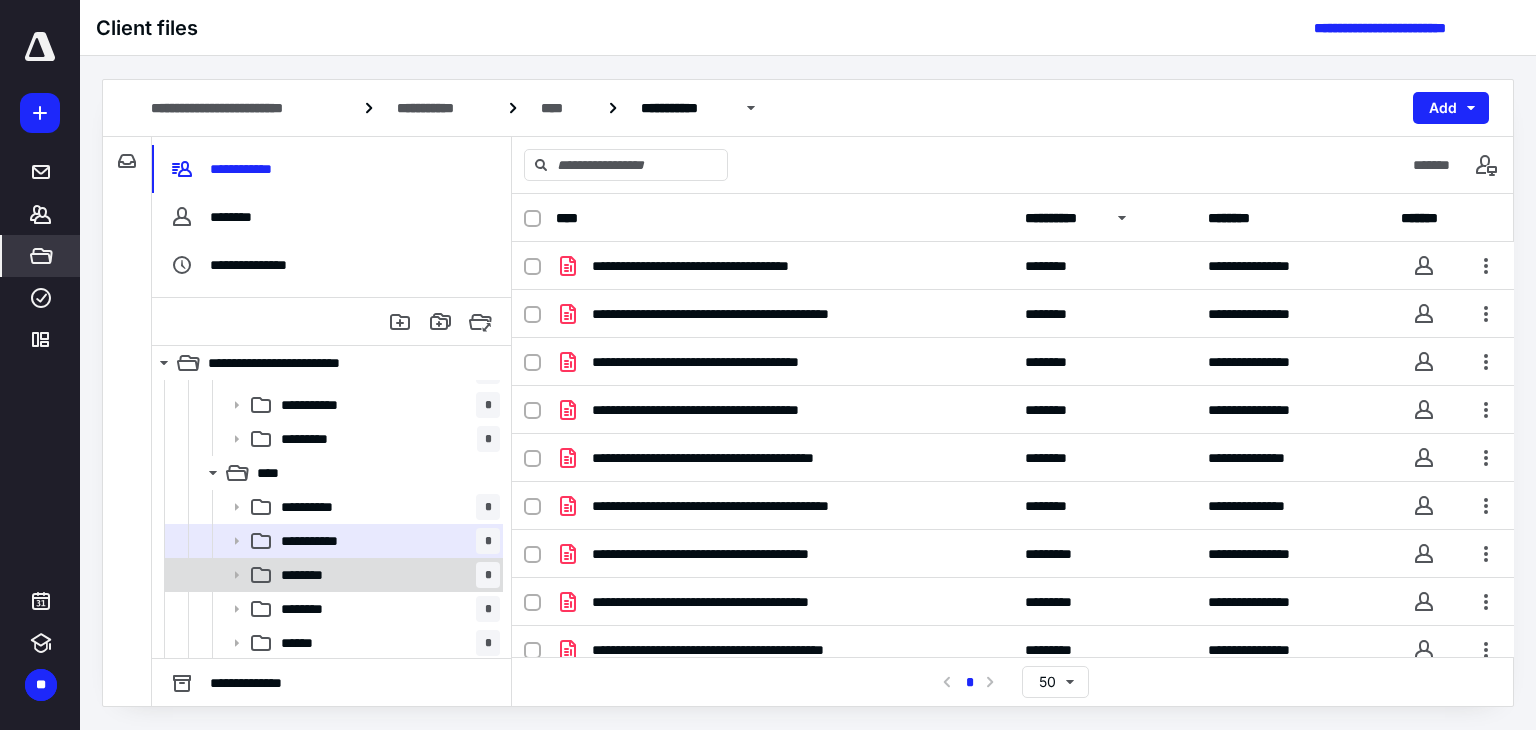 click on "******** *" at bounding box center (386, 575) 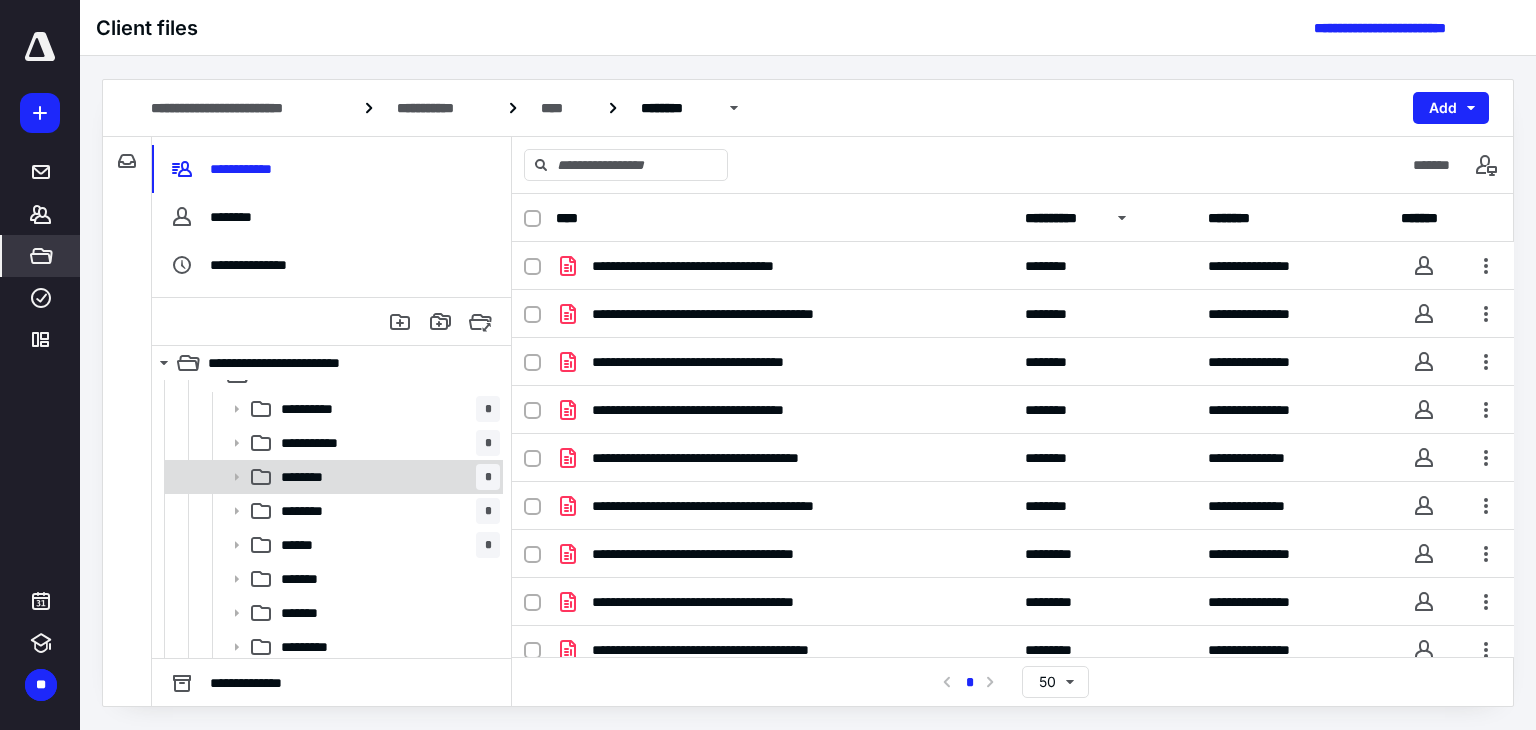 scroll, scrollTop: 568, scrollLeft: 0, axis: vertical 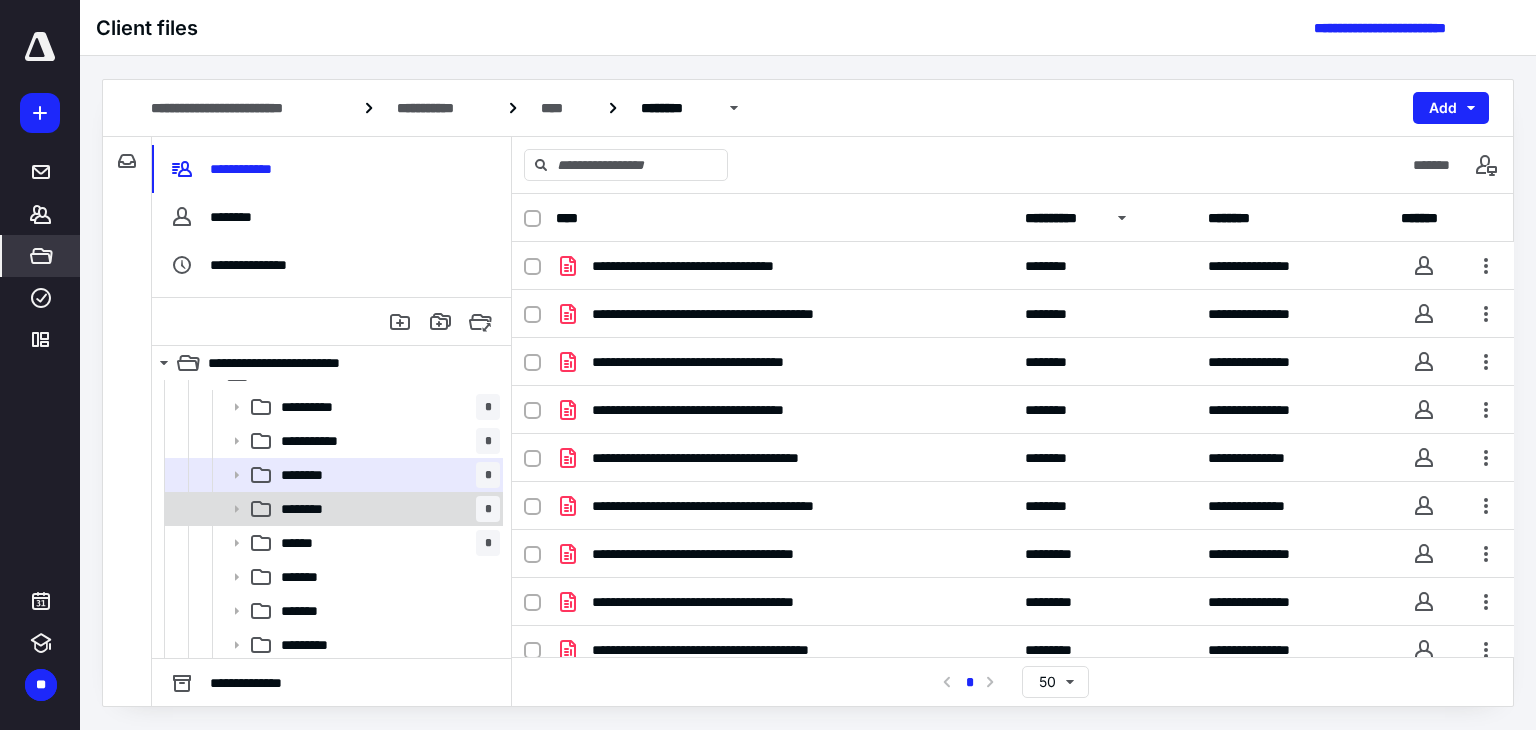 click on "******** *" at bounding box center (386, 509) 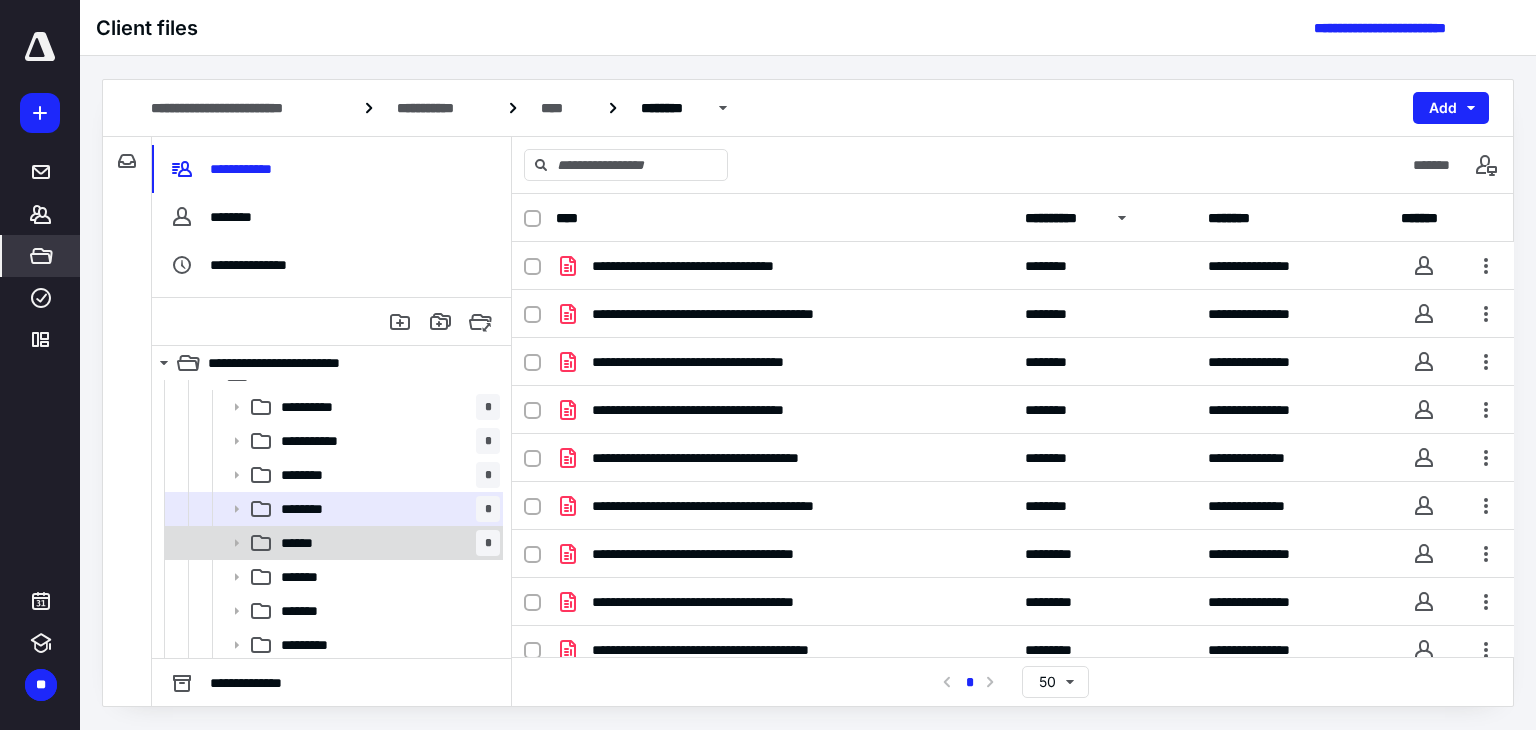 click on "****** *" at bounding box center [386, 543] 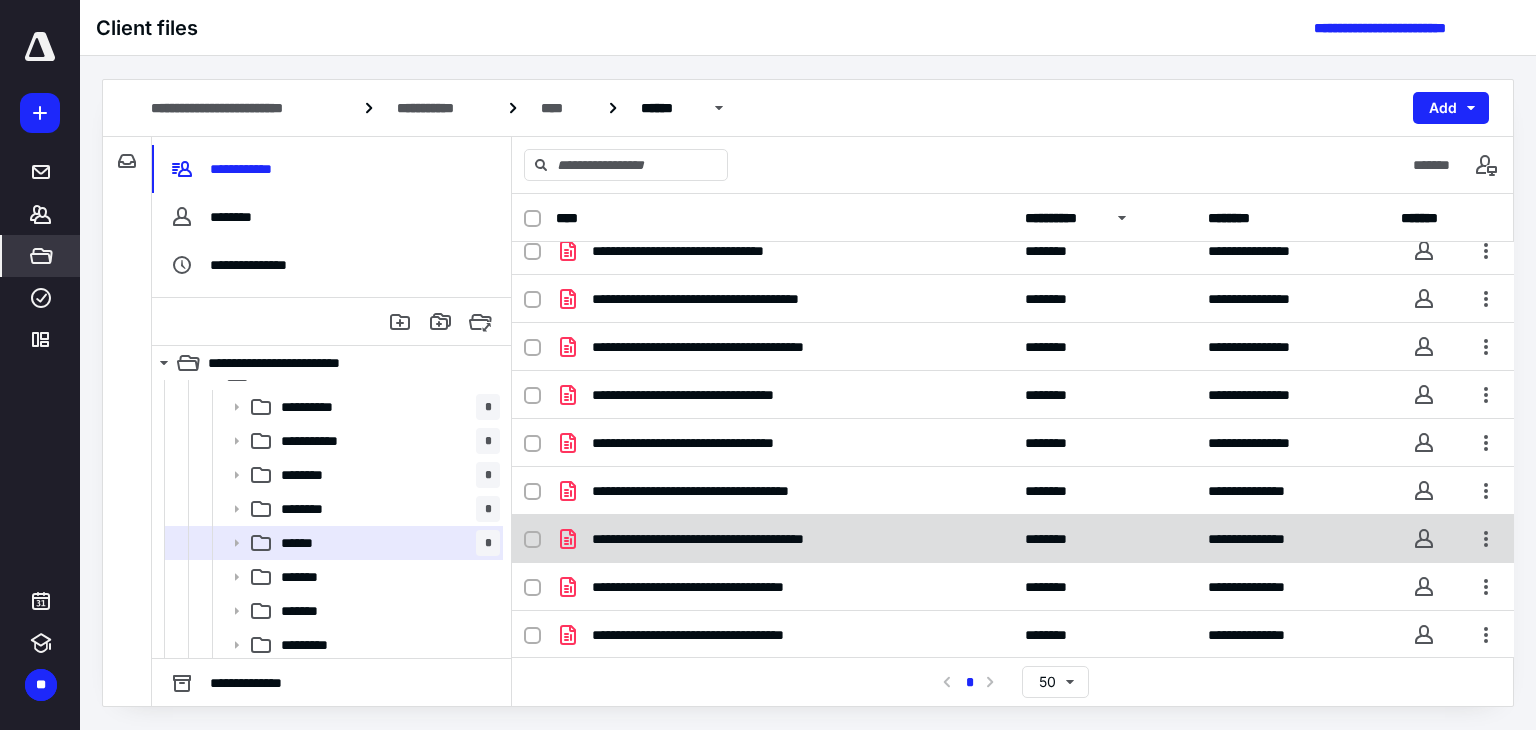 scroll, scrollTop: 0, scrollLeft: 0, axis: both 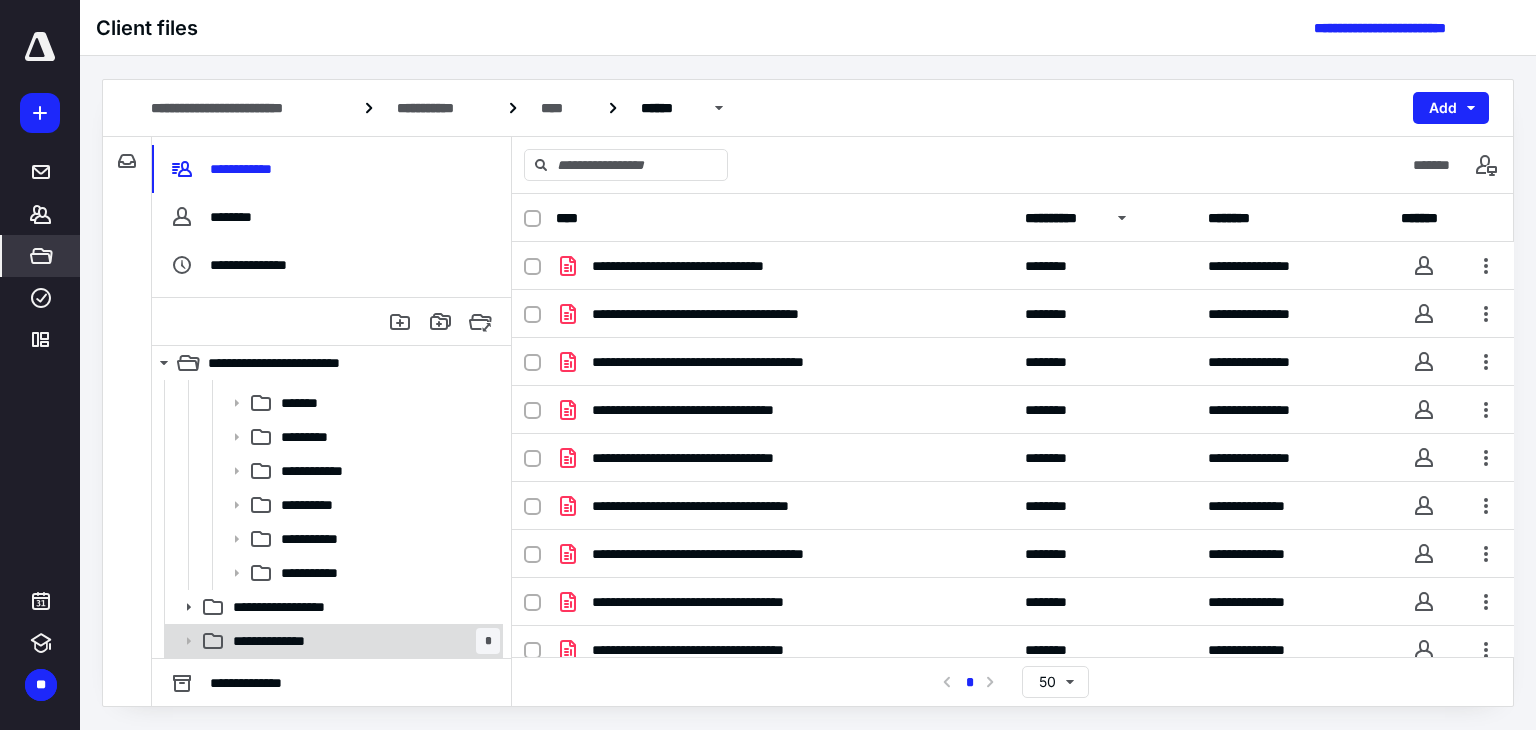 click on "**********" at bounding box center [362, 641] 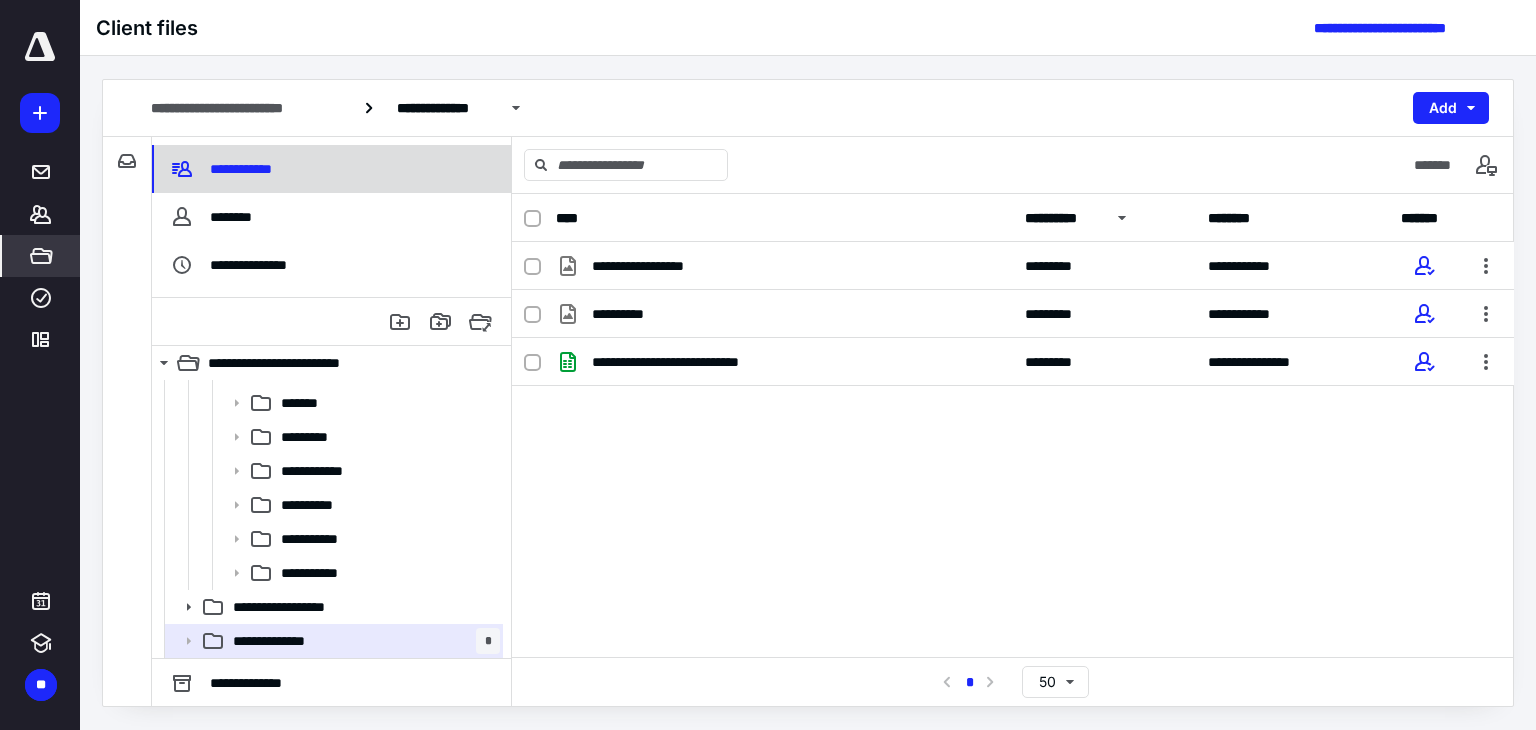click on "**********" at bounding box center (331, 169) 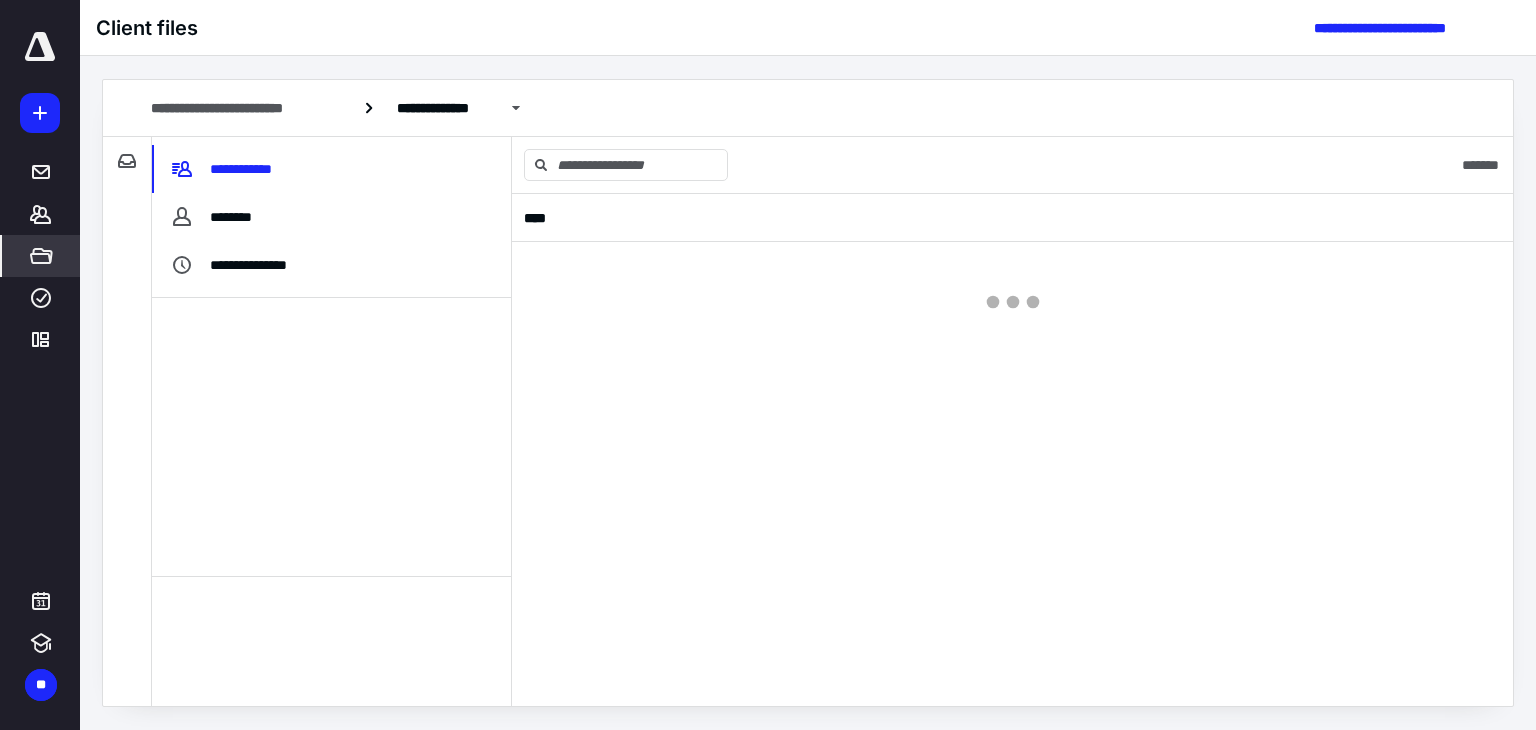 scroll, scrollTop: 0, scrollLeft: 0, axis: both 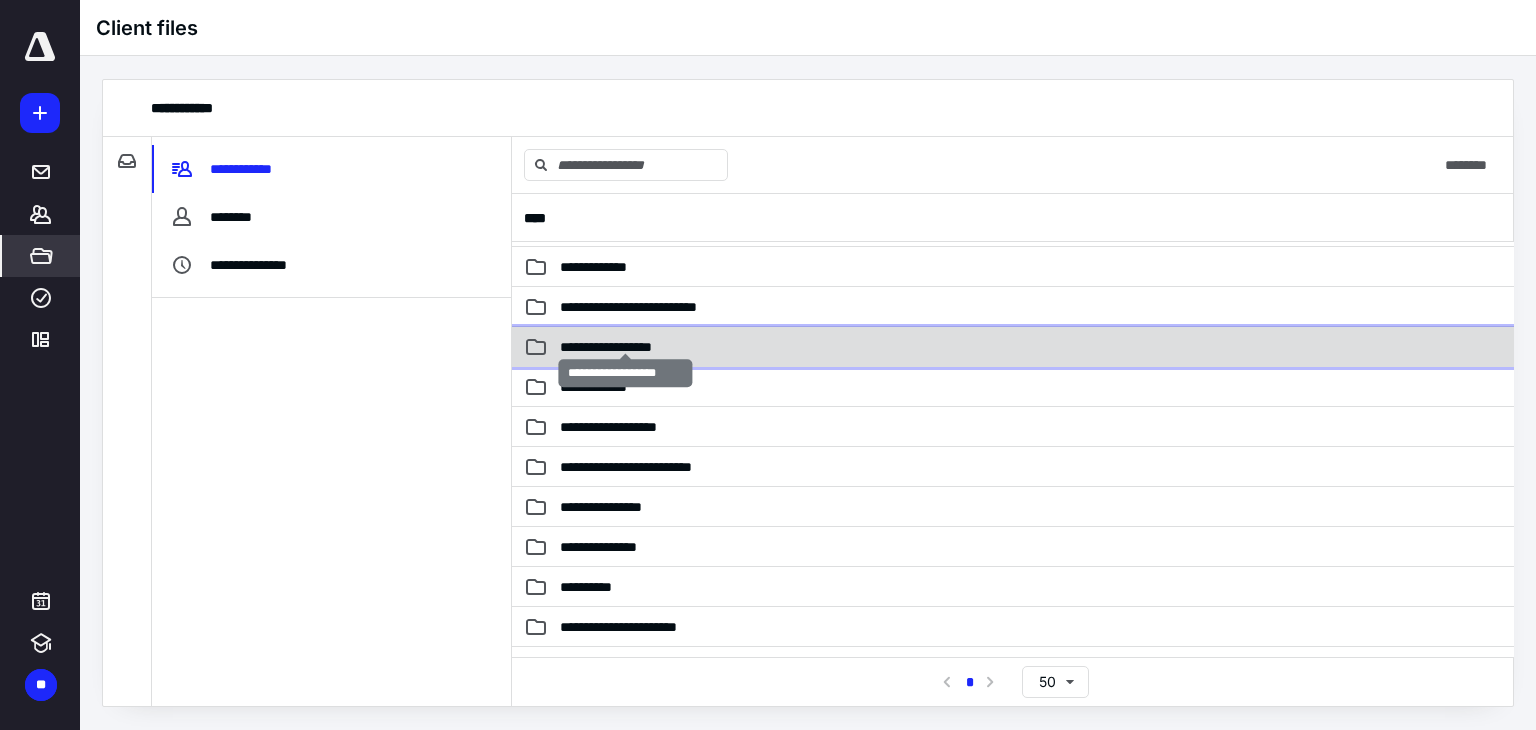 click on "**********" at bounding box center (626, 347) 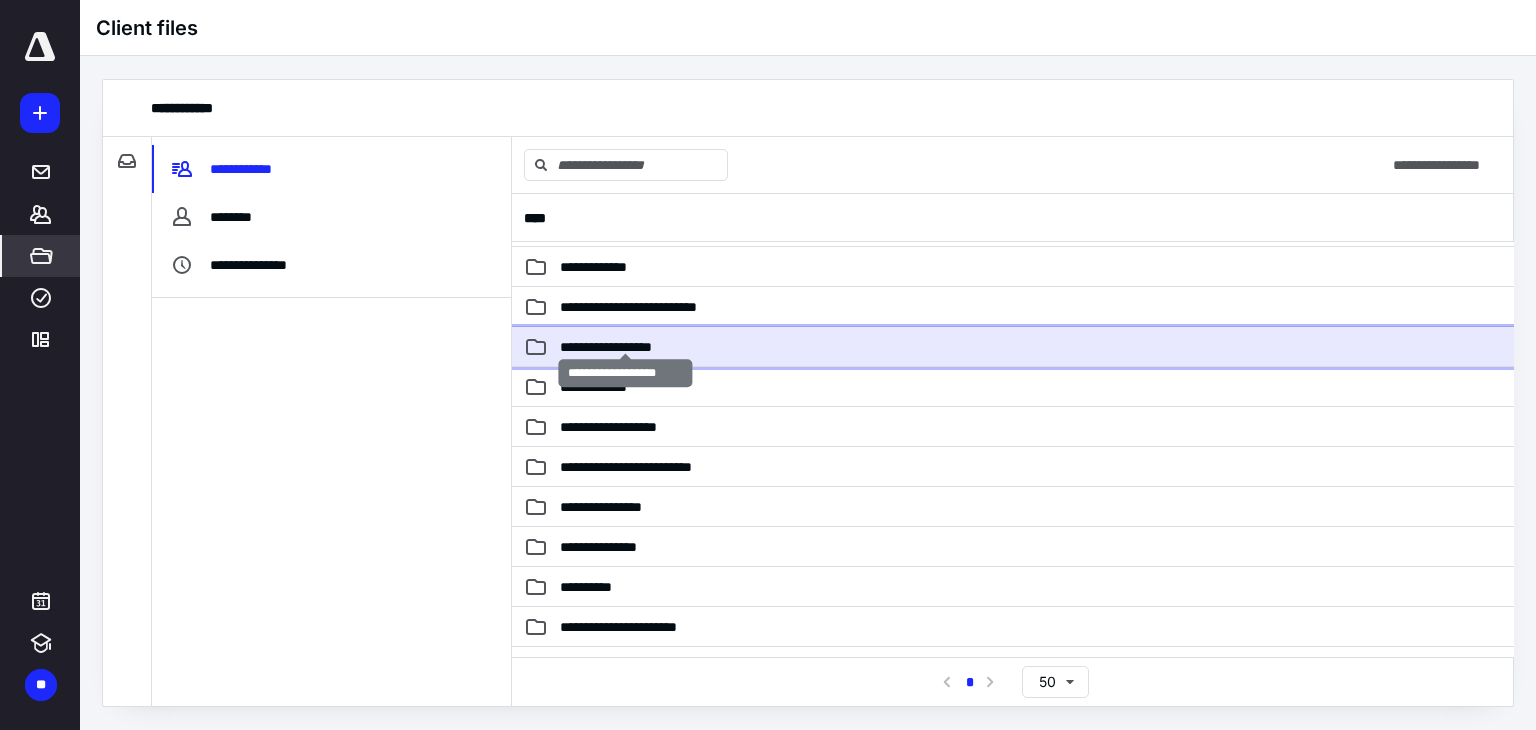 click on "**********" at bounding box center (626, 347) 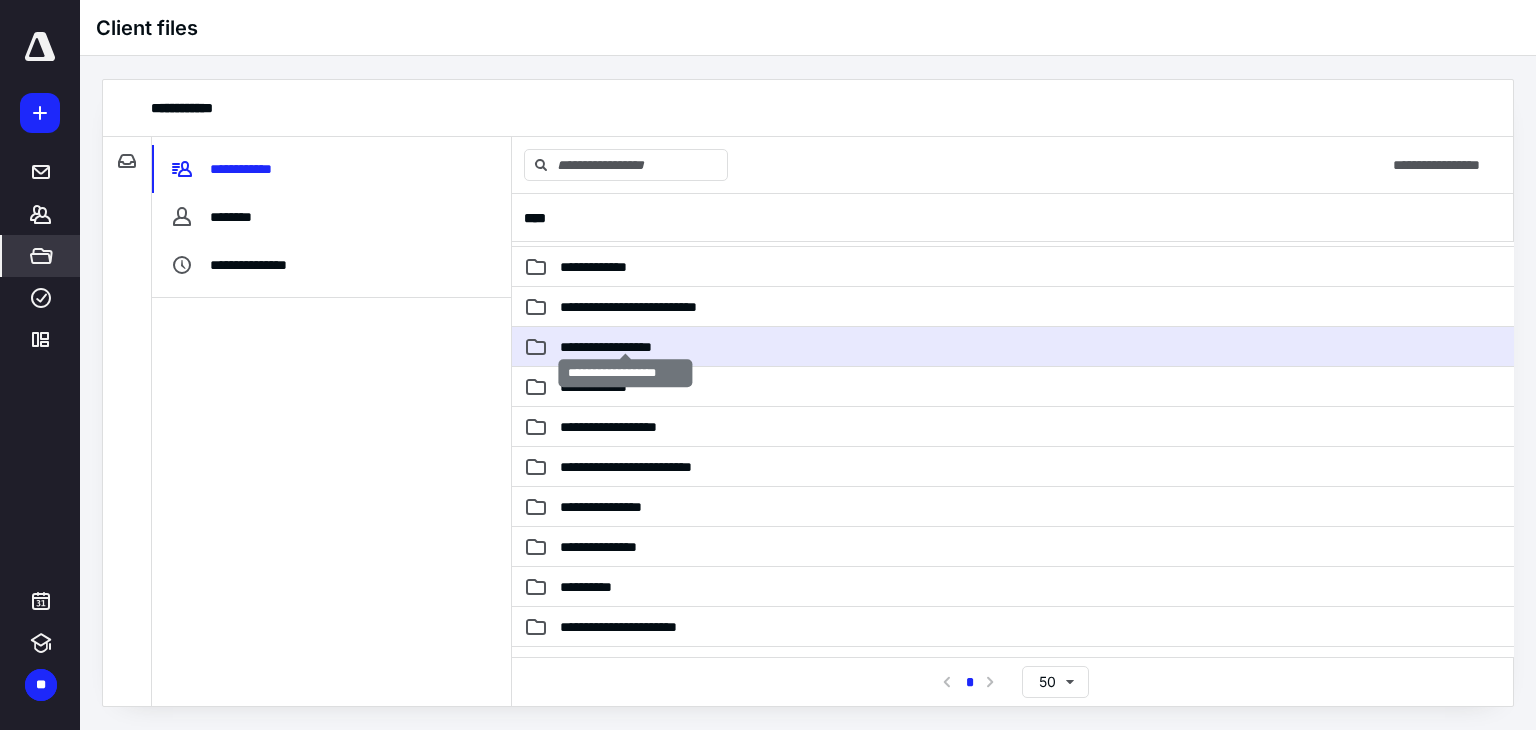 scroll, scrollTop: 0, scrollLeft: 0, axis: both 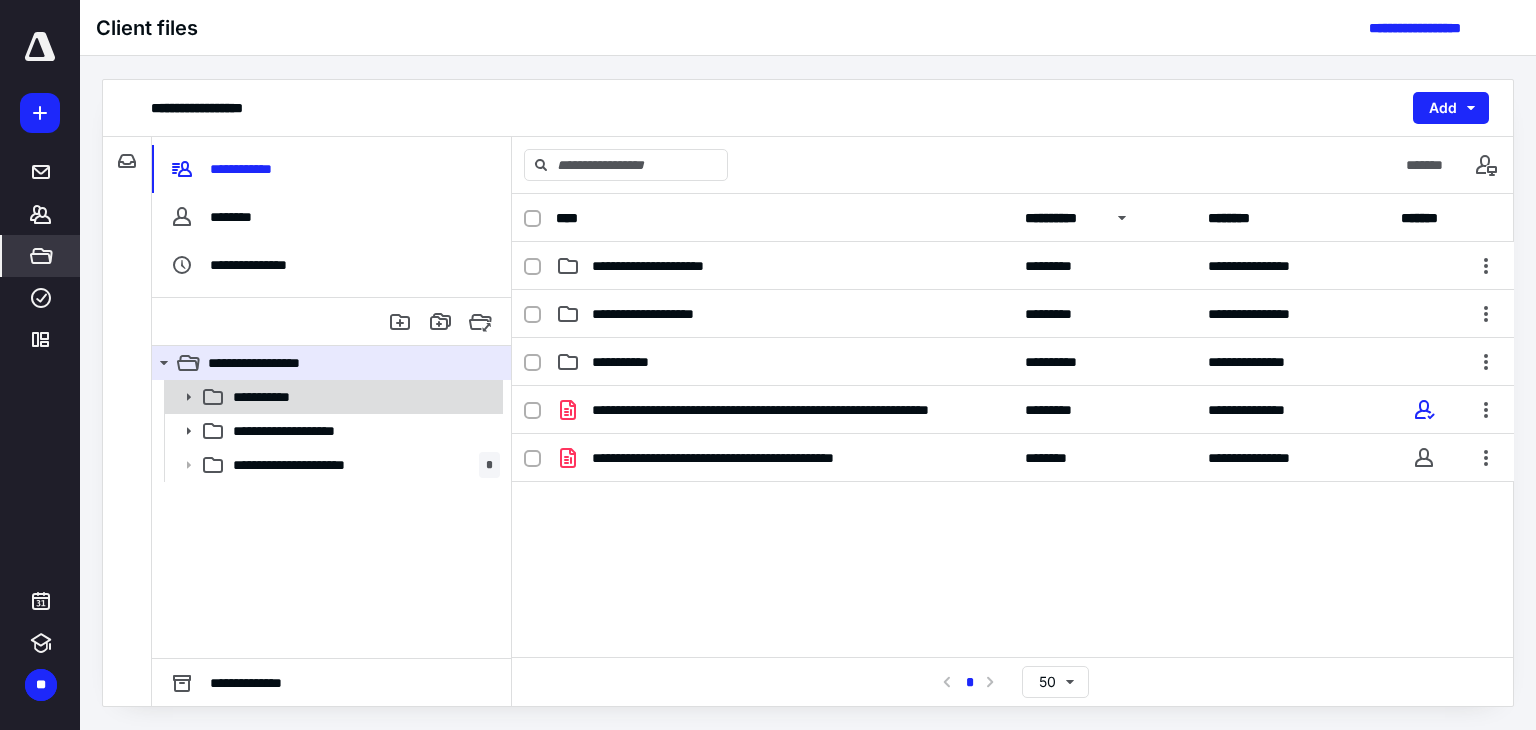 click on "**********" at bounding box center [332, 397] 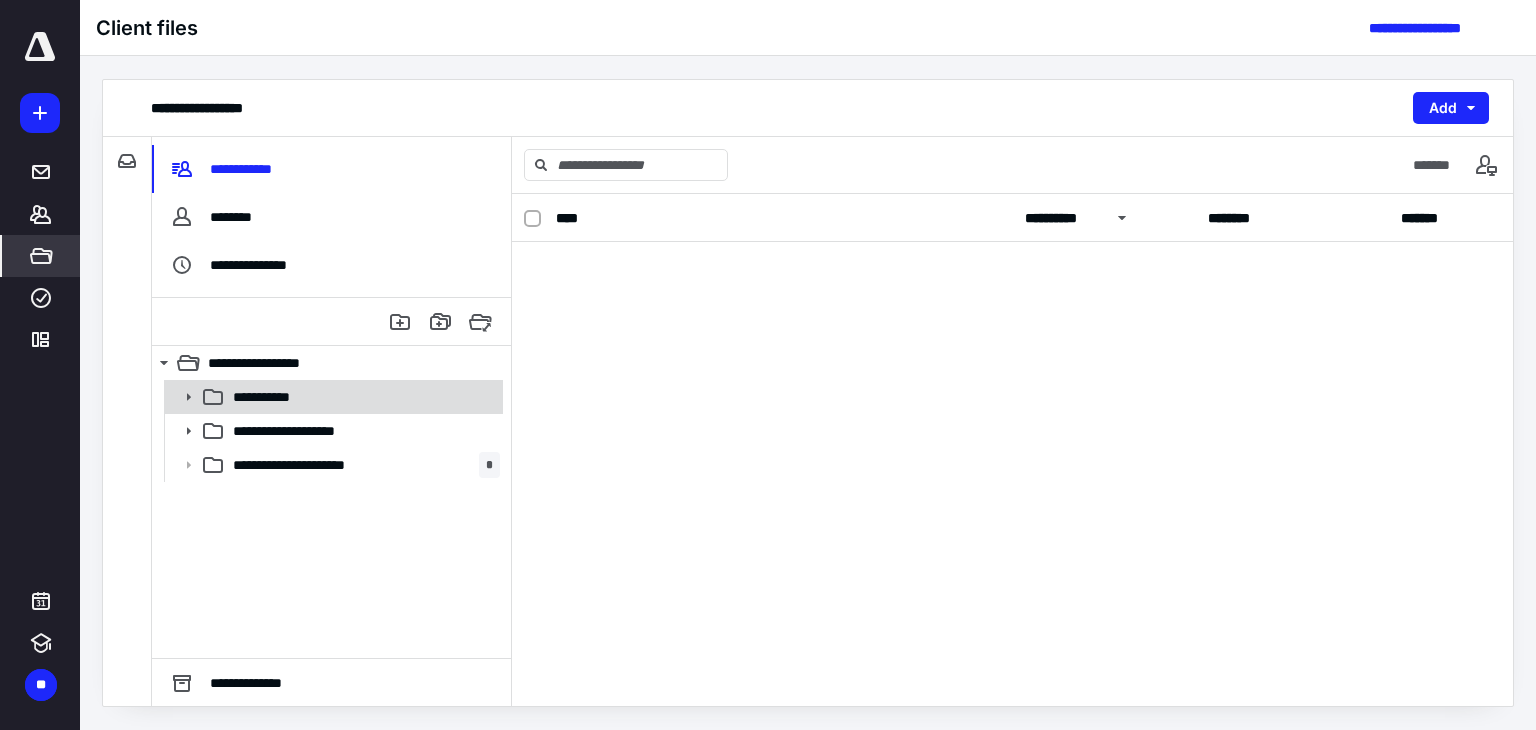 click on "**********" at bounding box center (332, 397) 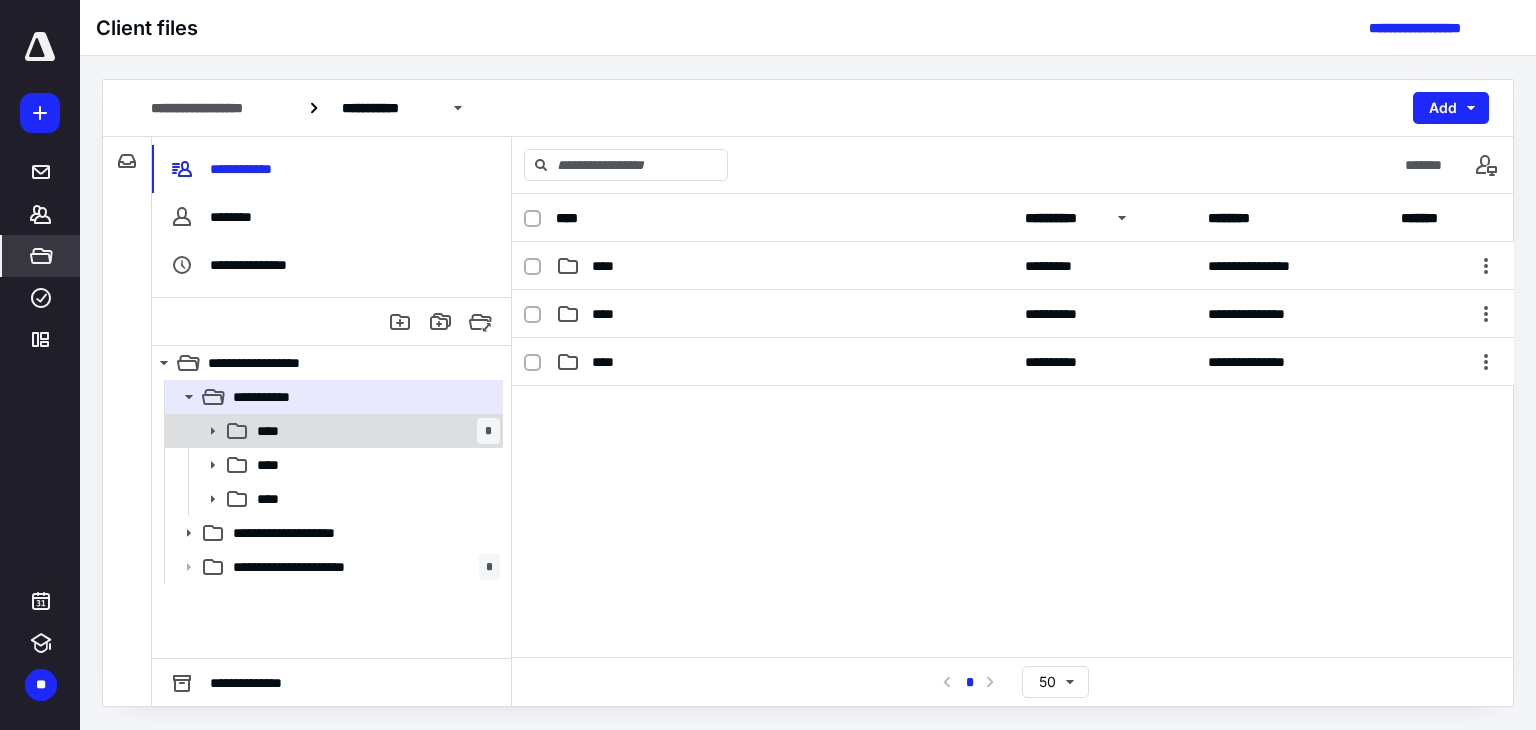click on "**** *" at bounding box center (374, 431) 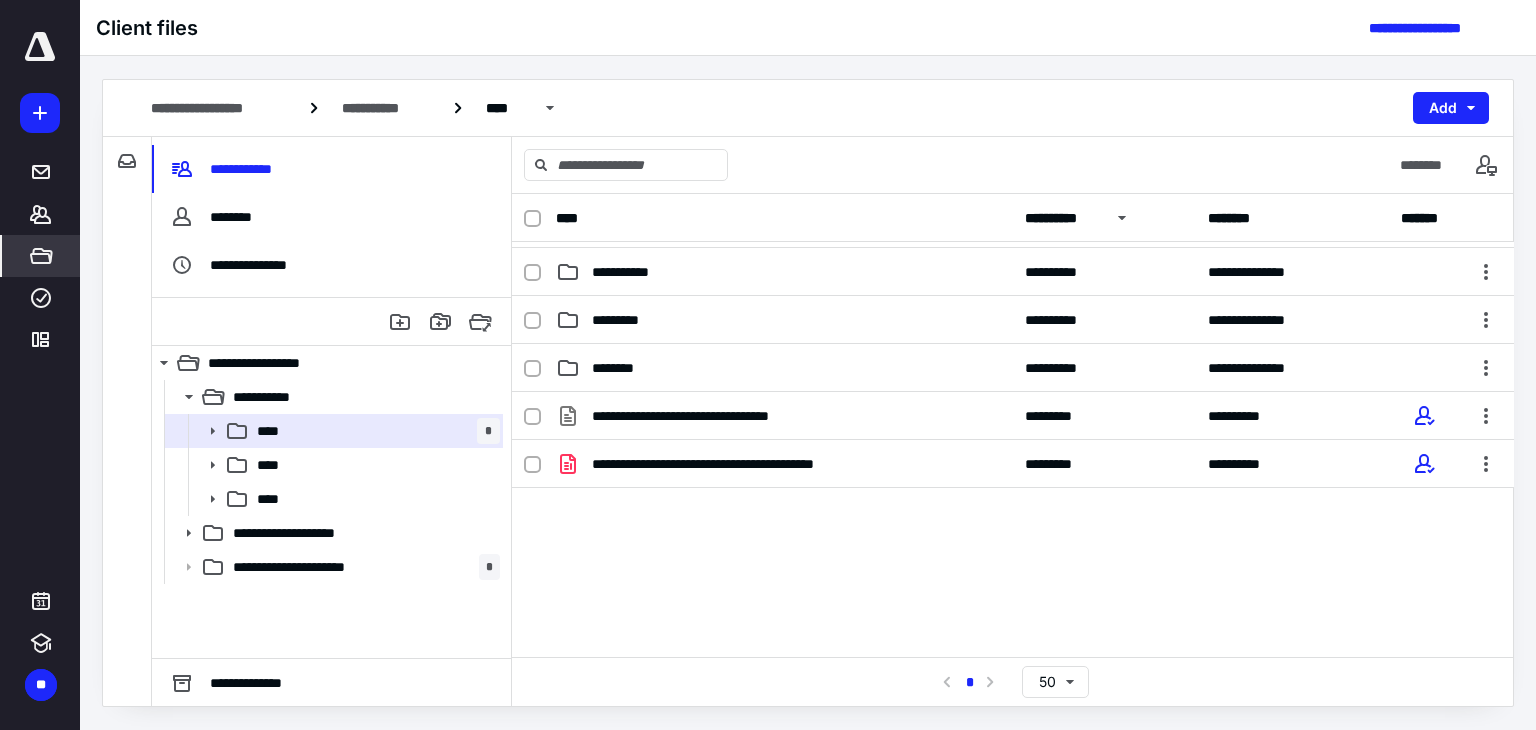 scroll, scrollTop: 506, scrollLeft: 0, axis: vertical 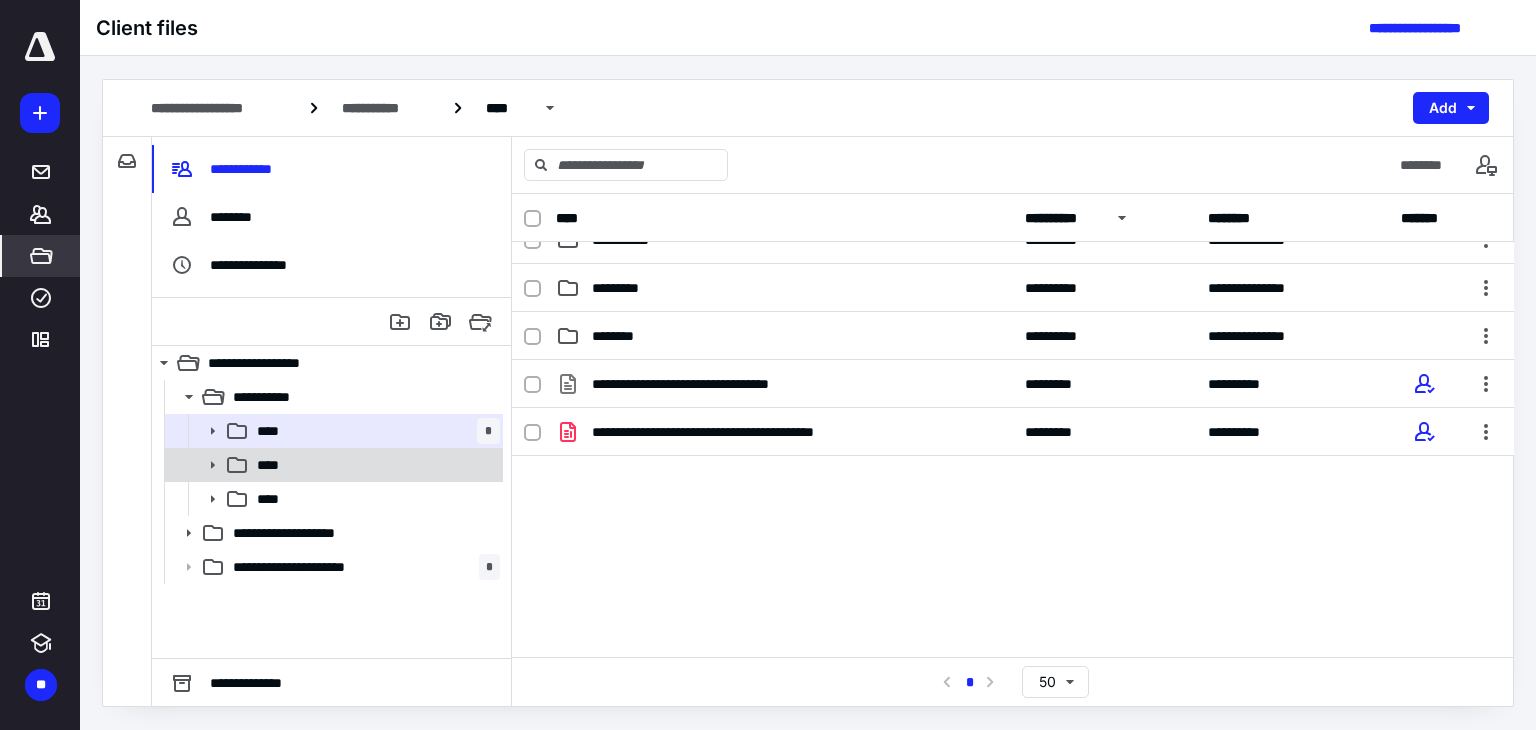 click on "****" at bounding box center [374, 465] 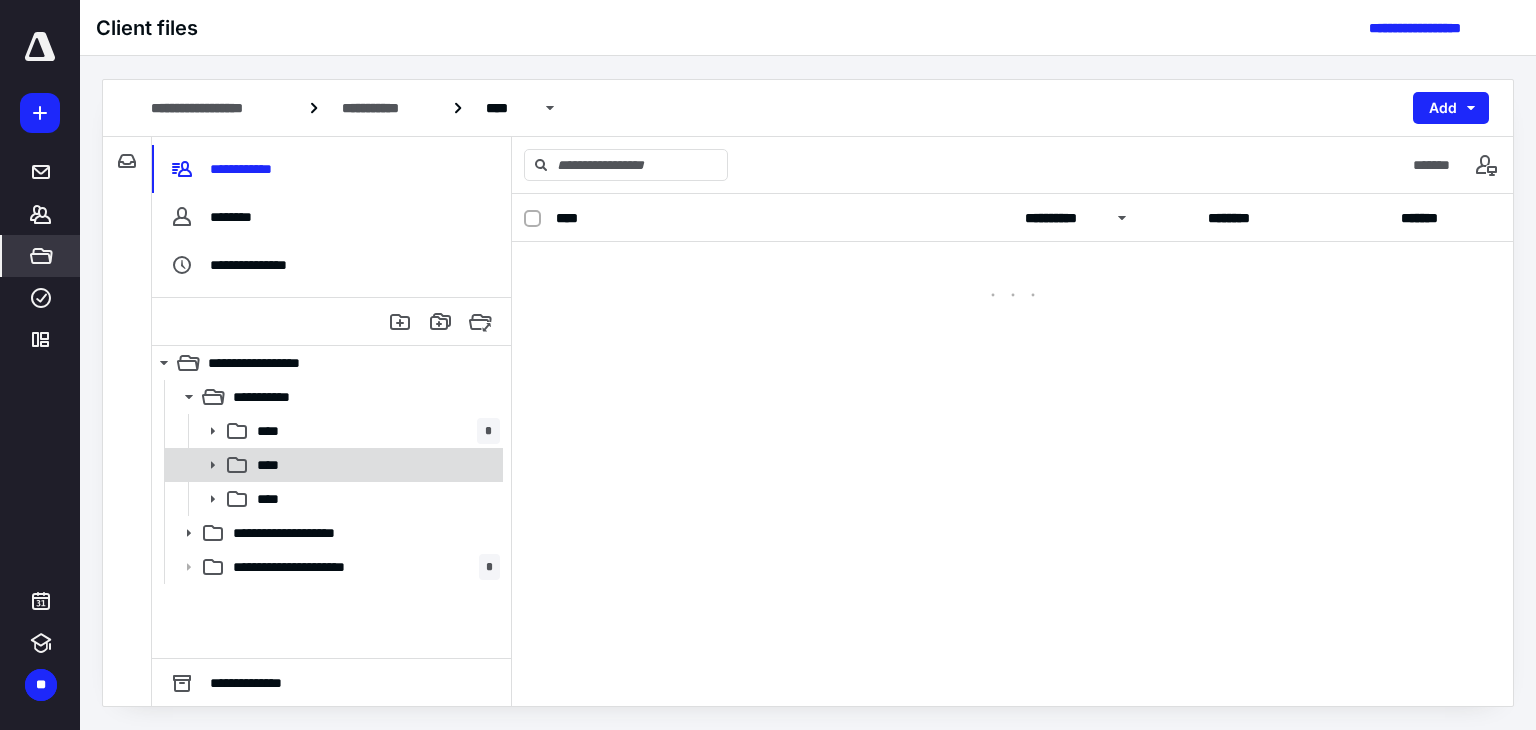 scroll, scrollTop: 0, scrollLeft: 0, axis: both 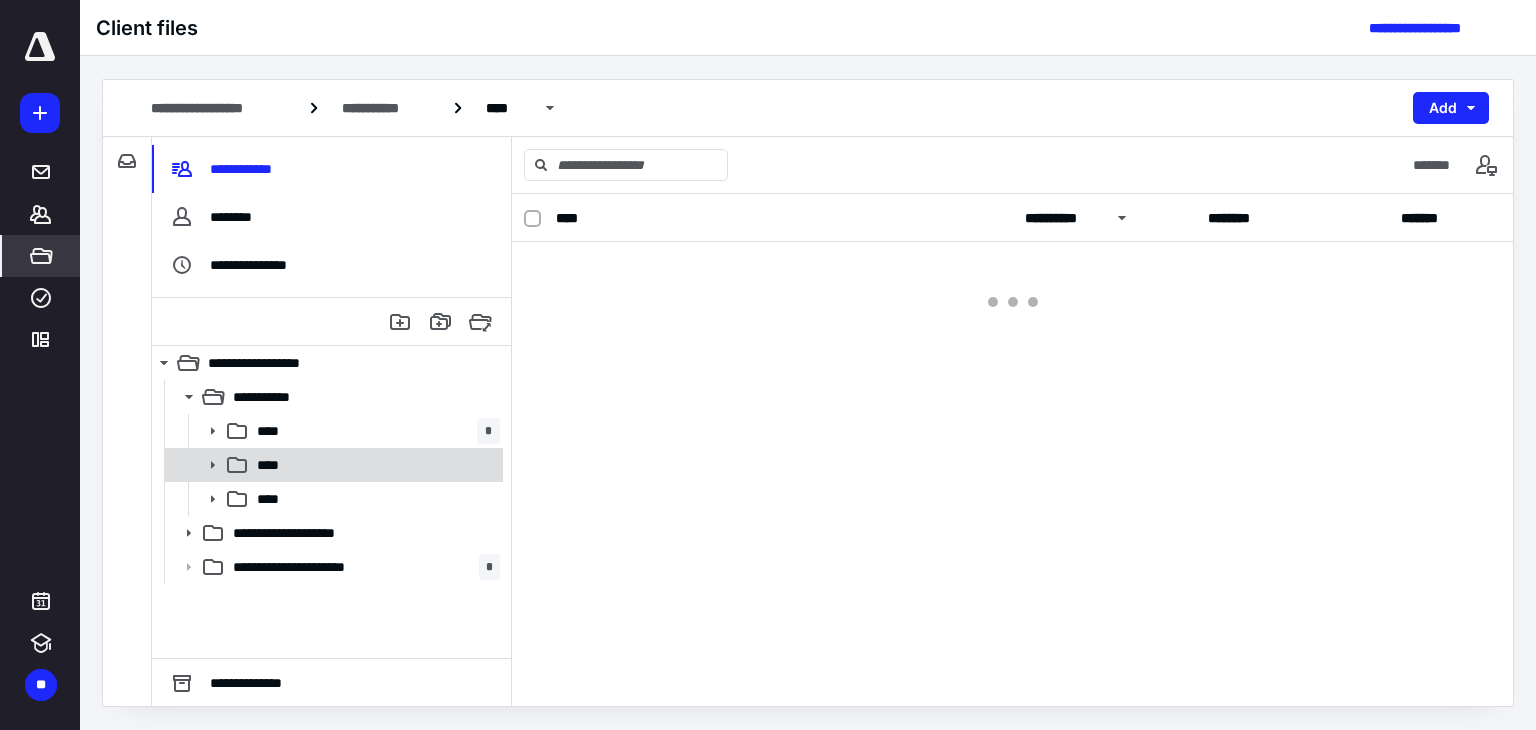 click on "****" at bounding box center [374, 465] 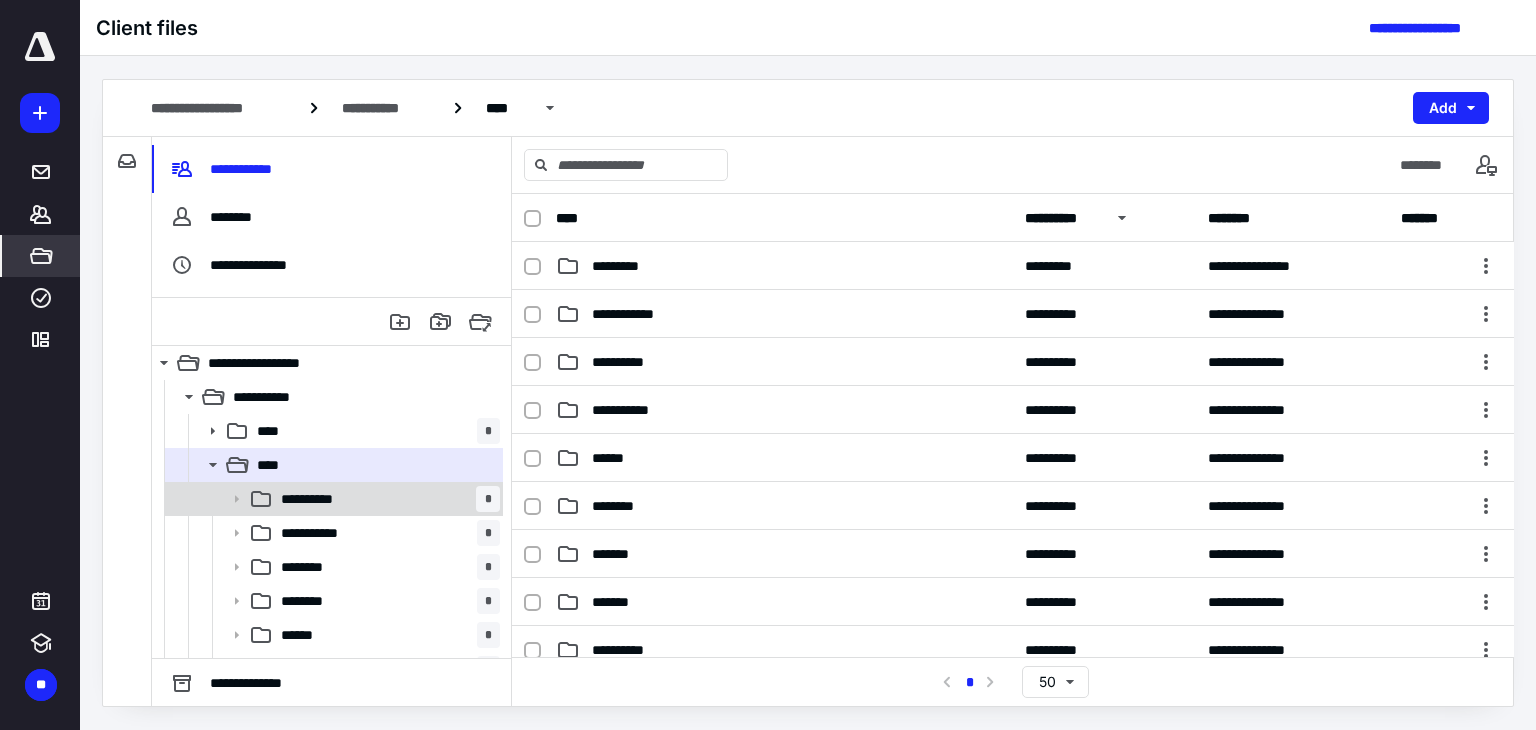 click on "**********" at bounding box center [386, 499] 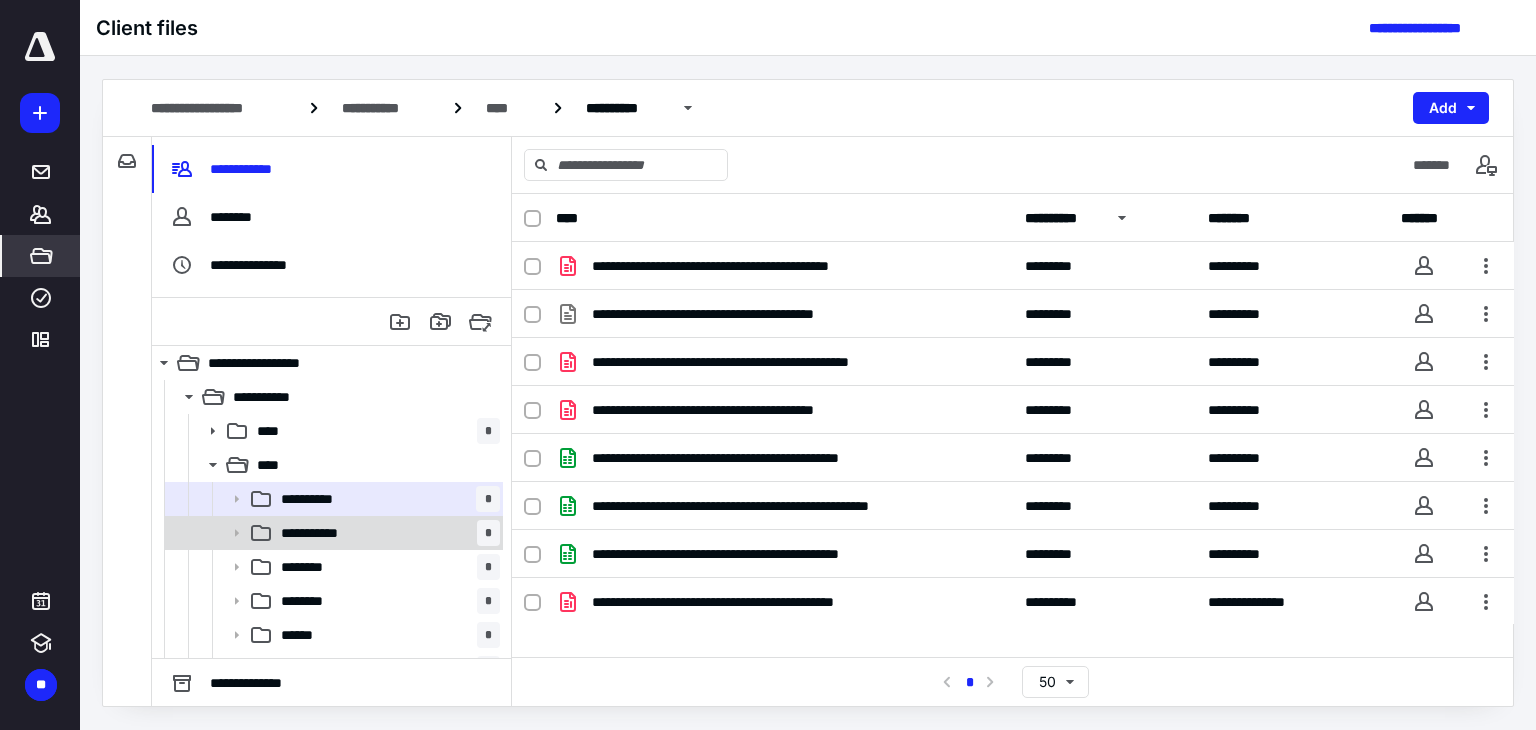 click on "**********" at bounding box center [386, 533] 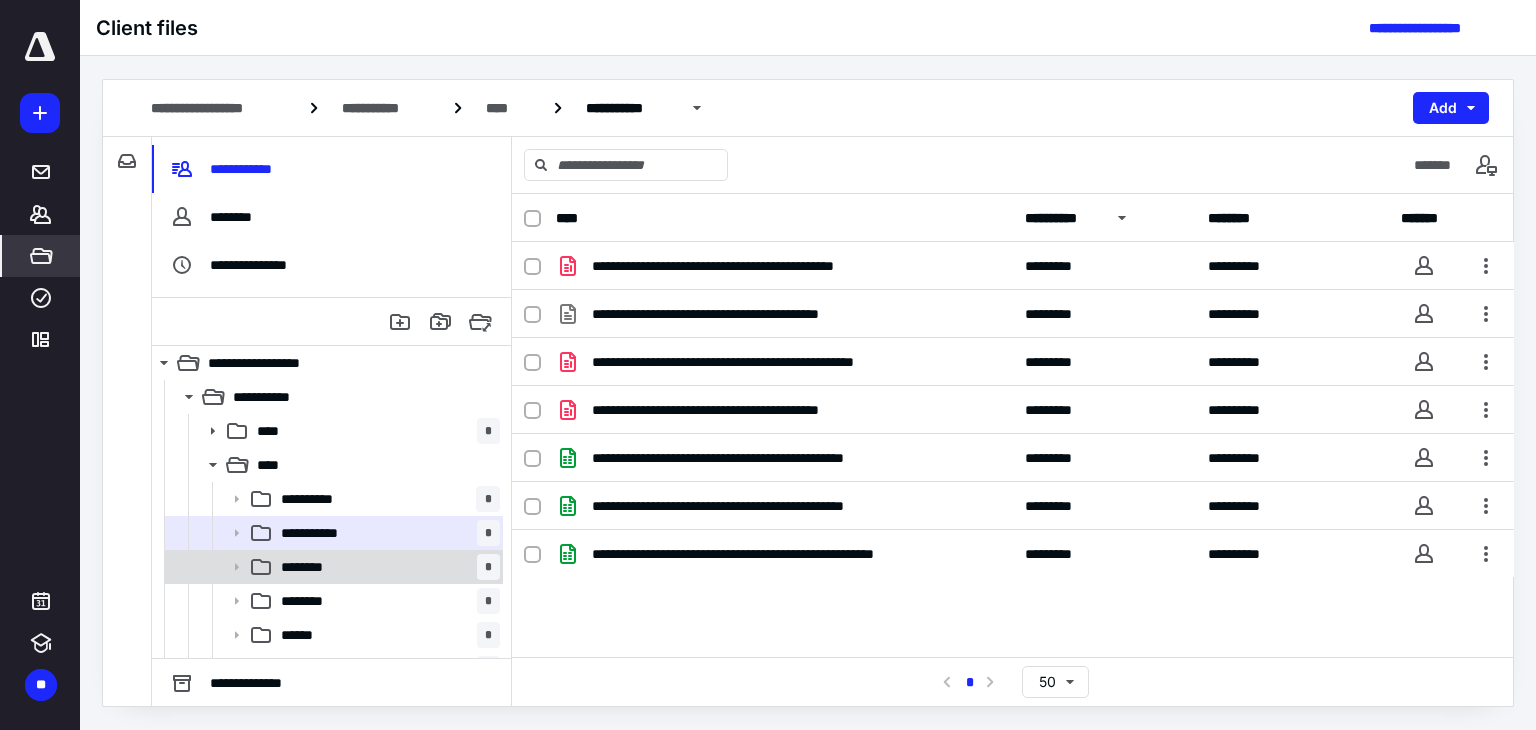click on "******** *" at bounding box center [386, 567] 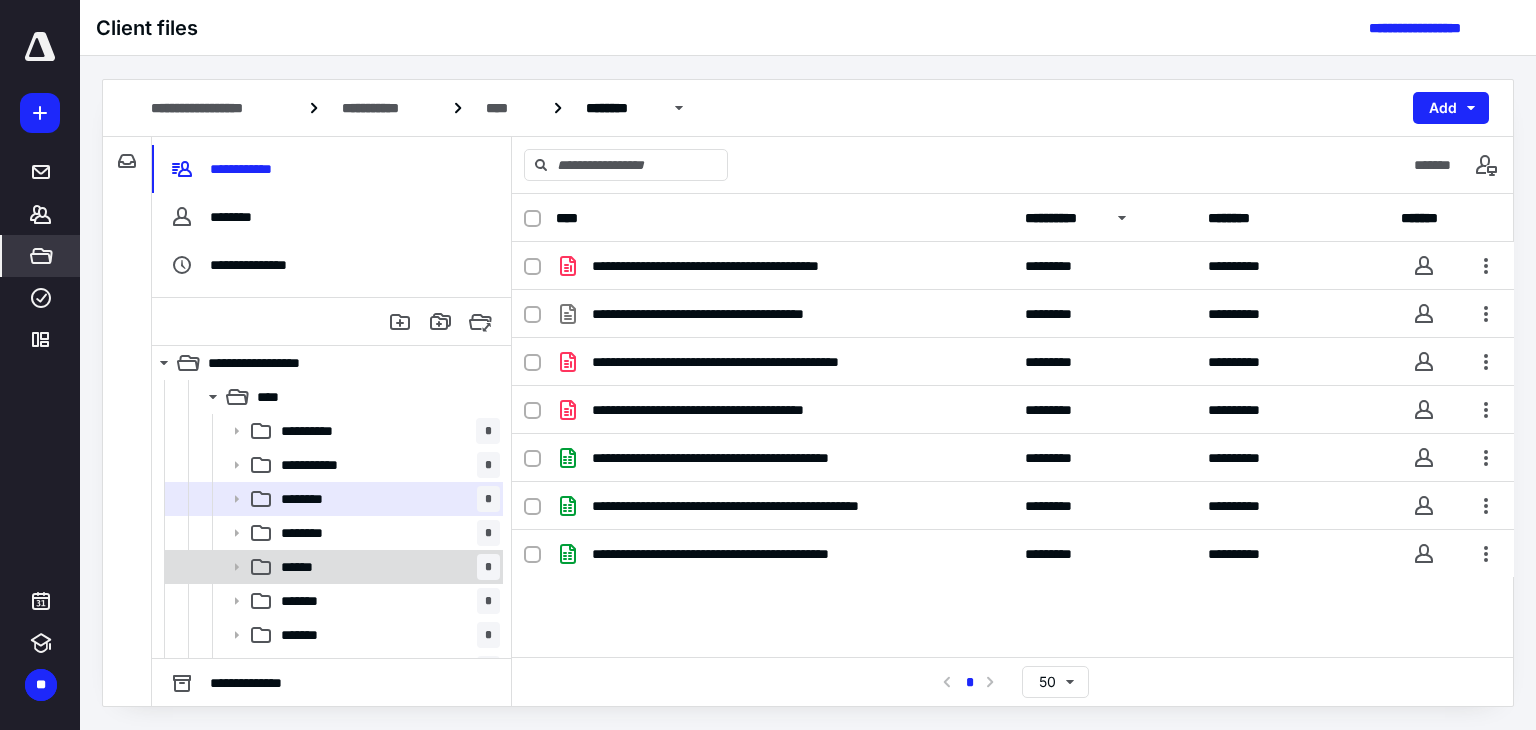 scroll, scrollTop: 100, scrollLeft: 0, axis: vertical 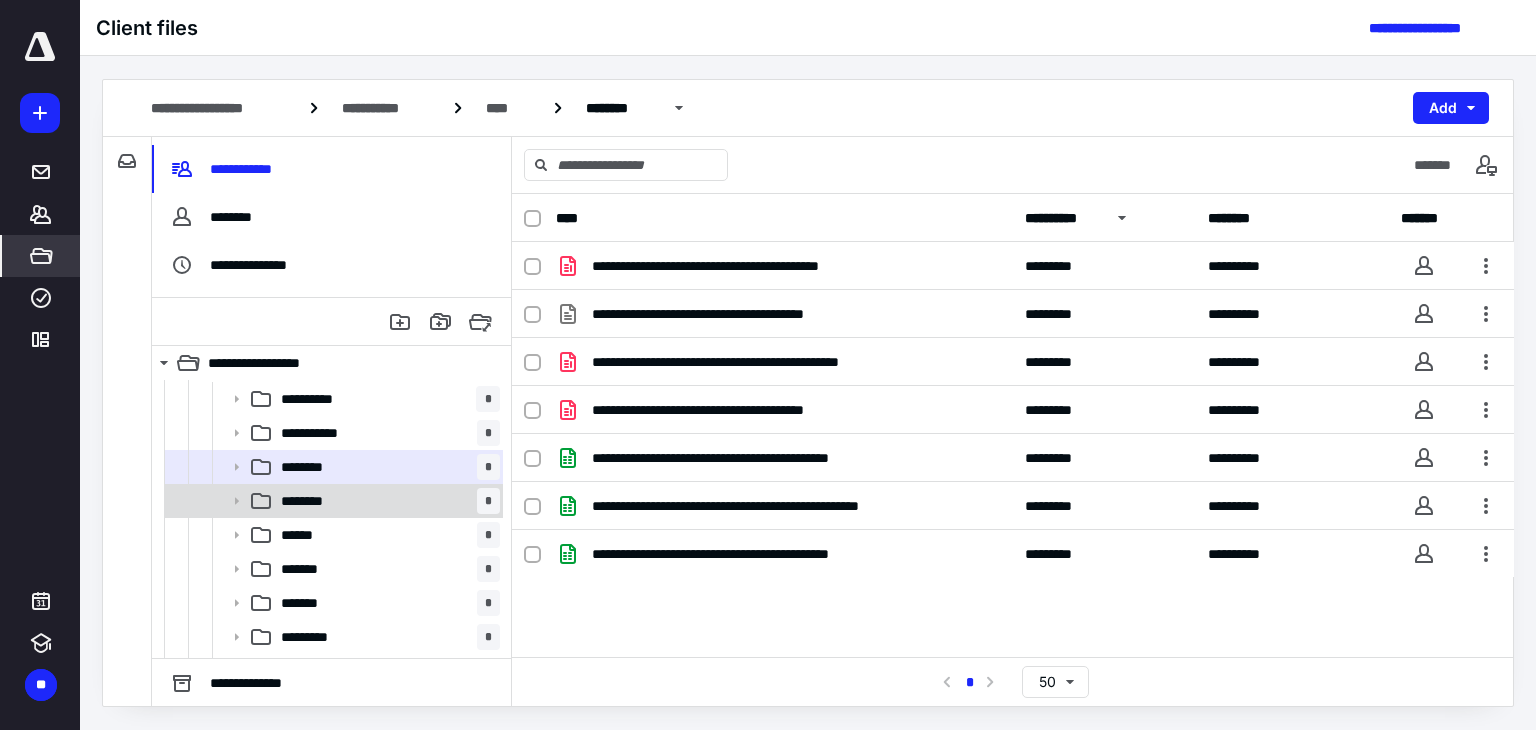 click on "******** *" at bounding box center [386, 501] 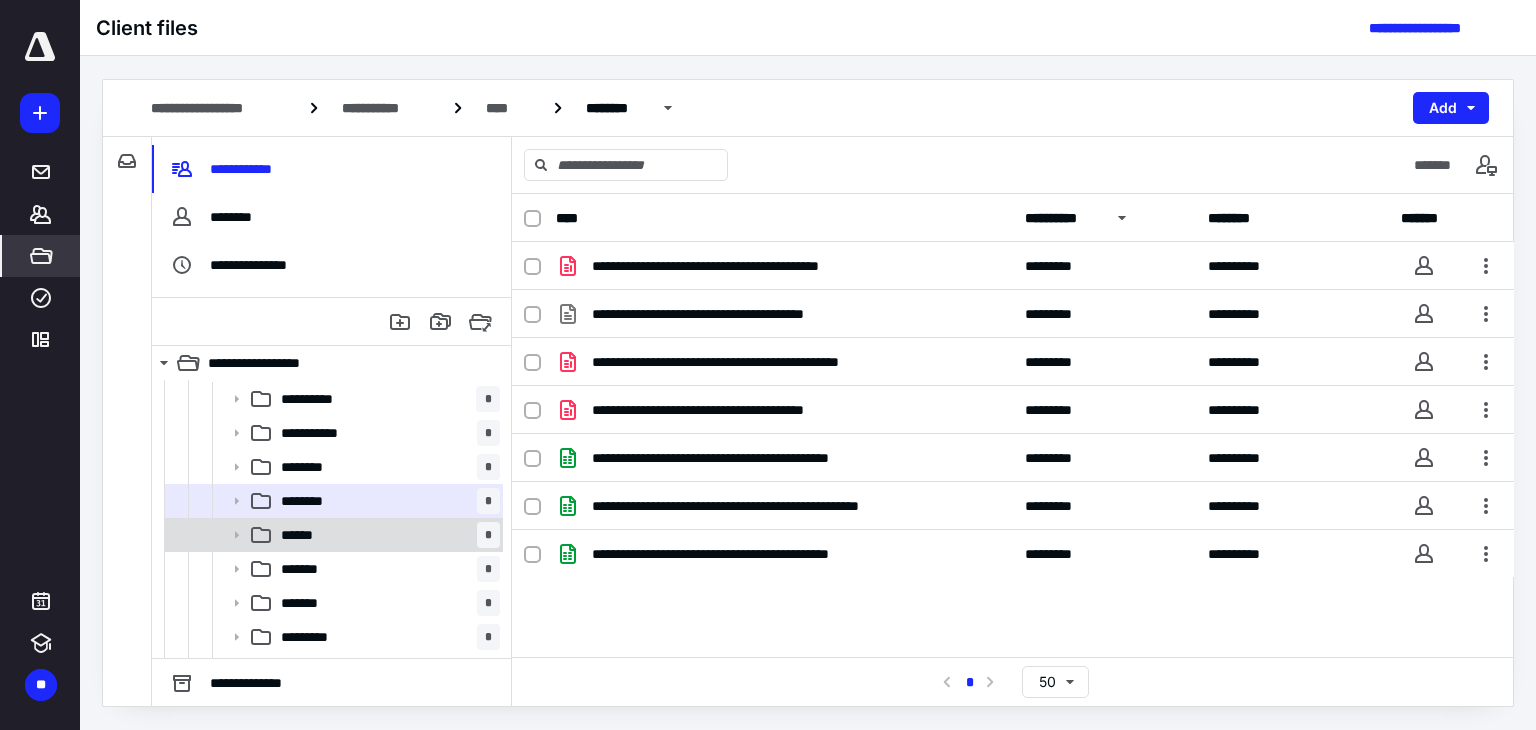 click on "****** *" at bounding box center [386, 535] 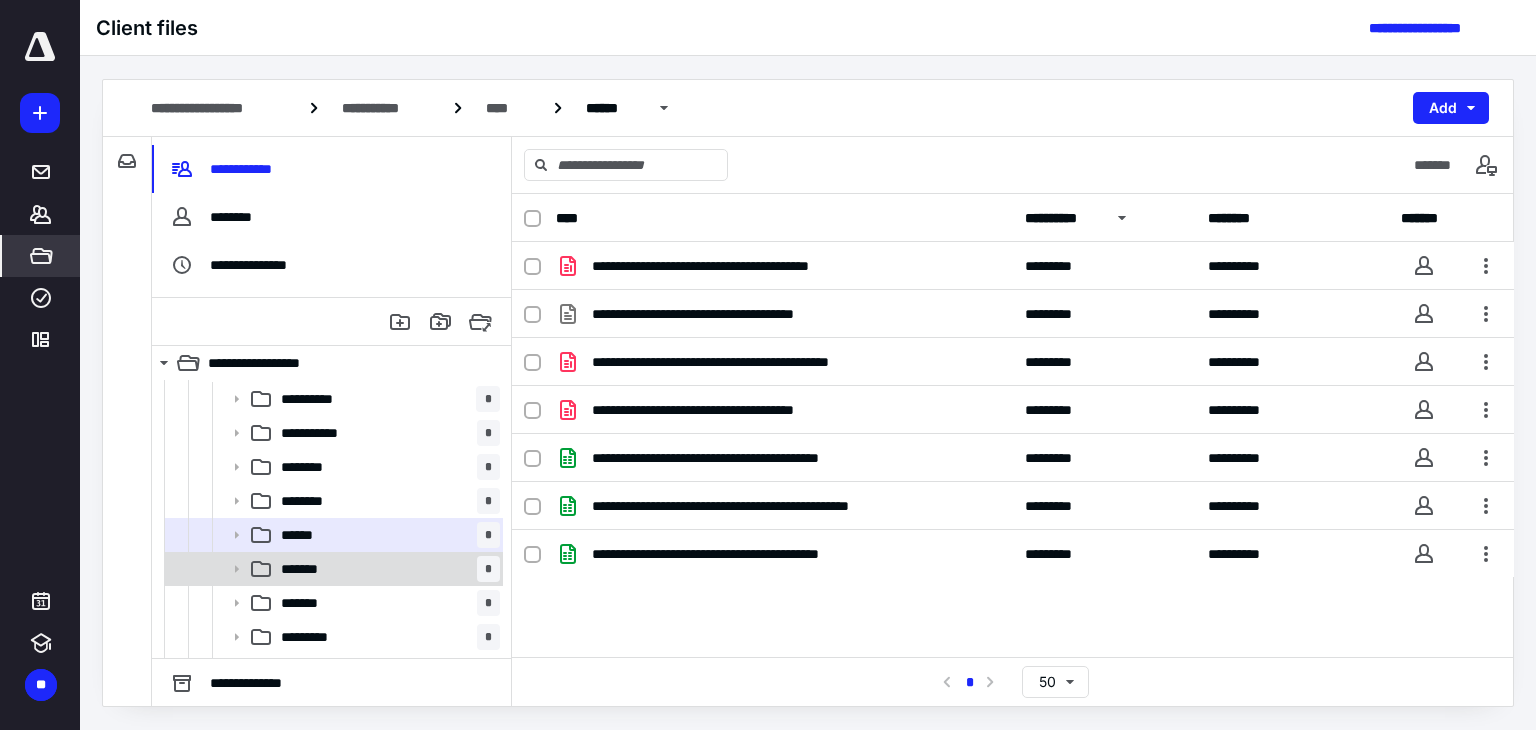 click on "******* *" at bounding box center [386, 569] 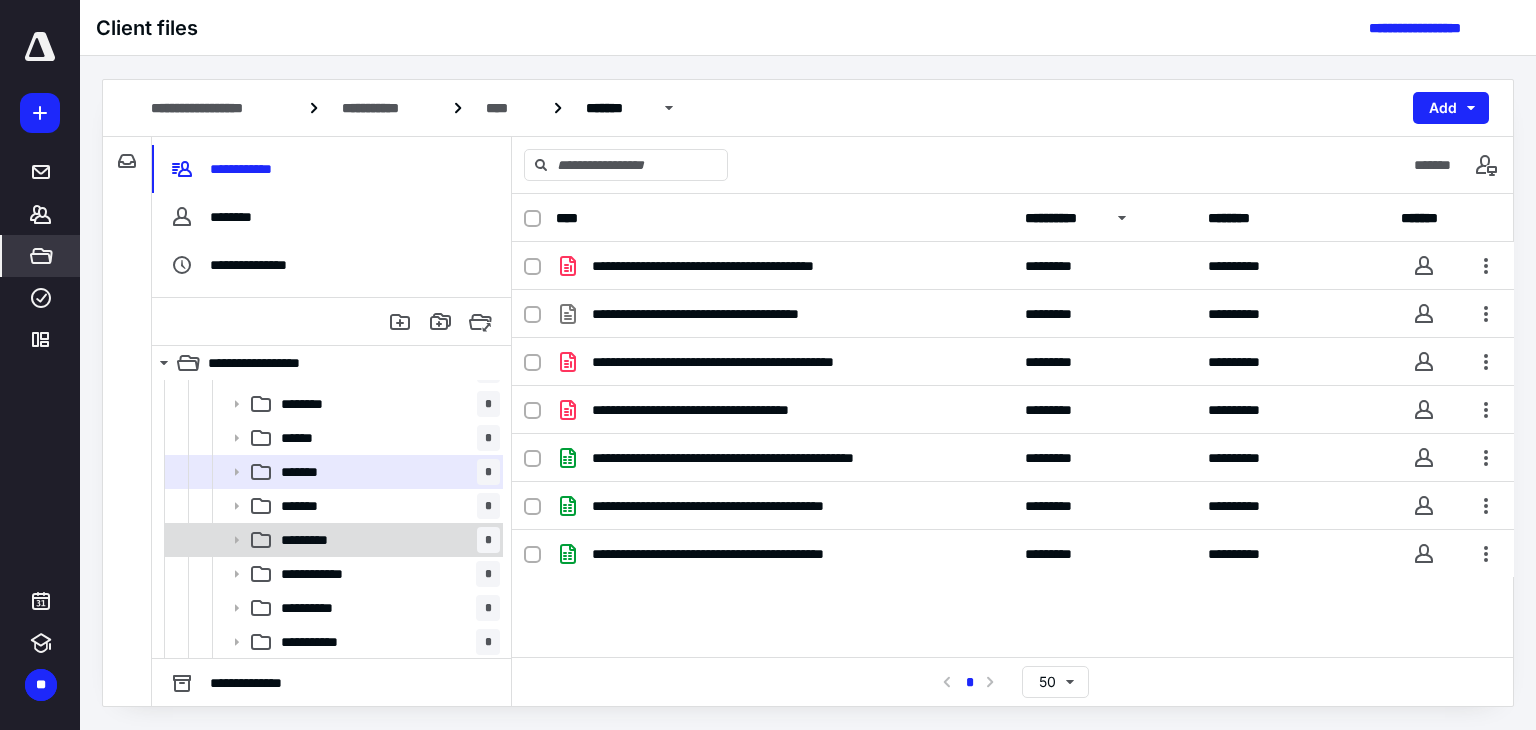scroll, scrollTop: 200, scrollLeft: 0, axis: vertical 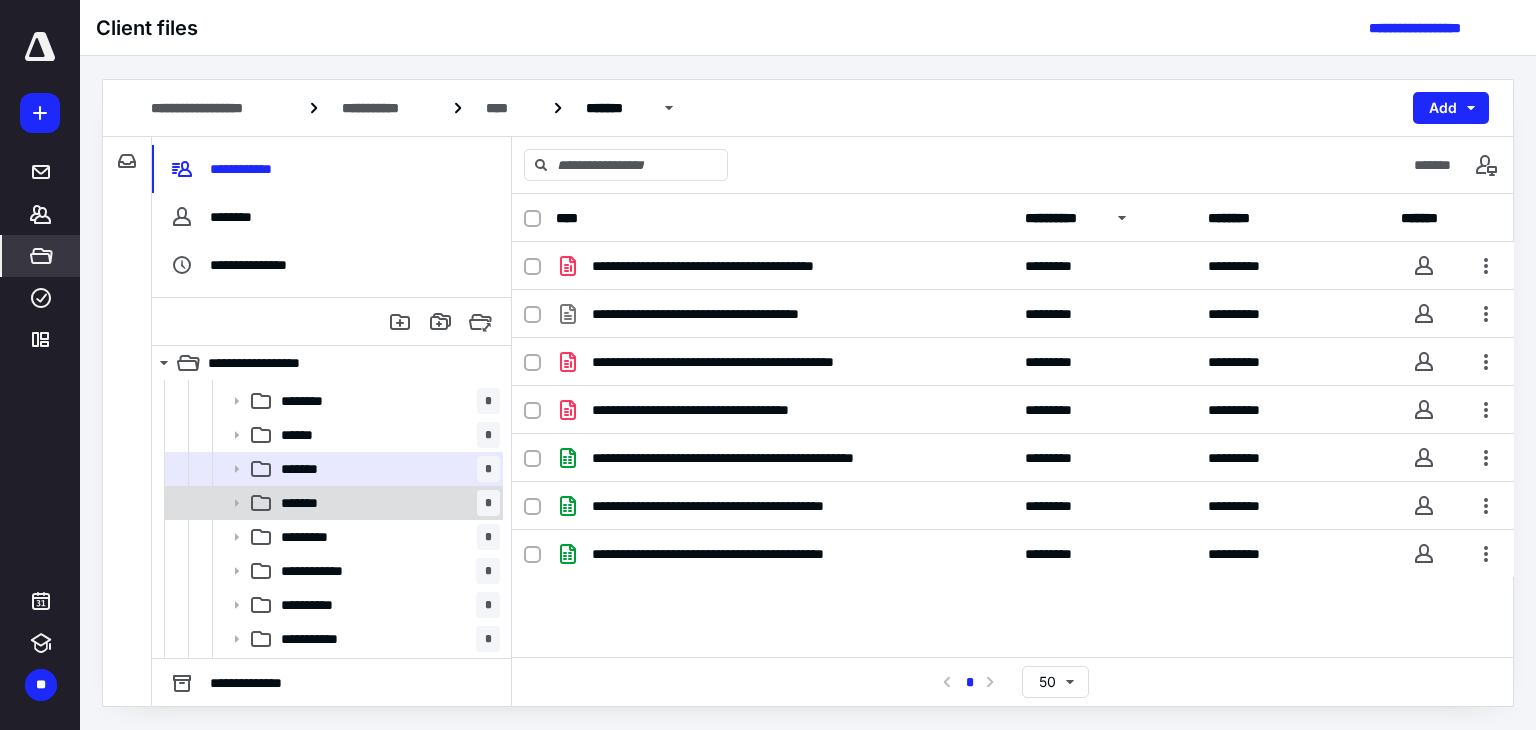 click on "******* *" at bounding box center [386, 503] 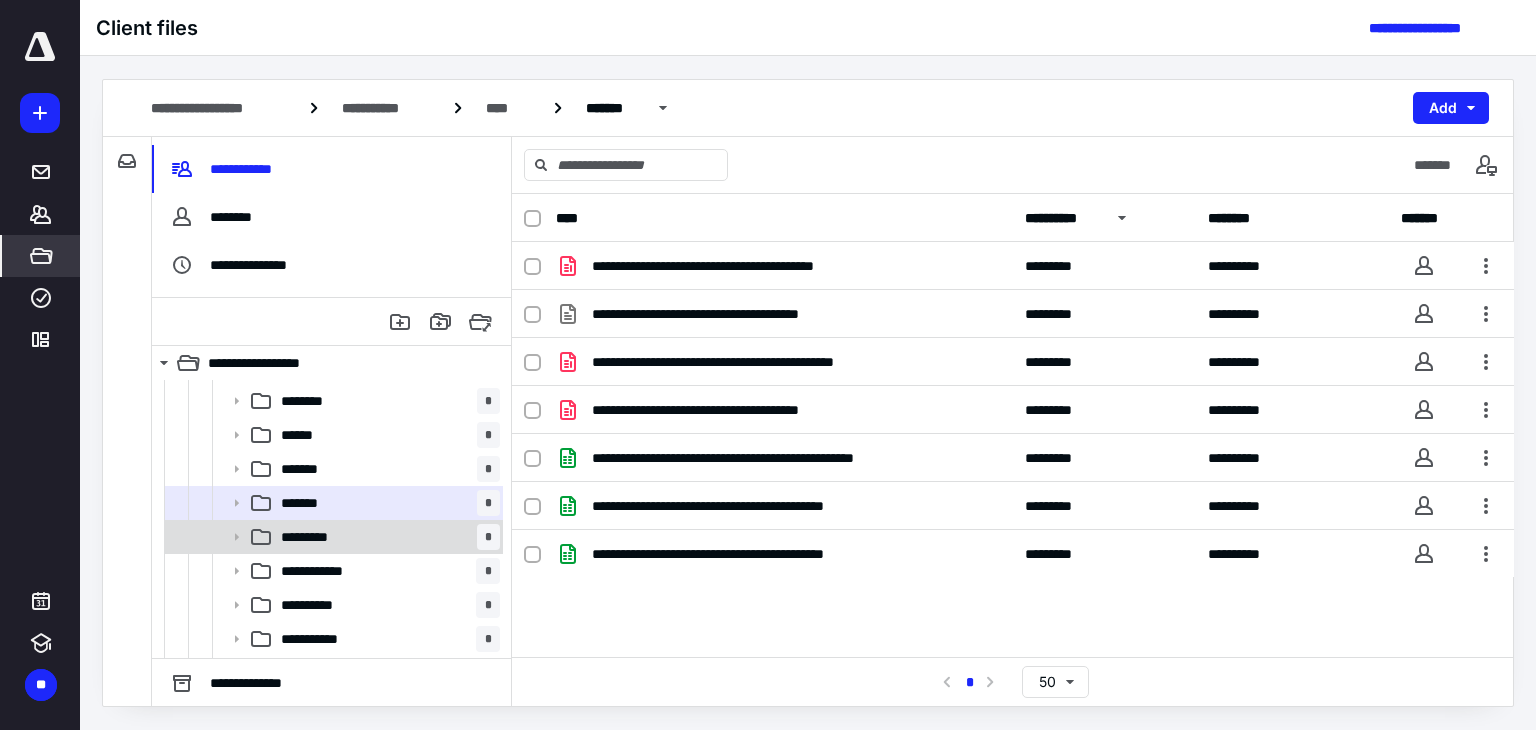 click on "********* *" at bounding box center [386, 537] 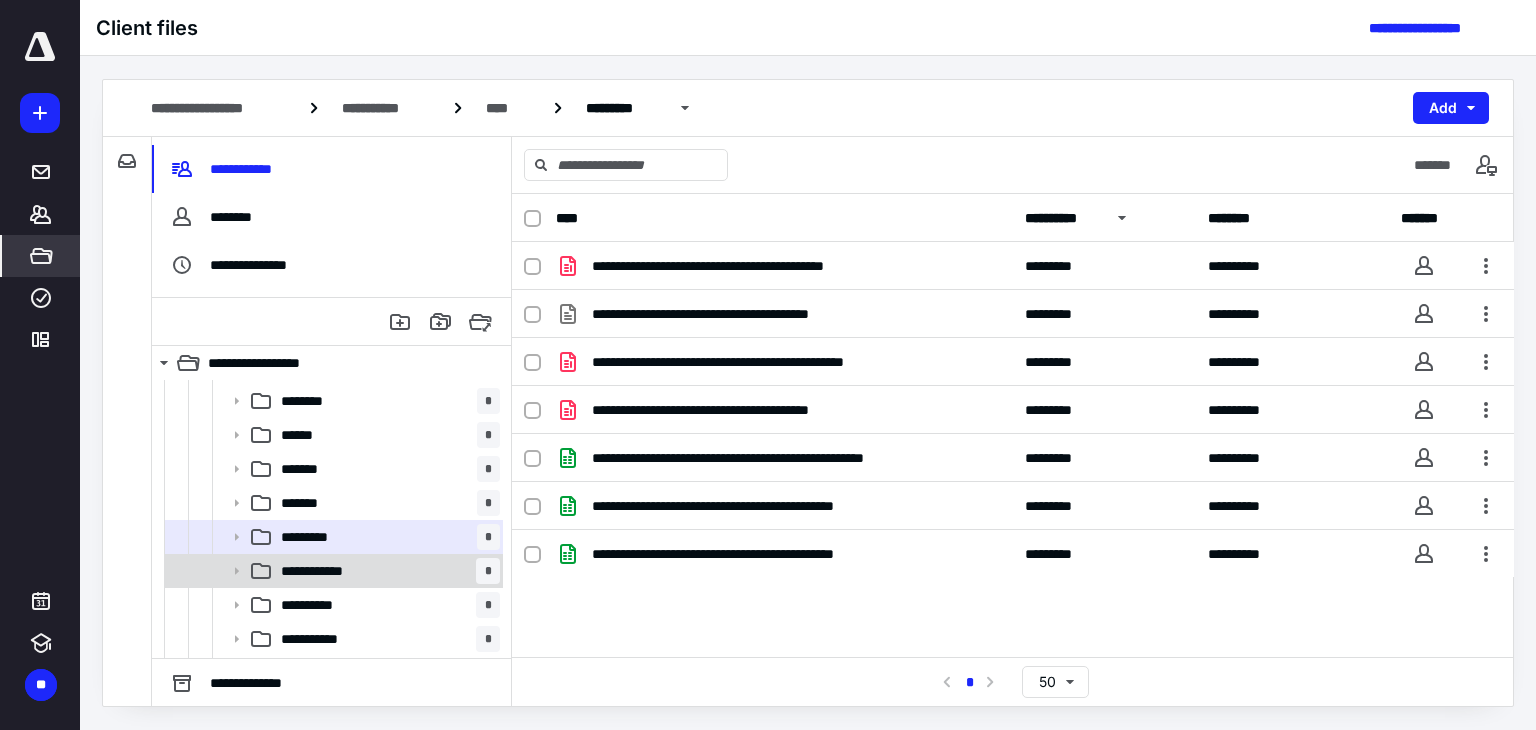 click on "**********" at bounding box center (328, 571) 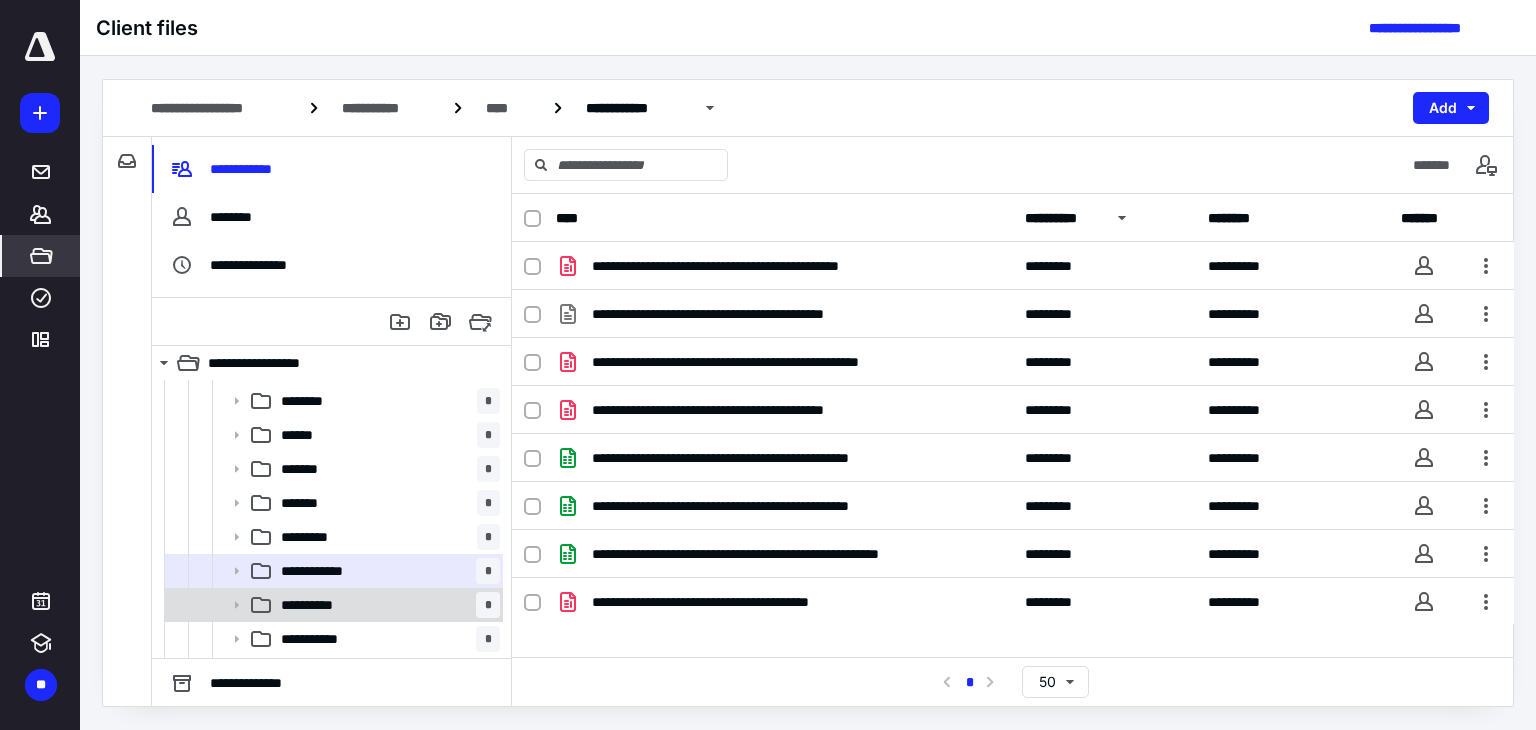 click on "**********" at bounding box center [386, 605] 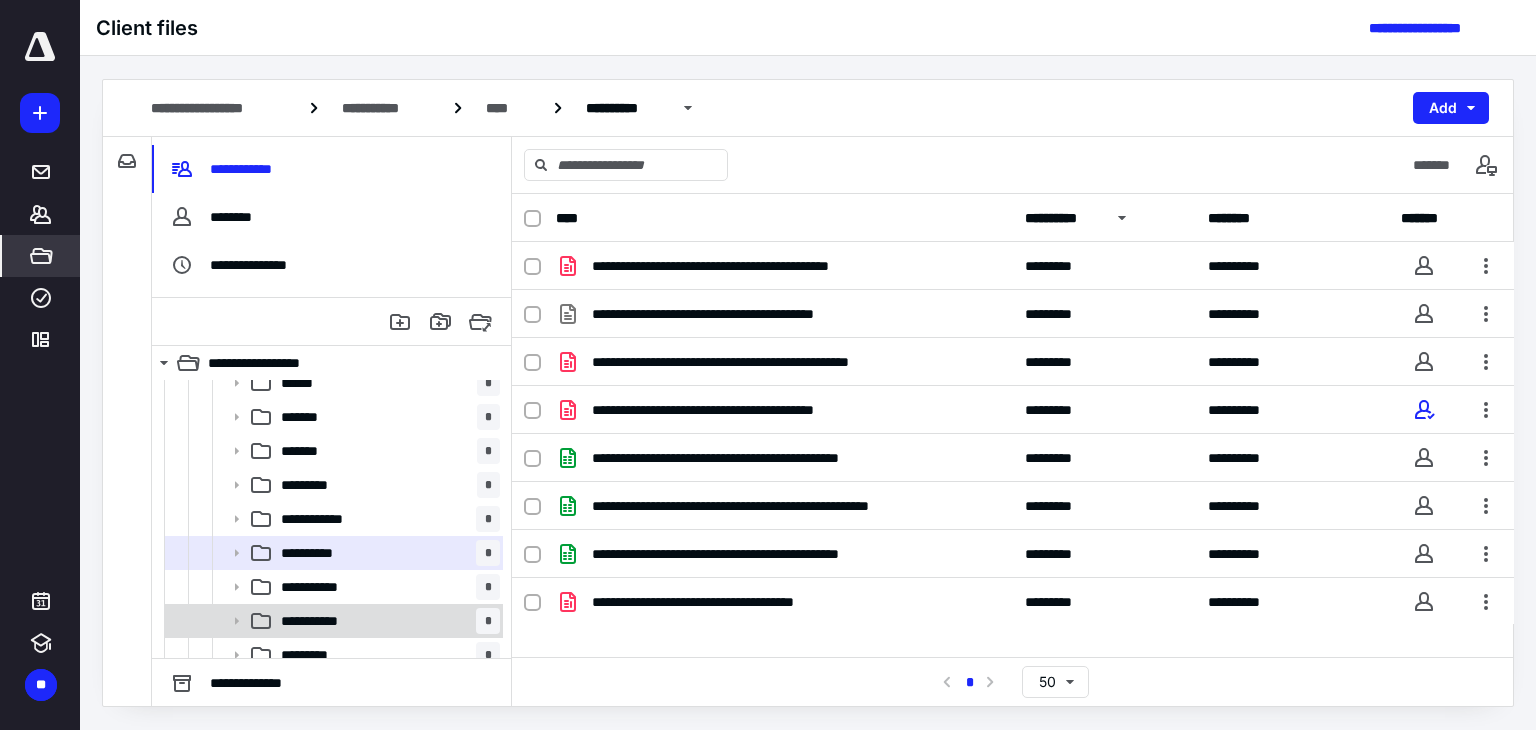 scroll, scrollTop: 300, scrollLeft: 0, axis: vertical 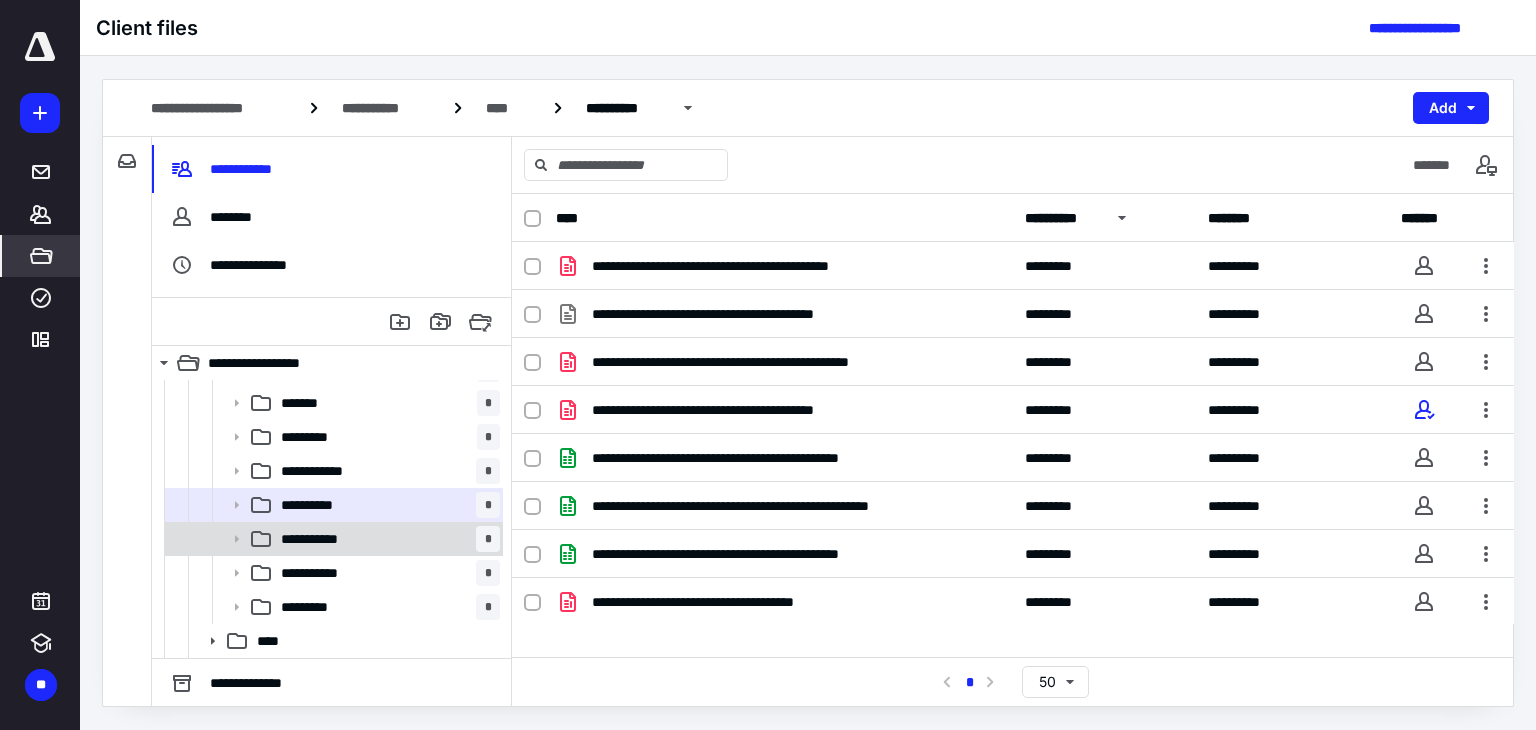 click on "**********" at bounding box center [323, 539] 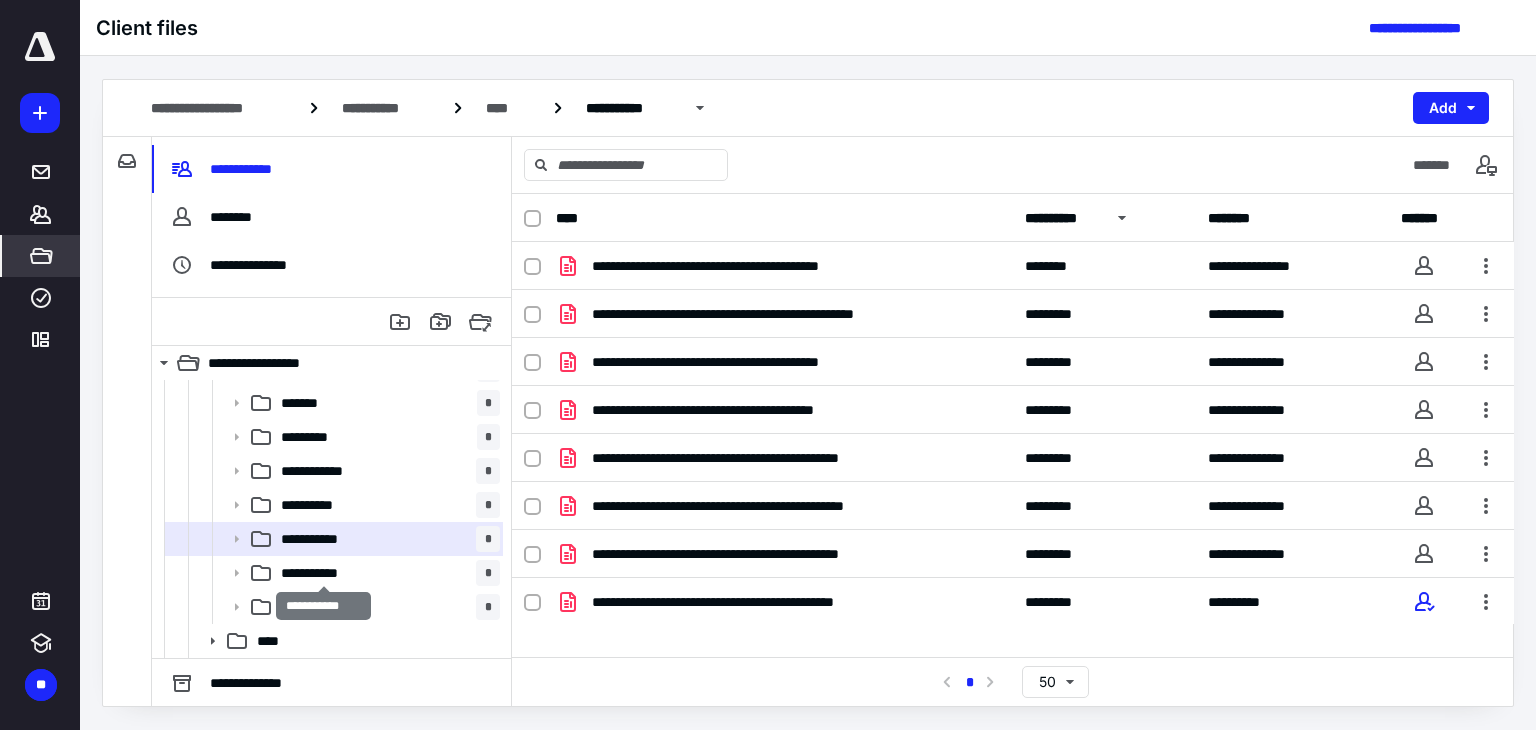 click on "**********" at bounding box center [324, 573] 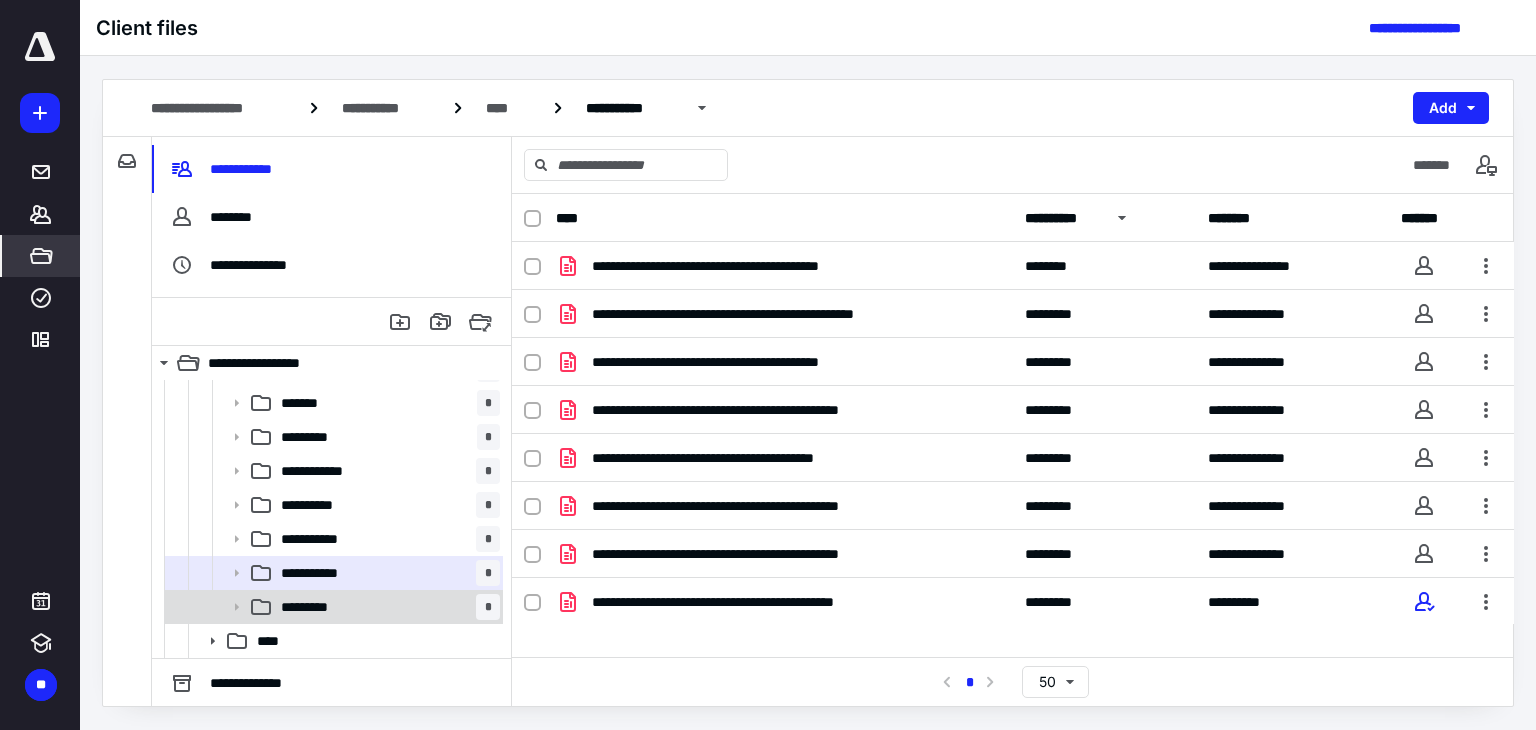 click on "********* *" at bounding box center [386, 607] 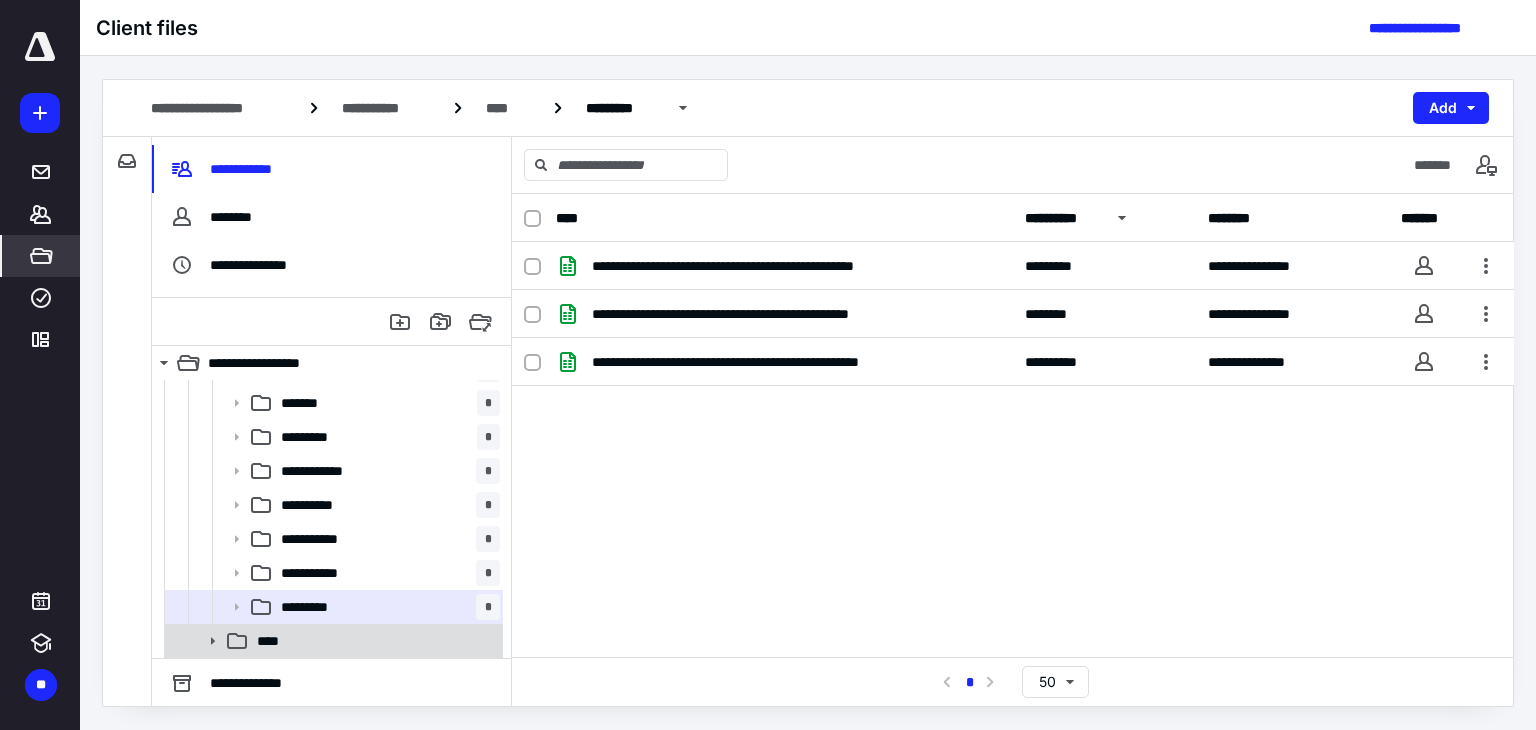scroll, scrollTop: 368, scrollLeft: 0, axis: vertical 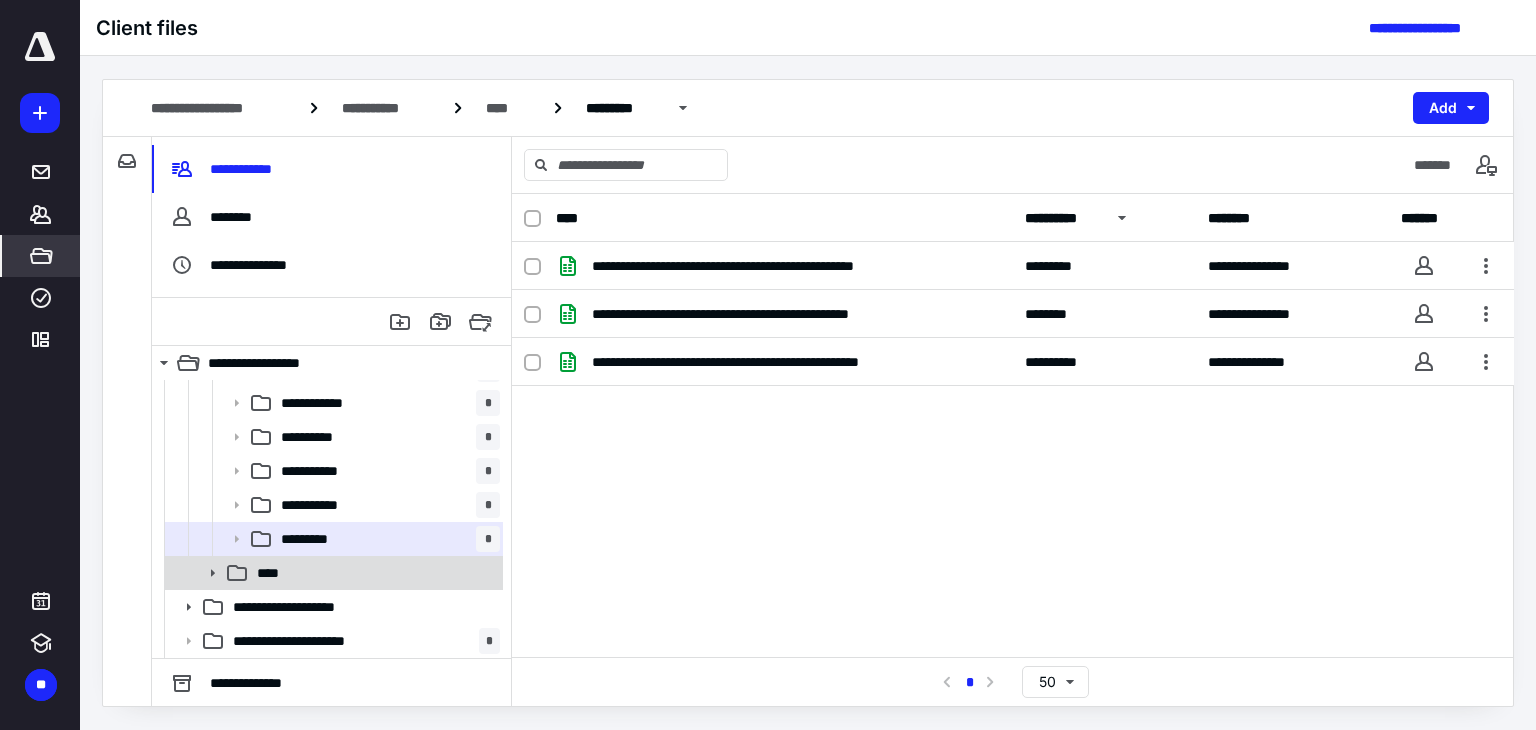 click on "****" at bounding box center (274, 573) 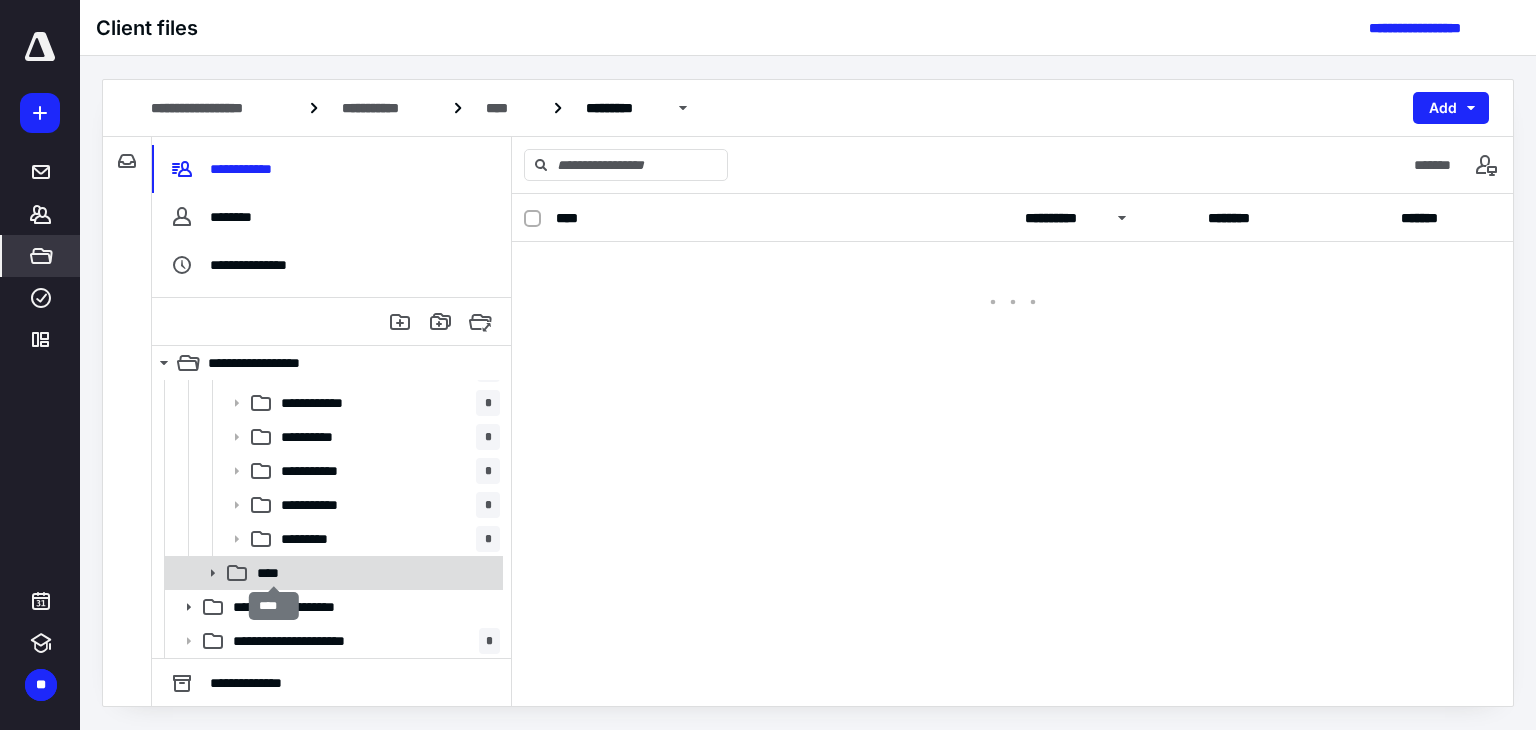 click on "****" at bounding box center (274, 573) 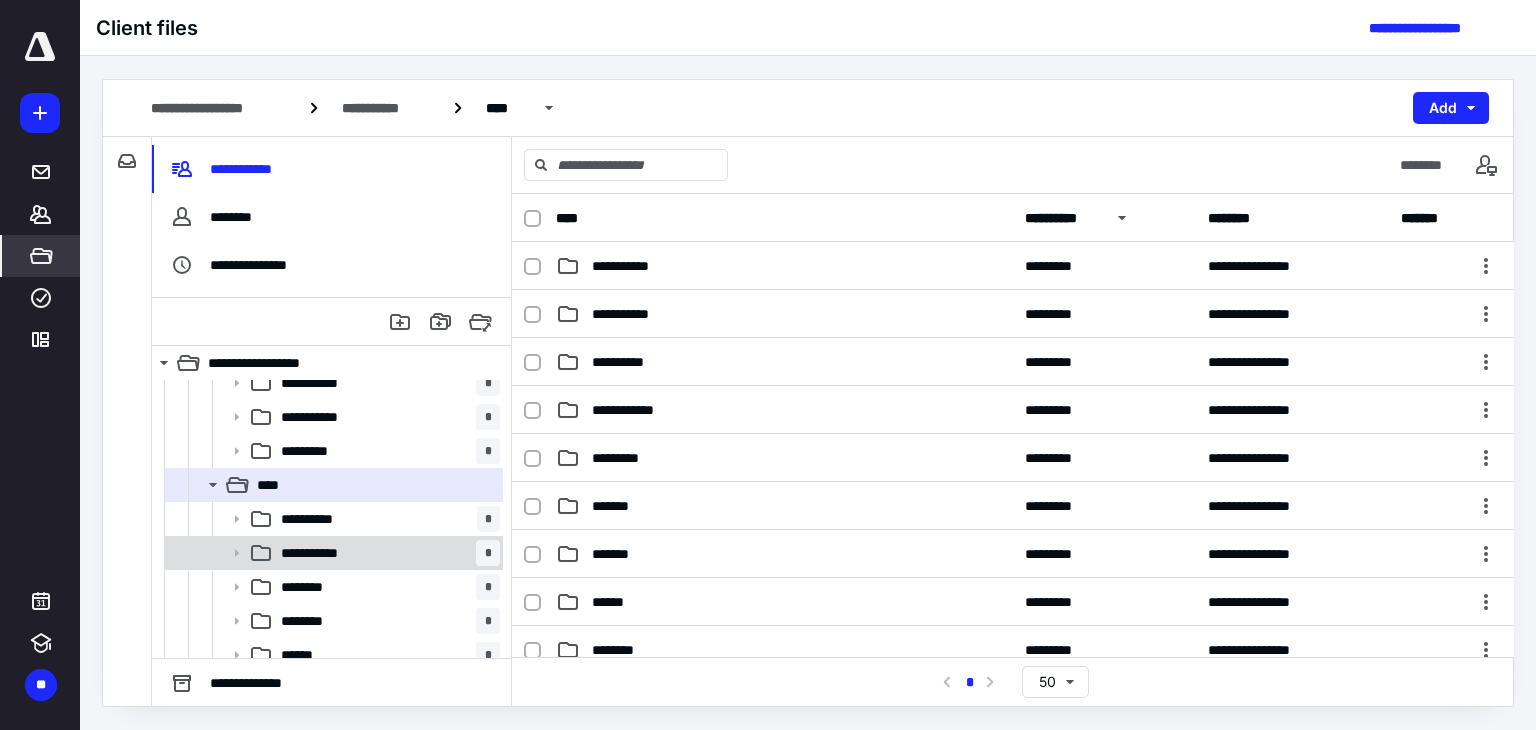 scroll, scrollTop: 468, scrollLeft: 0, axis: vertical 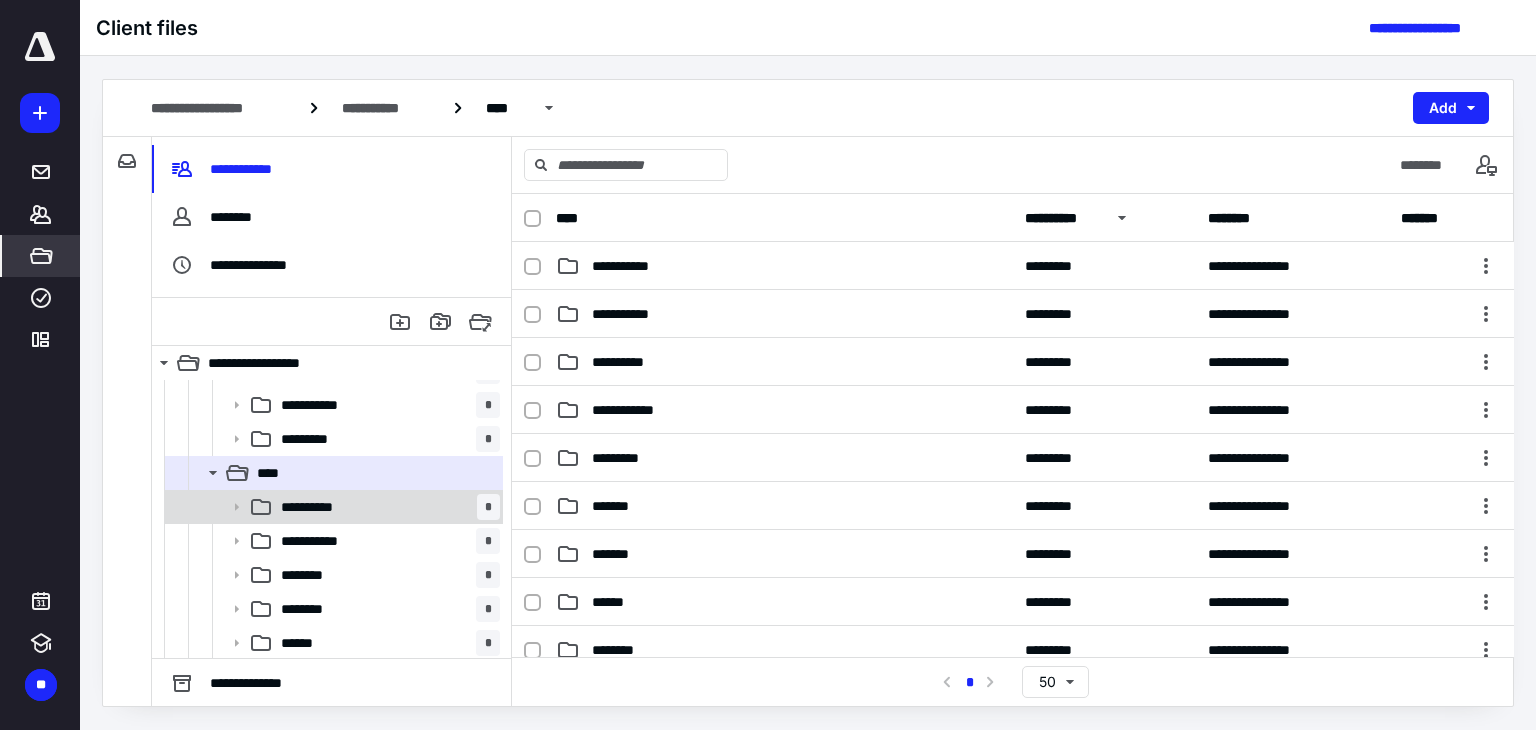 click on "**********" at bounding box center [332, 507] 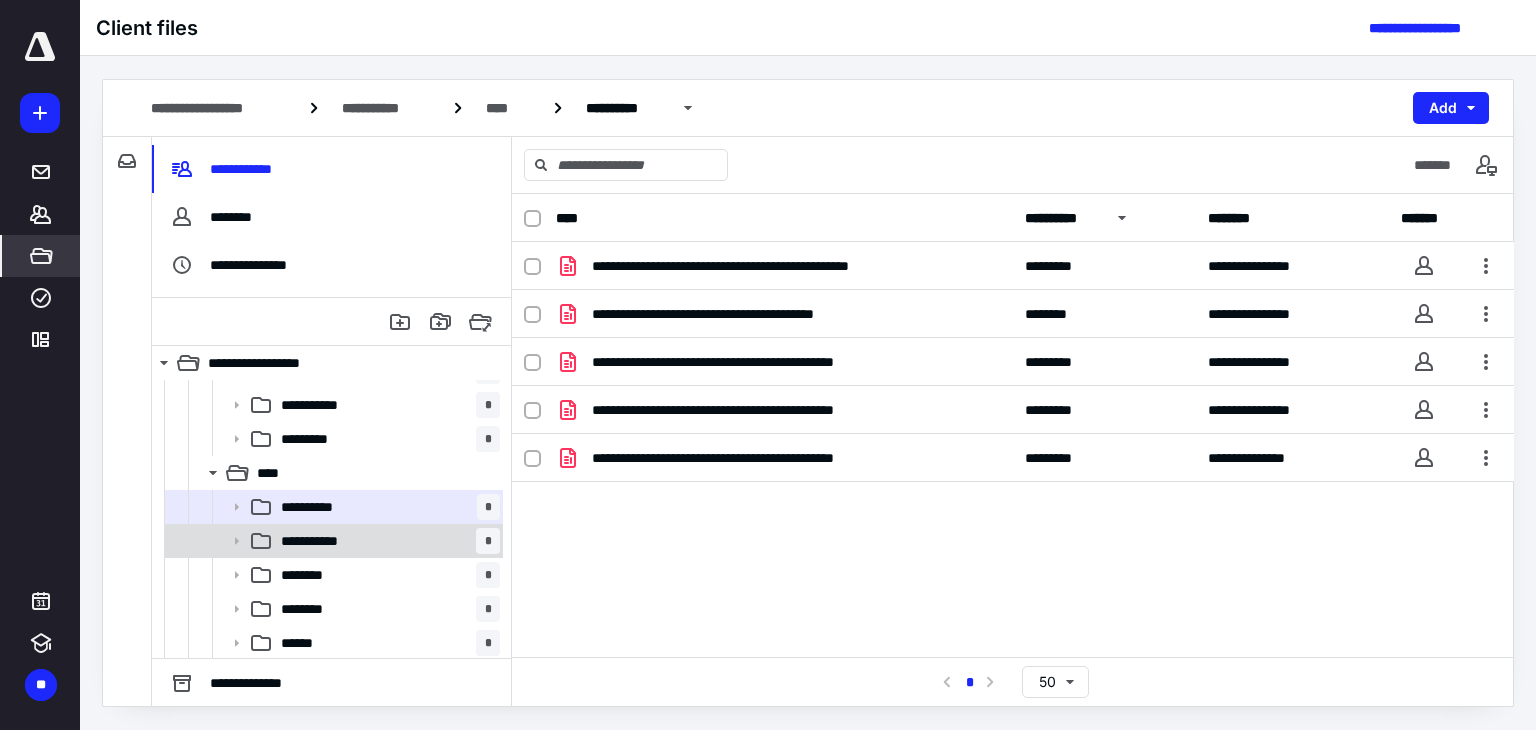 click on "**********" at bounding box center (386, 541) 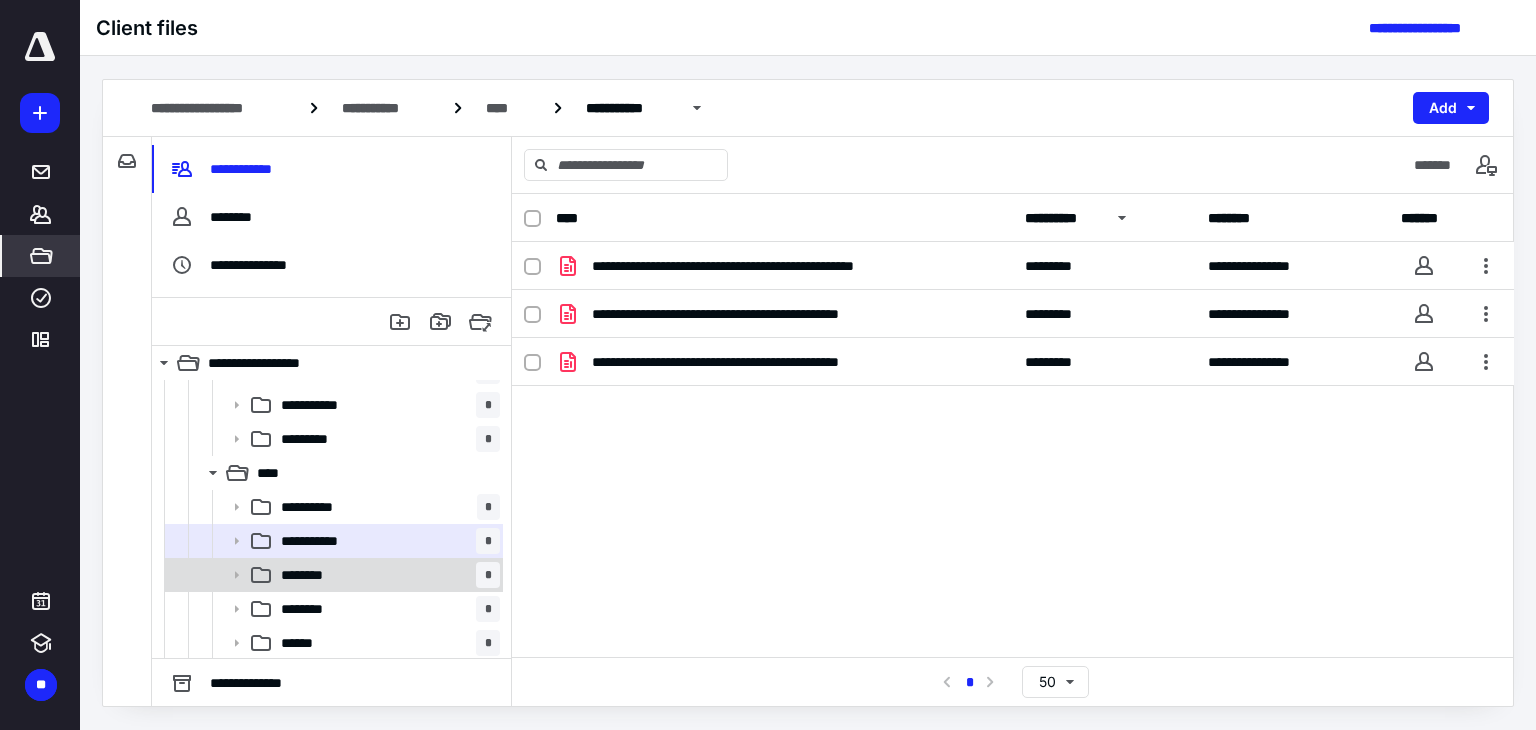 click on "******** *" at bounding box center (386, 575) 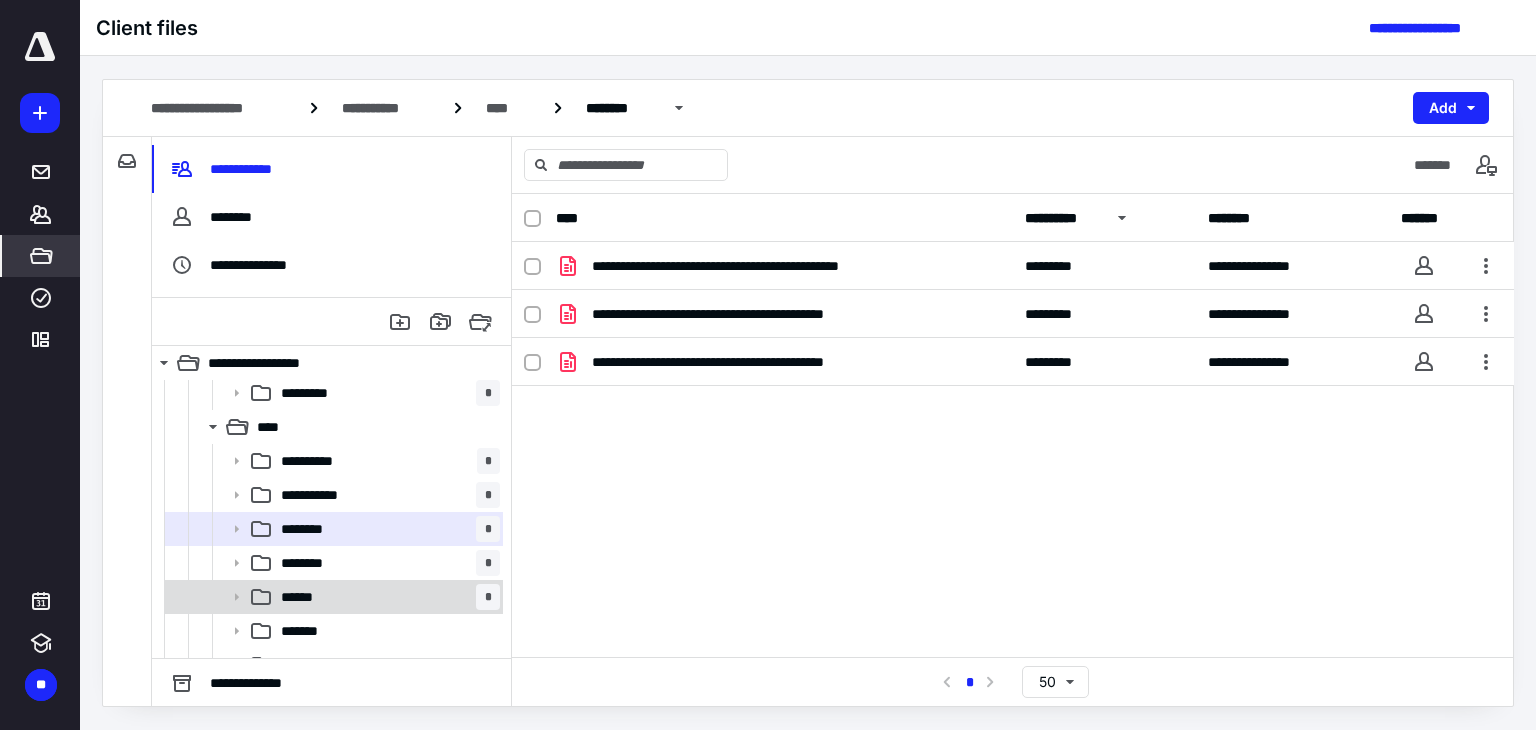 scroll, scrollTop: 568, scrollLeft: 0, axis: vertical 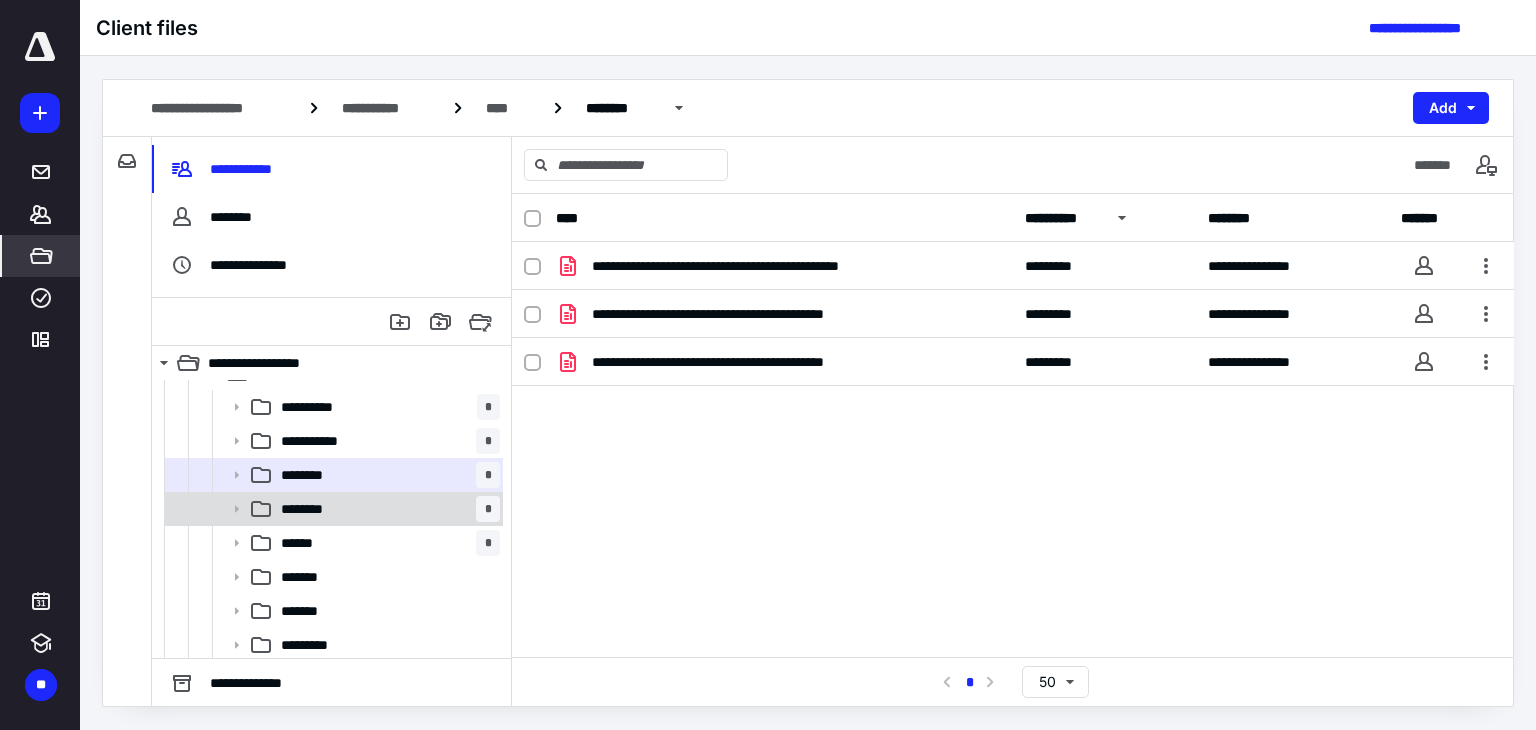 click on "******** *" at bounding box center [386, 509] 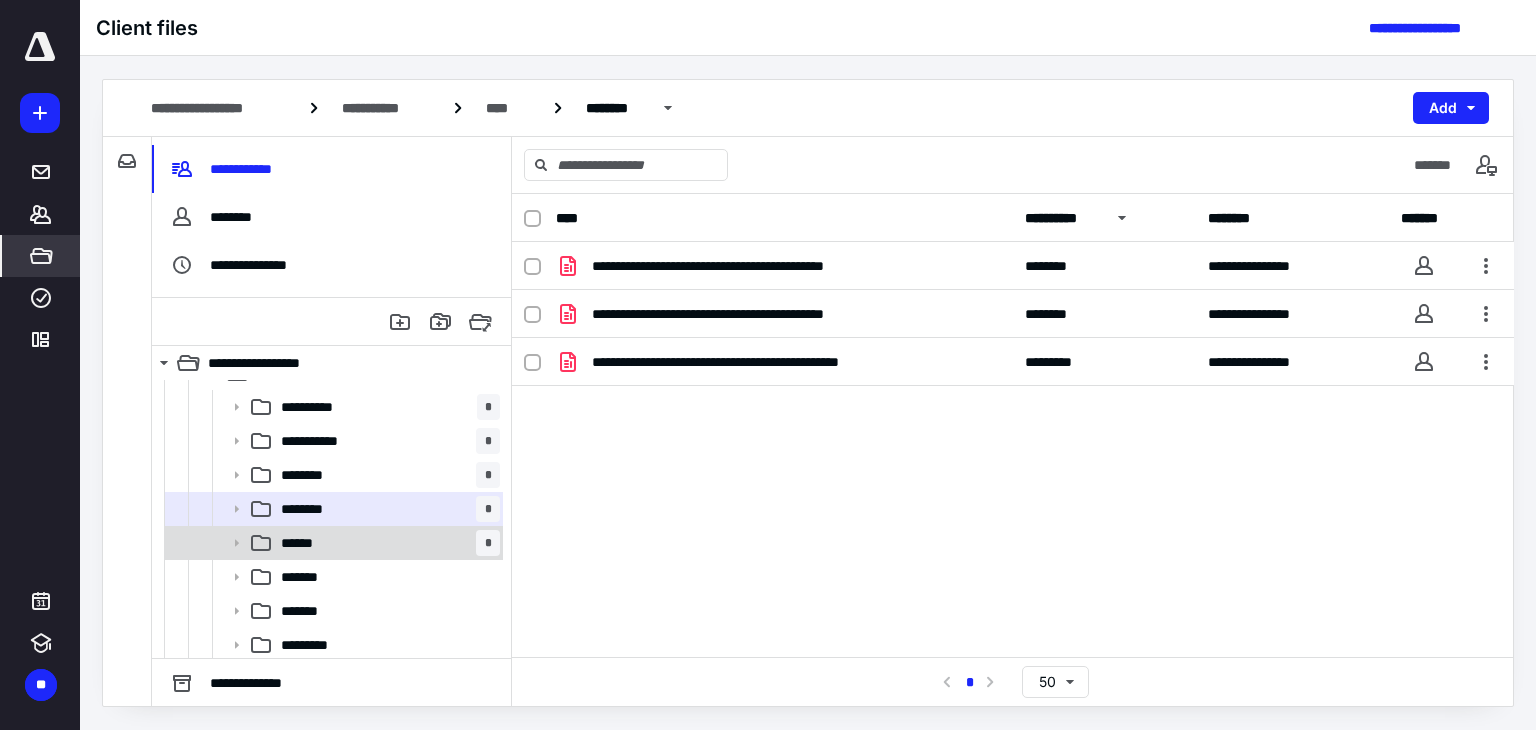 click on "****** *" at bounding box center [386, 543] 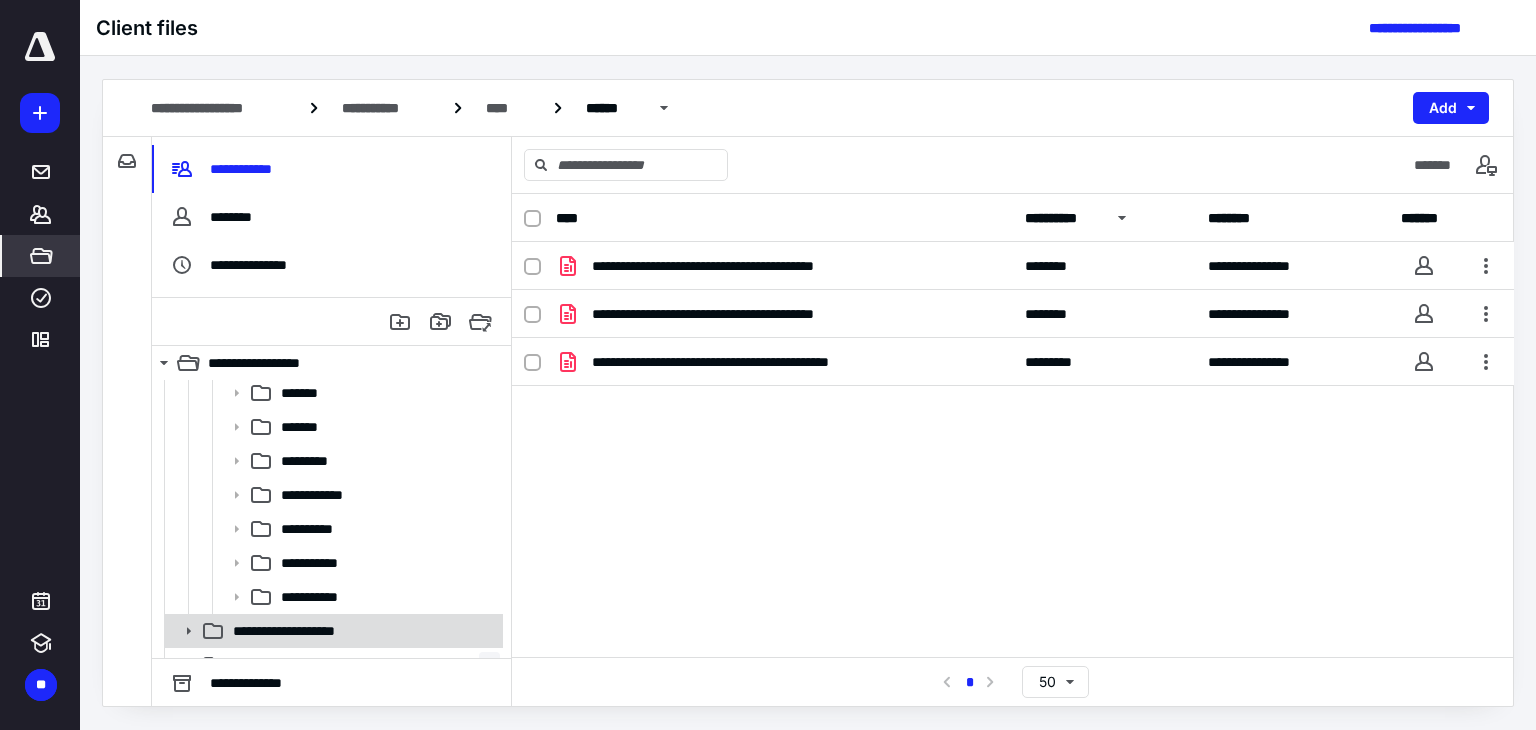 scroll, scrollTop: 776, scrollLeft: 0, axis: vertical 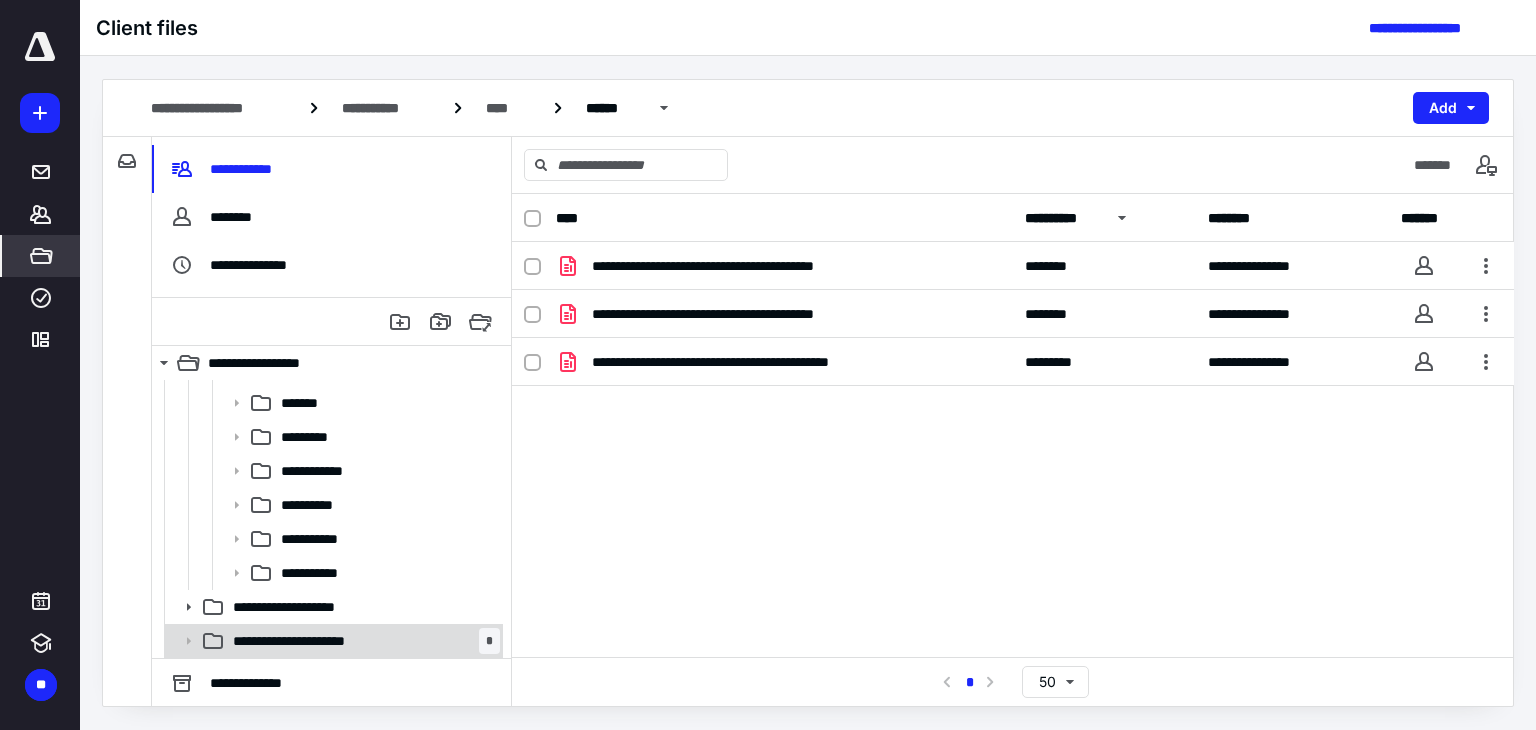 click on "**********" at bounding box center [332, 641] 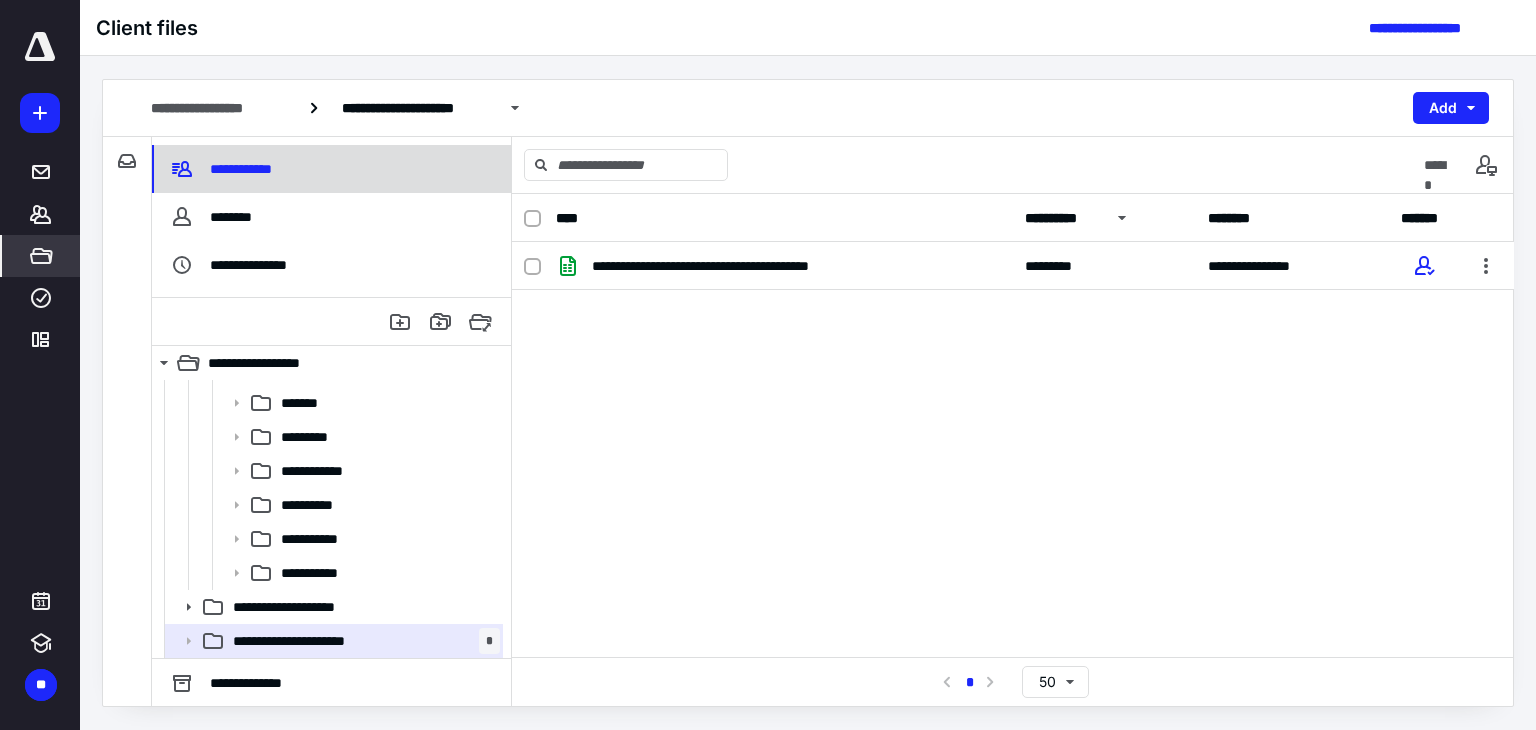 click on "**********" at bounding box center [331, 169] 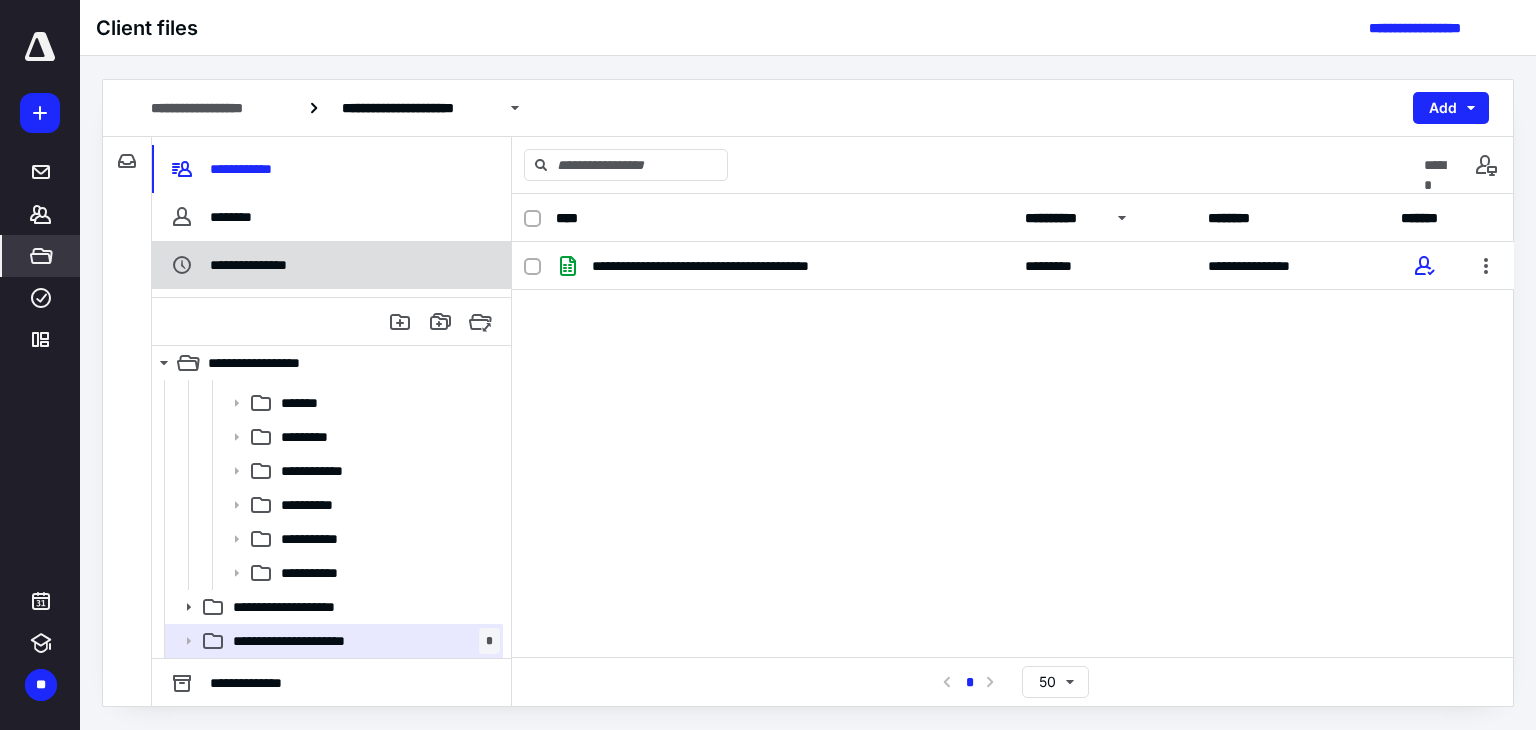scroll, scrollTop: 0, scrollLeft: 0, axis: both 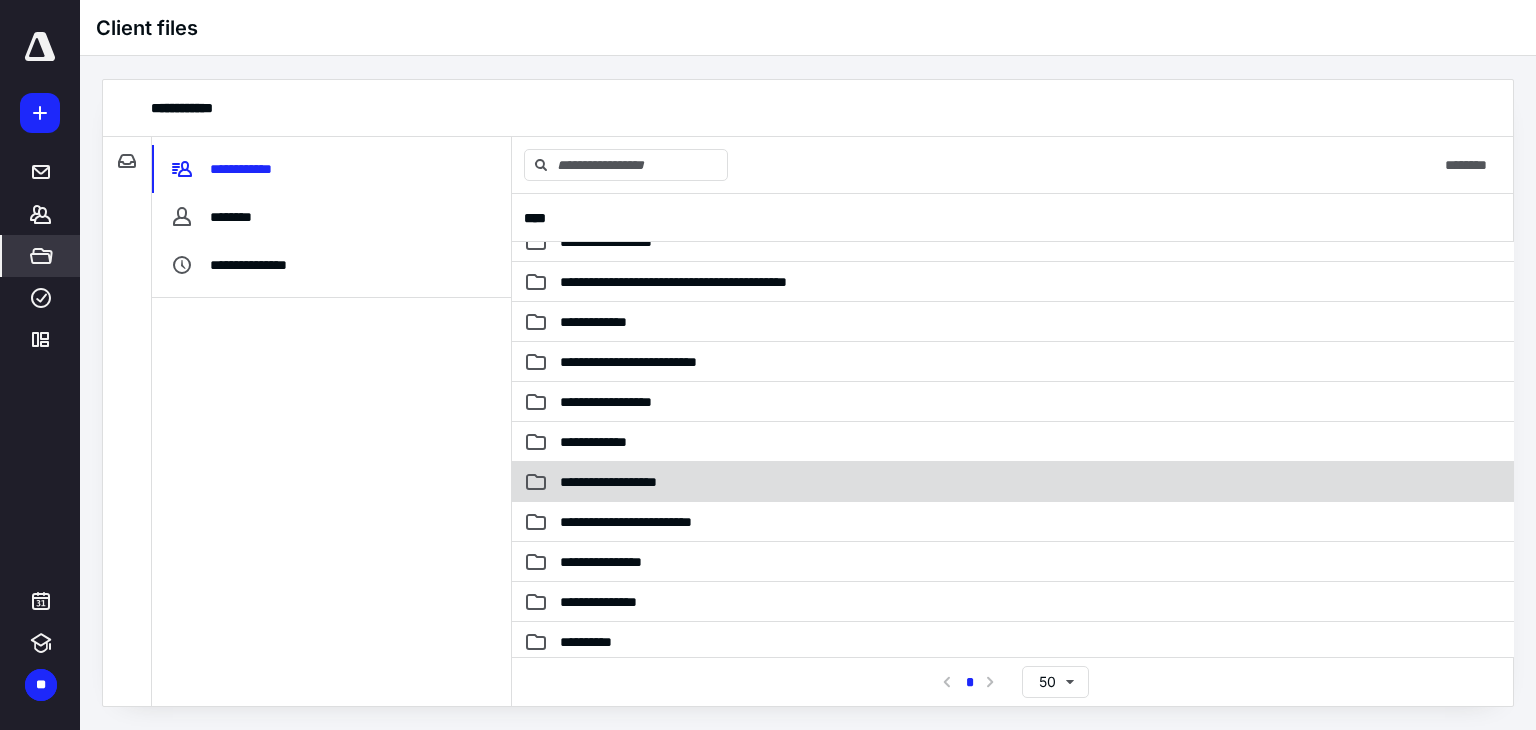 click on "**********" at bounding box center [629, 482] 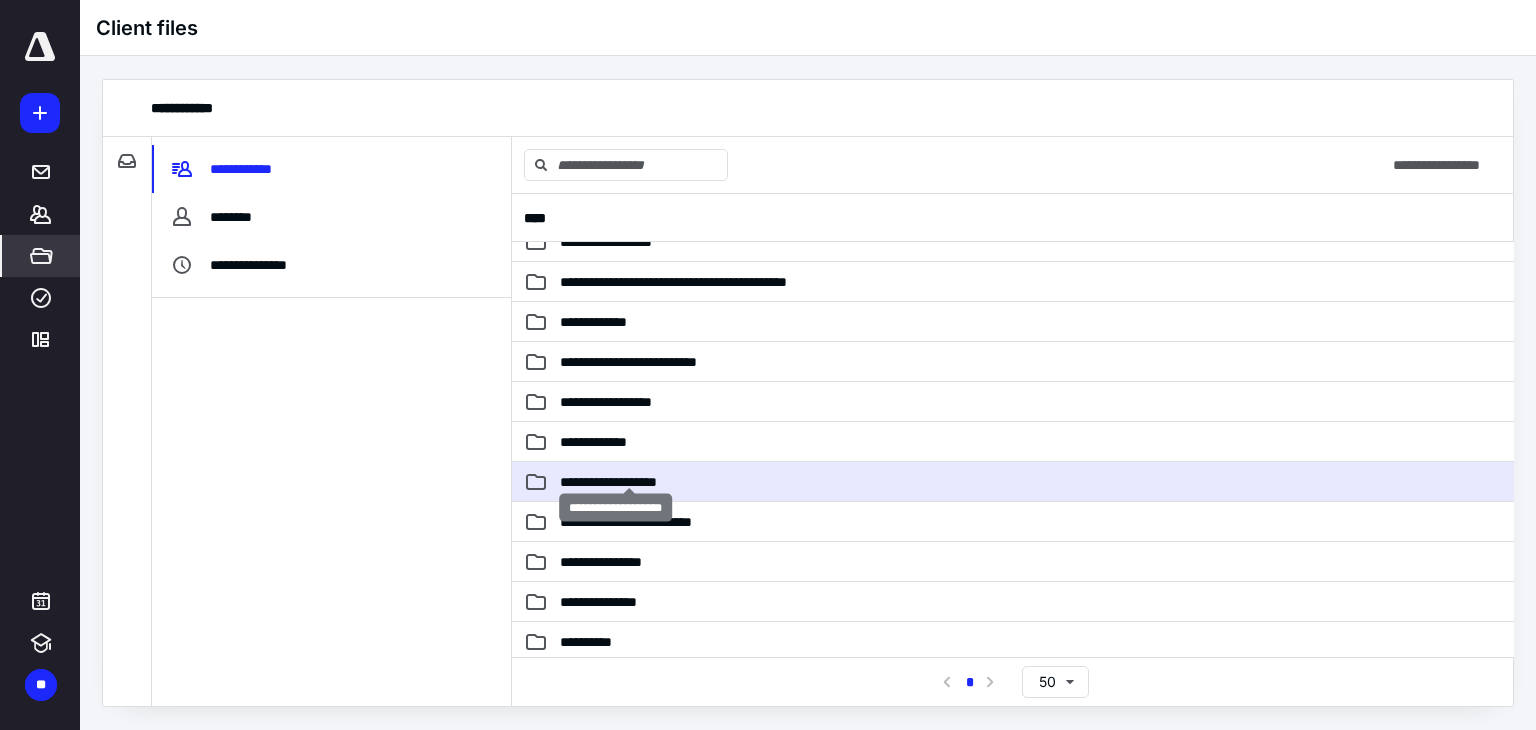 click on "**********" at bounding box center [629, 482] 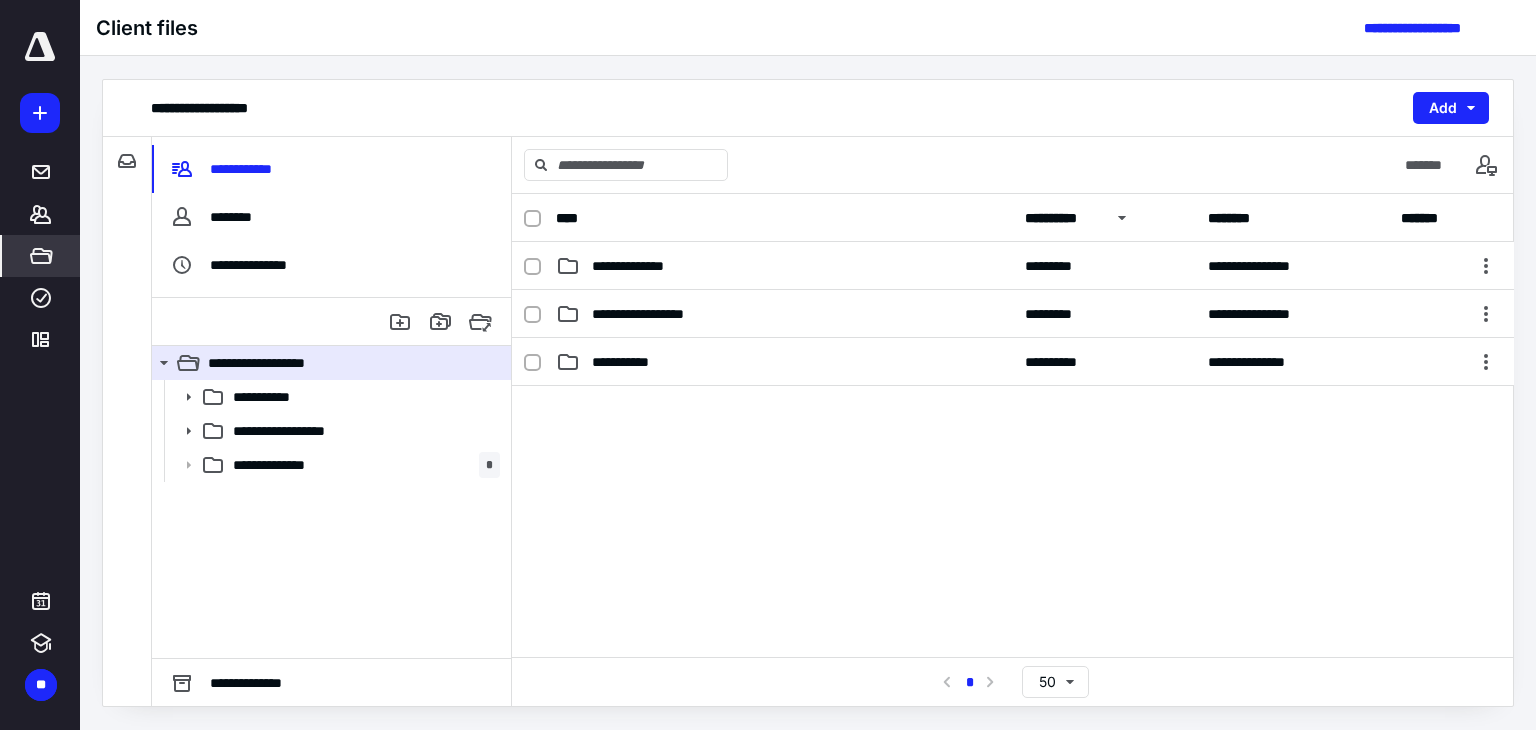 click on "**********" at bounding box center (362, 397) 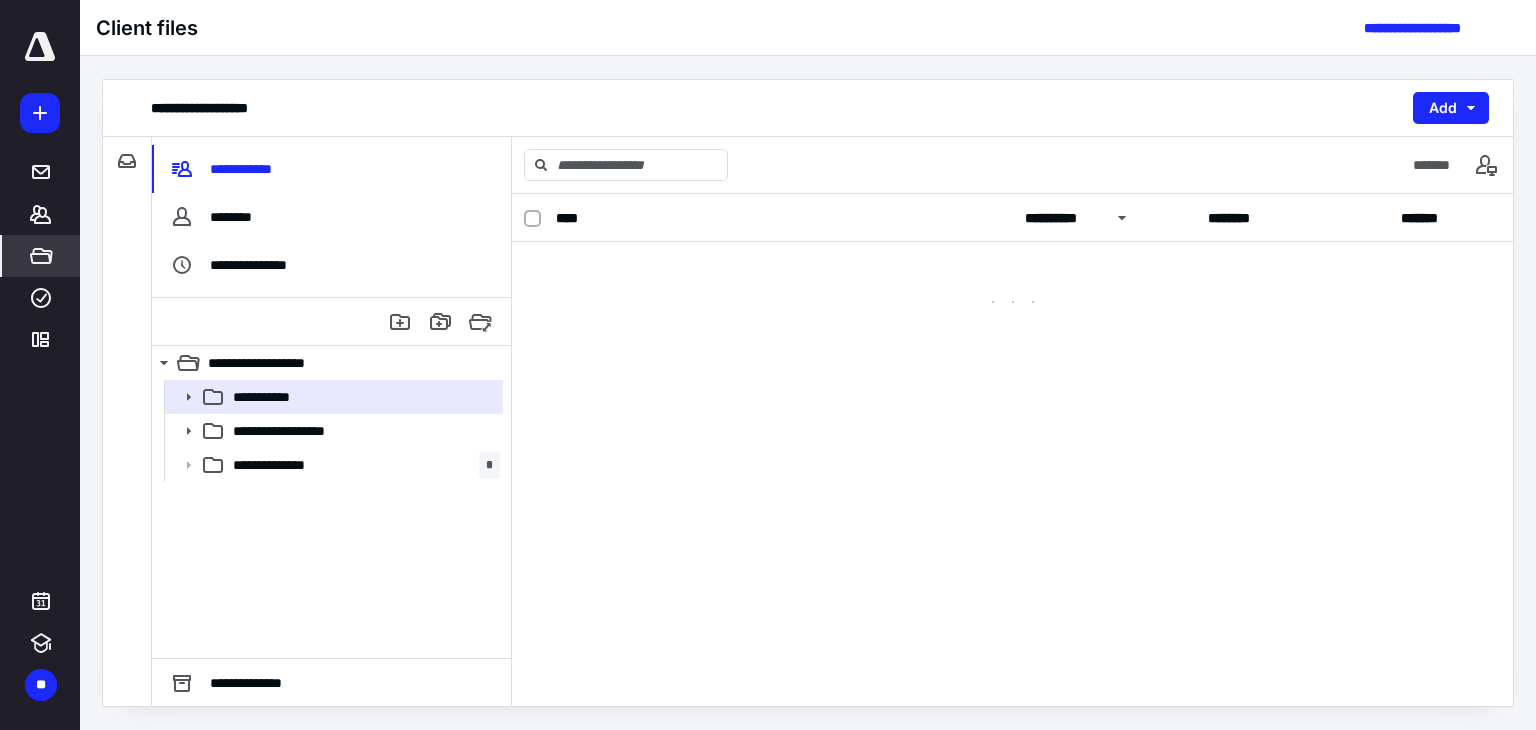 click on "**********" at bounding box center [362, 397] 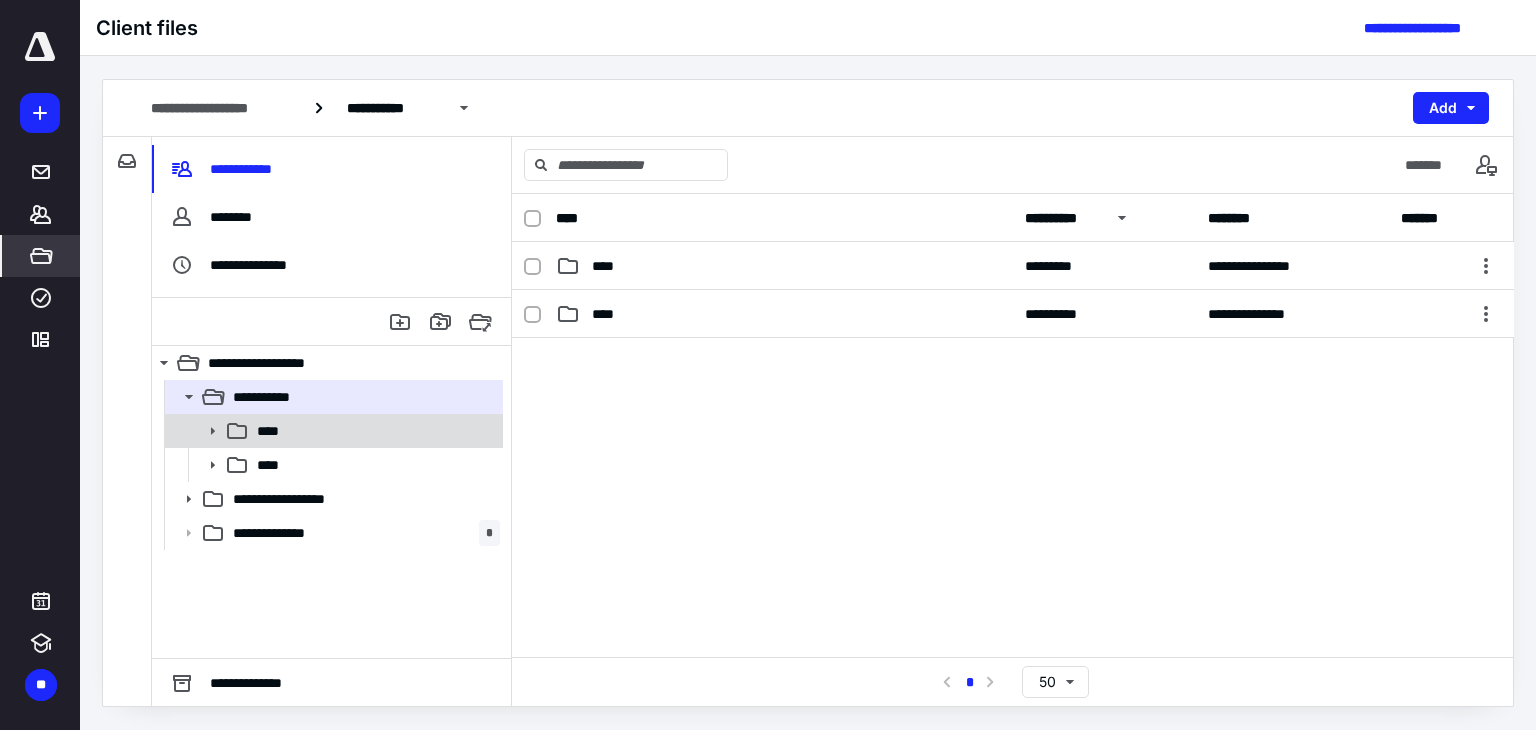 click on "****" at bounding box center [374, 431] 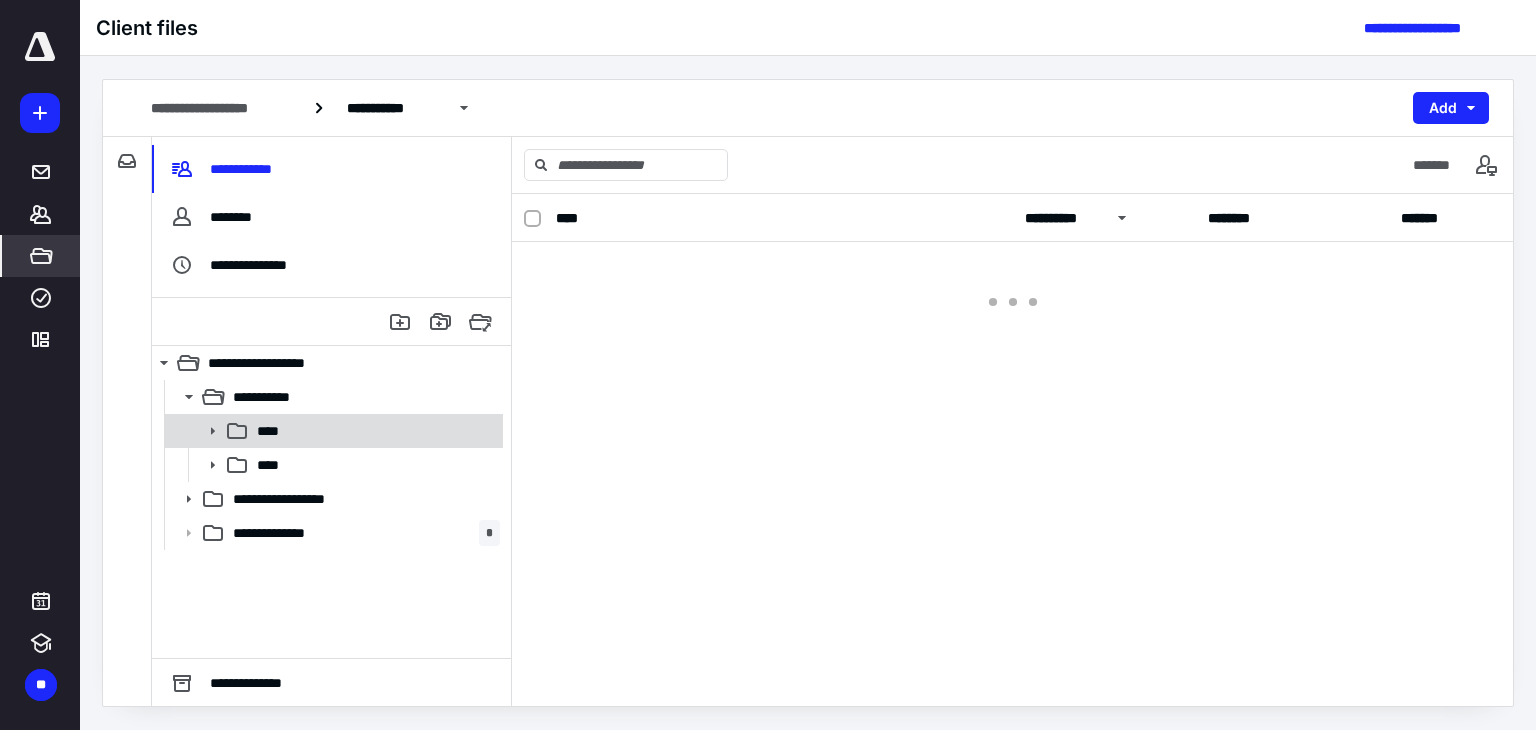 click on "****" at bounding box center (374, 431) 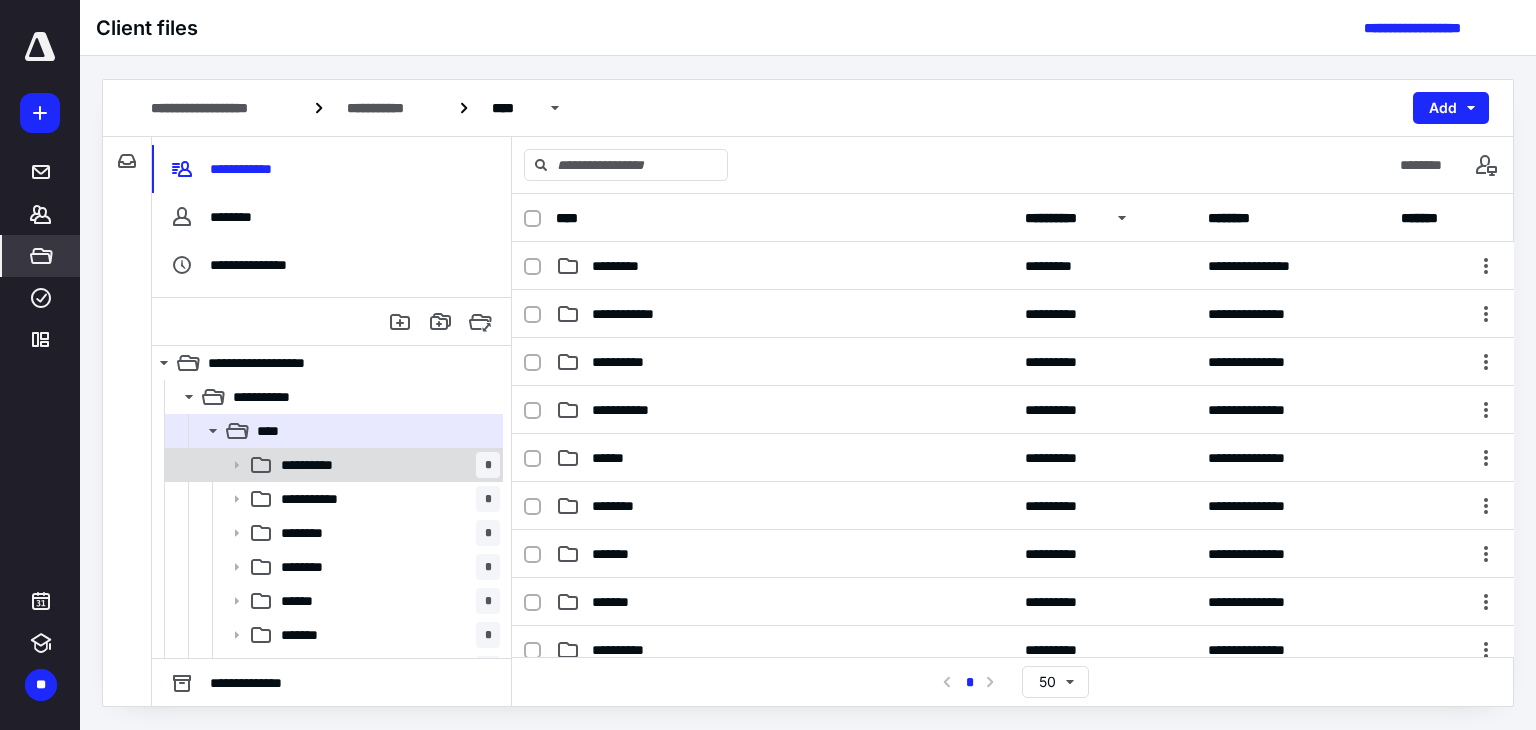 click on "**********" at bounding box center (386, 465) 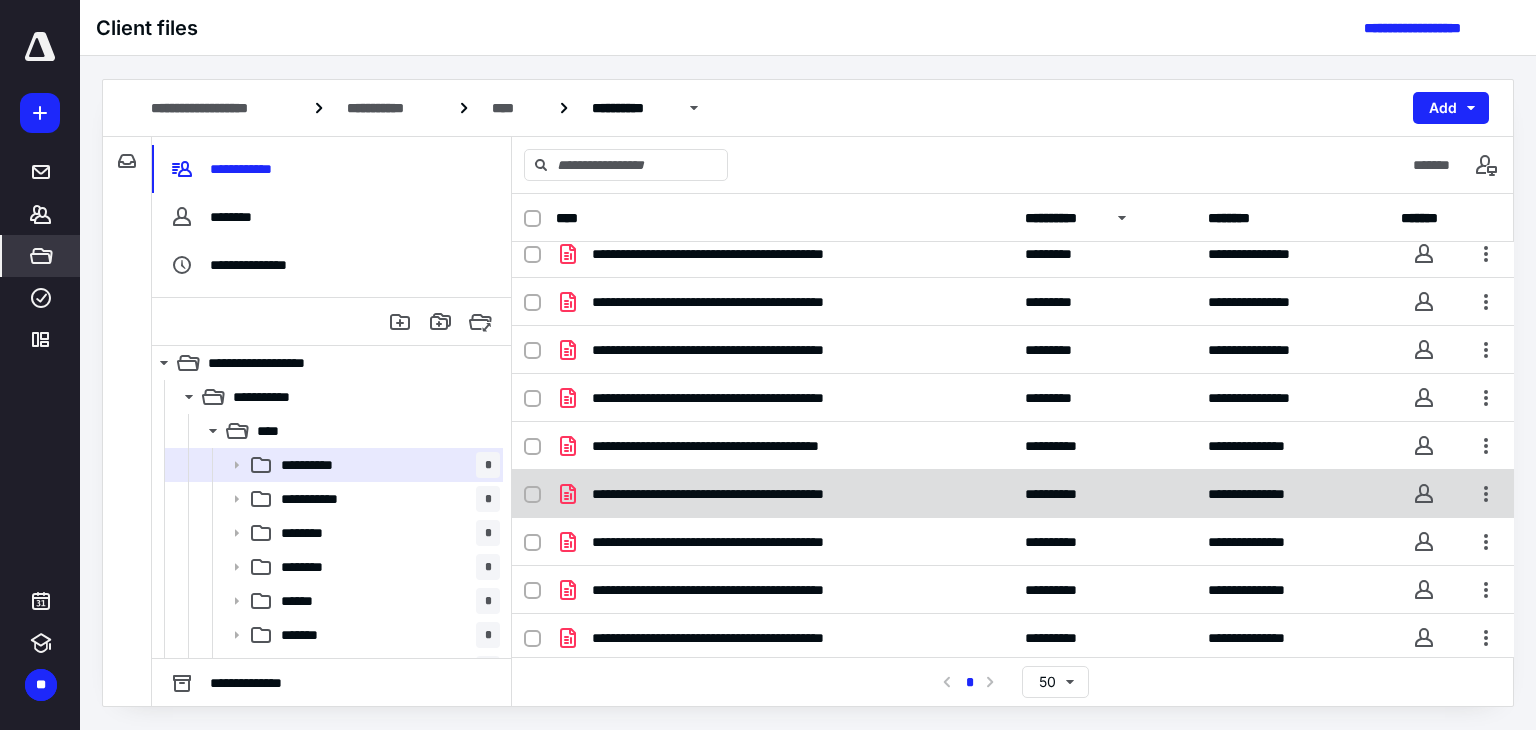 scroll, scrollTop: 15, scrollLeft: 0, axis: vertical 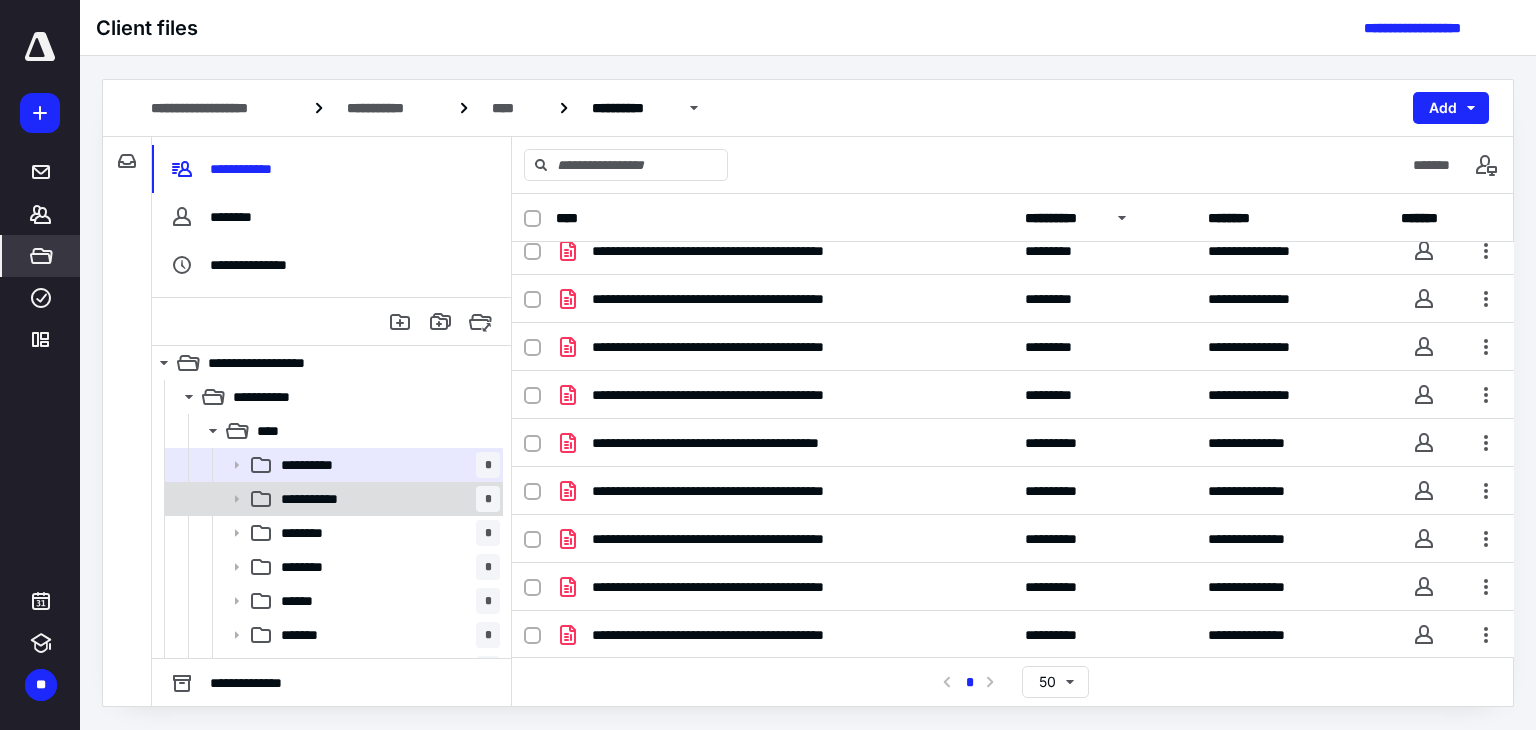 click on "**********" at bounding box center [386, 499] 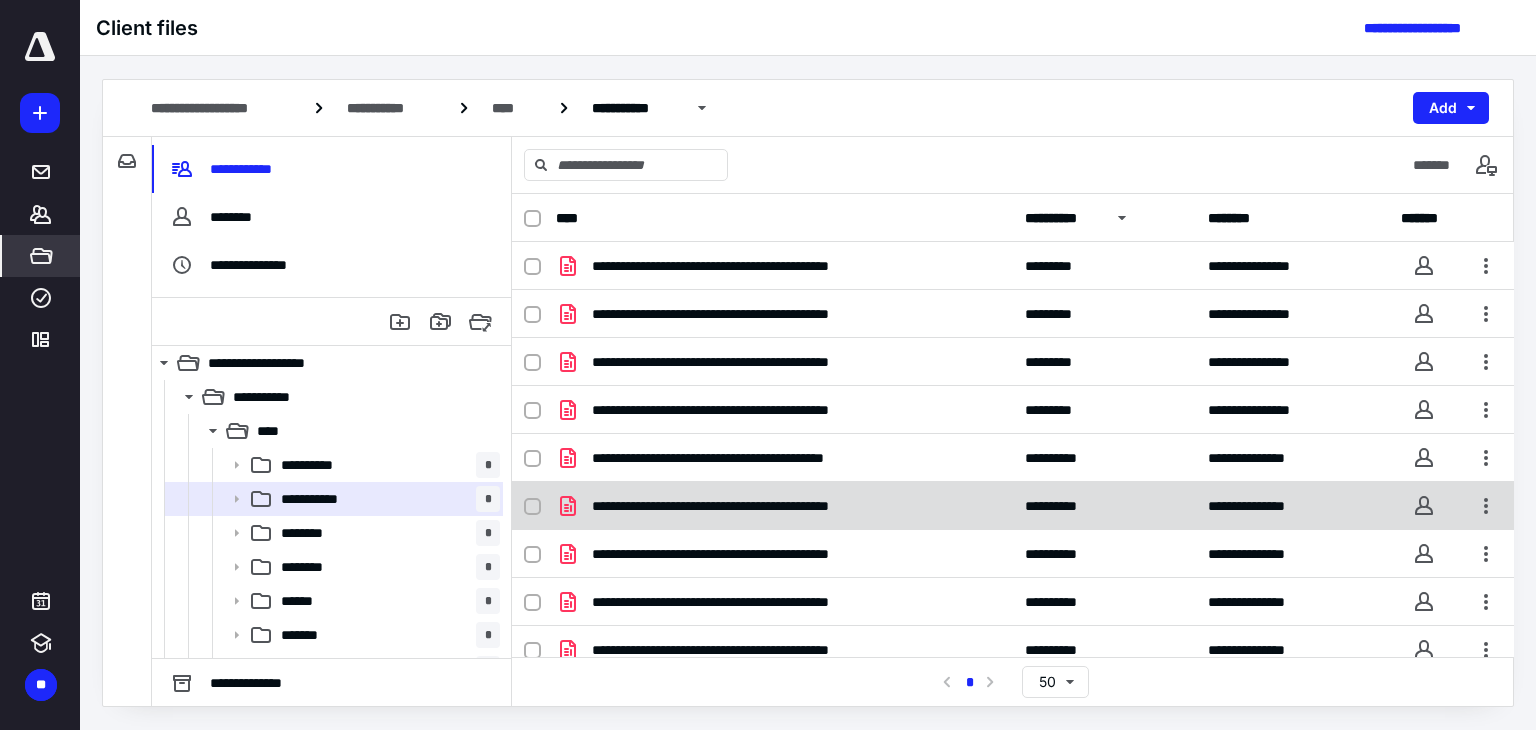scroll, scrollTop: 15, scrollLeft: 0, axis: vertical 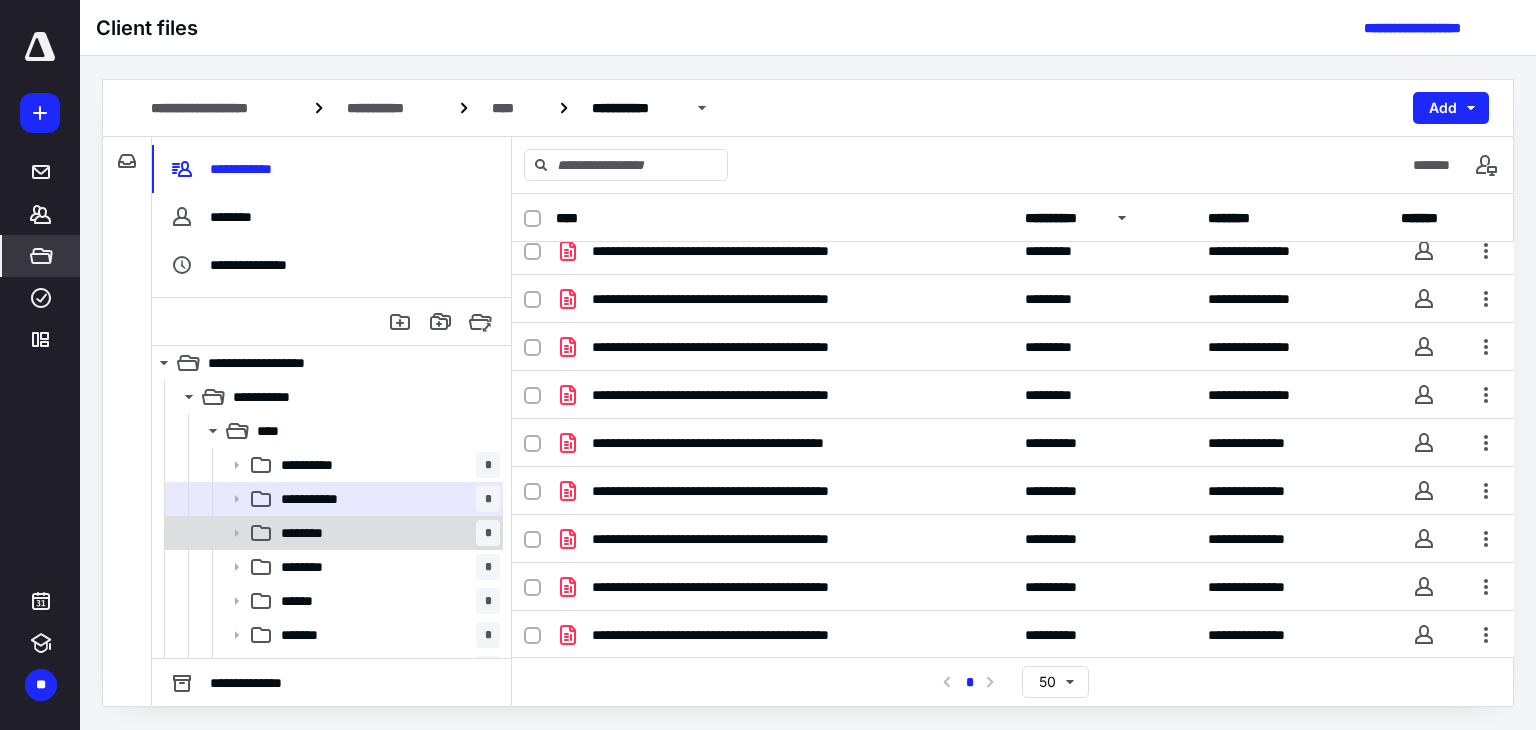 click on "******** *" at bounding box center [332, 533] 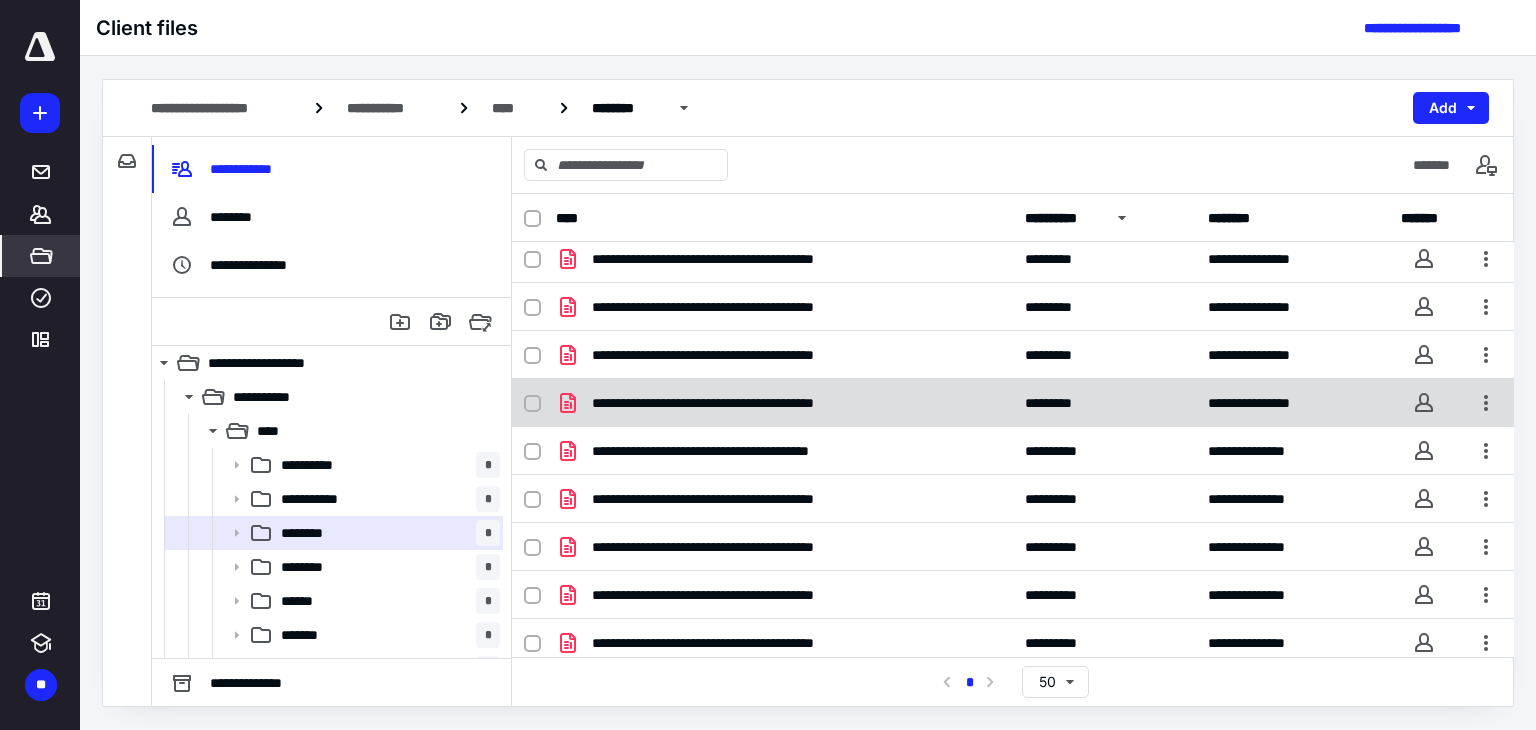 scroll, scrollTop: 15, scrollLeft: 0, axis: vertical 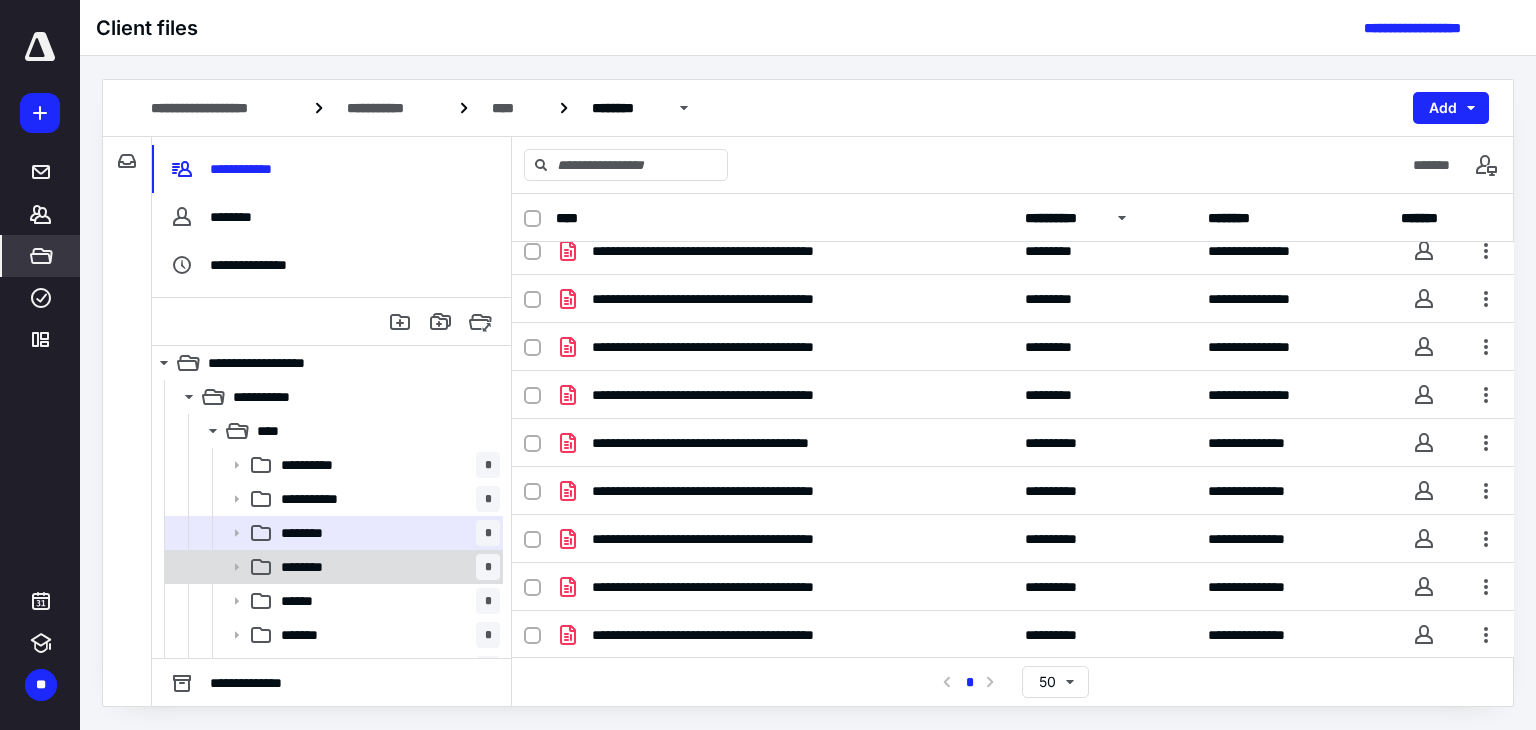 click on "******** *" at bounding box center [386, 567] 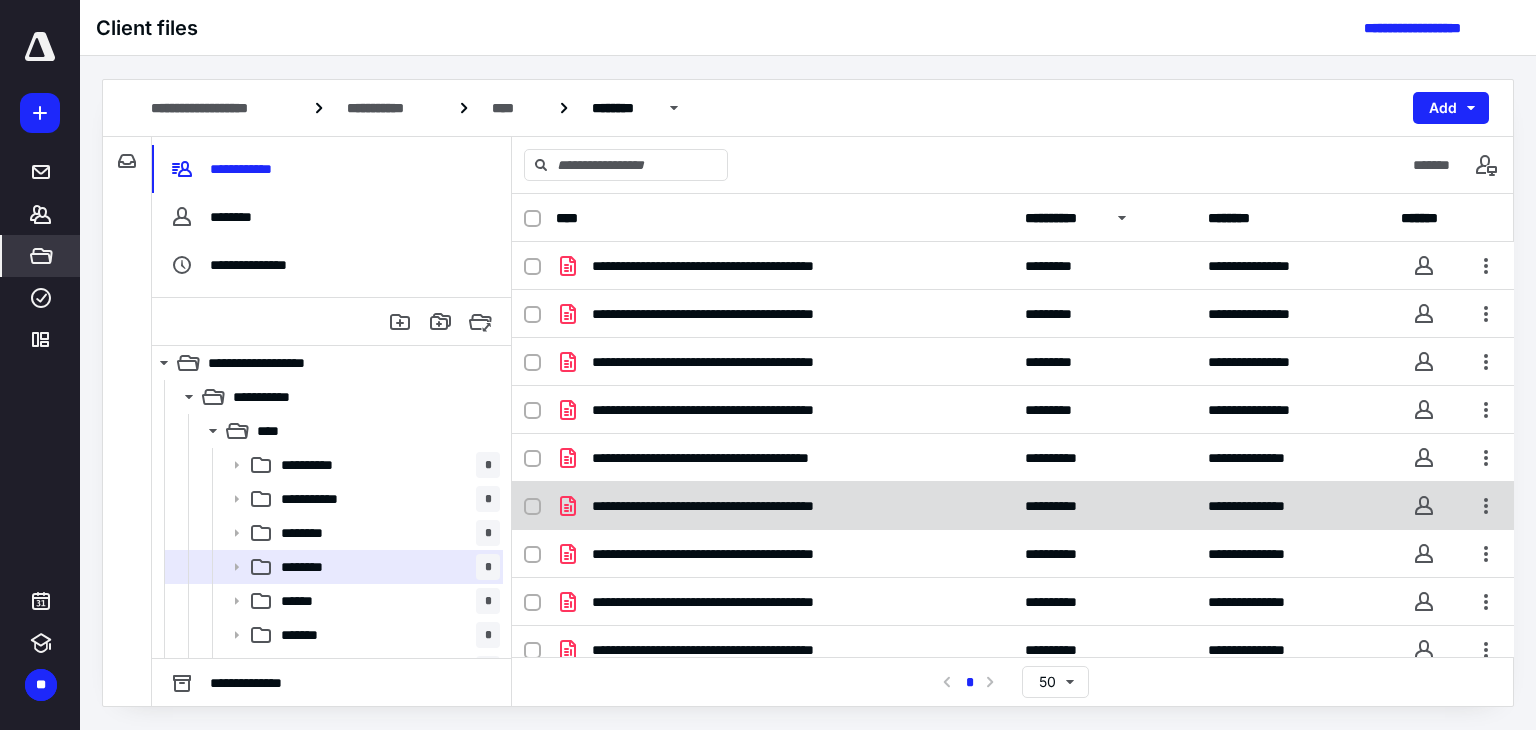 scroll, scrollTop: 15, scrollLeft: 0, axis: vertical 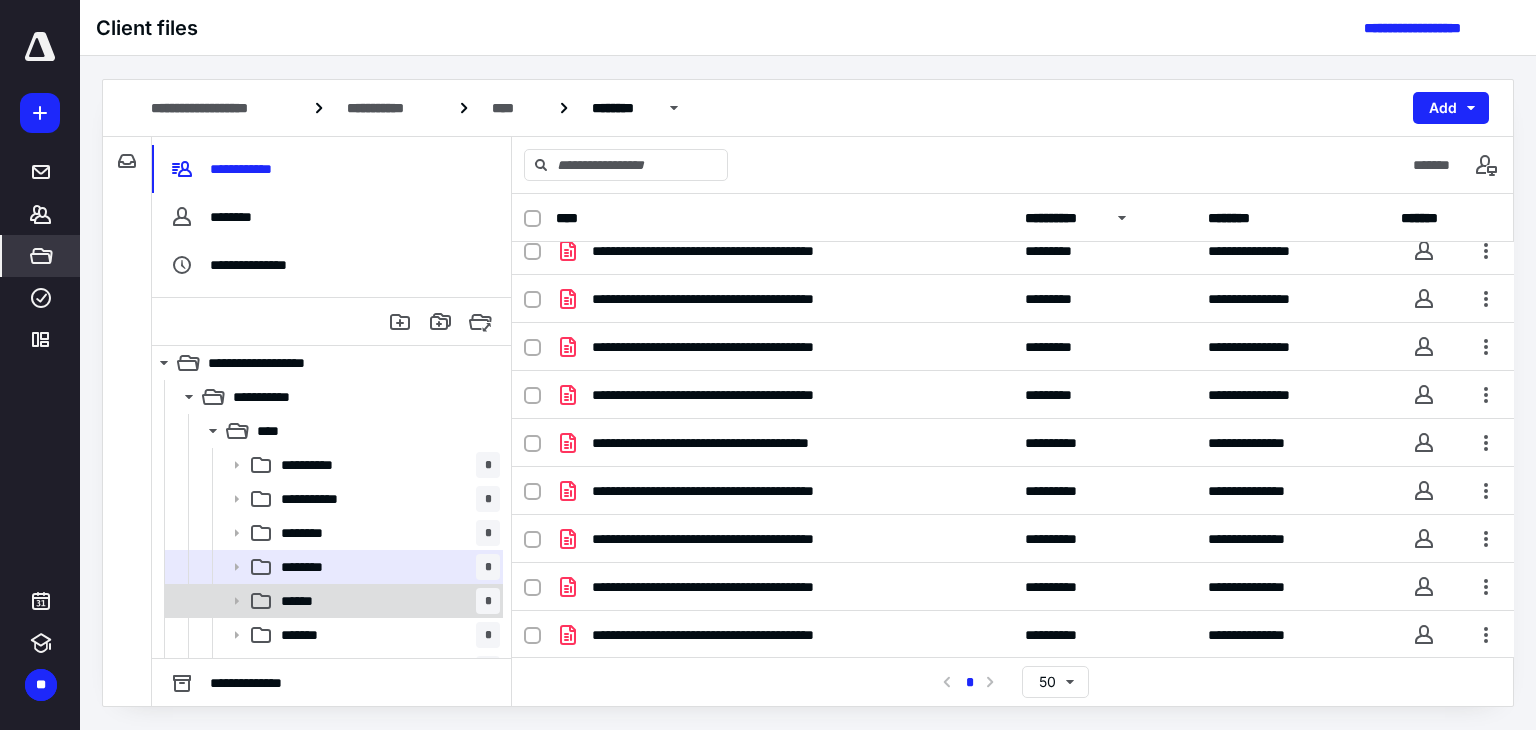 click on "****** *" at bounding box center (386, 601) 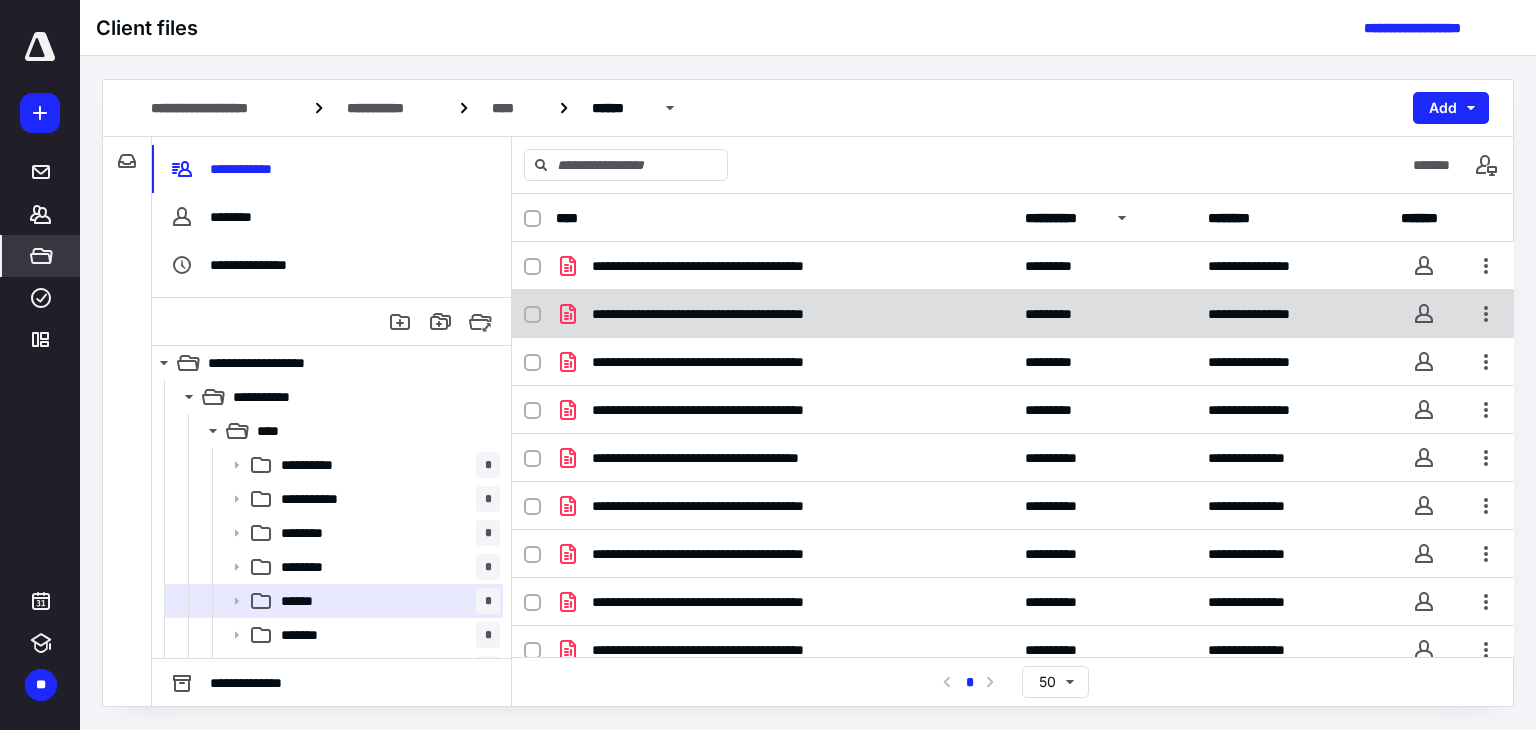 scroll, scrollTop: 15, scrollLeft: 0, axis: vertical 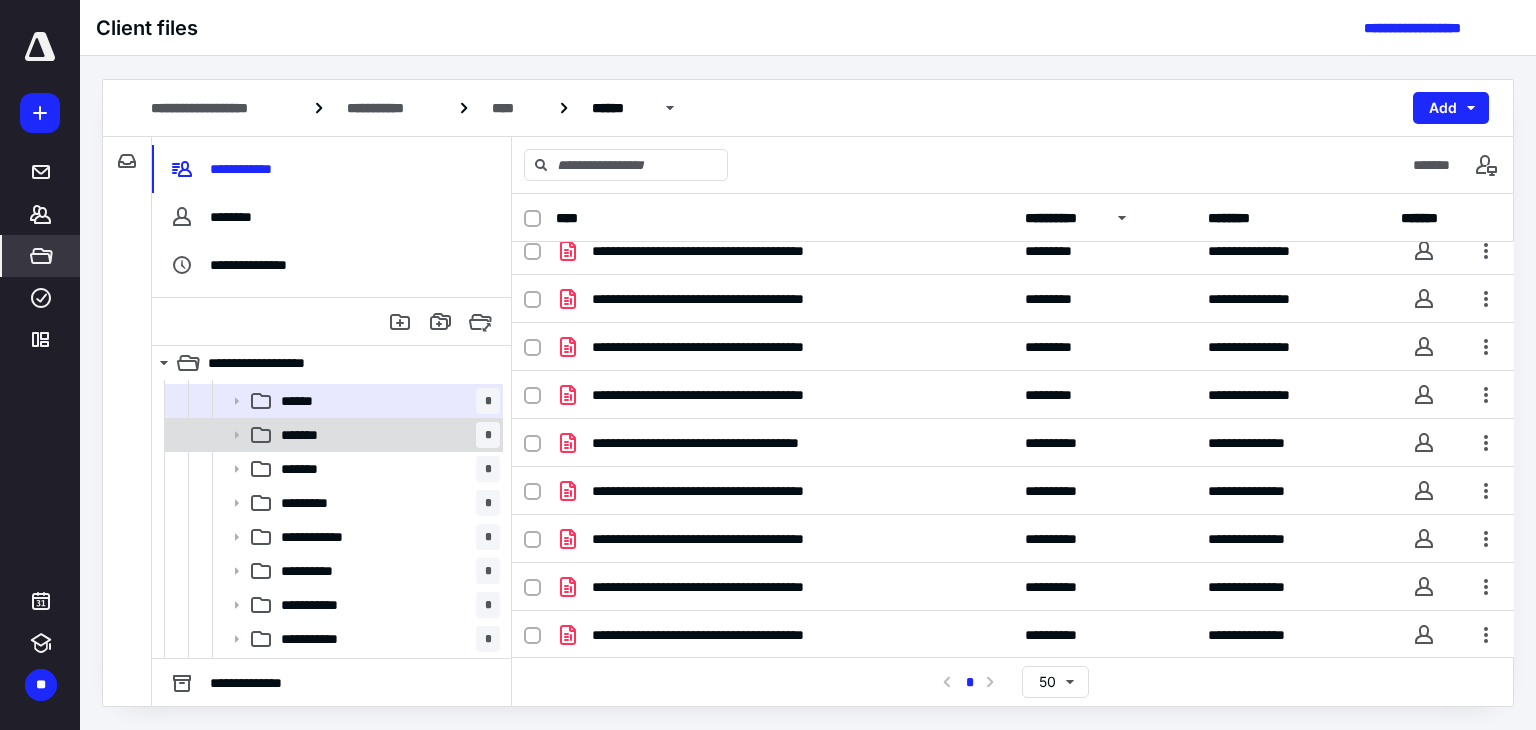 click on "******* *" at bounding box center [386, 435] 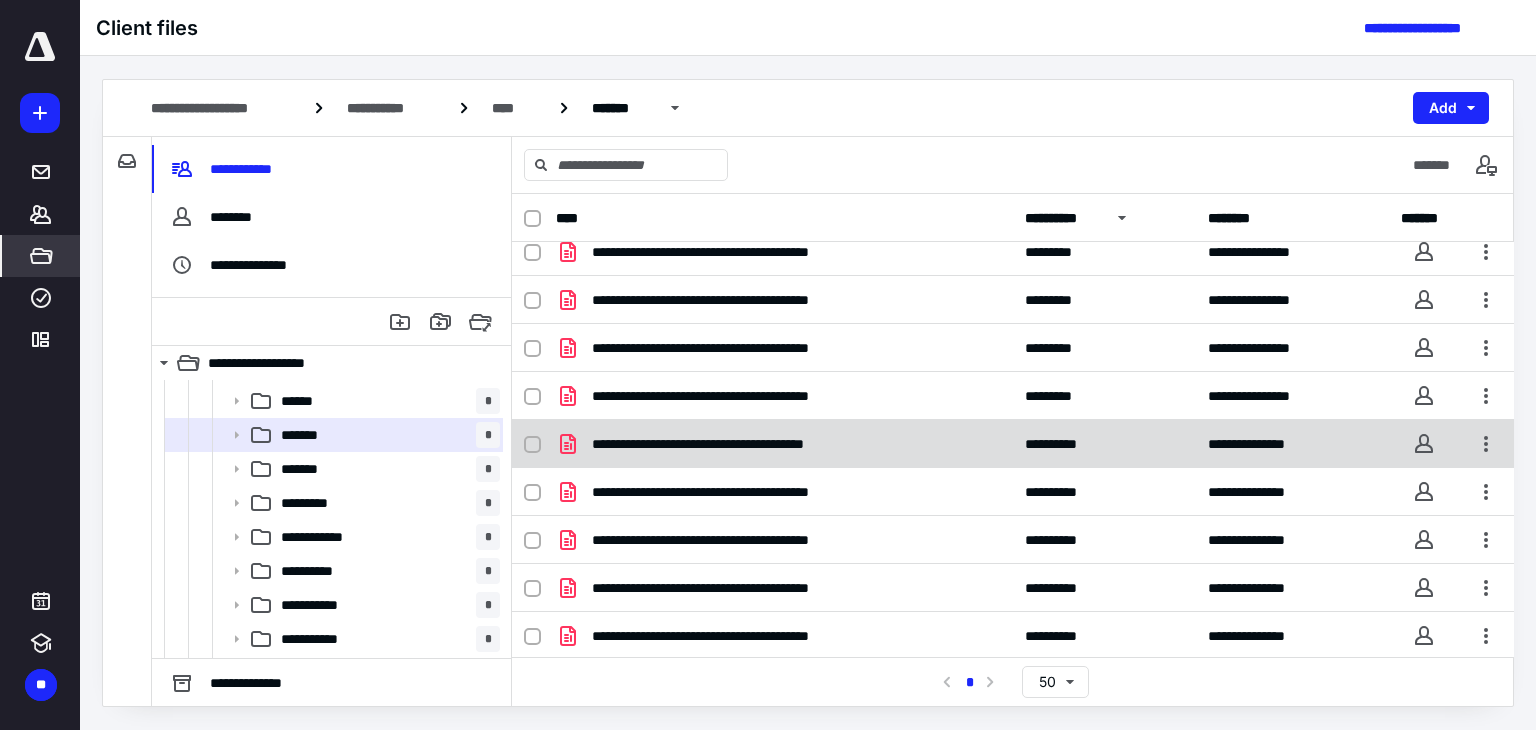 scroll, scrollTop: 15, scrollLeft: 0, axis: vertical 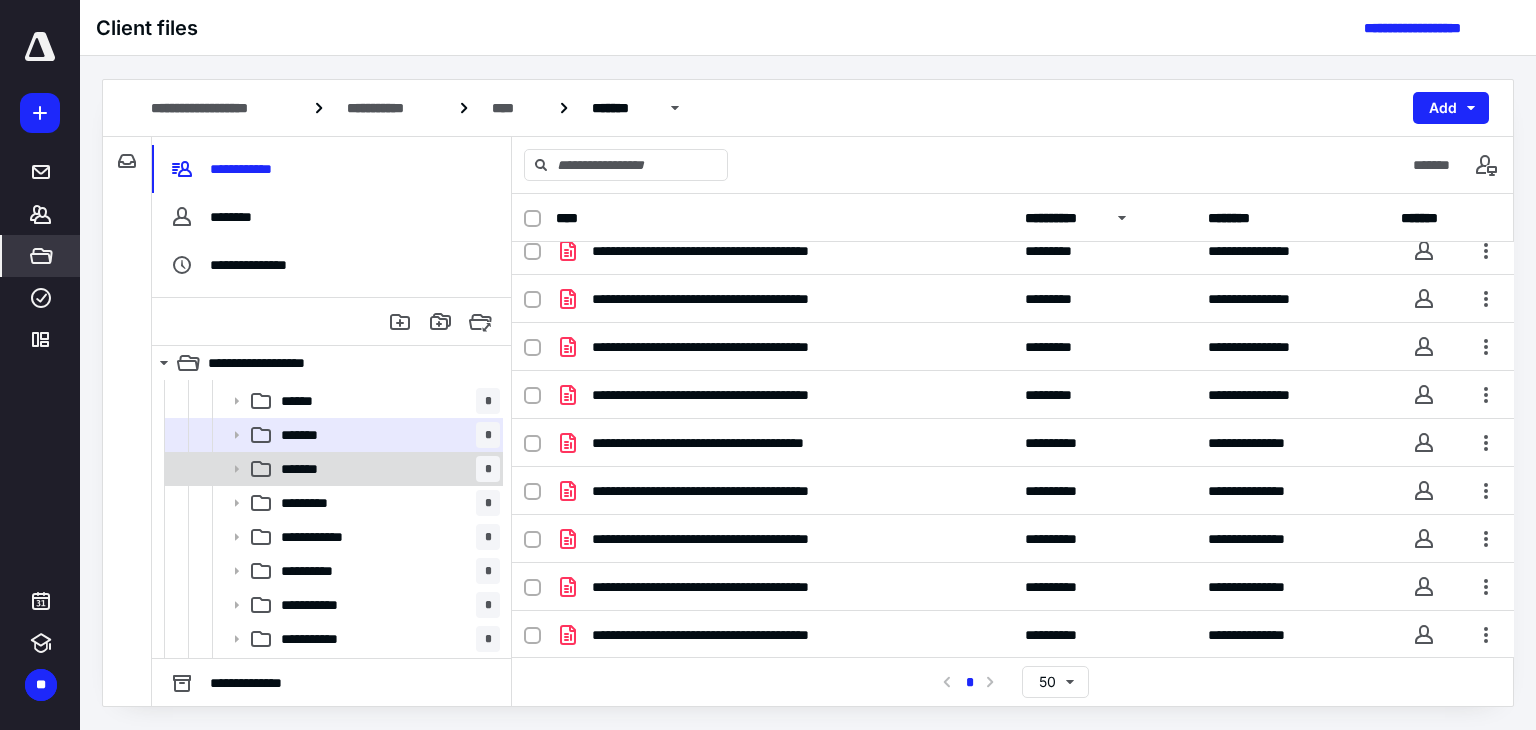 click on "******* *" at bounding box center (386, 469) 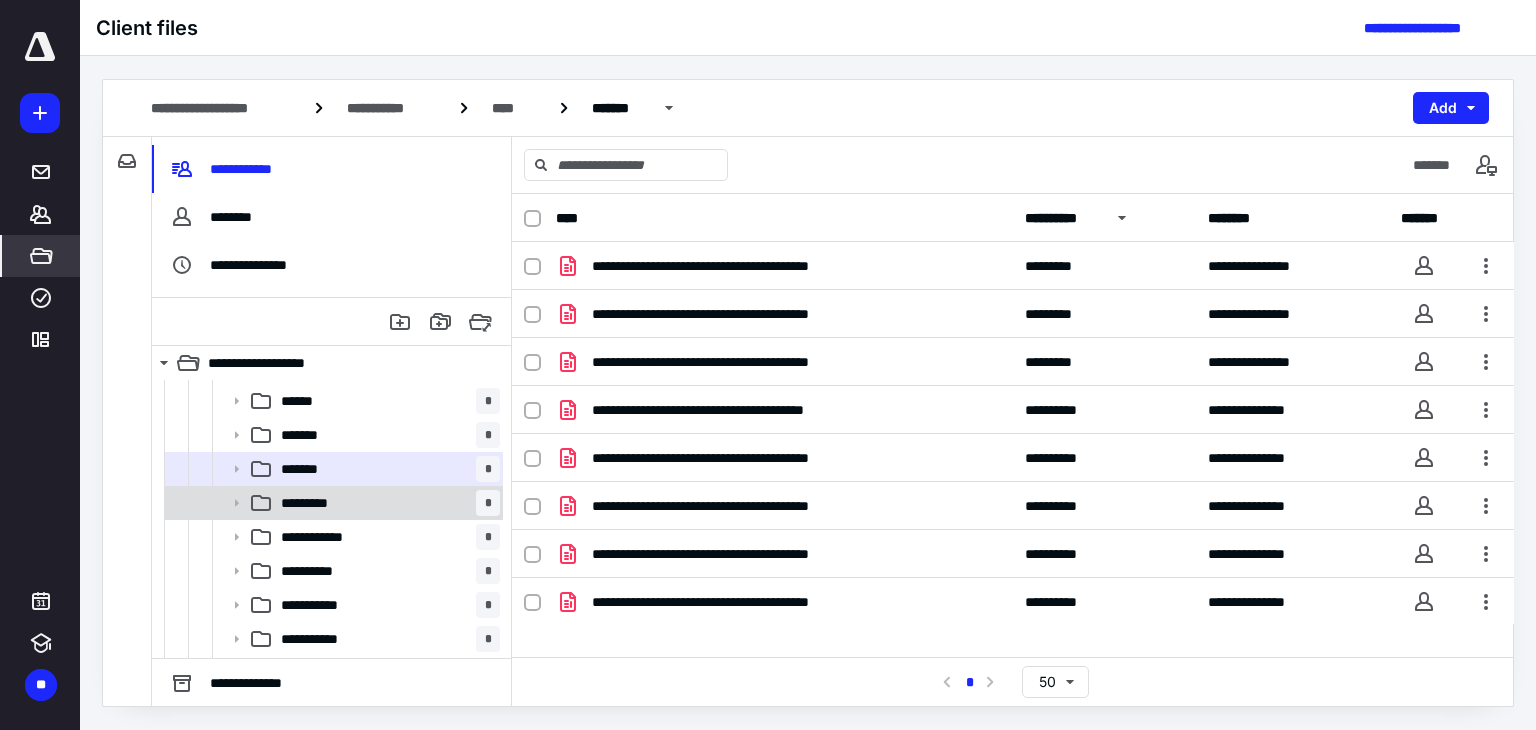 click on "********* *" at bounding box center (386, 503) 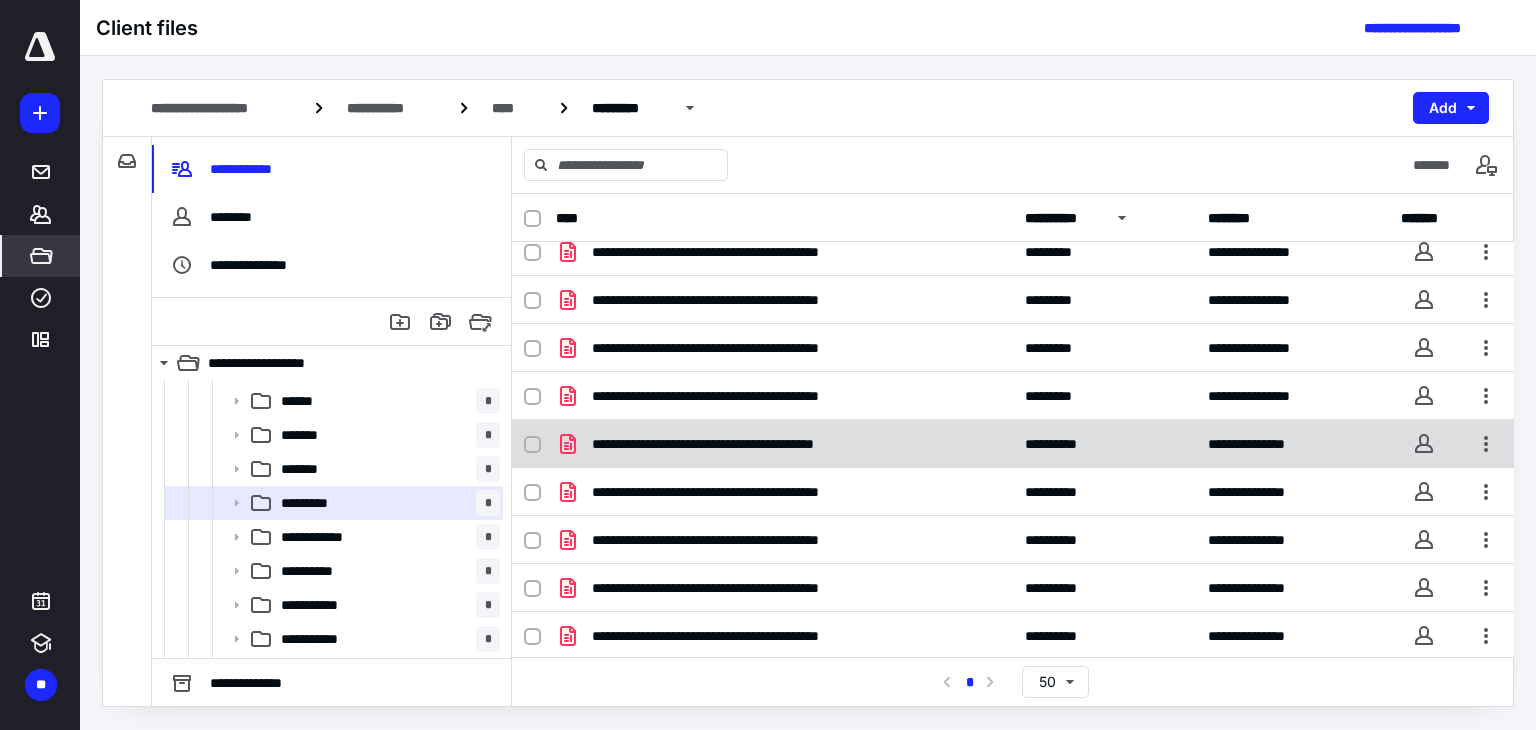 scroll, scrollTop: 15, scrollLeft: 0, axis: vertical 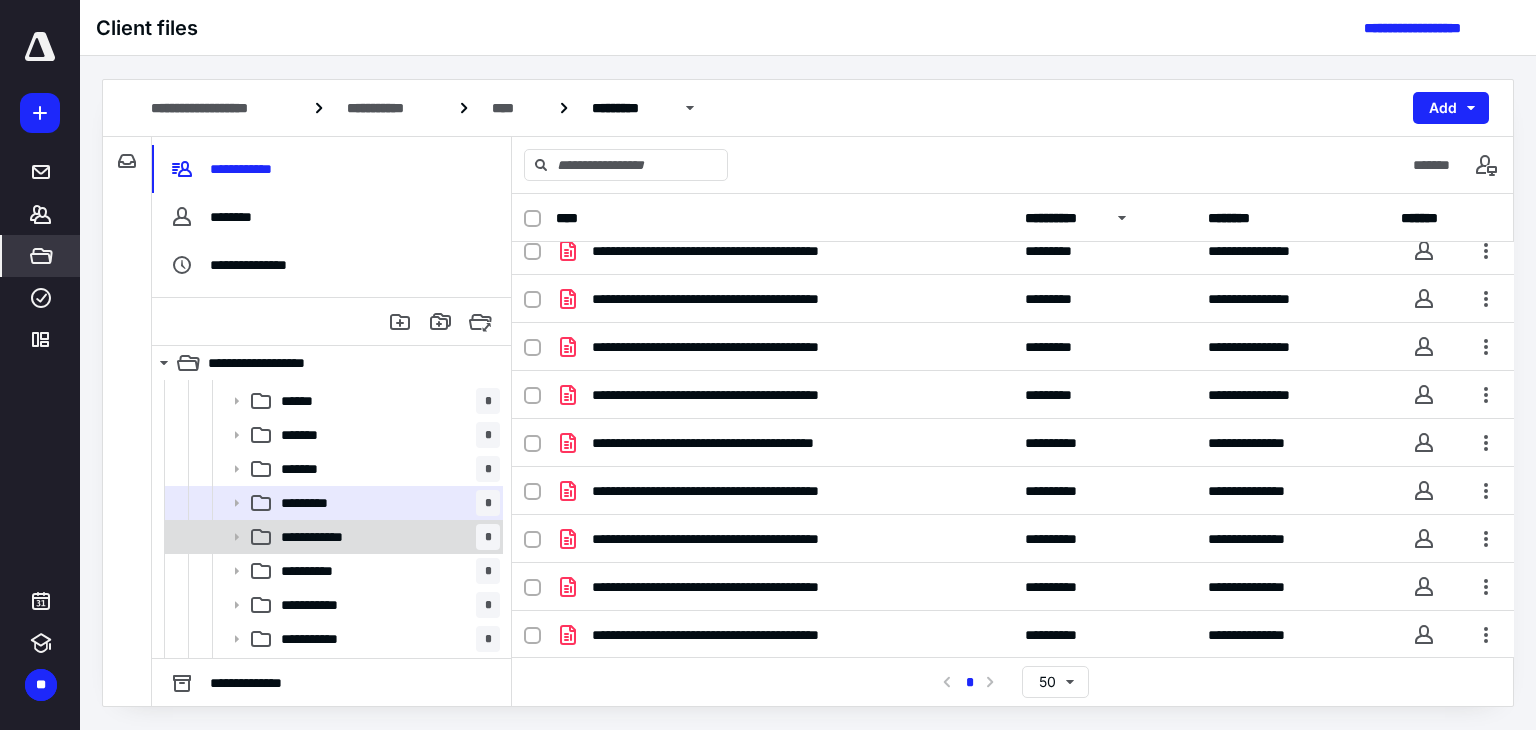 click on "**********" at bounding box center [328, 537] 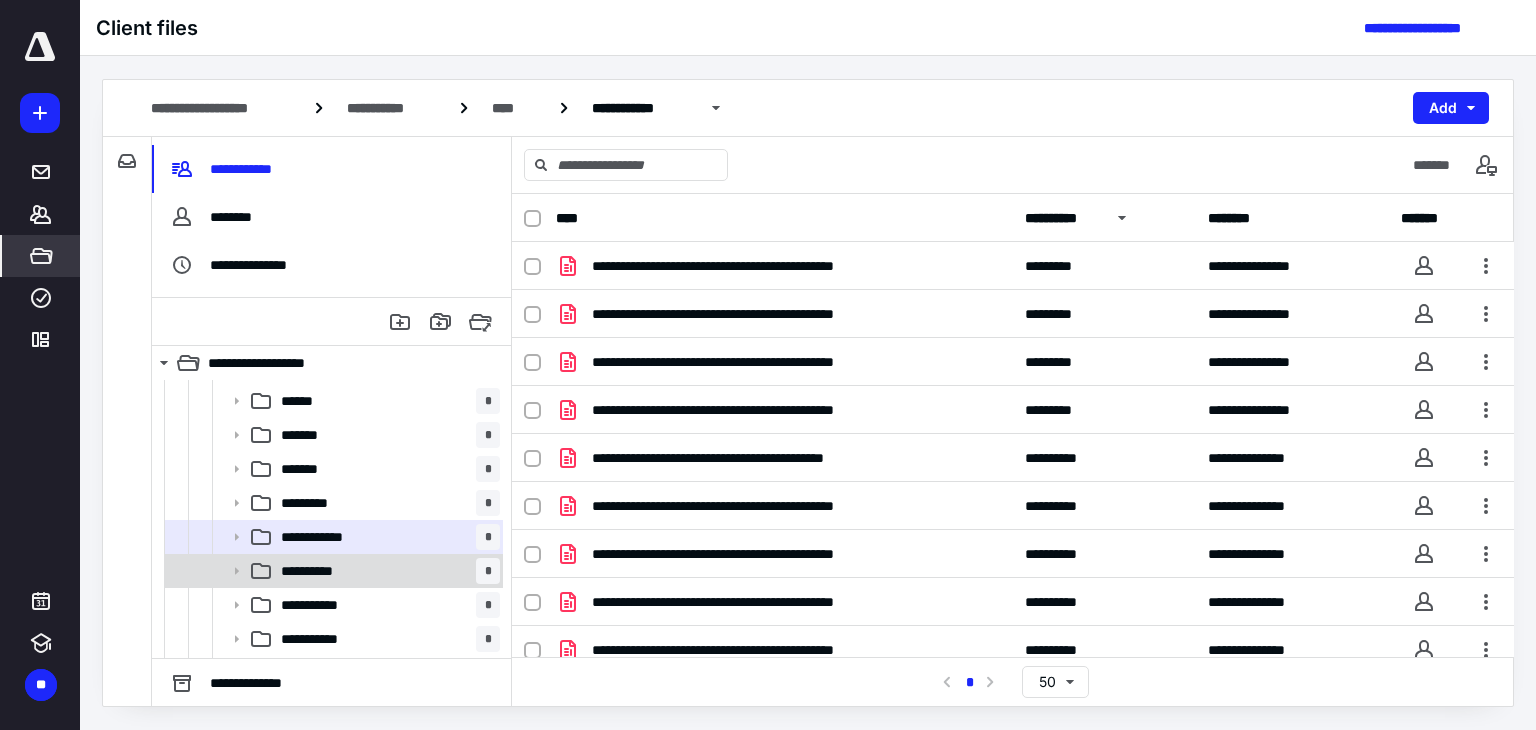 click on "**********" at bounding box center [386, 571] 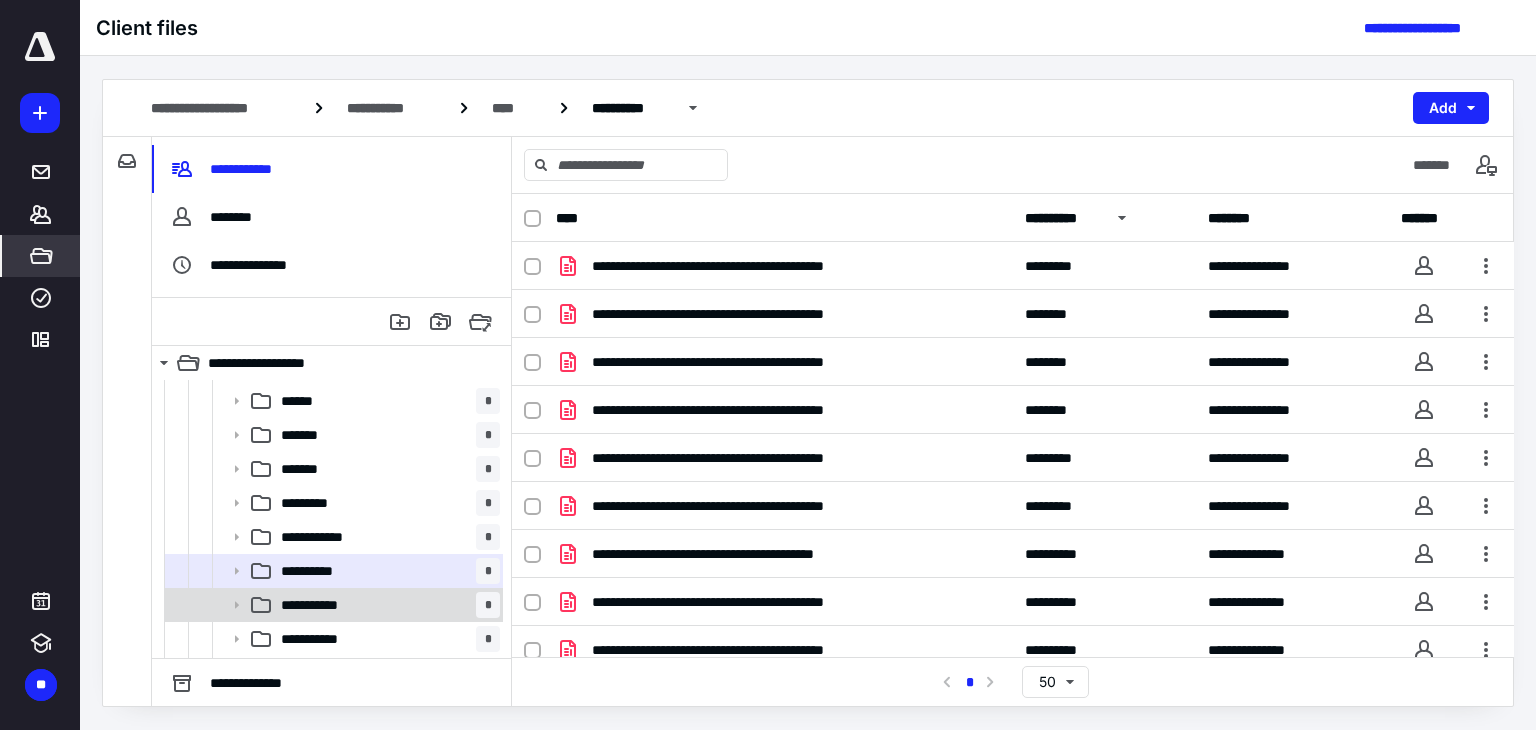 click on "**********" at bounding box center [386, 605] 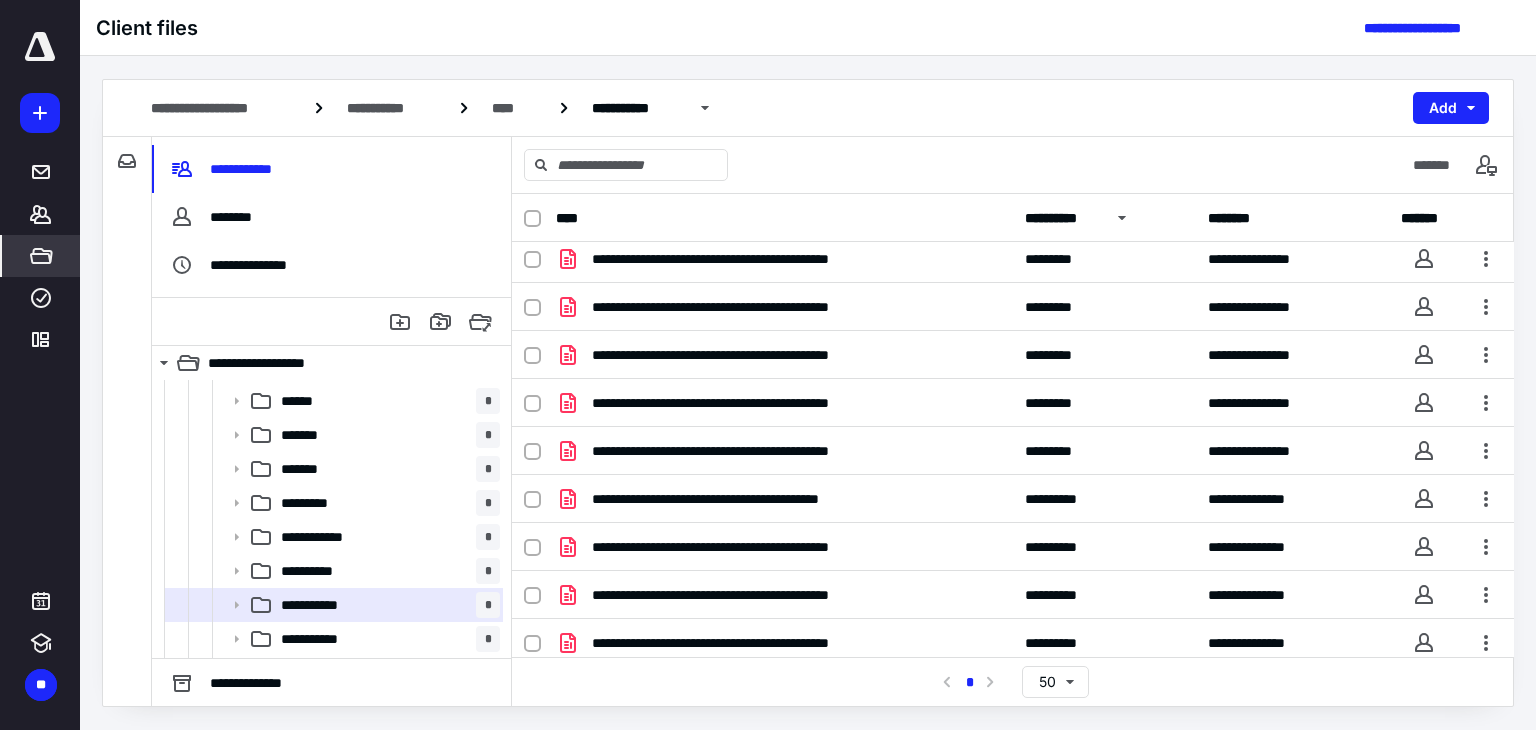 scroll, scrollTop: 0, scrollLeft: 0, axis: both 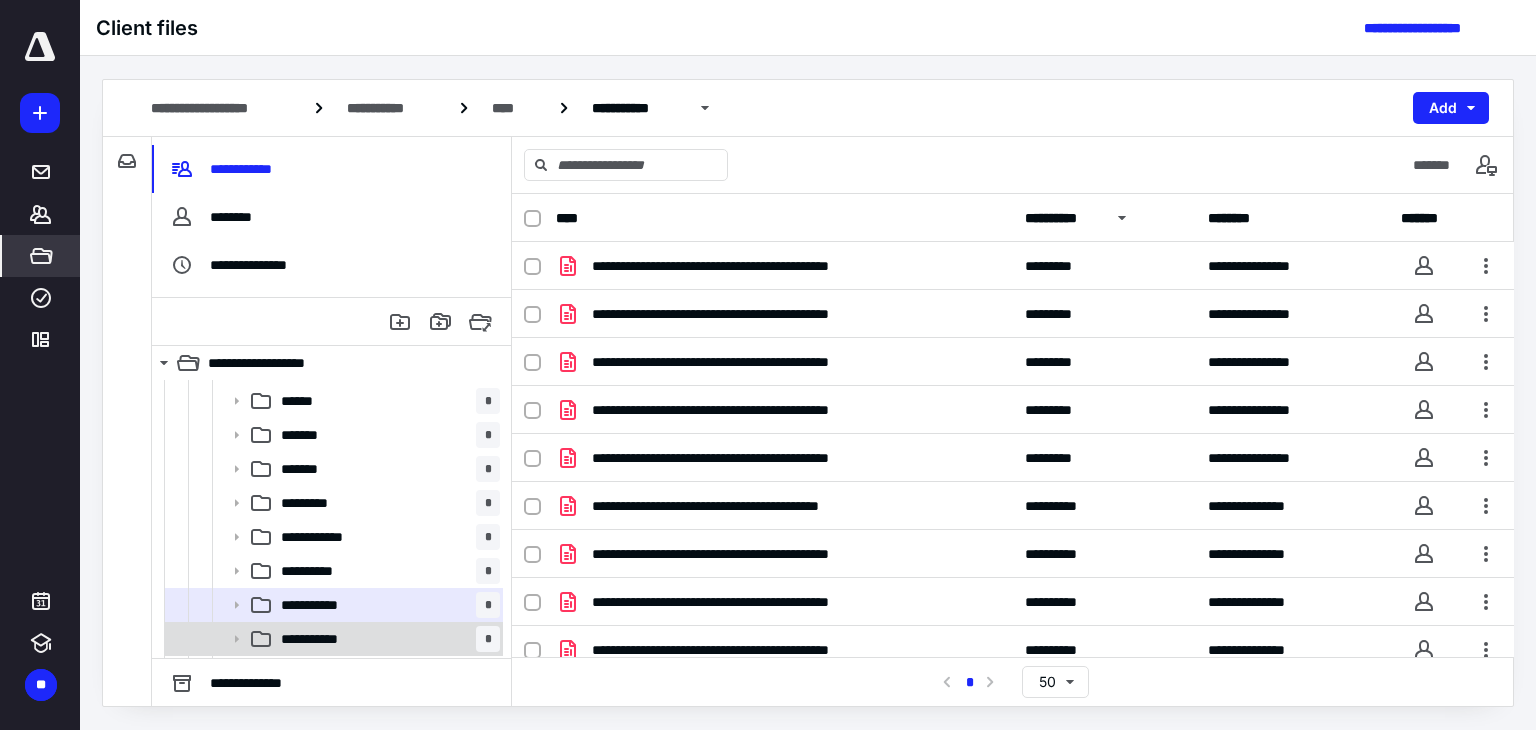 click on "**********" at bounding box center (386, 639) 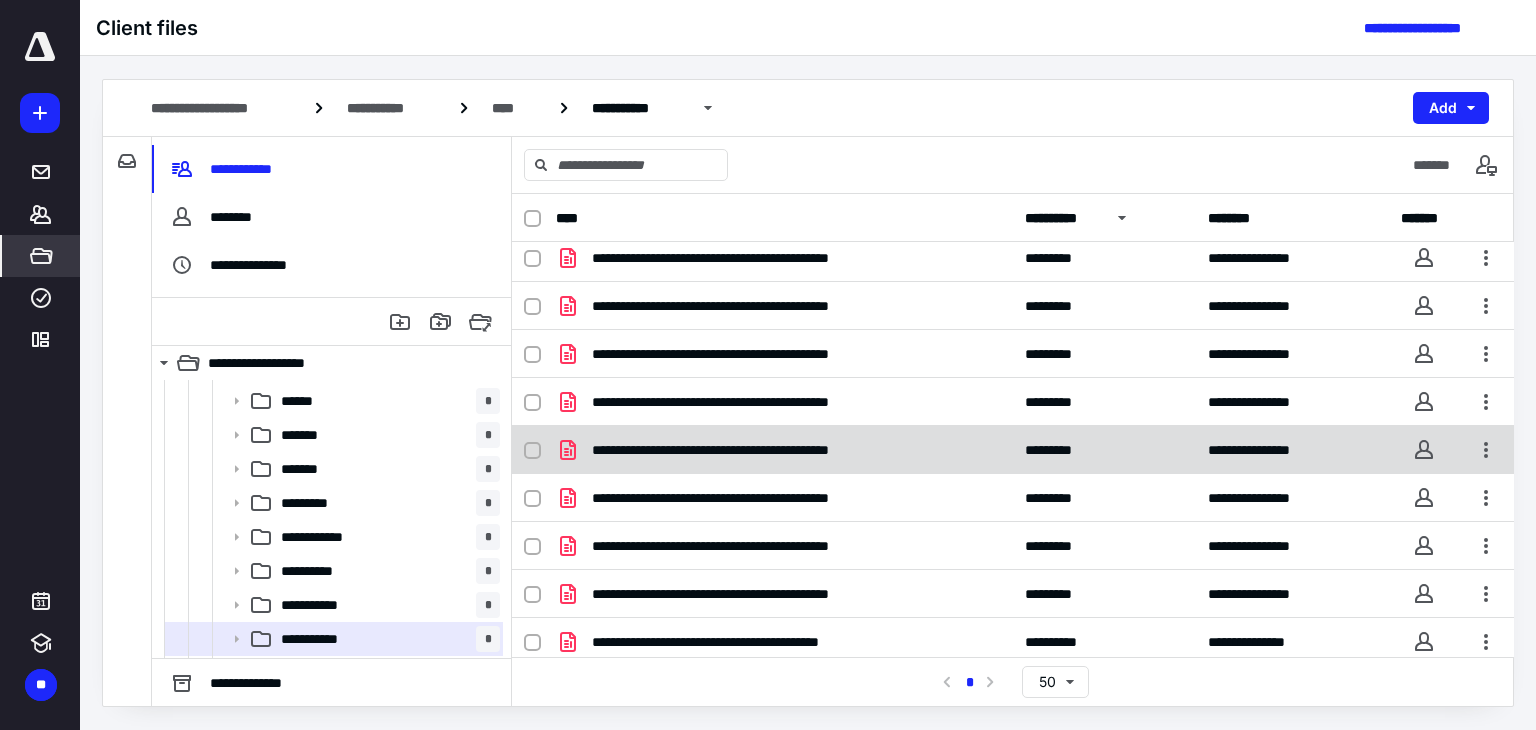scroll, scrollTop: 15, scrollLeft: 0, axis: vertical 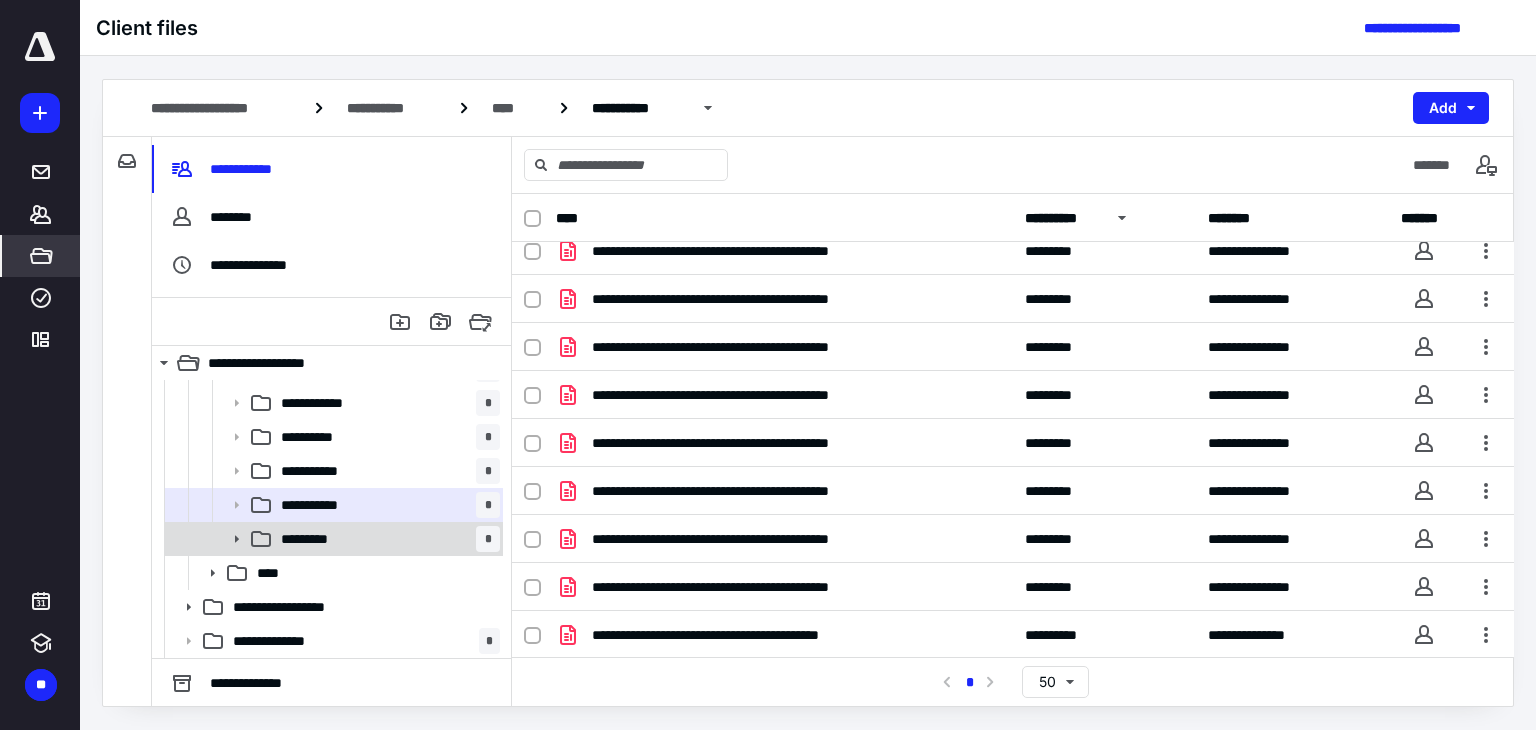 click on "********* *" at bounding box center (386, 539) 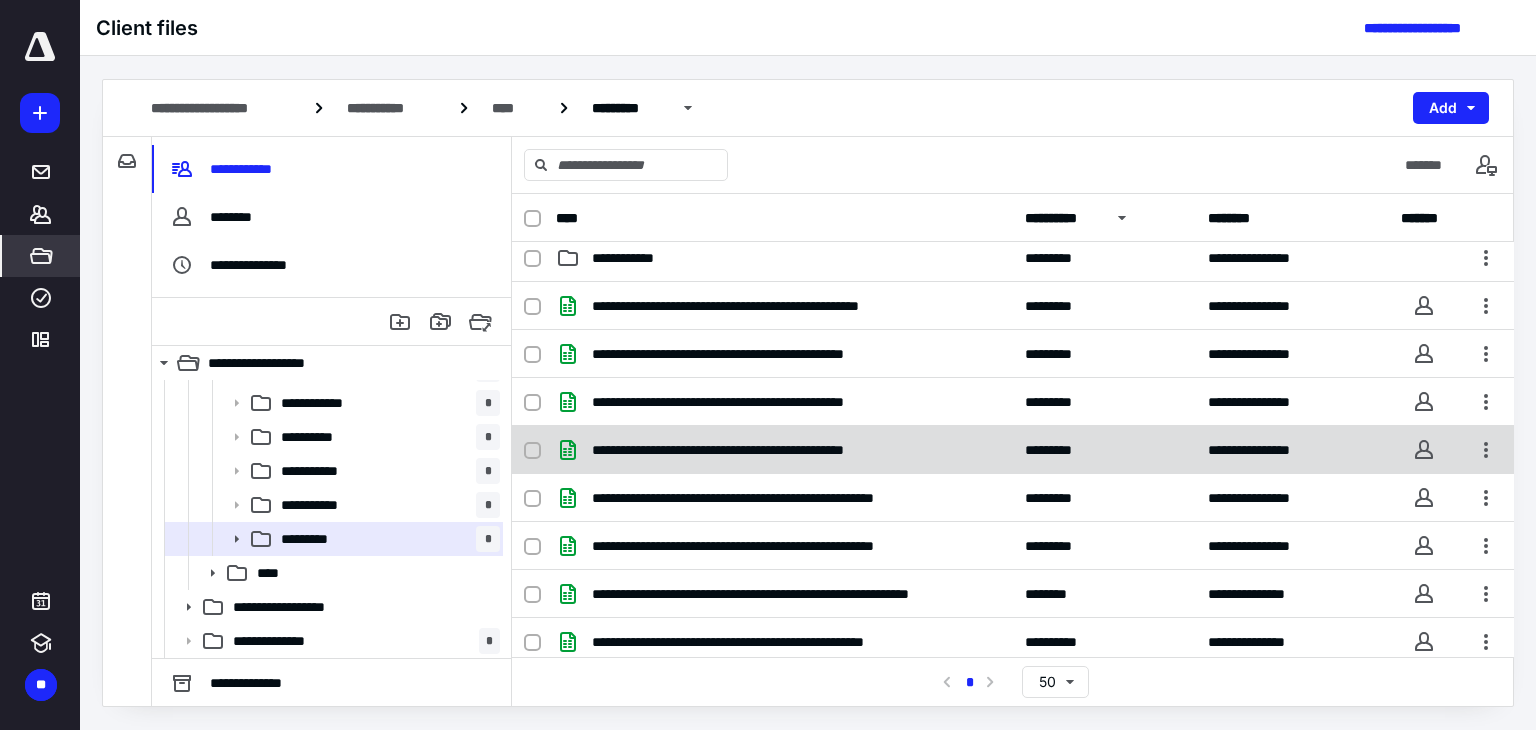 scroll, scrollTop: 15, scrollLeft: 0, axis: vertical 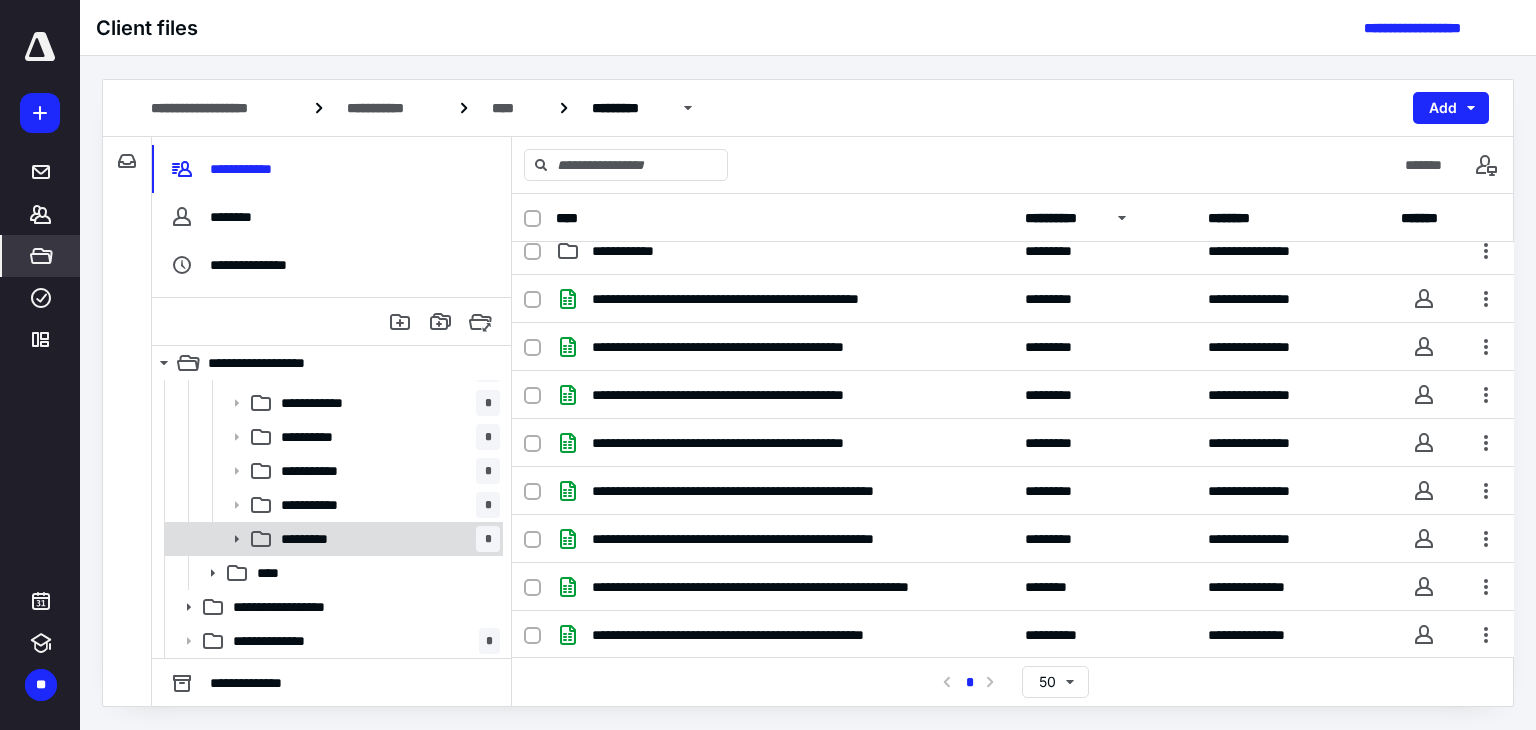 click on "********* *" at bounding box center [386, 539] 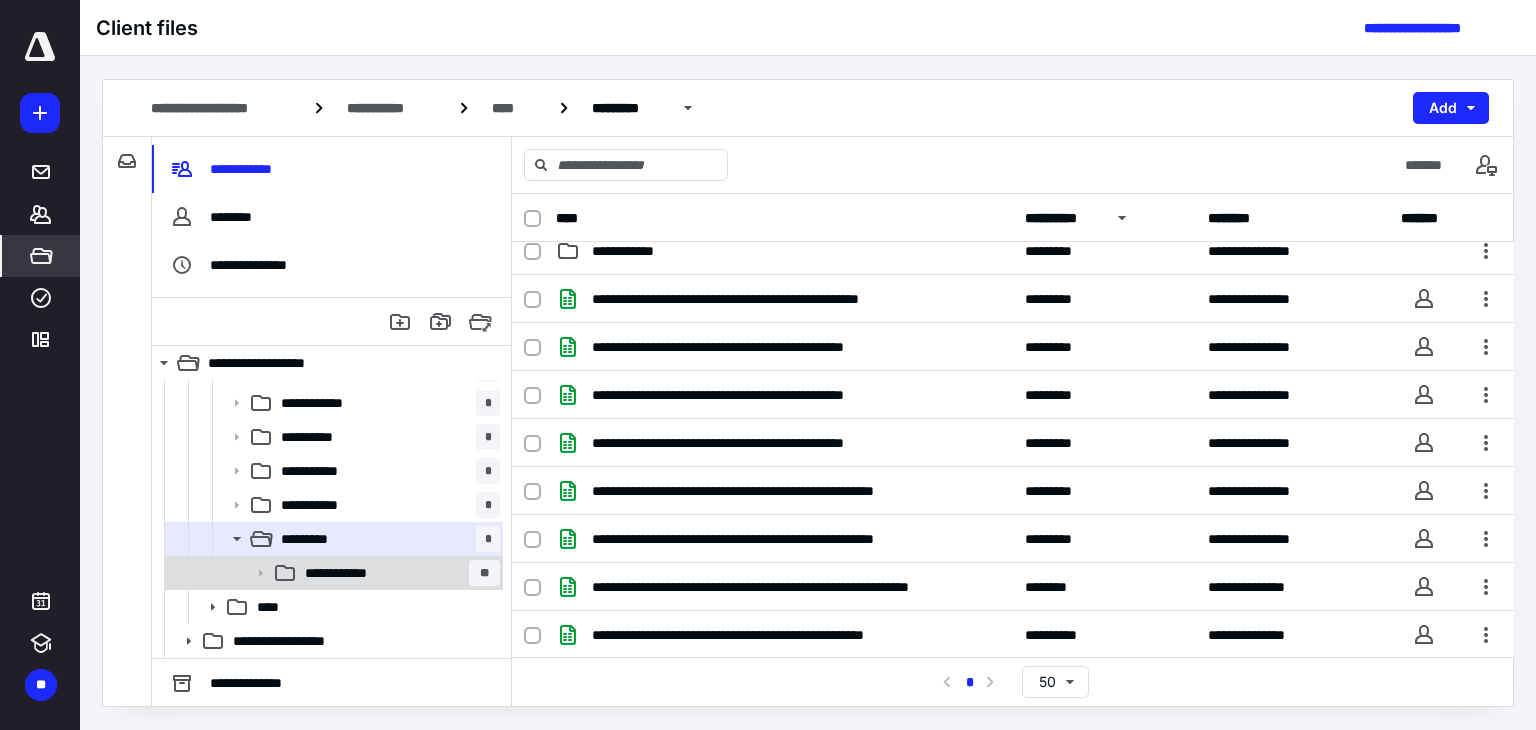 click on "**********" at bounding box center (332, 573) 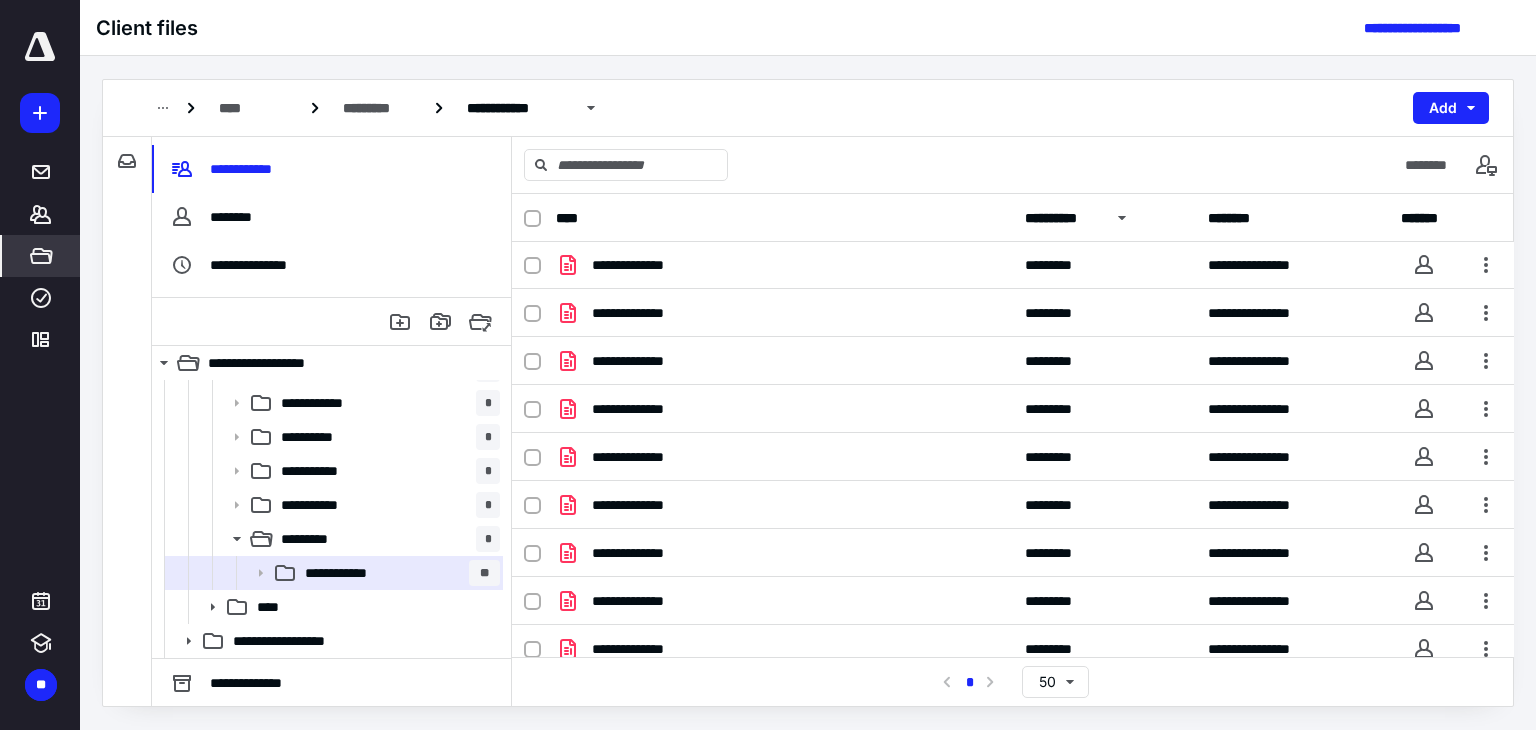 scroll, scrollTop: 0, scrollLeft: 0, axis: both 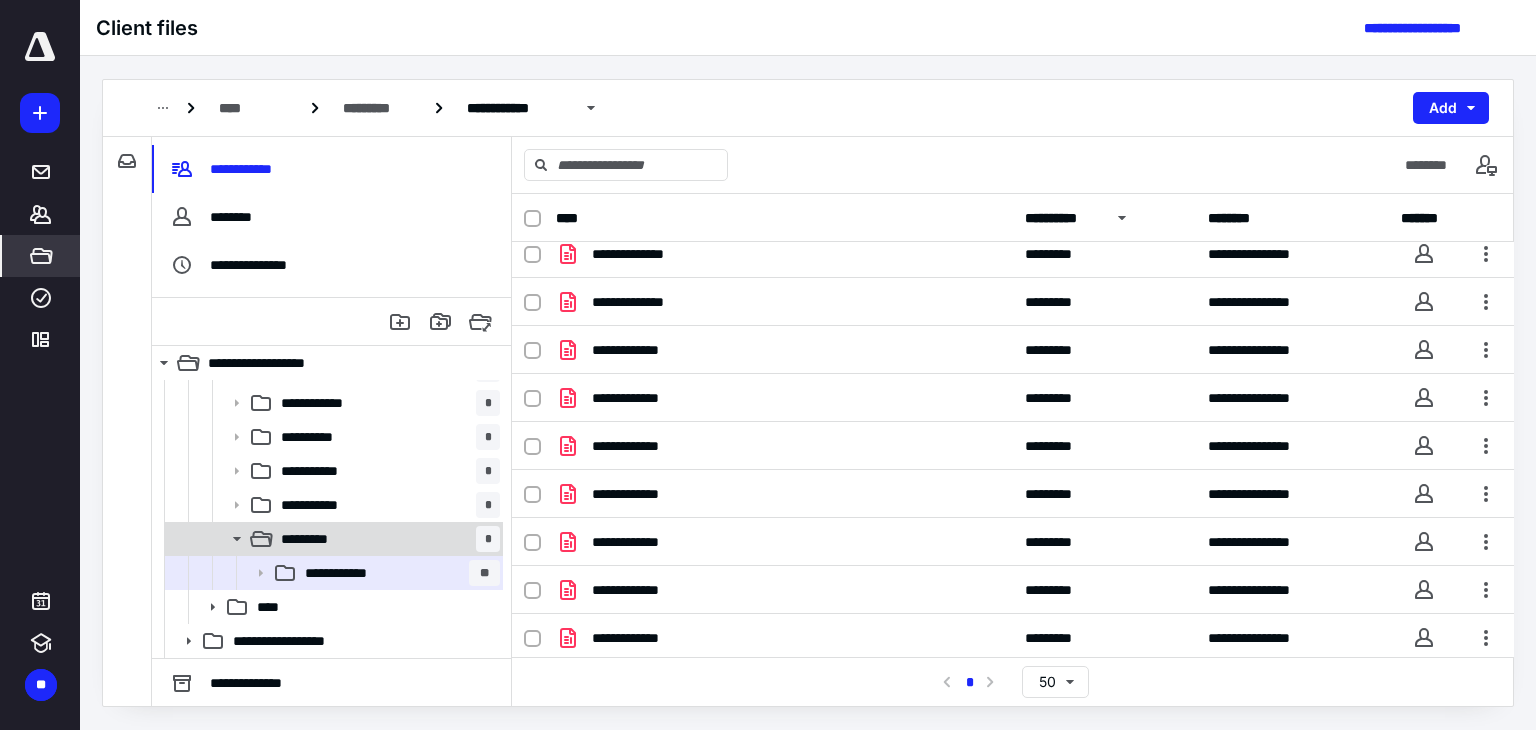 click on "********* *" at bounding box center (386, 539) 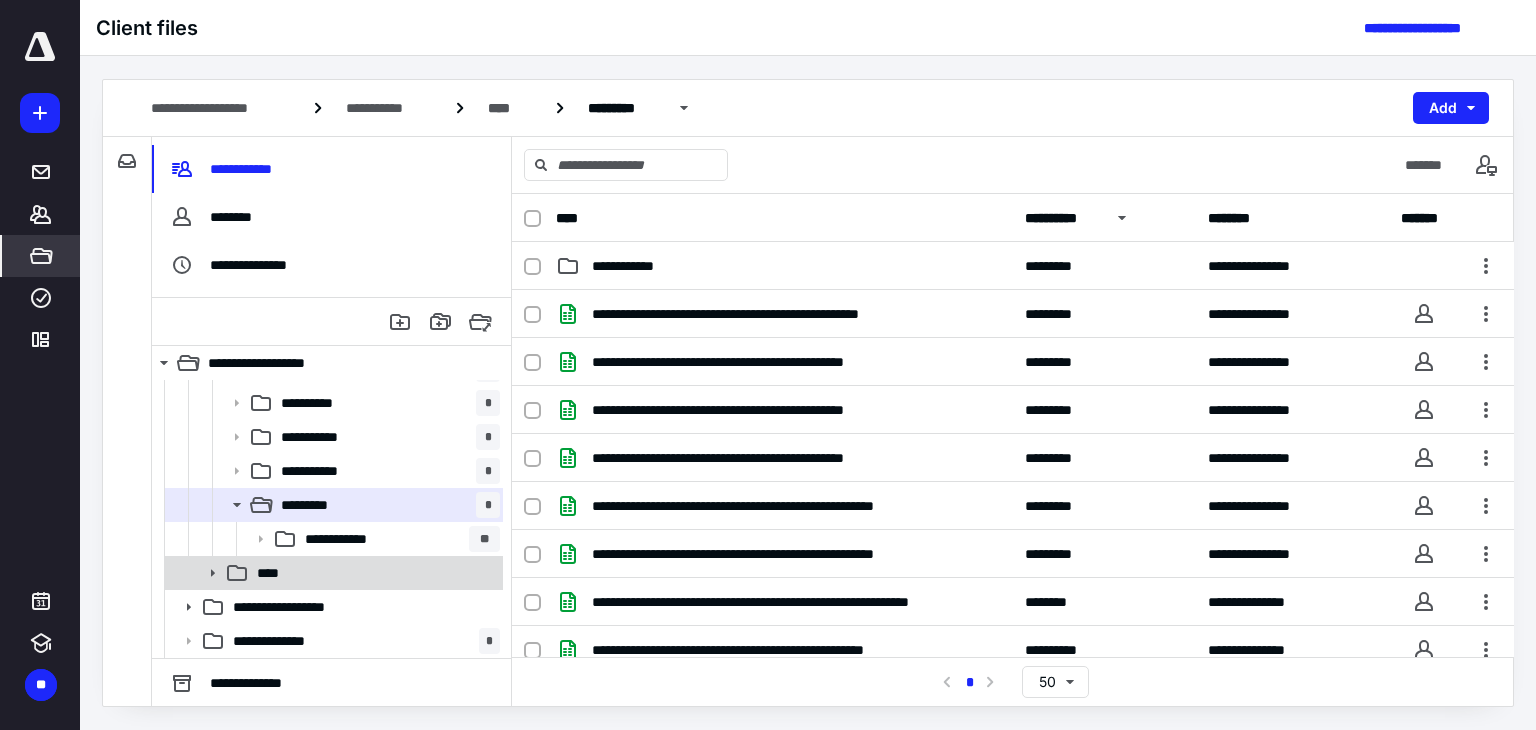 click on "****" at bounding box center (374, 573) 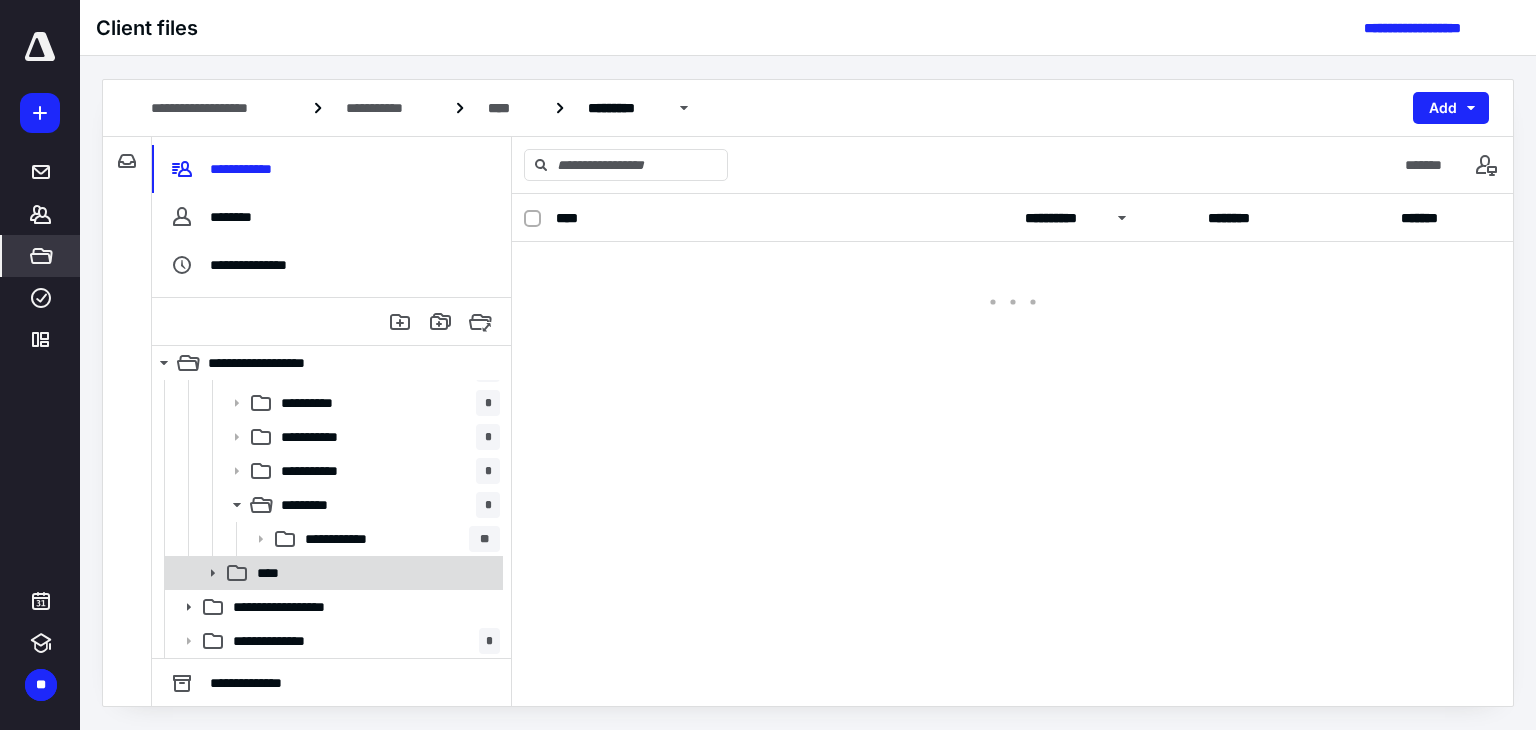 click on "****" at bounding box center [374, 573] 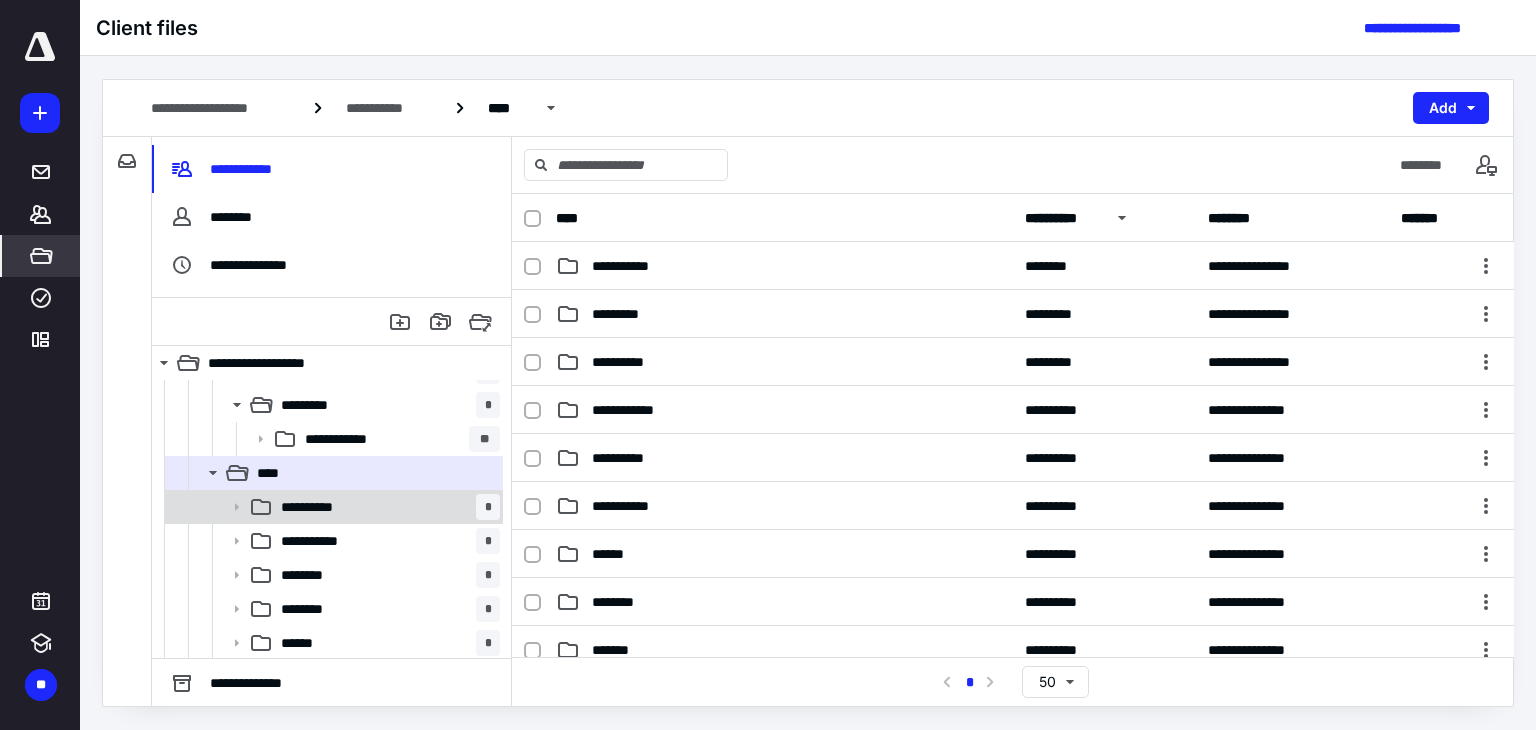 click on "**********" at bounding box center [386, 507] 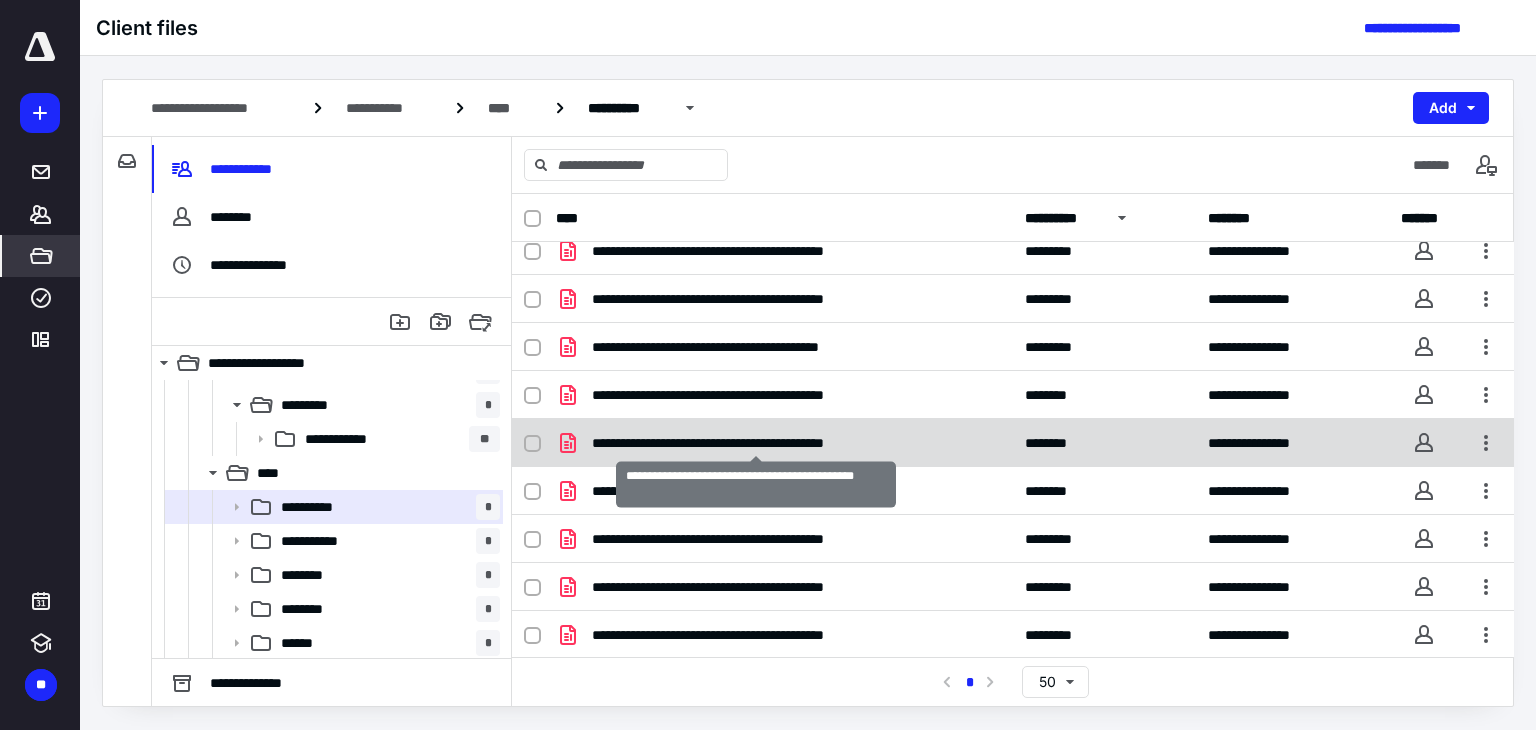 scroll, scrollTop: 4, scrollLeft: 0, axis: vertical 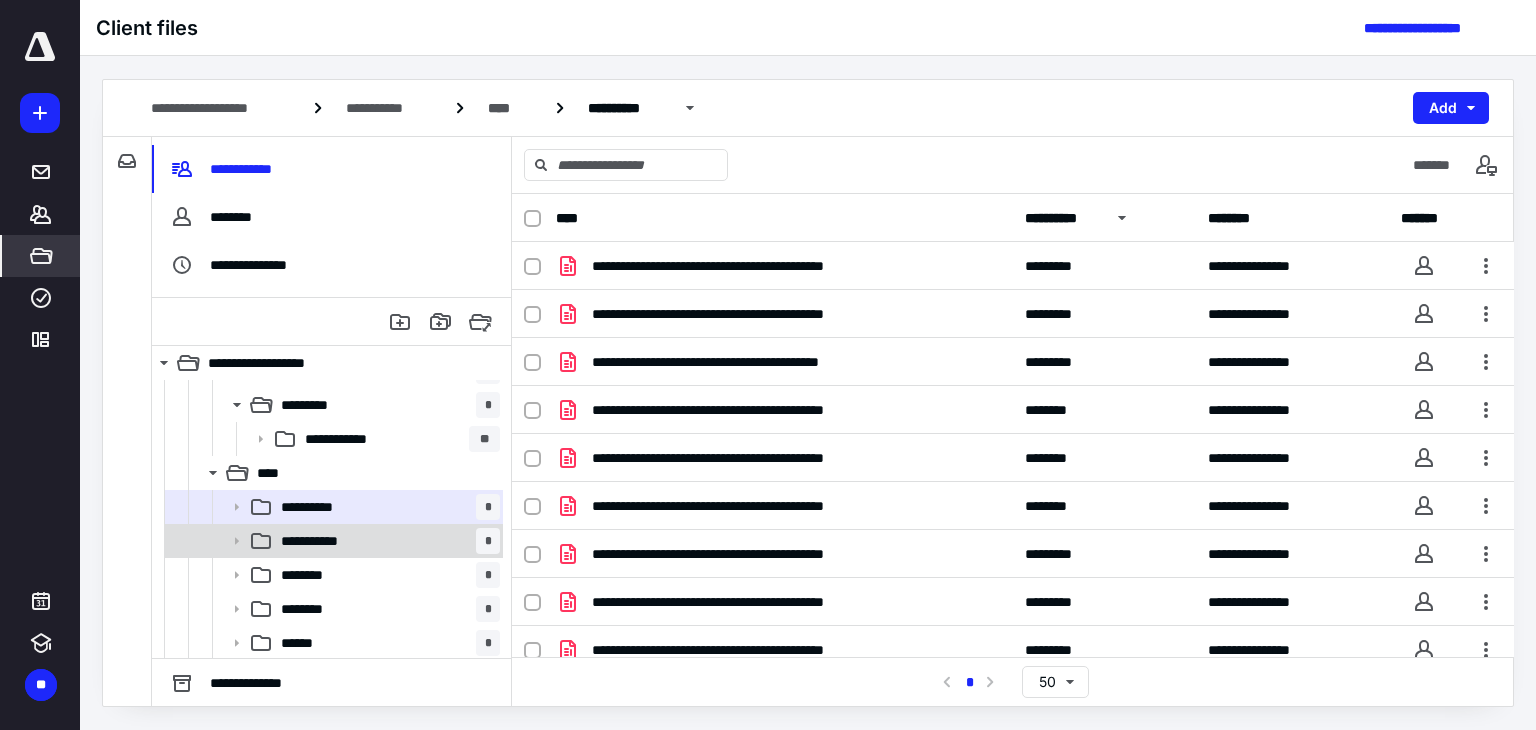 click on "**********" at bounding box center [386, 541] 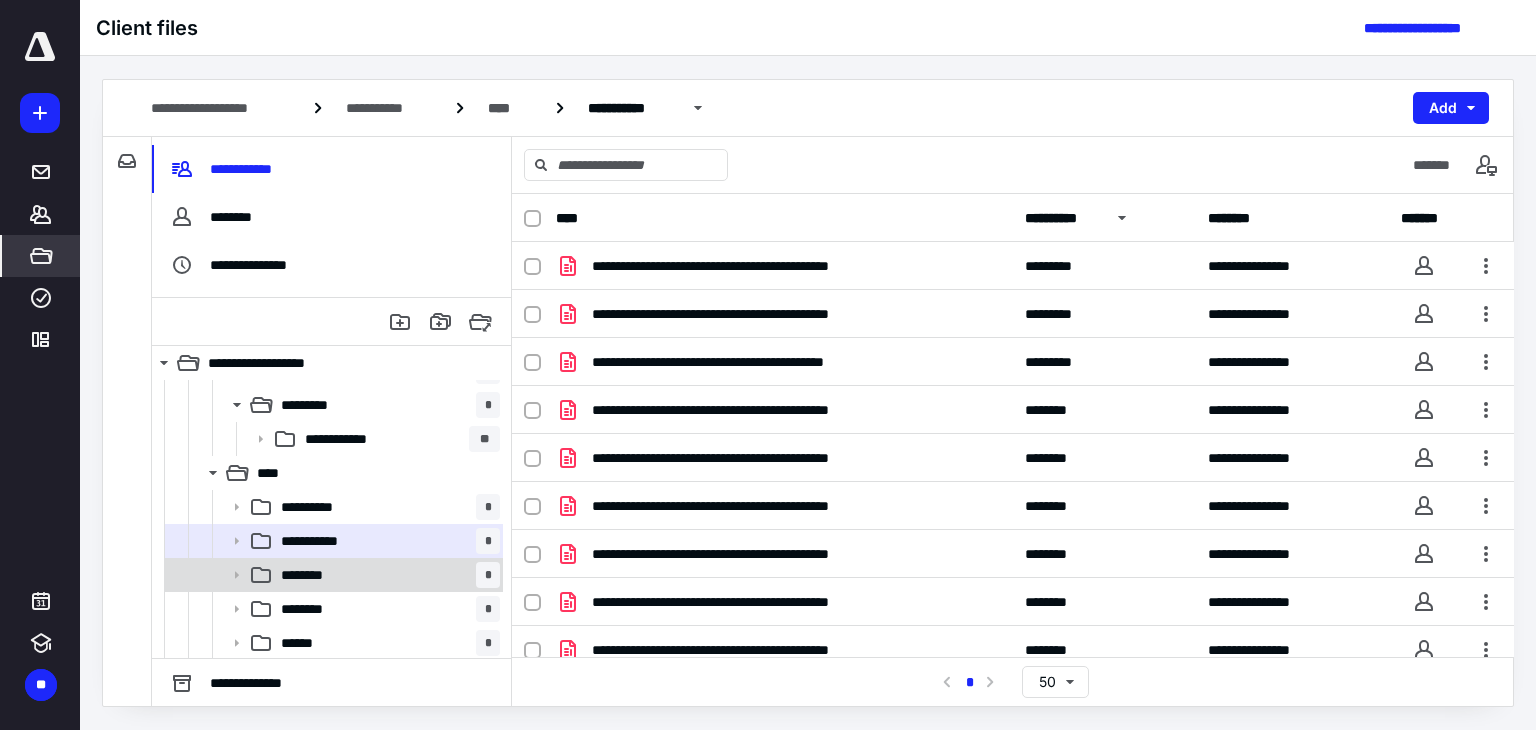 click on "******** *" at bounding box center [386, 575] 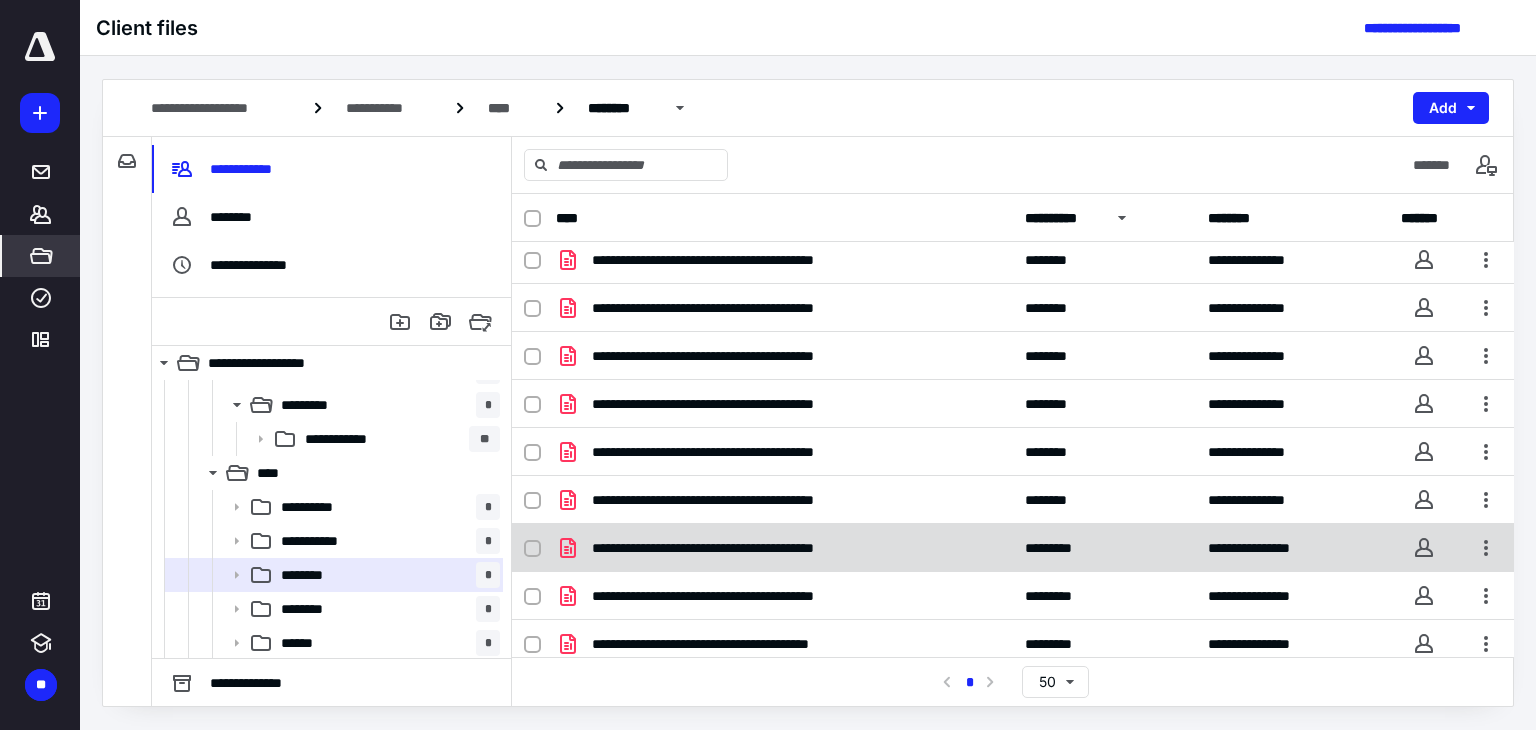 scroll, scrollTop: 0, scrollLeft: 0, axis: both 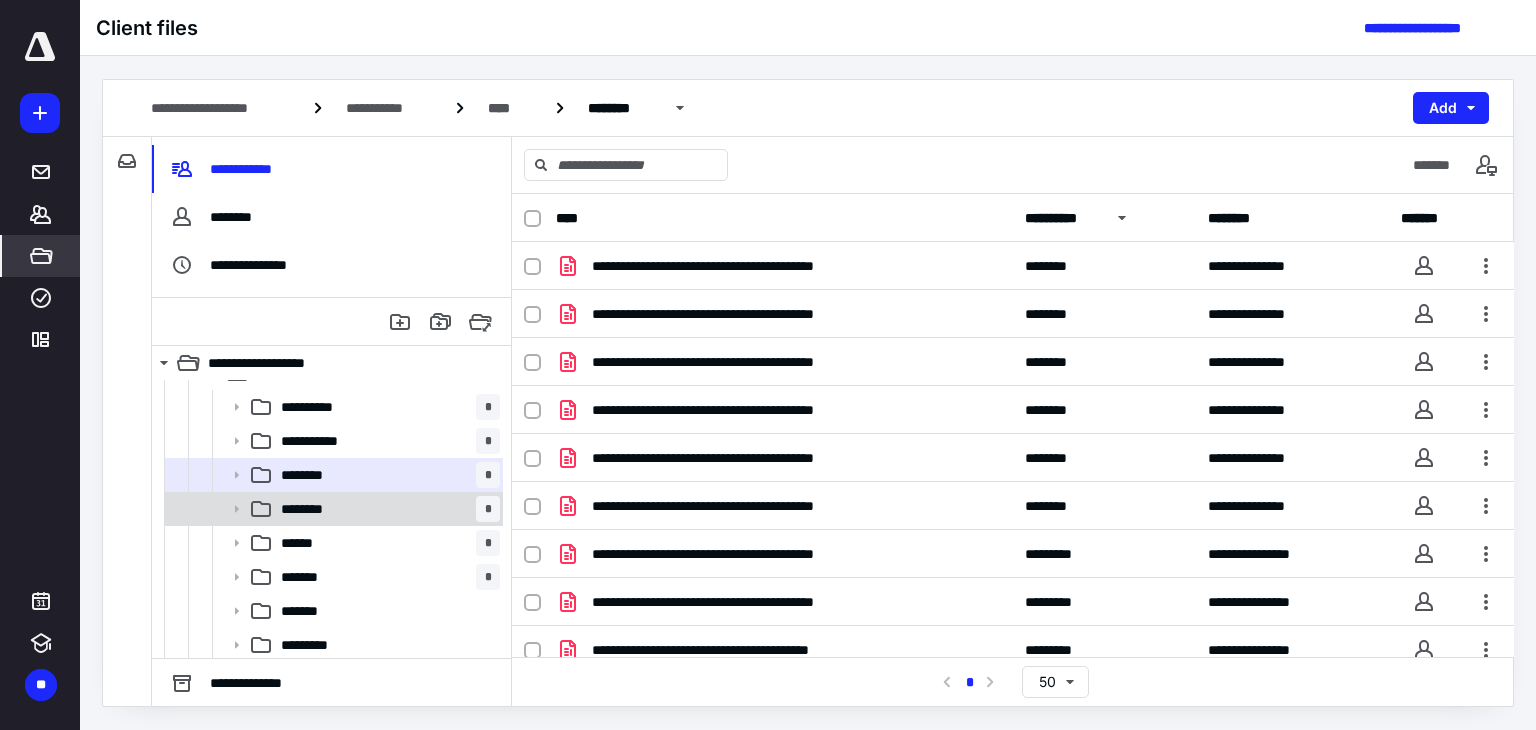 click on "******** *" at bounding box center (386, 509) 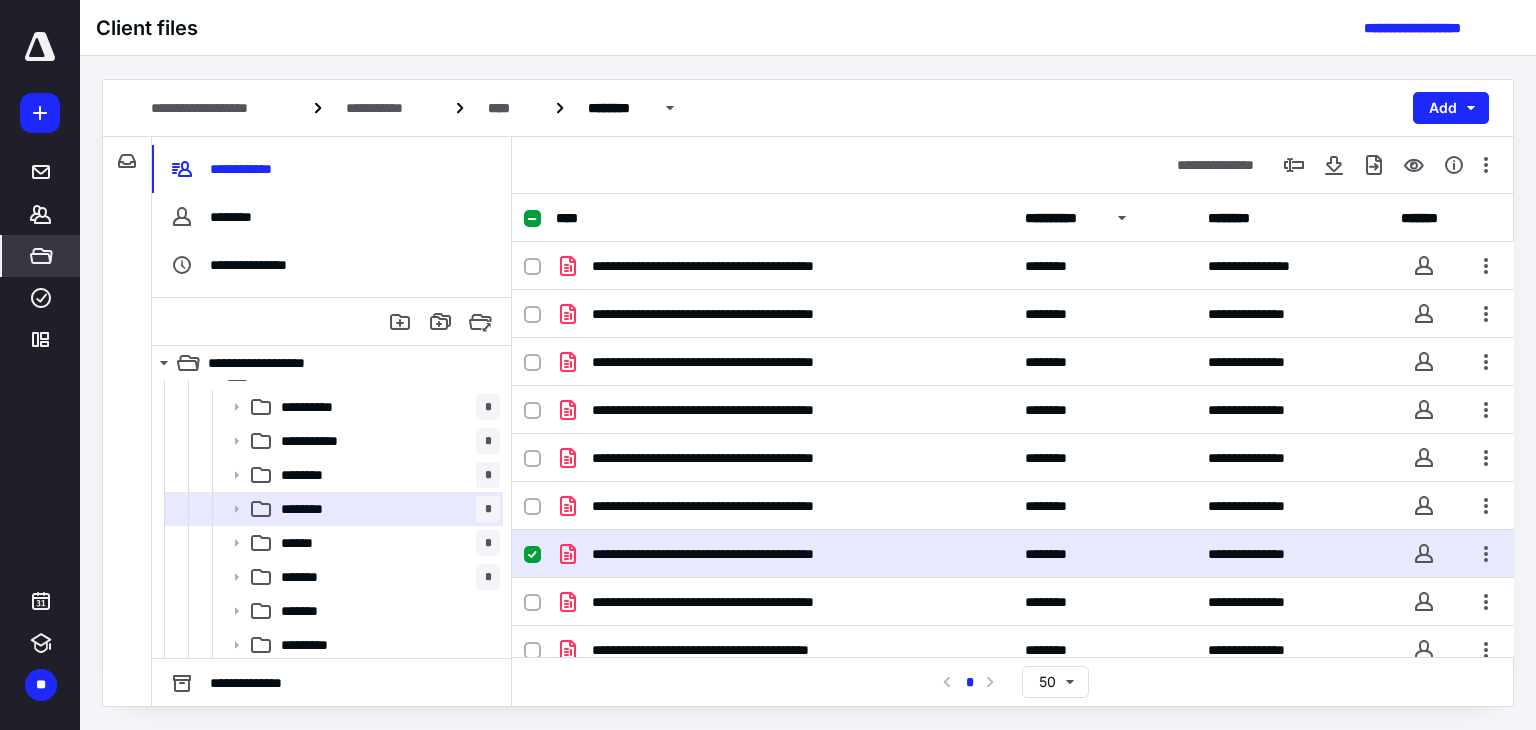 scroll, scrollTop: 15, scrollLeft: 0, axis: vertical 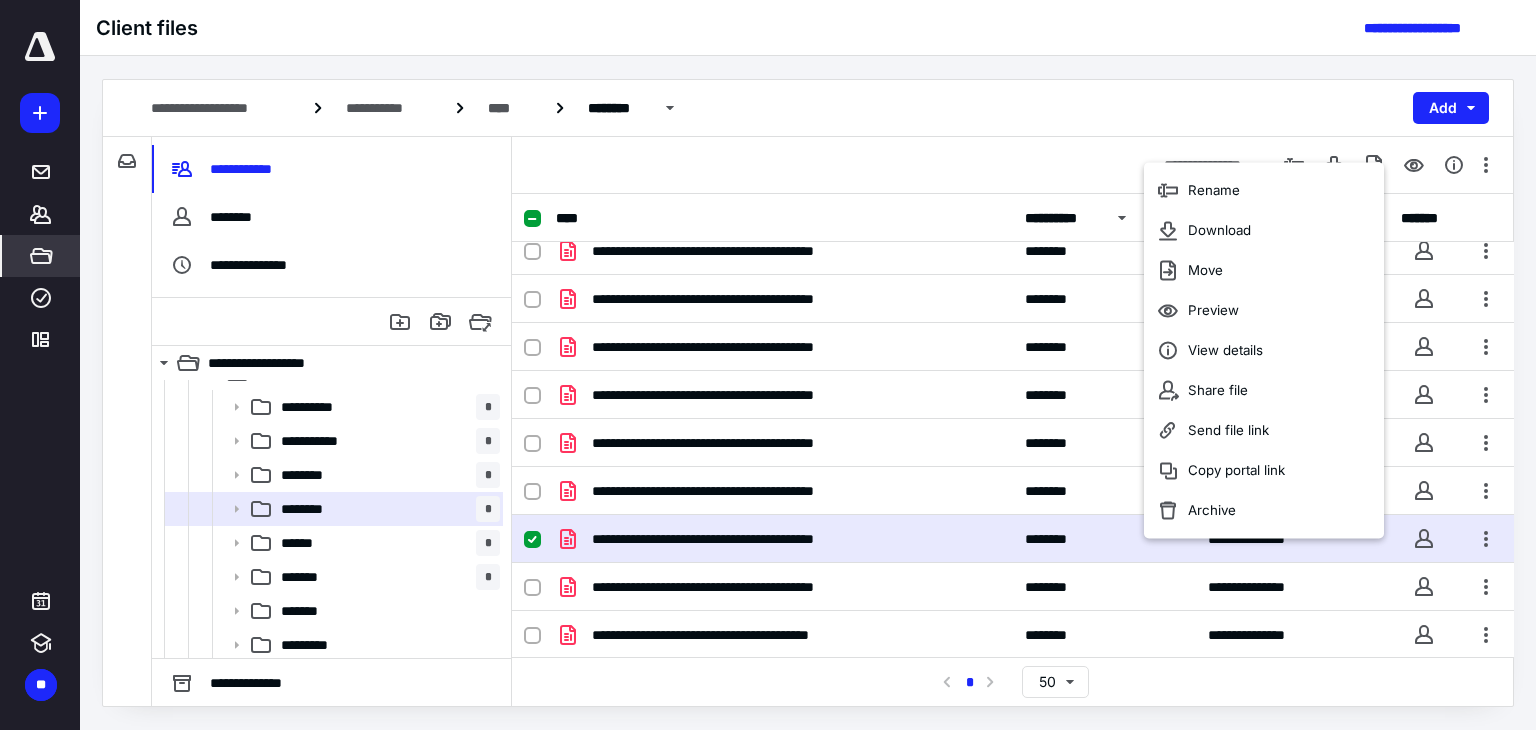 click 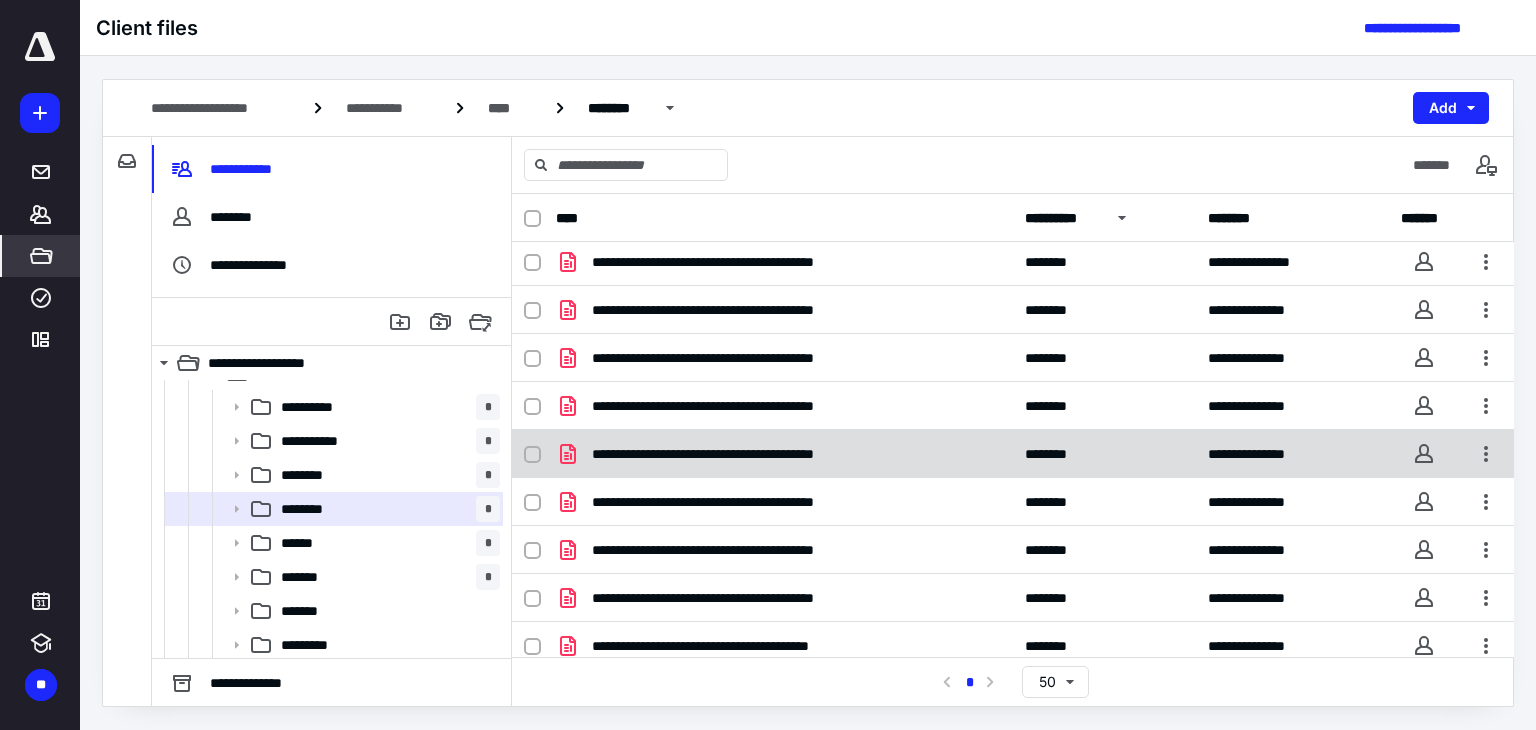 scroll, scrollTop: 0, scrollLeft: 0, axis: both 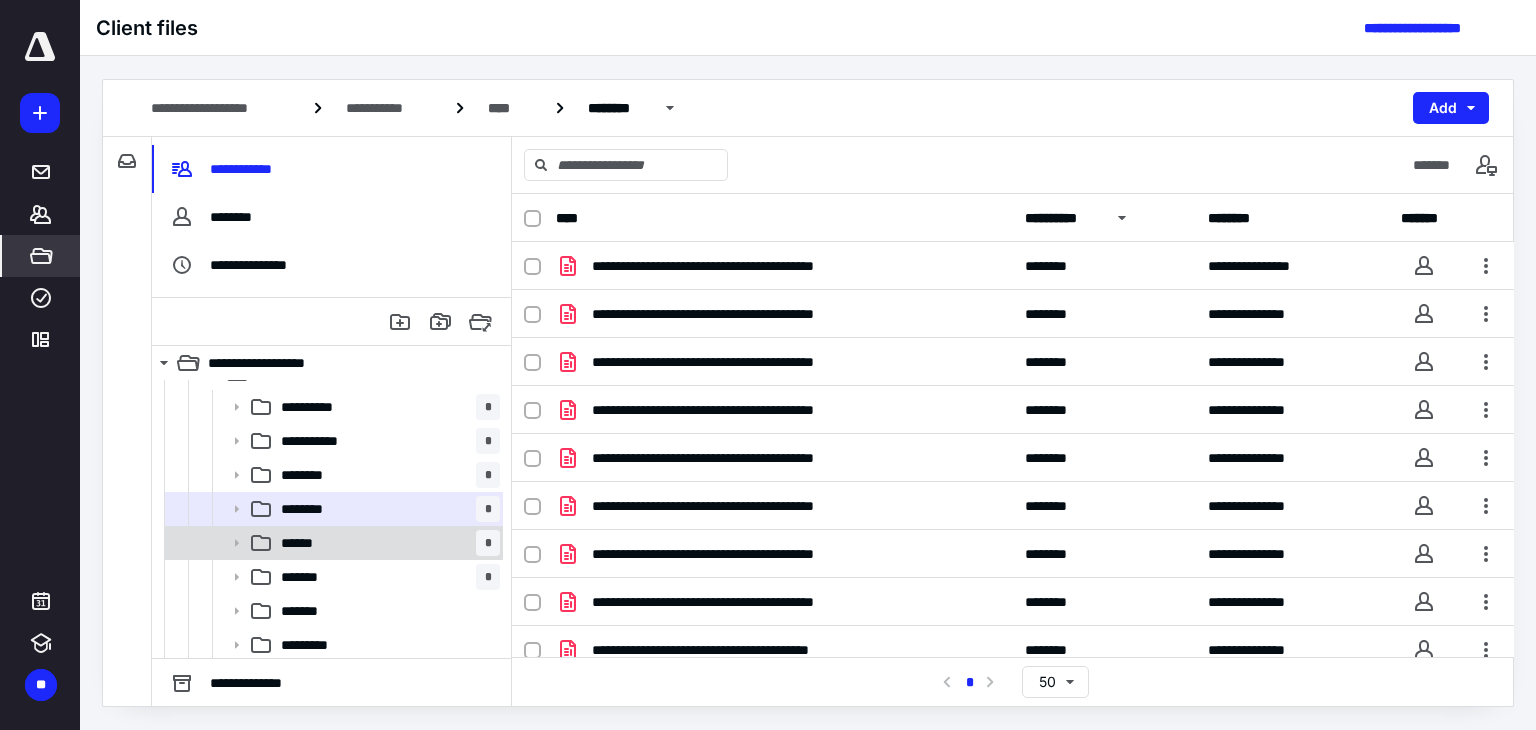 click on "****** *" at bounding box center (386, 543) 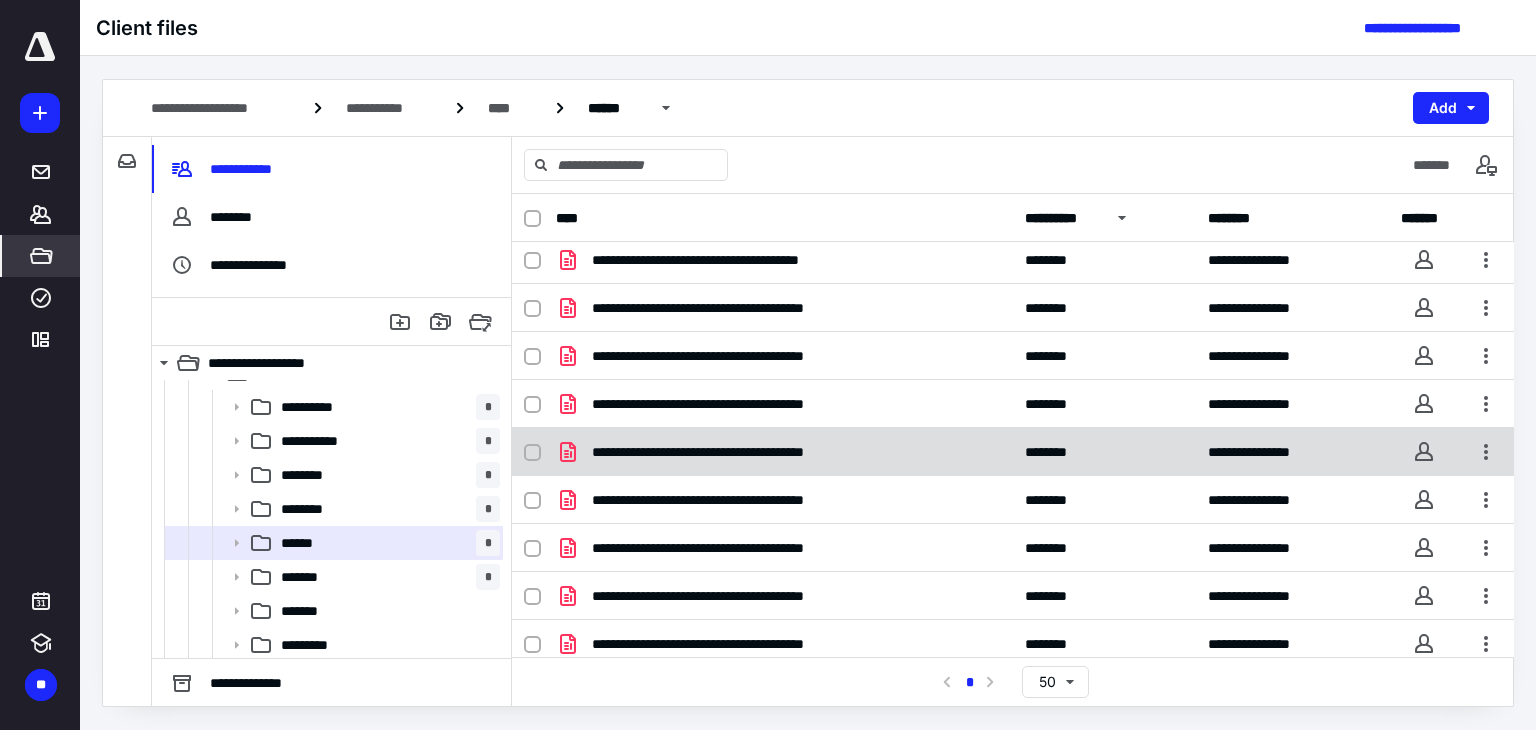 scroll, scrollTop: 0, scrollLeft: 0, axis: both 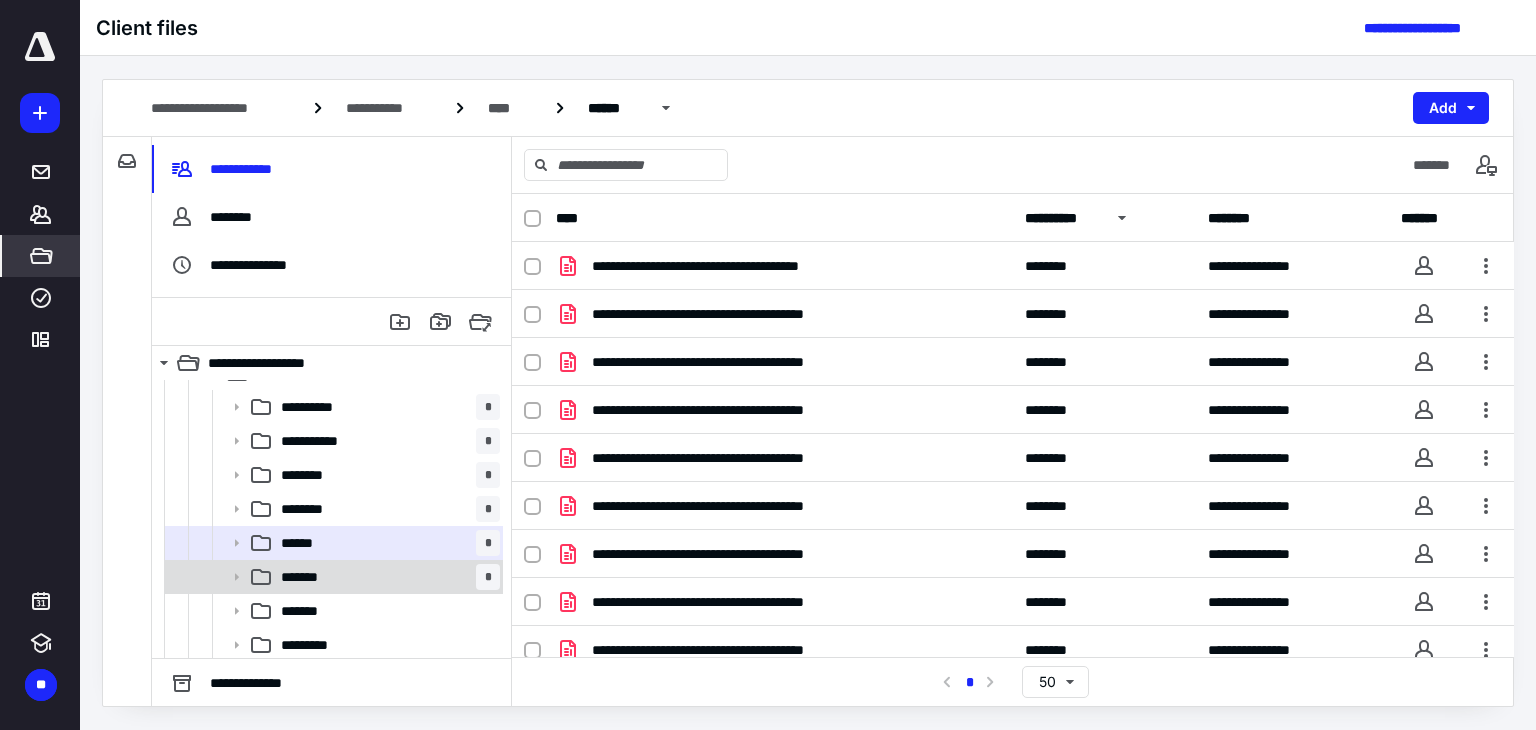 click on "******* *" at bounding box center [332, 577] 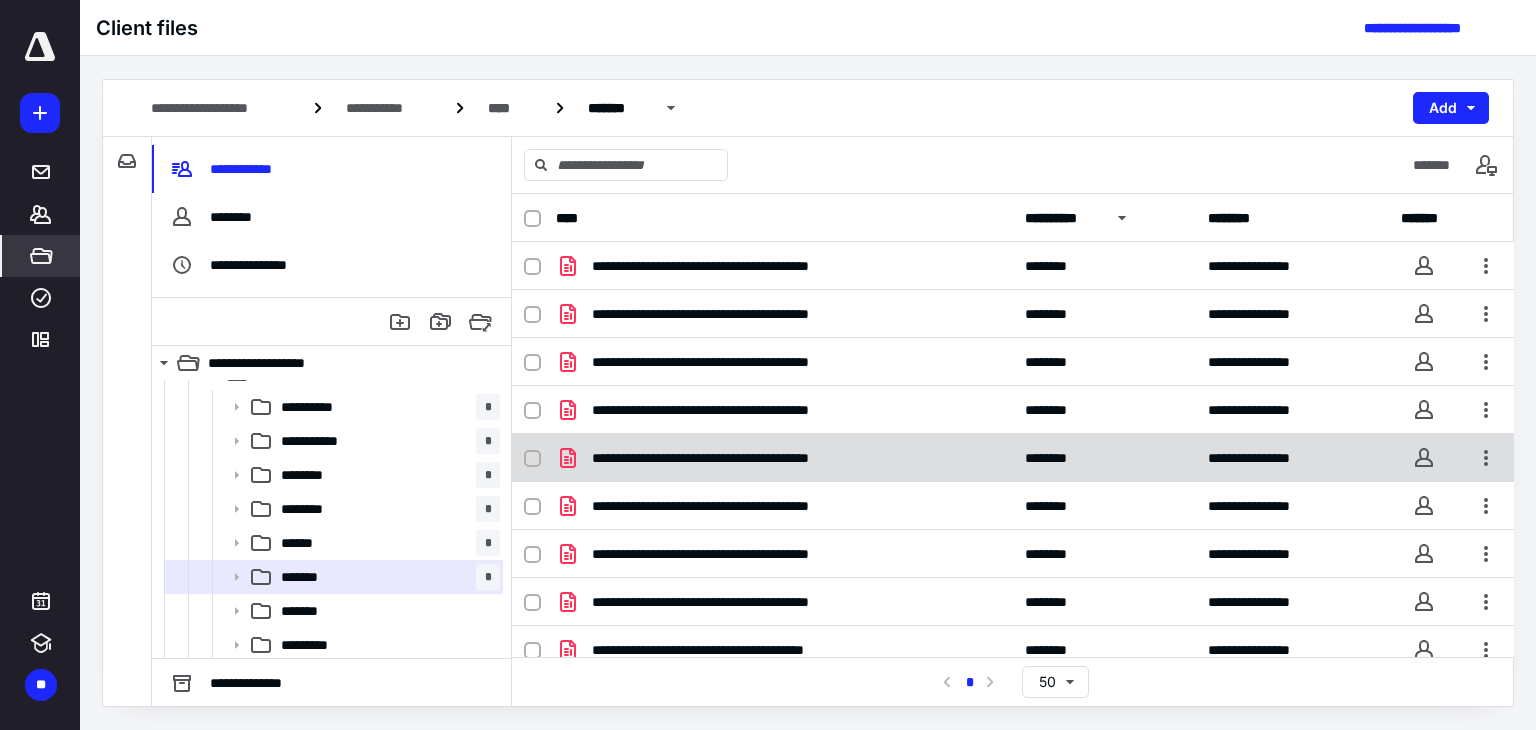 scroll, scrollTop: 0, scrollLeft: 0, axis: both 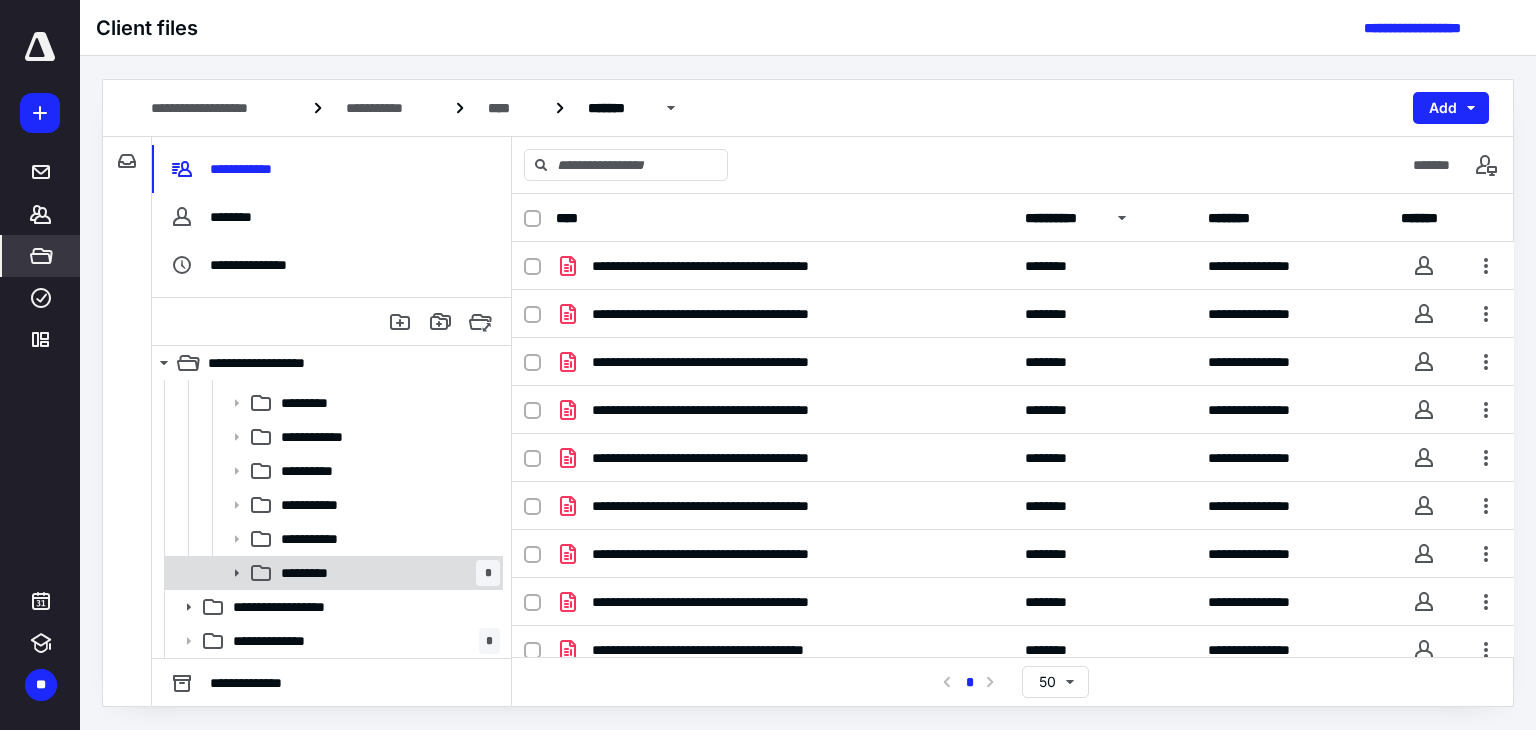 click on "********* *" at bounding box center (386, 573) 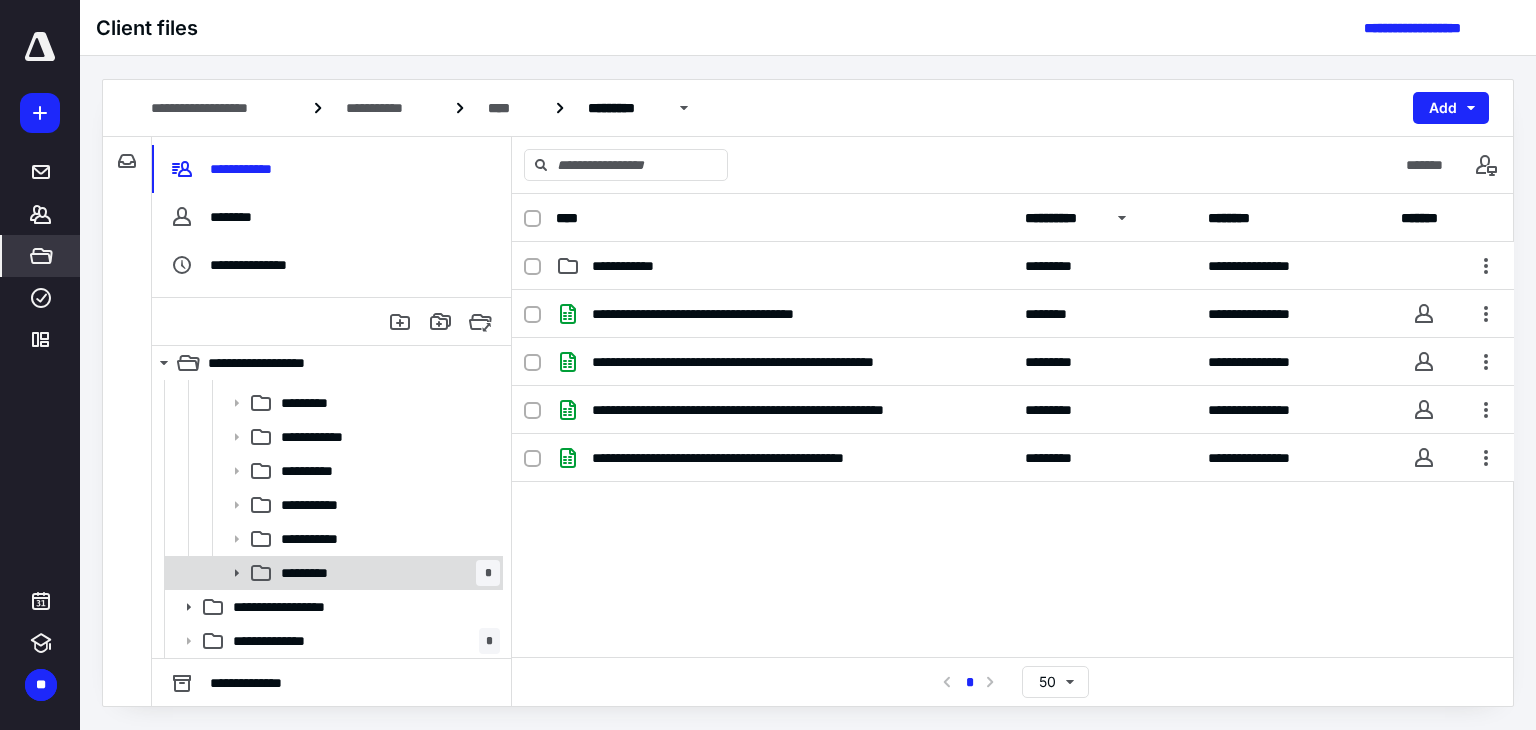 click on "********* *" at bounding box center [386, 573] 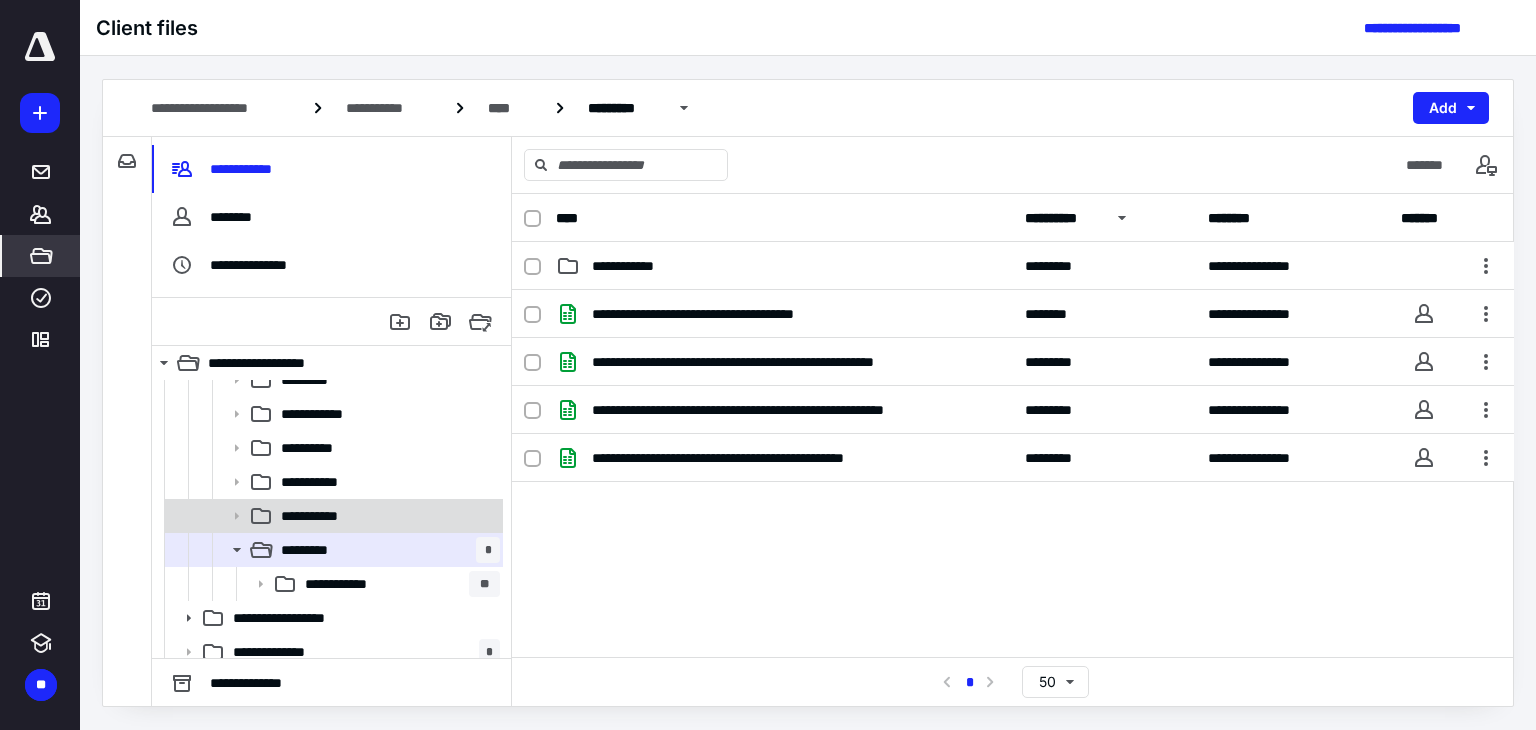 scroll, scrollTop: 844, scrollLeft: 0, axis: vertical 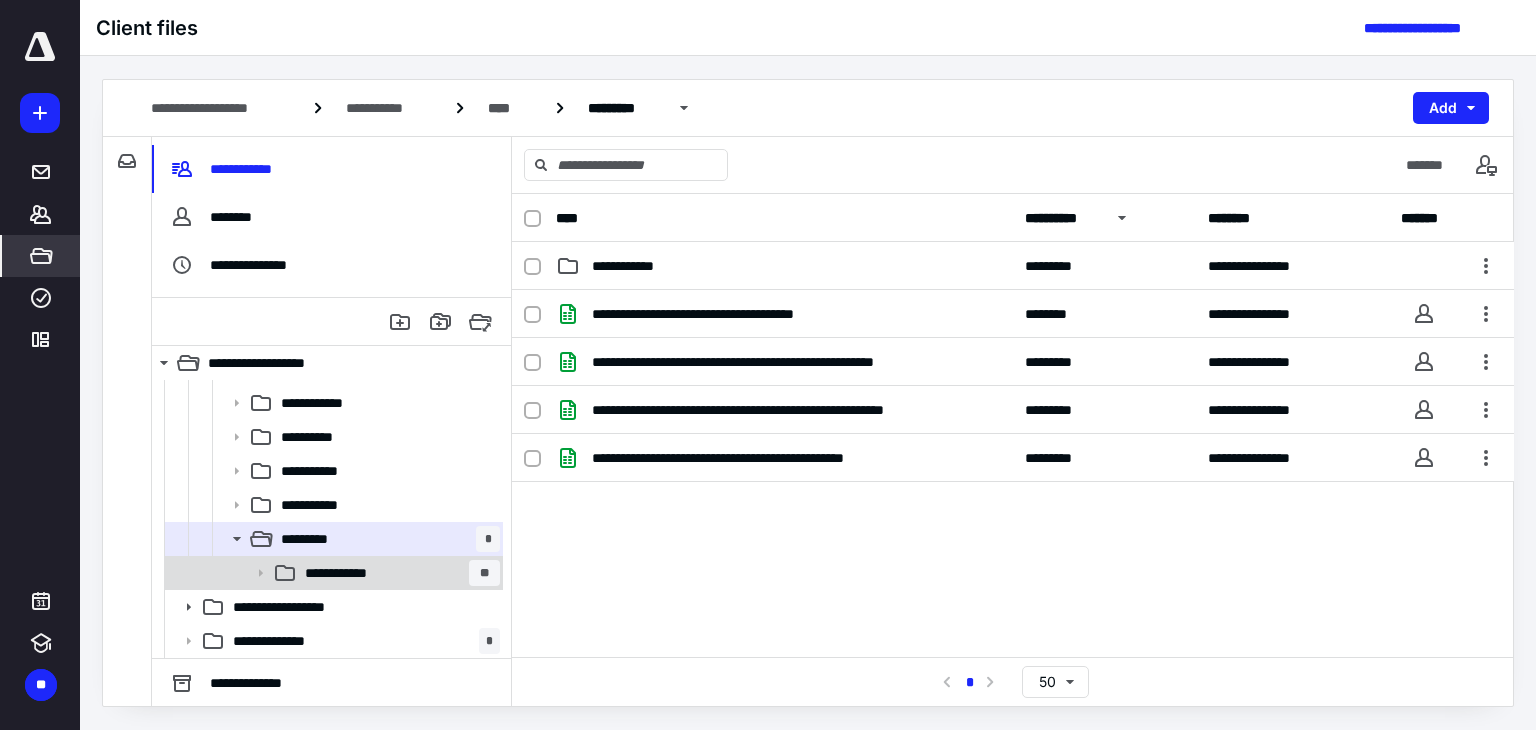 click on "**********" at bounding box center [352, 573] 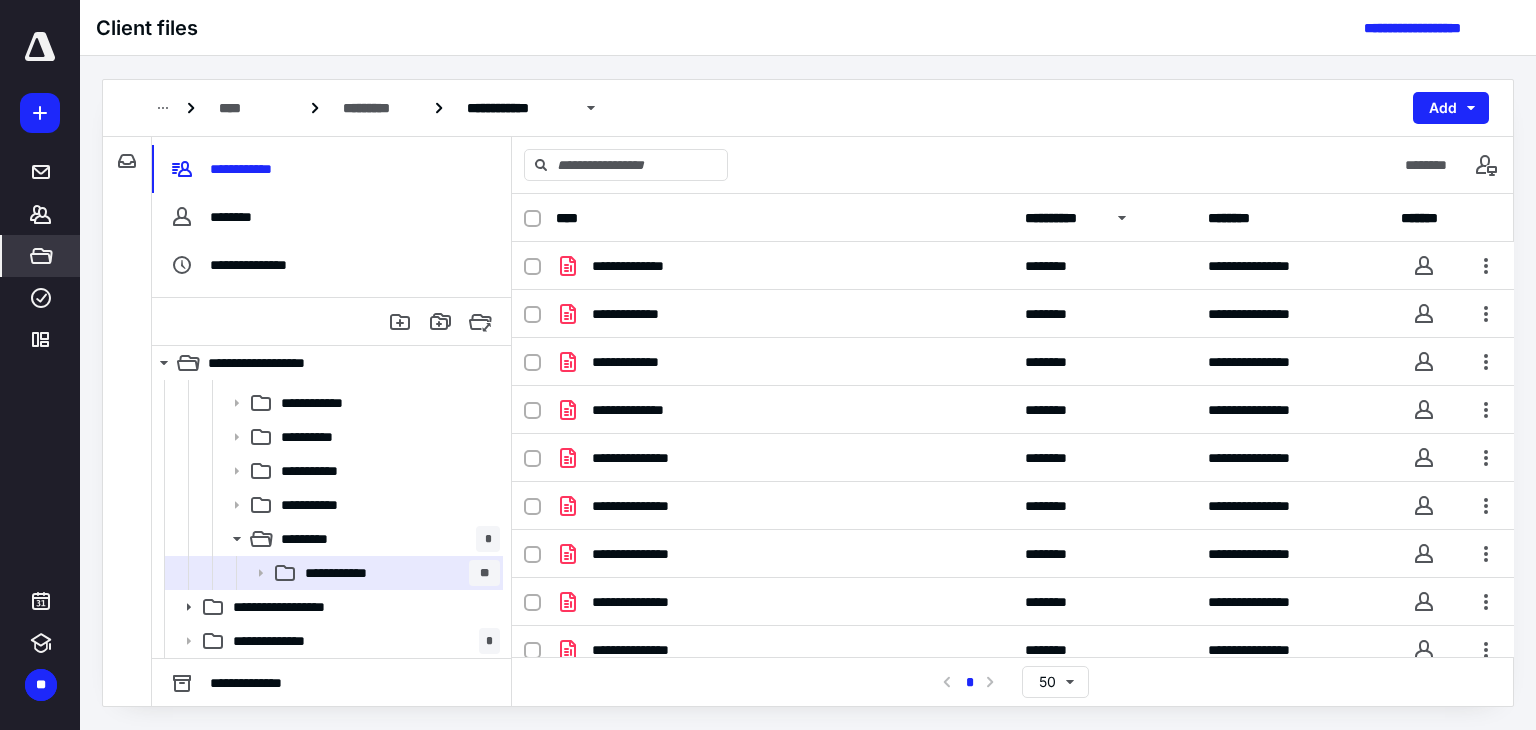 scroll, scrollTop: 0, scrollLeft: 0, axis: both 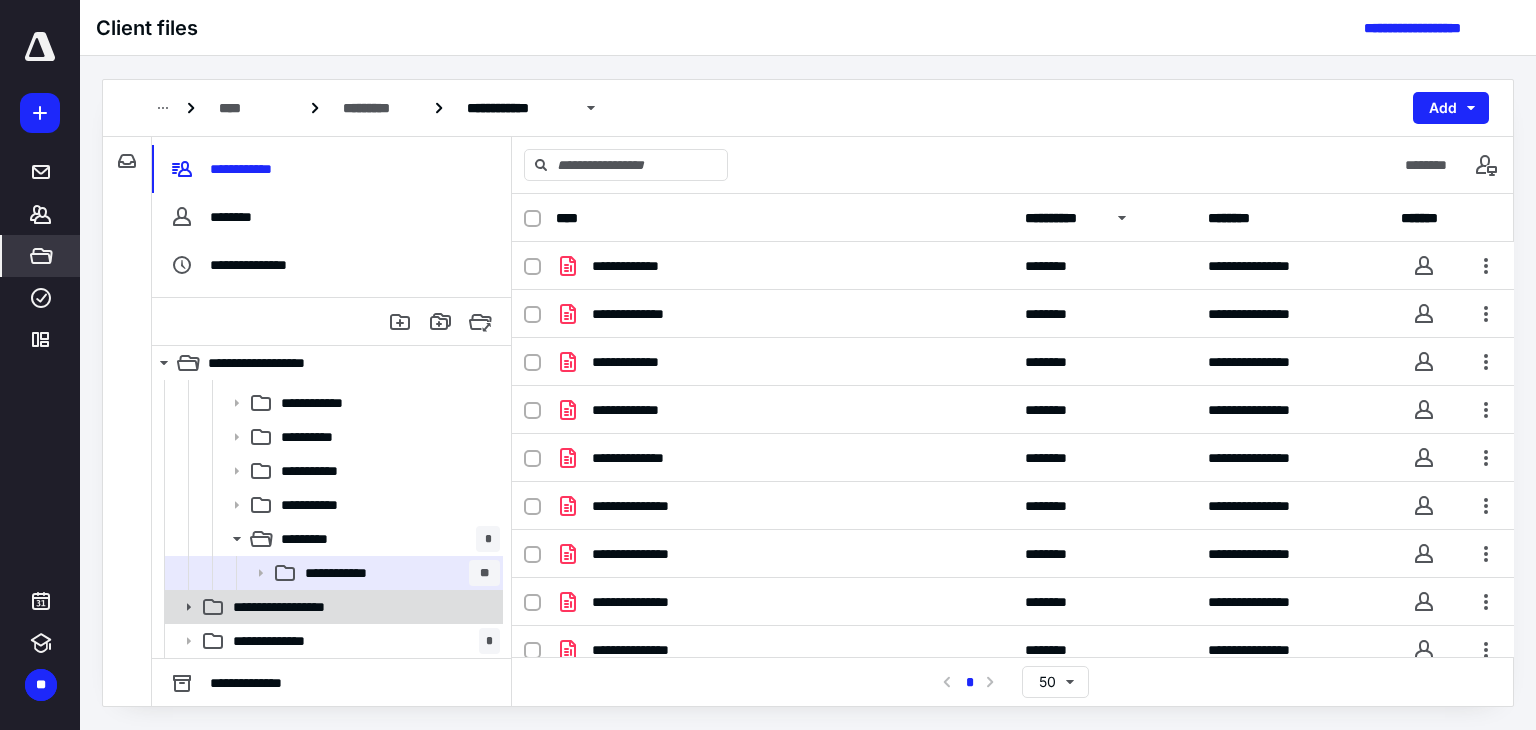 click on "**********" at bounding box center (293, 607) 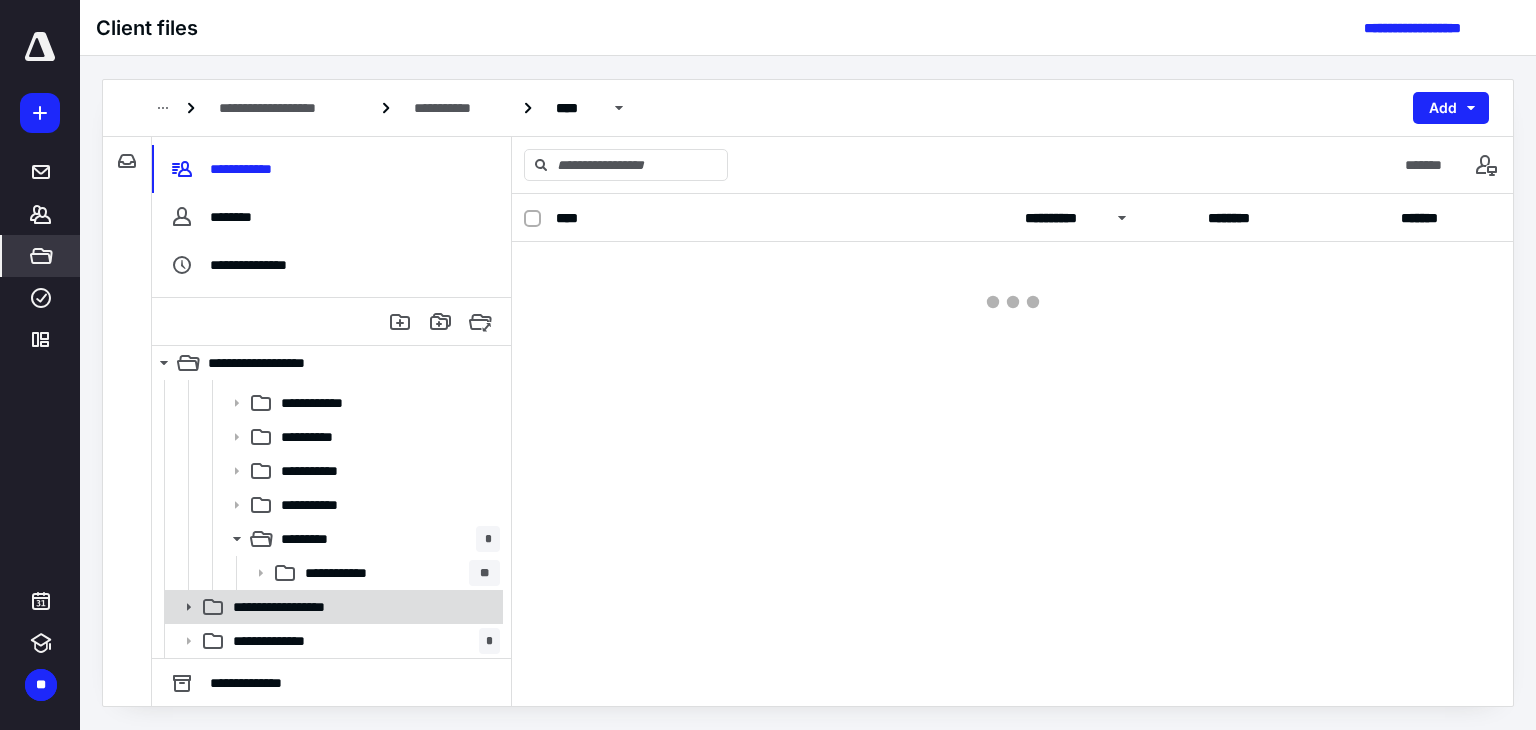 click on "**********" at bounding box center (293, 607) 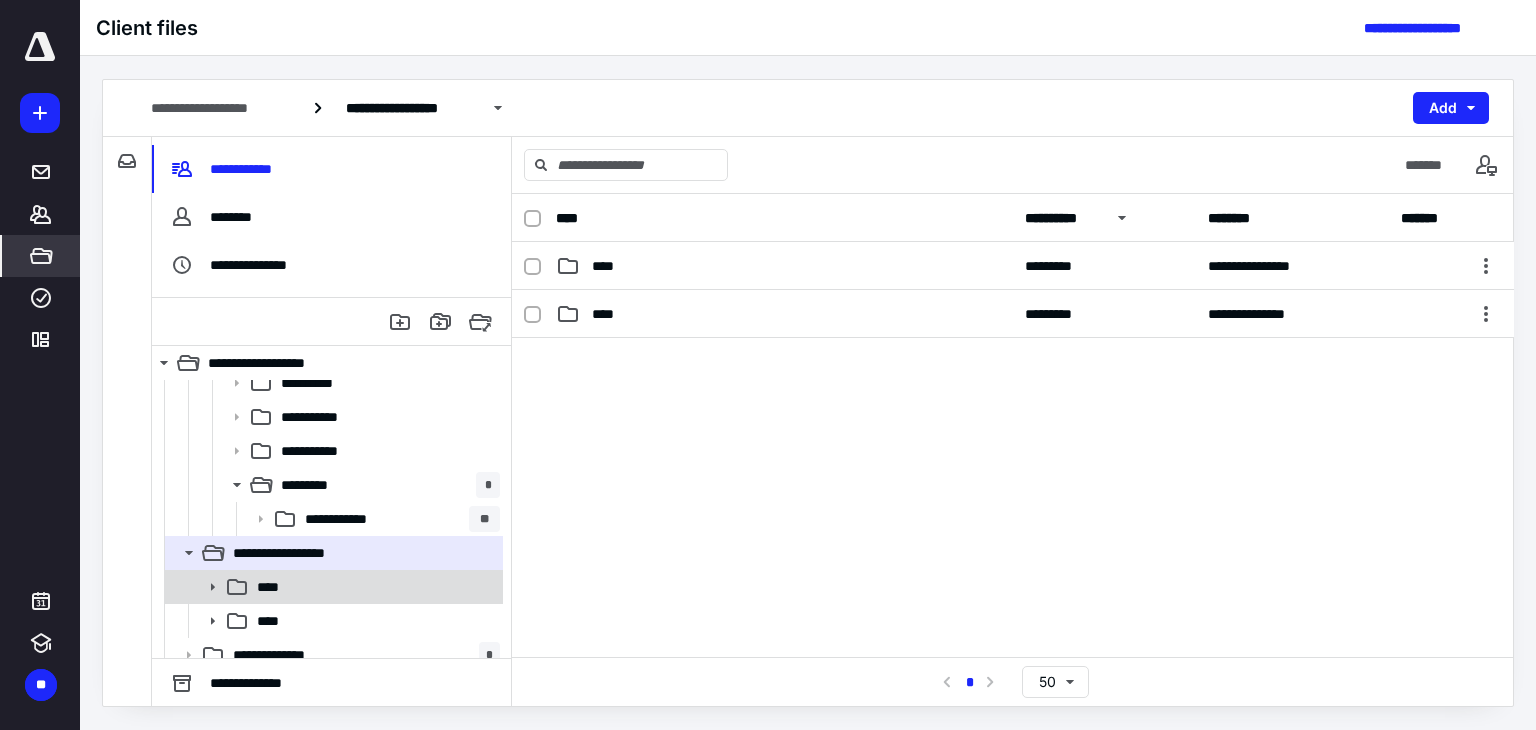 scroll, scrollTop: 912, scrollLeft: 0, axis: vertical 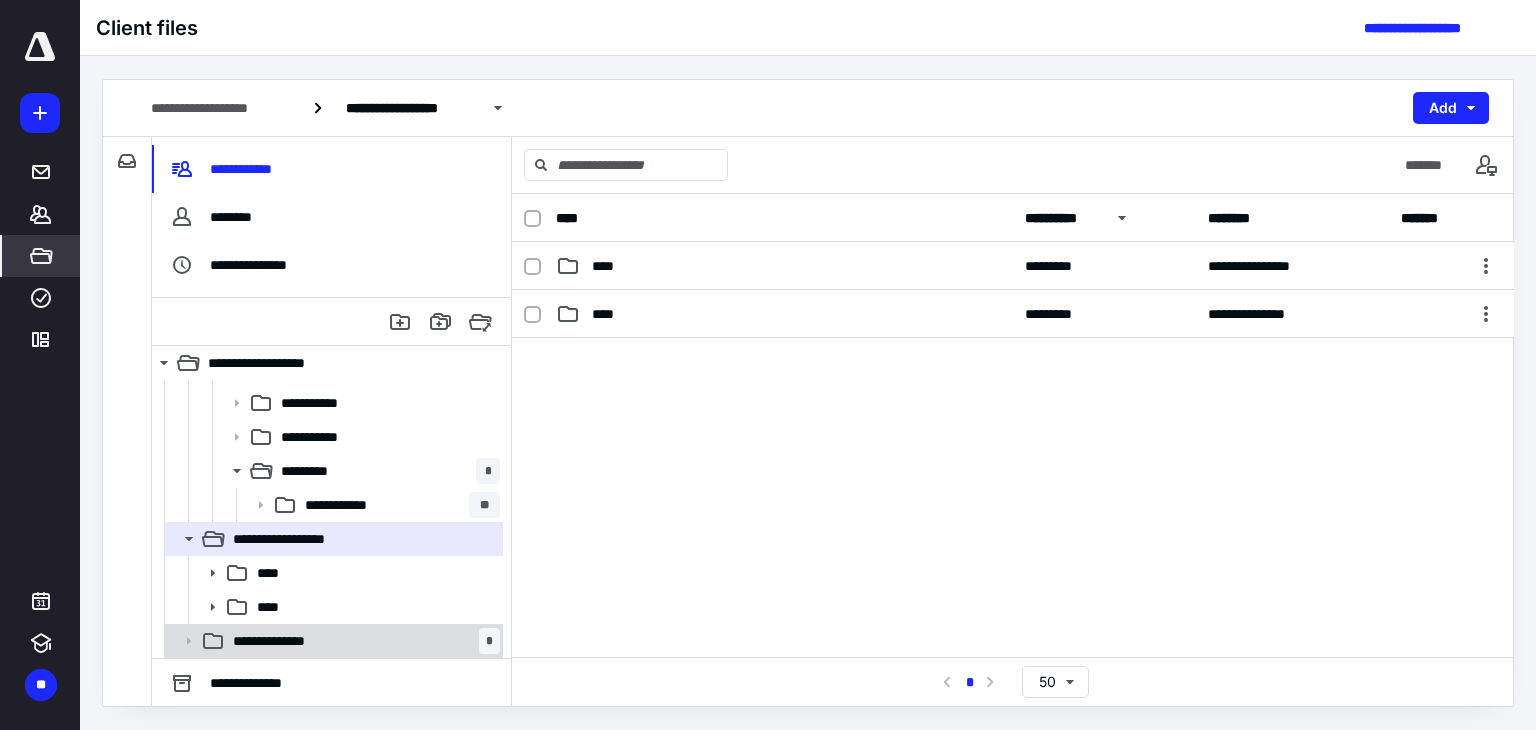 click on "**********" at bounding box center (362, 641) 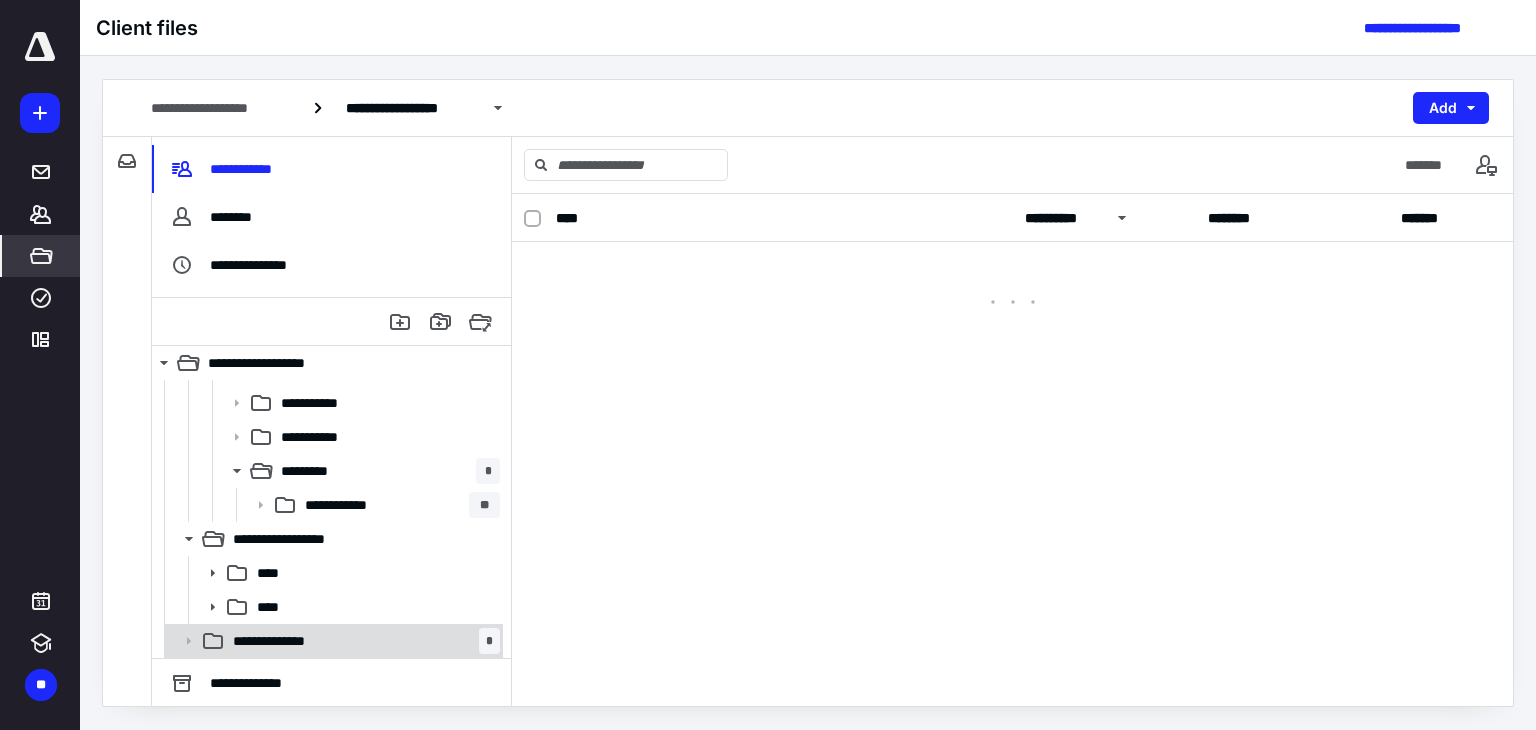 click on "**********" at bounding box center [362, 641] 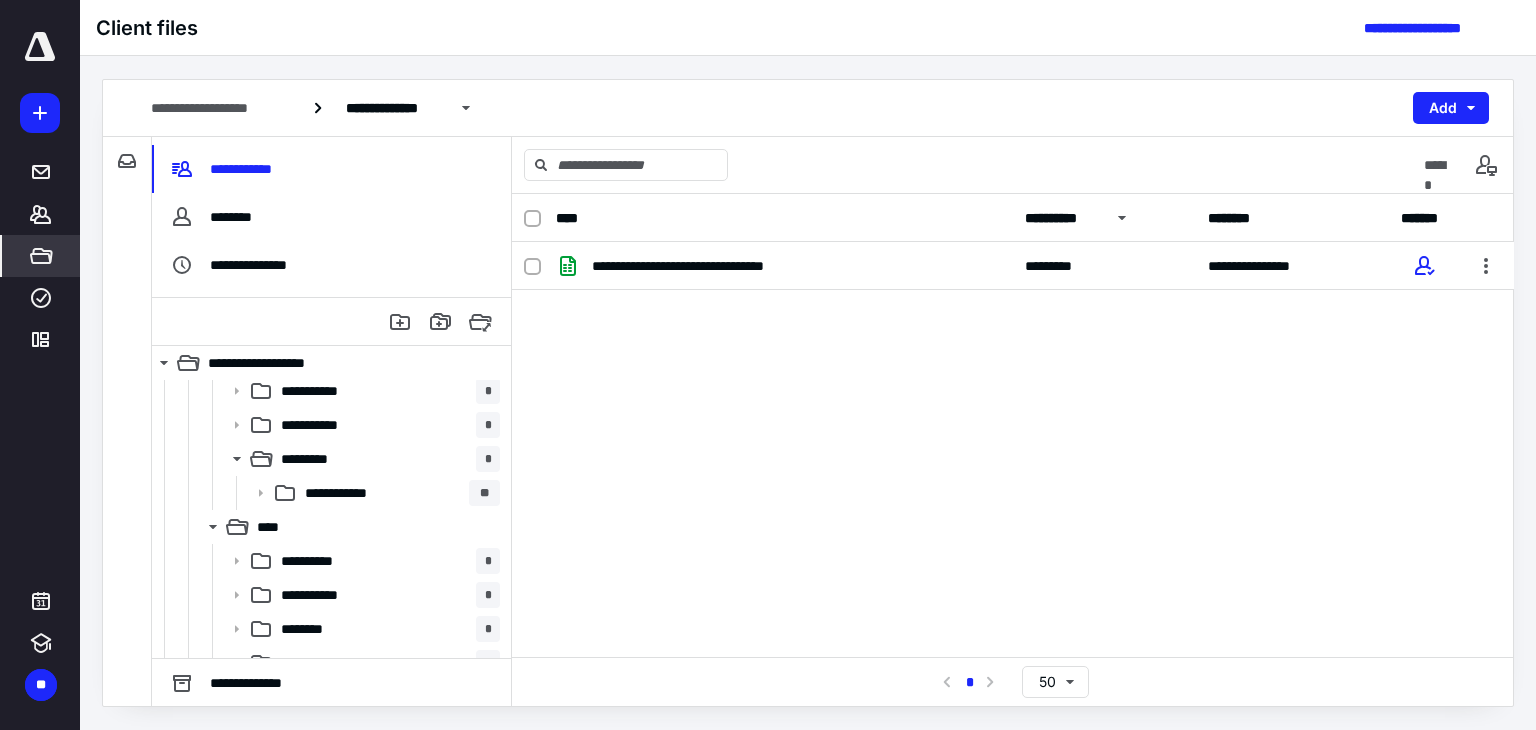 scroll, scrollTop: 412, scrollLeft: 0, axis: vertical 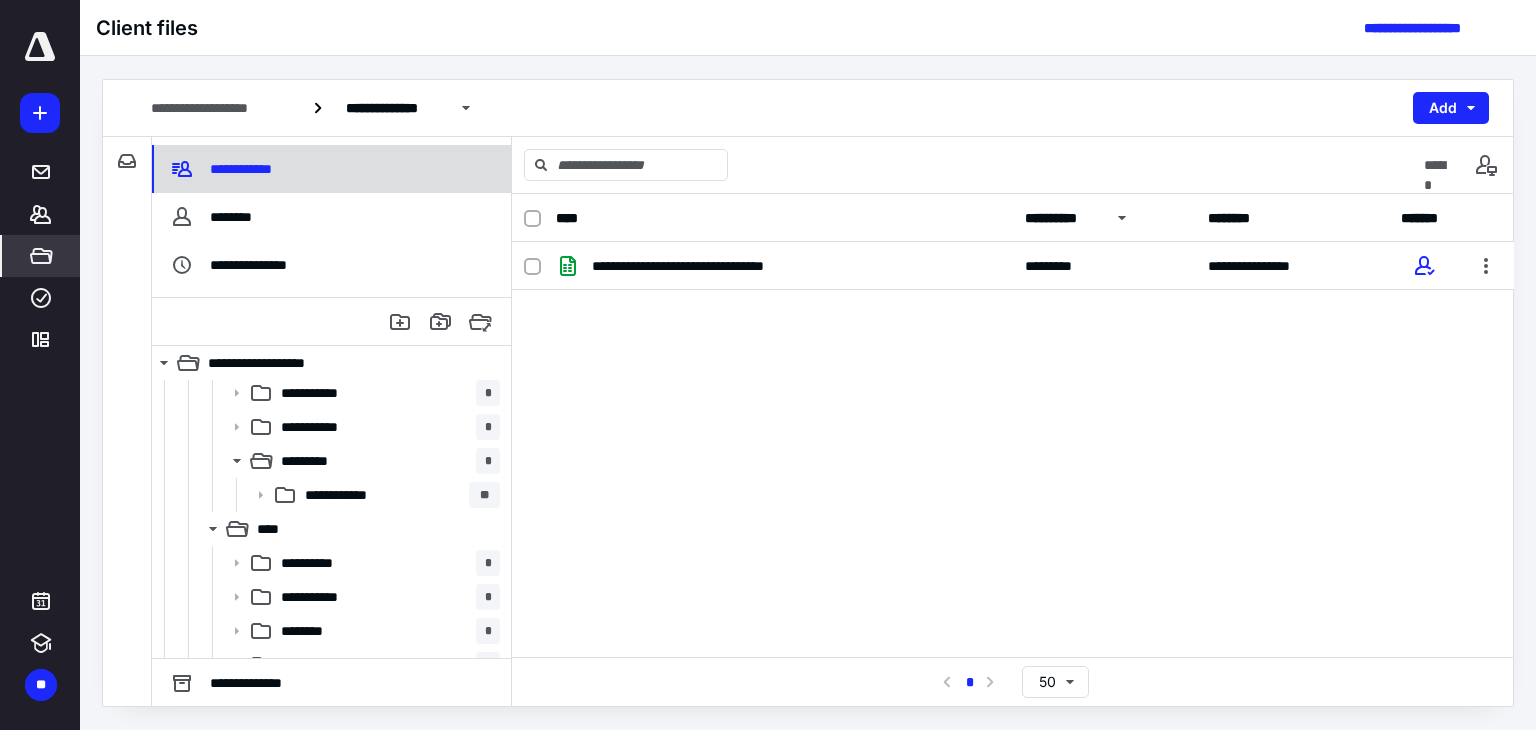 click on "**********" at bounding box center (244, 169) 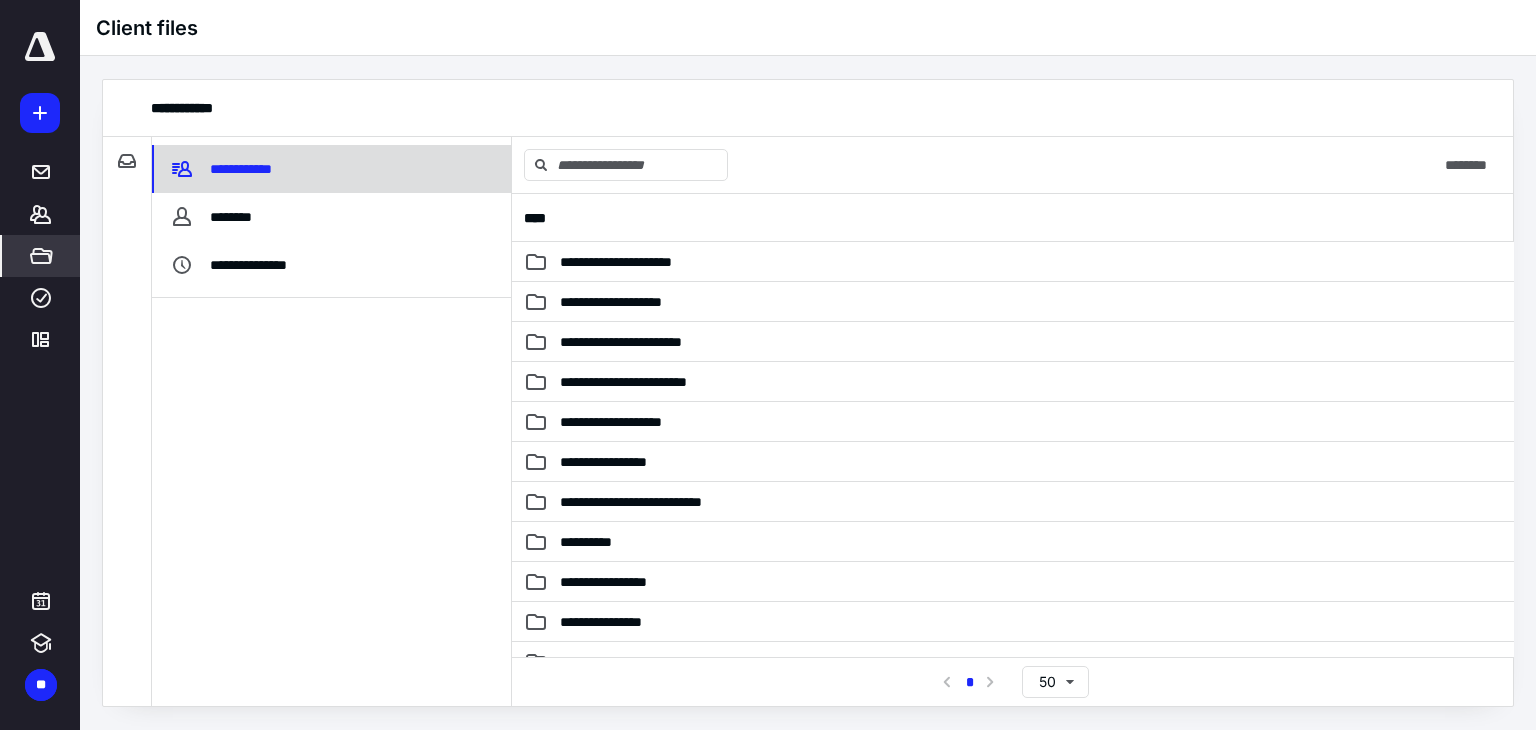 click on "**********" at bounding box center (331, 169) 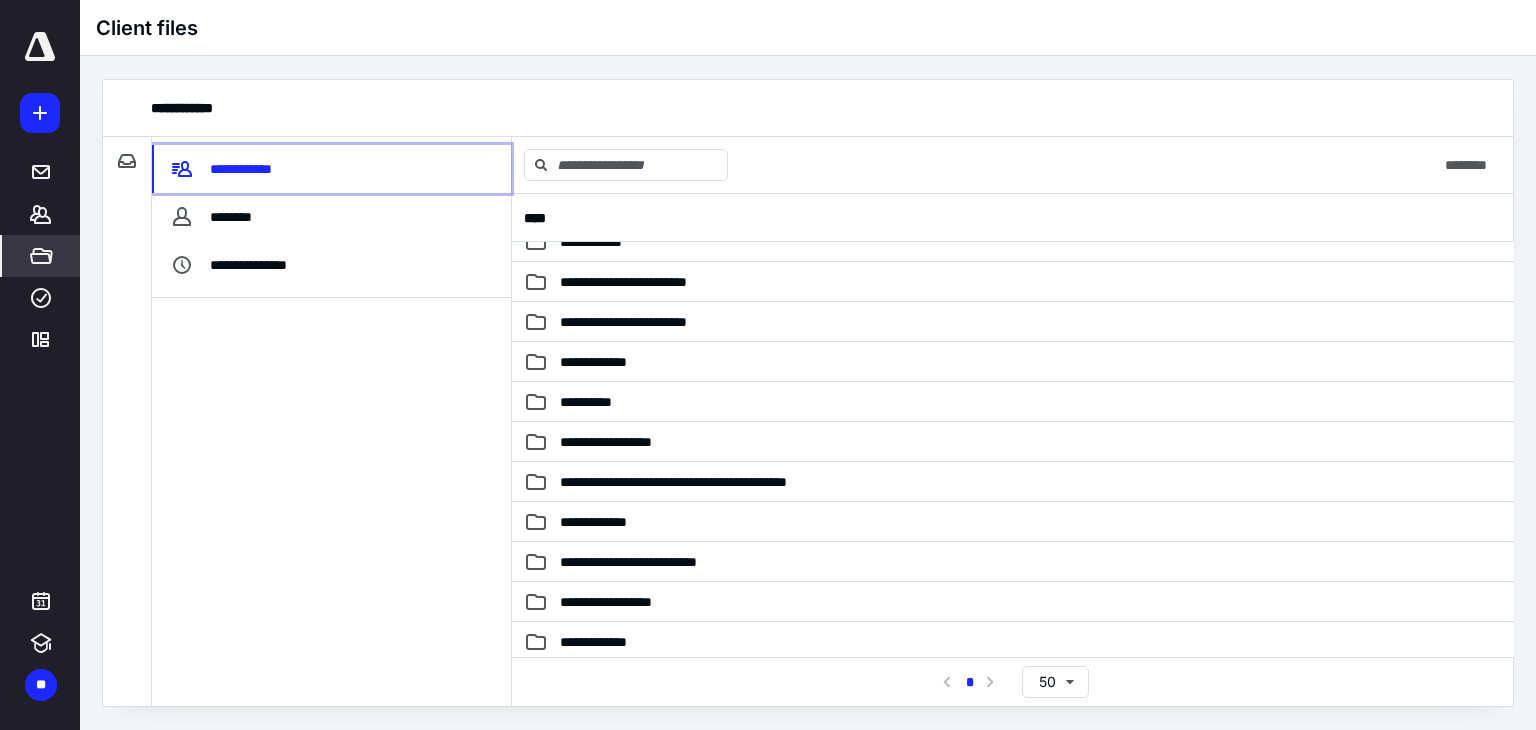 scroll, scrollTop: 1455, scrollLeft: 0, axis: vertical 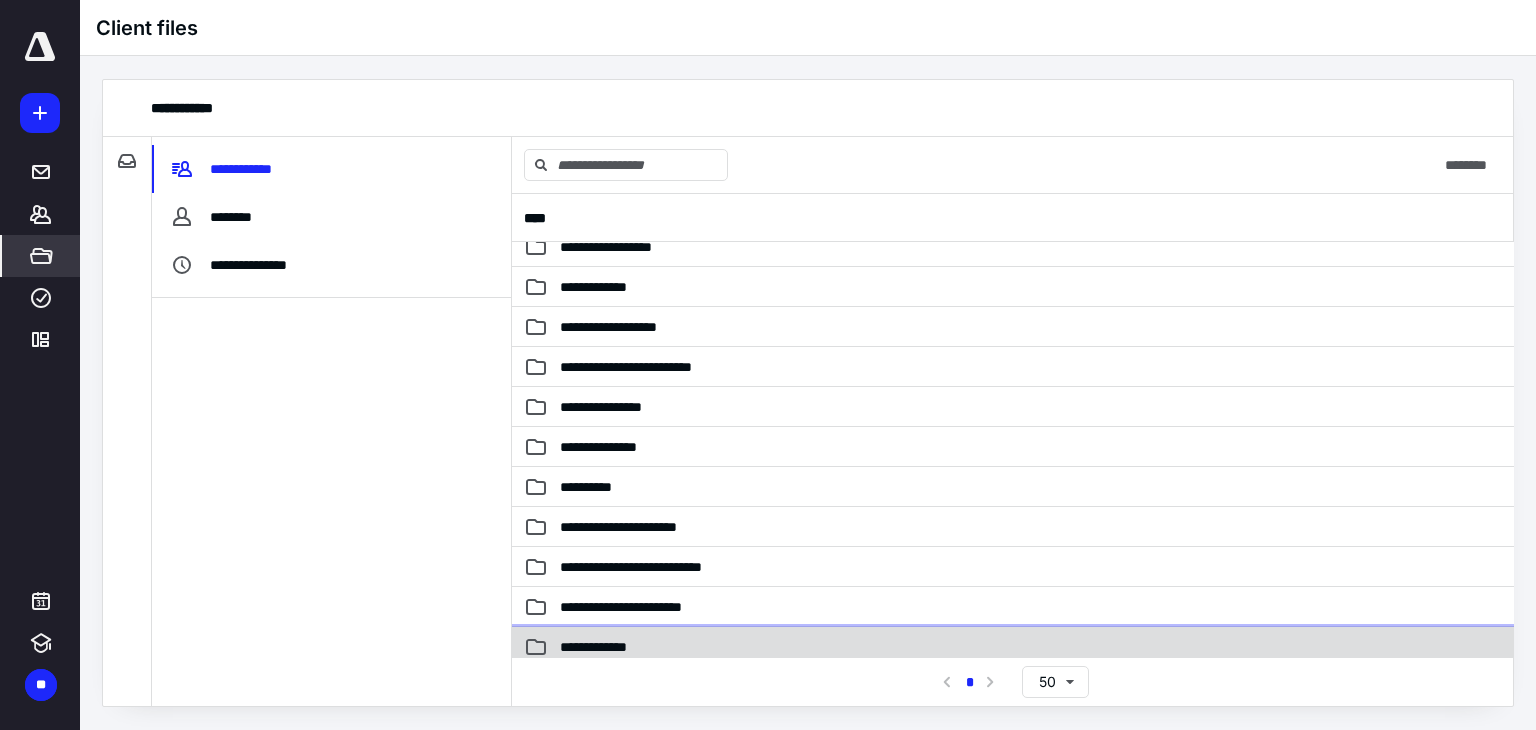 click on "**********" at bounding box center [603, 647] 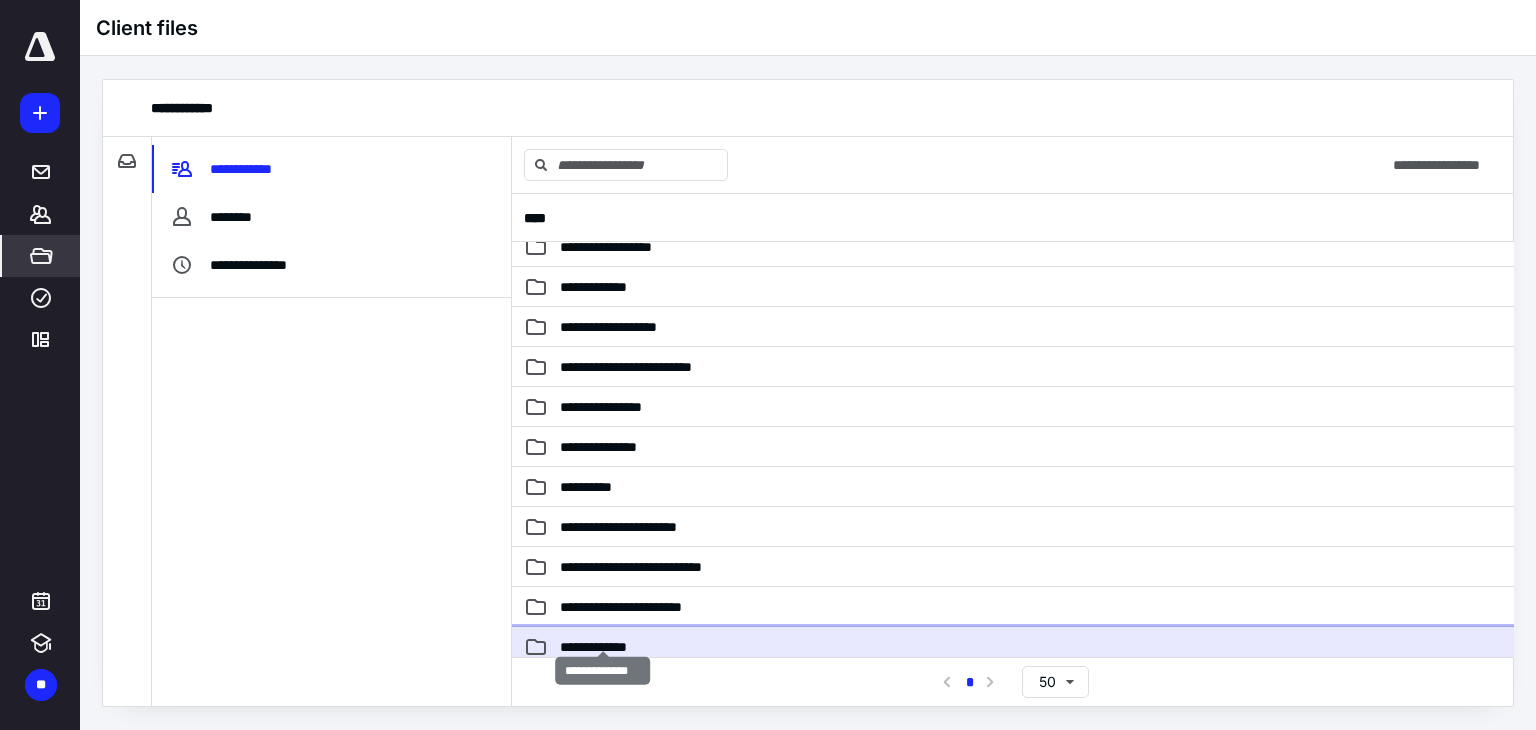 click on "**********" at bounding box center (603, 647) 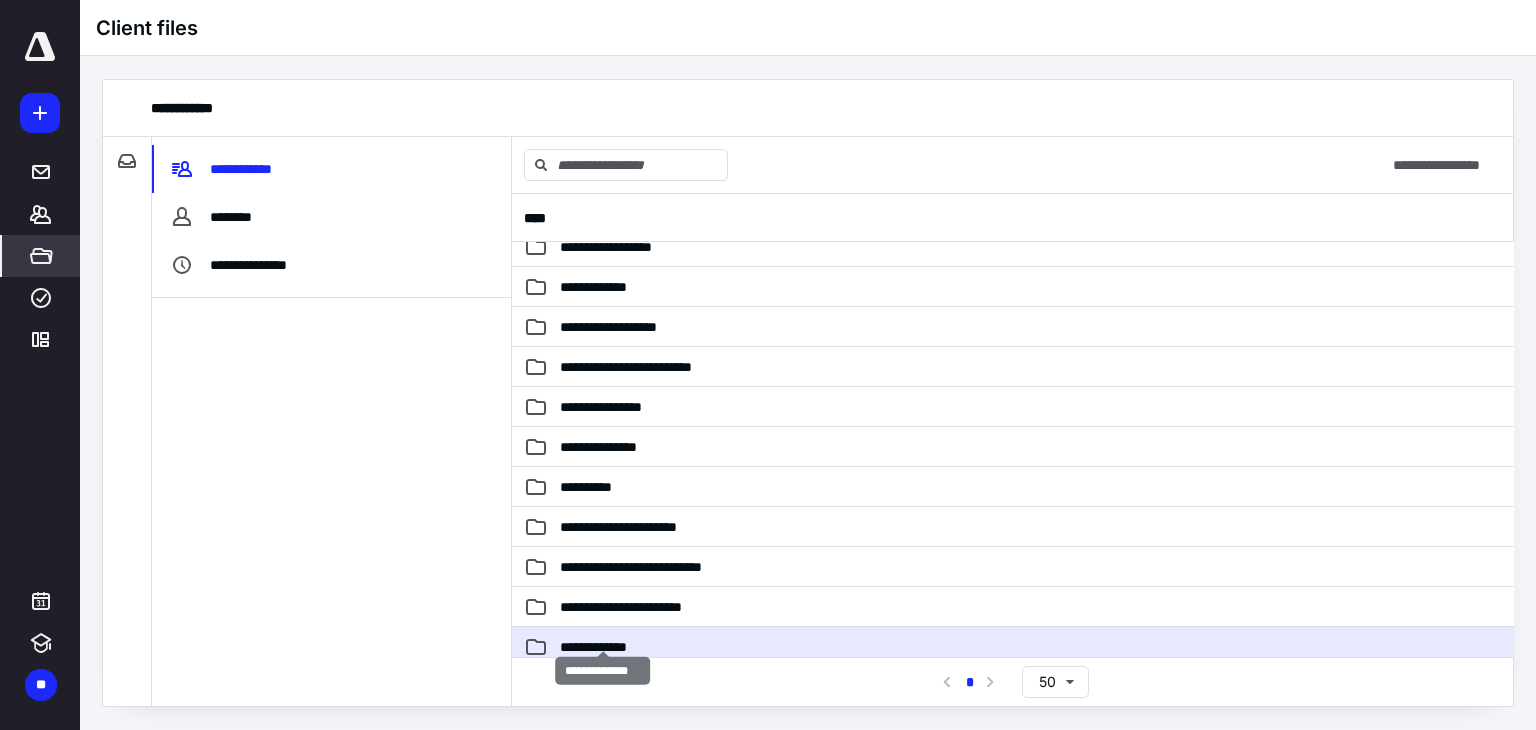 scroll, scrollTop: 0, scrollLeft: 0, axis: both 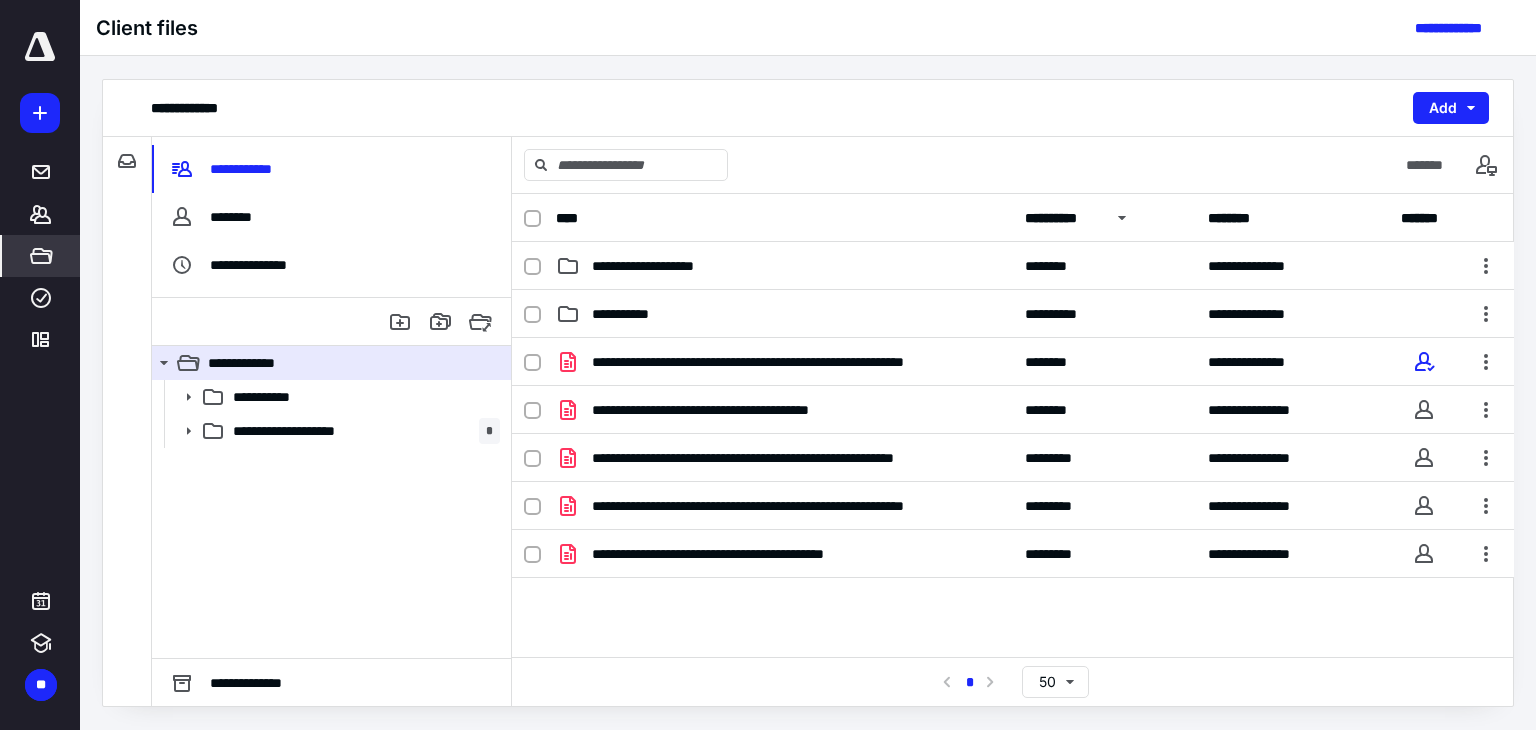 click on "**********" at bounding box center (276, 397) 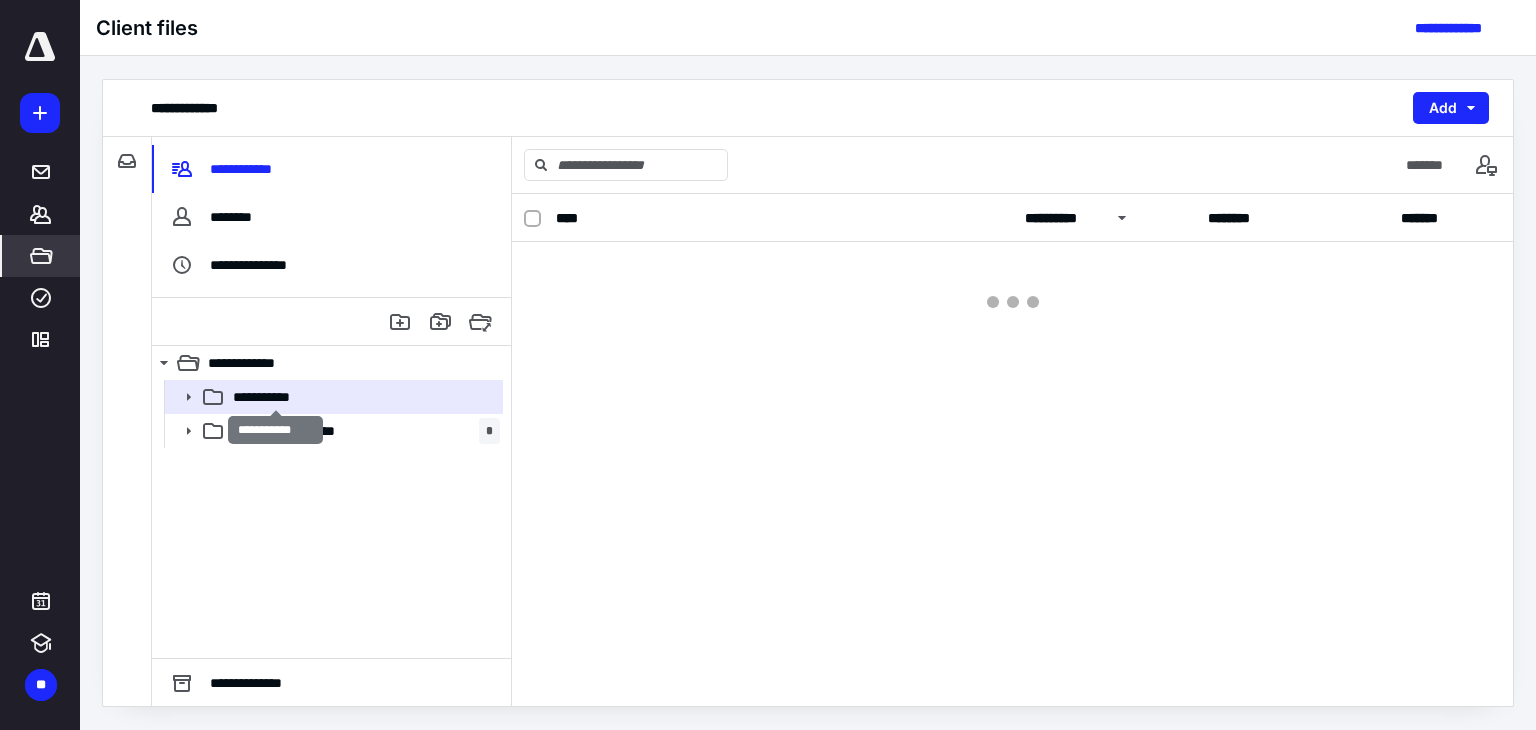 click on "**********" at bounding box center (276, 397) 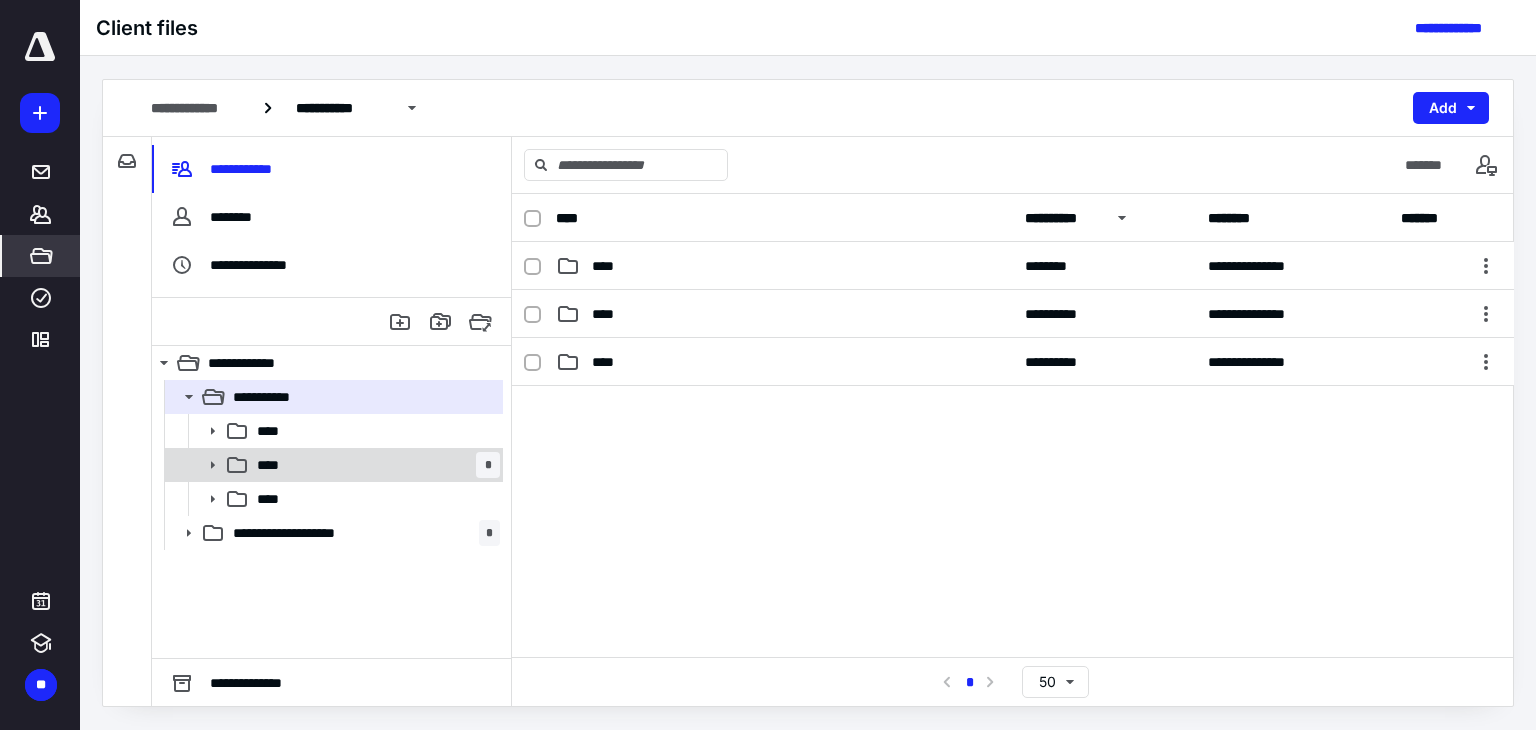 click on "**** *" at bounding box center [374, 465] 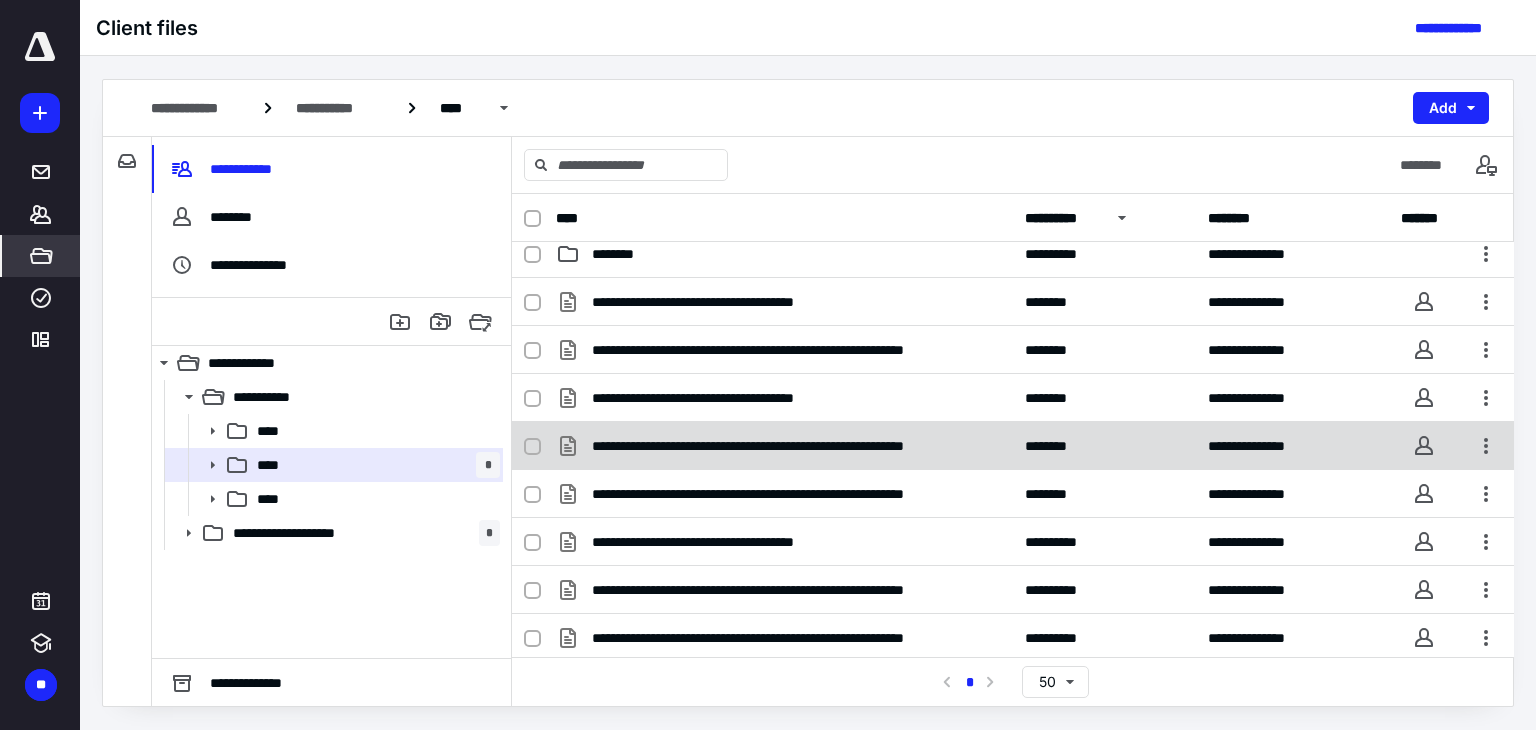 scroll, scrollTop: 588, scrollLeft: 0, axis: vertical 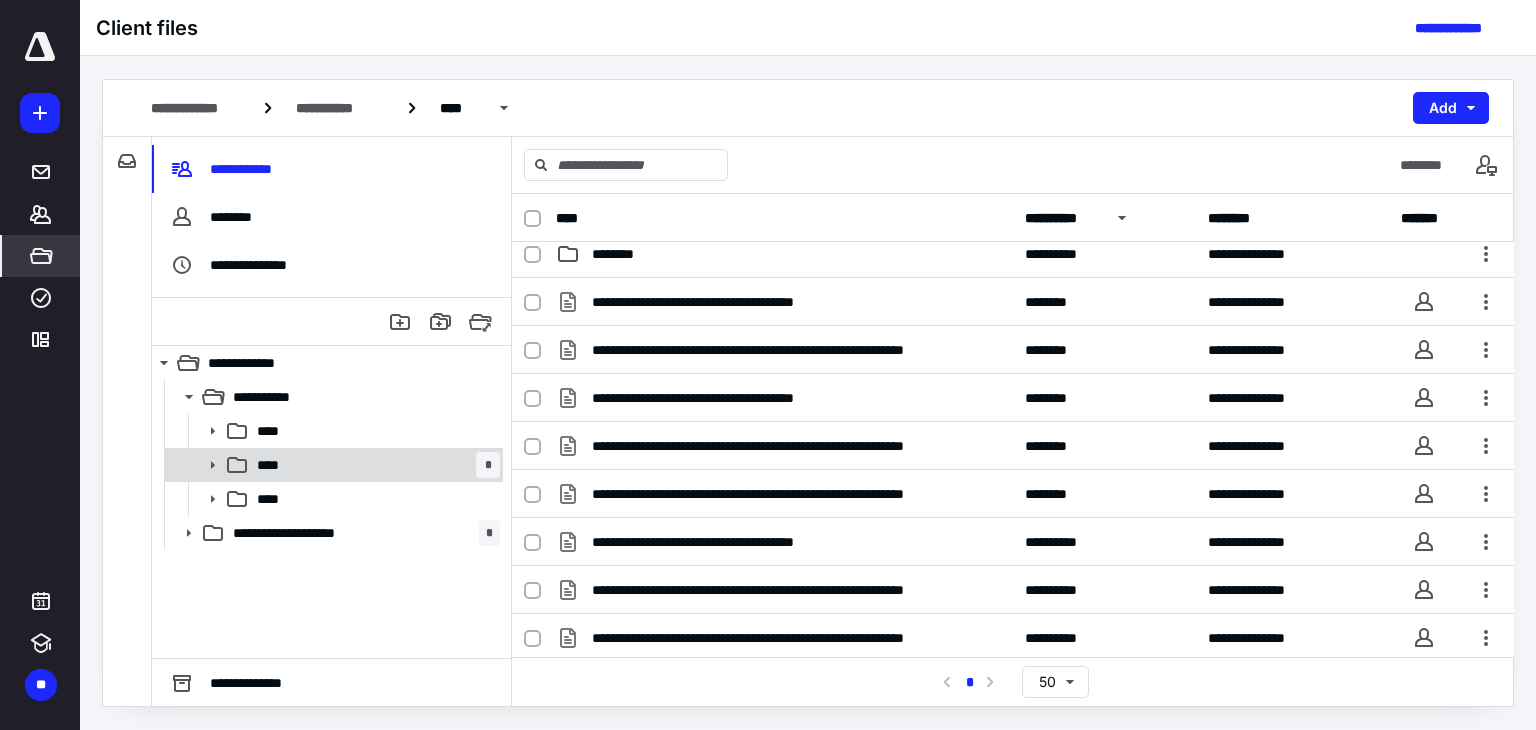 click on "**** *" at bounding box center [374, 465] 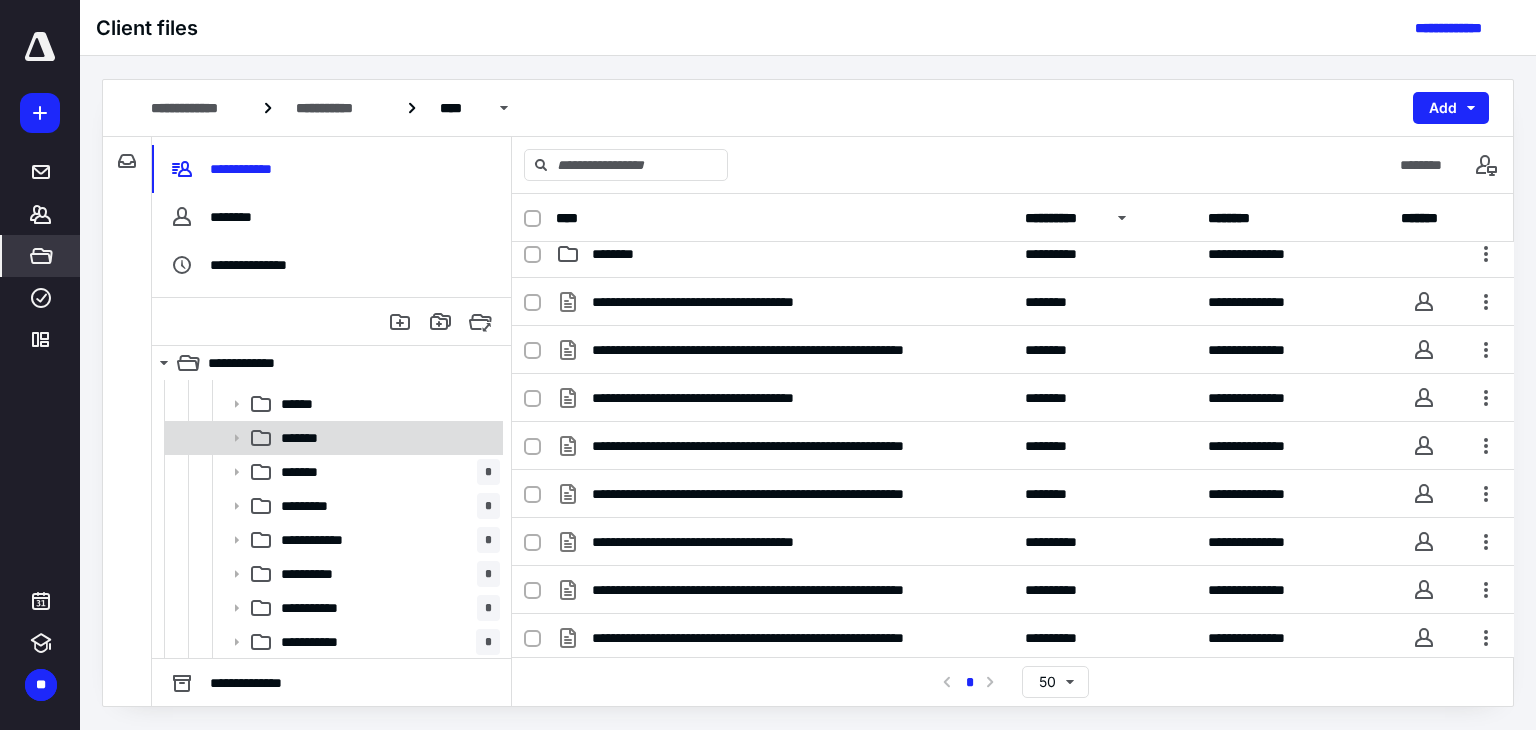scroll, scrollTop: 200, scrollLeft: 0, axis: vertical 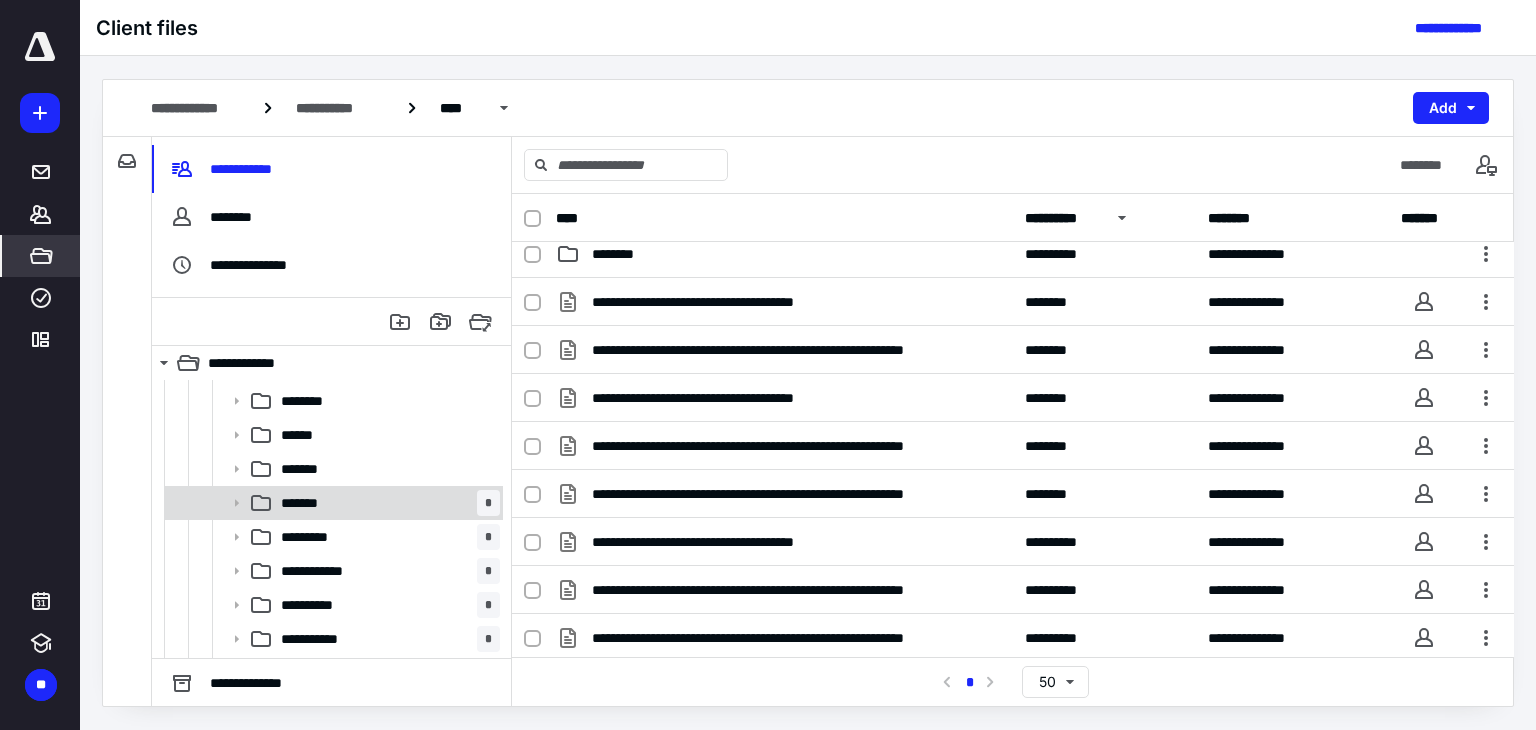 click on "******* *" at bounding box center (386, 503) 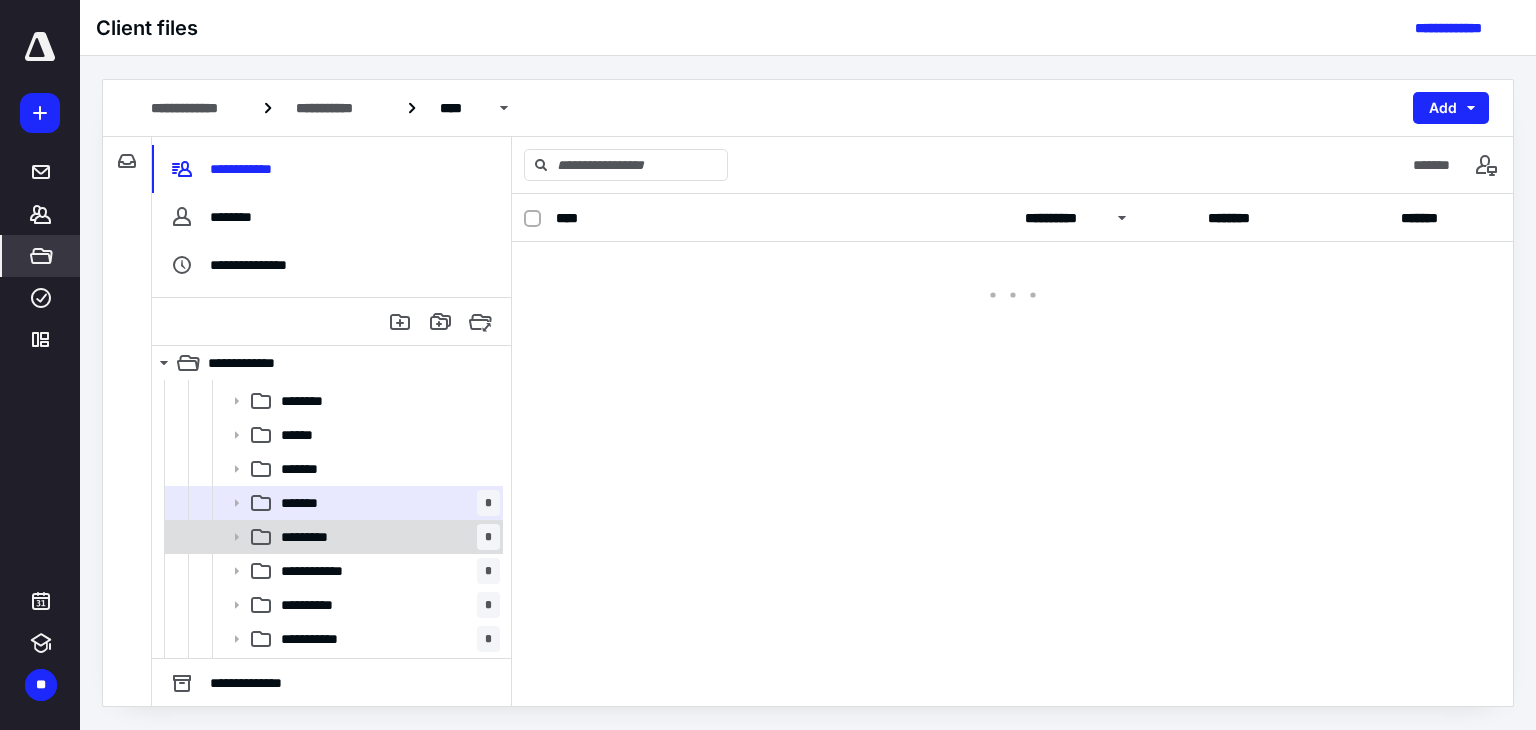 scroll, scrollTop: 0, scrollLeft: 0, axis: both 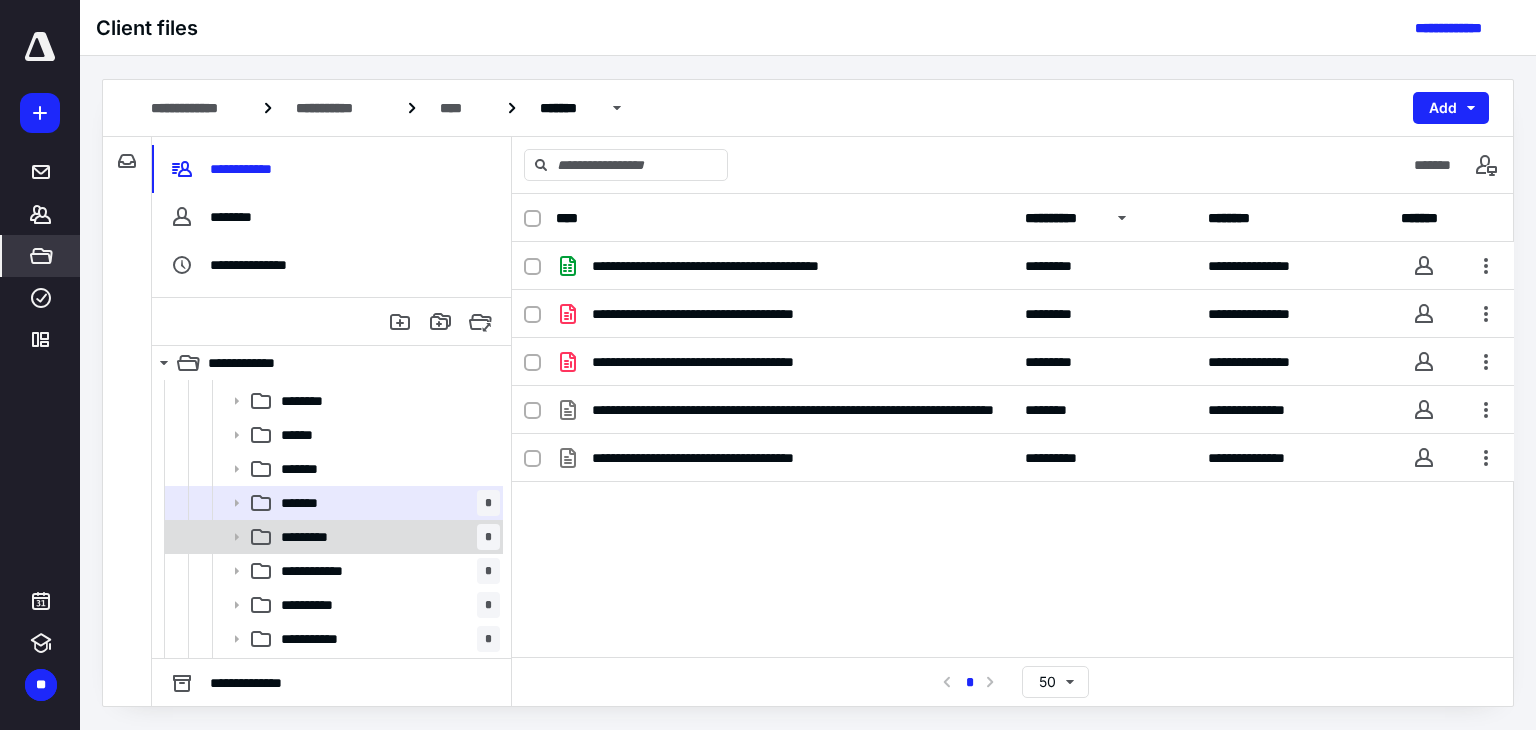 click on "********* *" at bounding box center (386, 537) 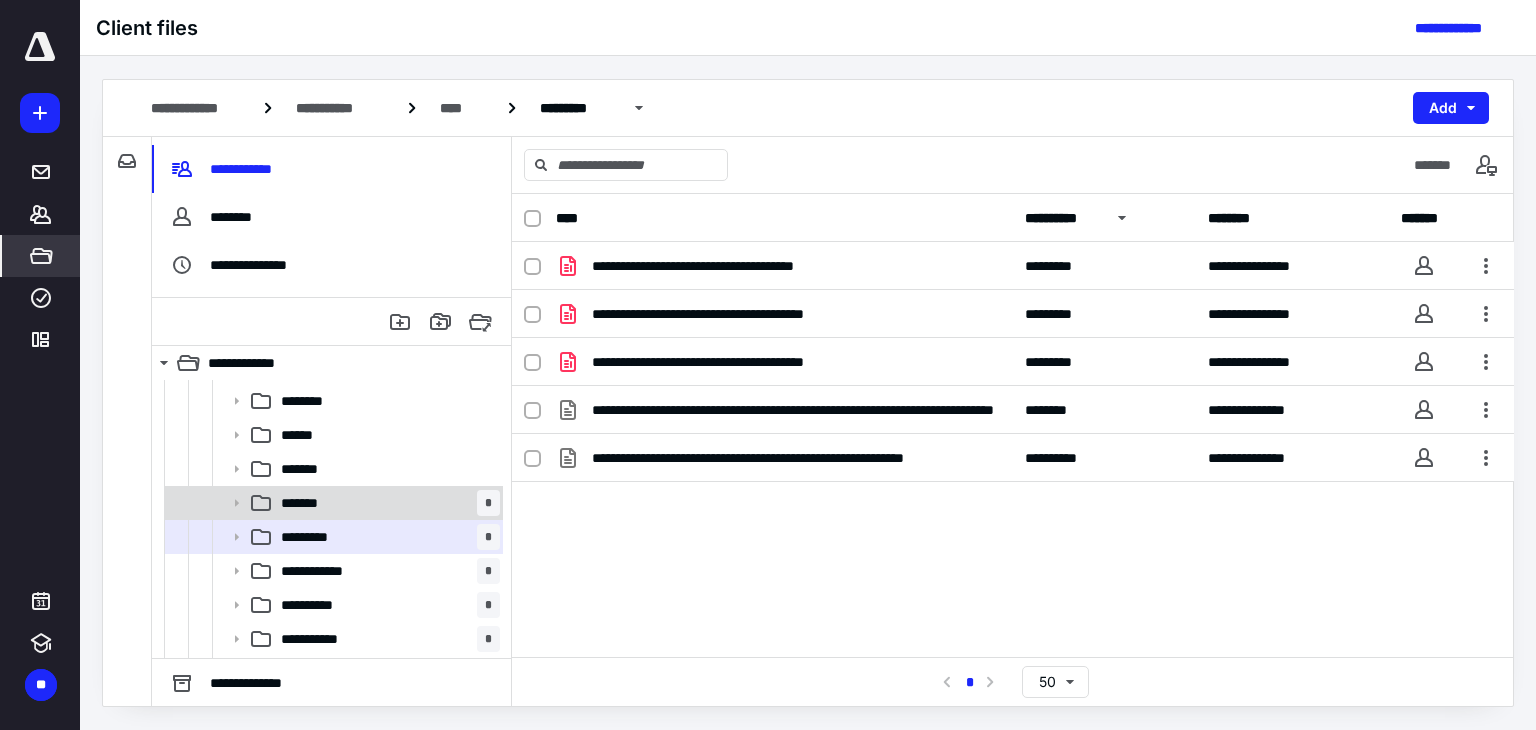 click on "******* *" at bounding box center [386, 503] 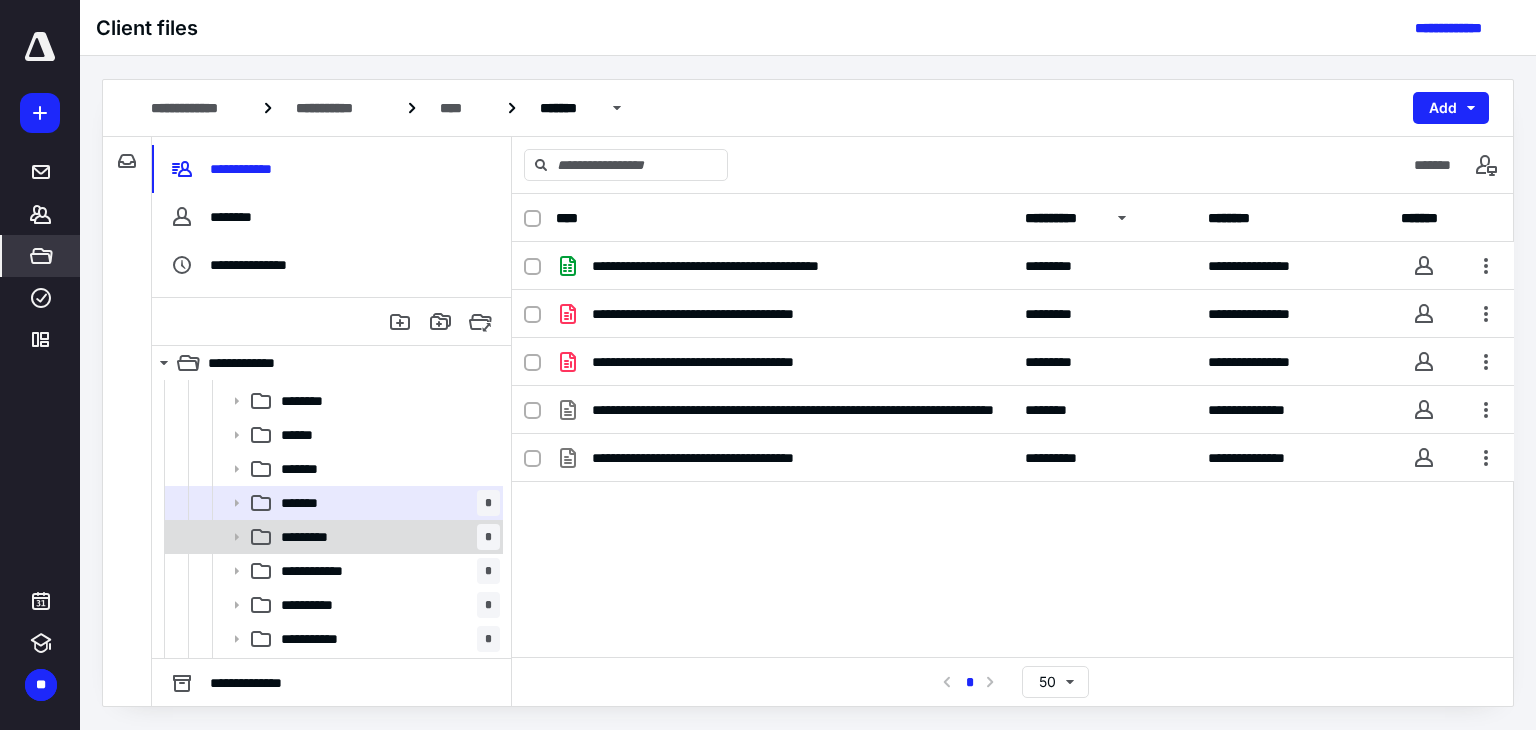 click on "********* *" at bounding box center (386, 537) 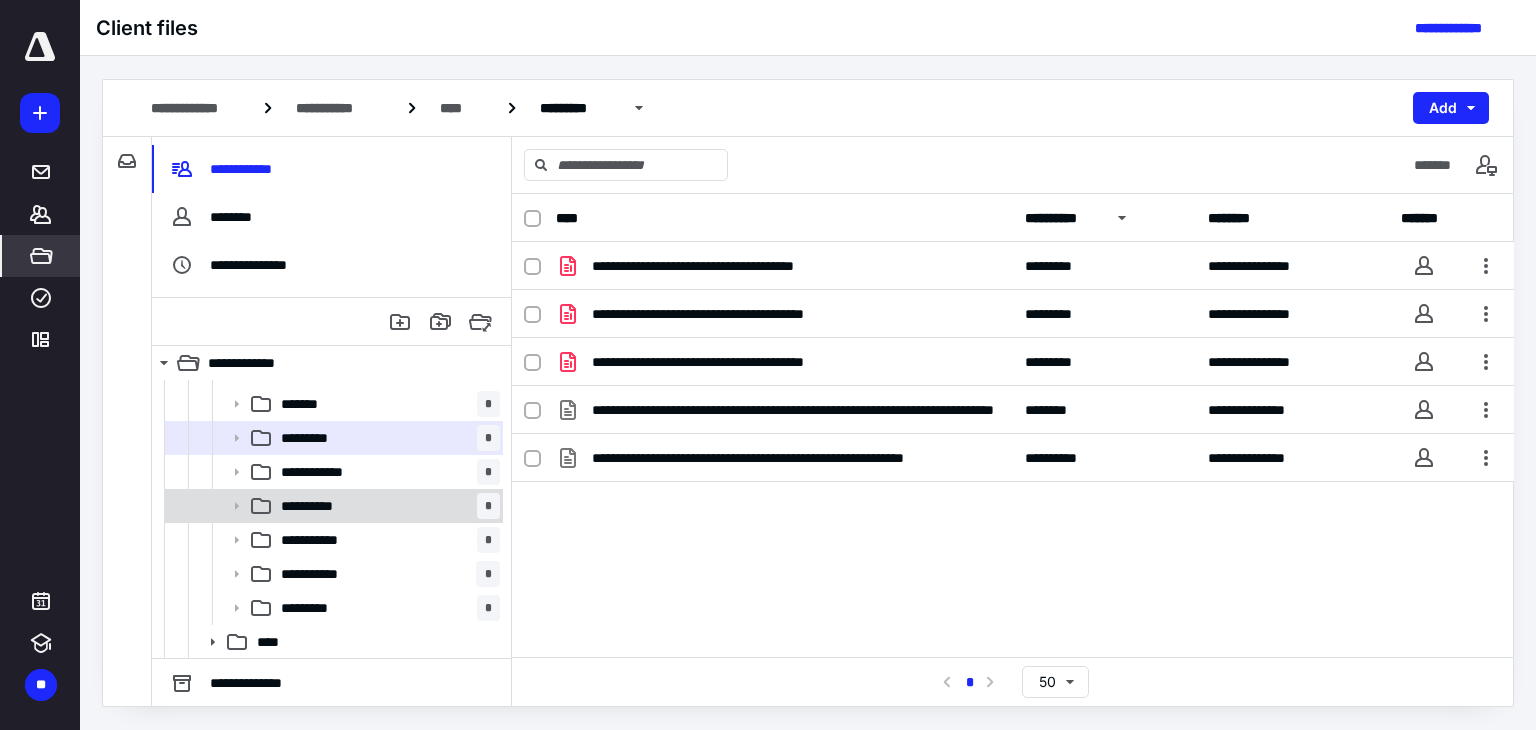scroll, scrollTop: 300, scrollLeft: 0, axis: vertical 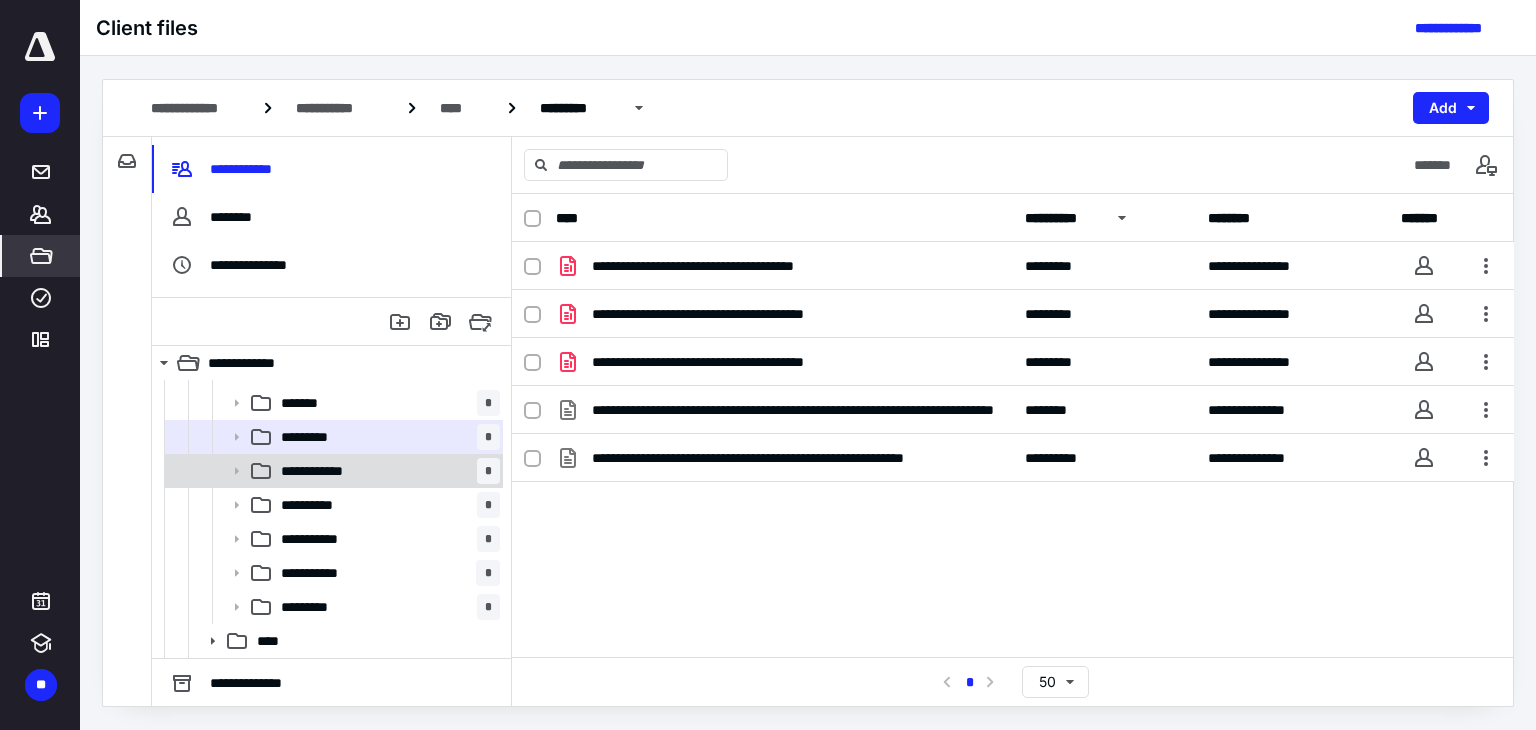 click on "**********" at bounding box center [386, 471] 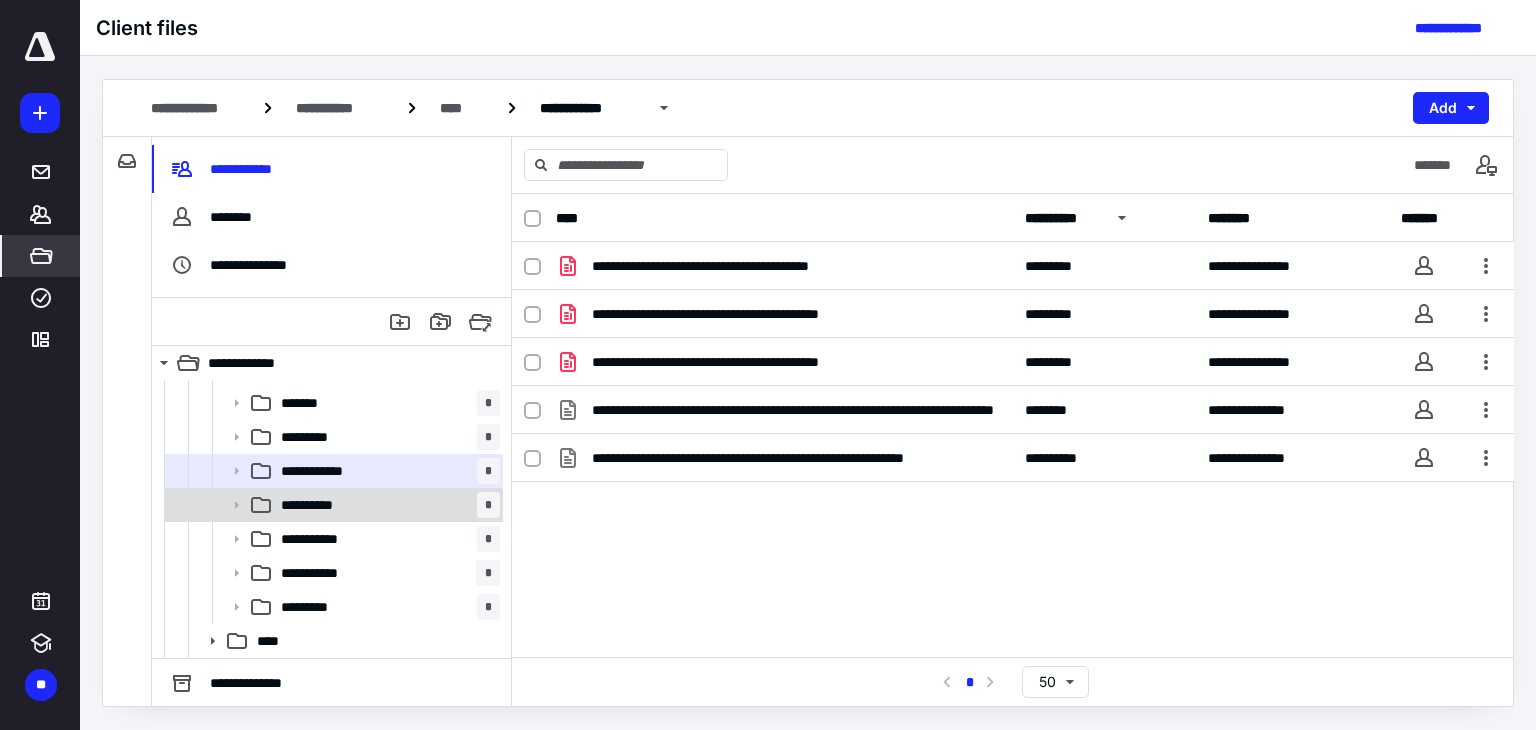 click on "**********" at bounding box center (386, 505) 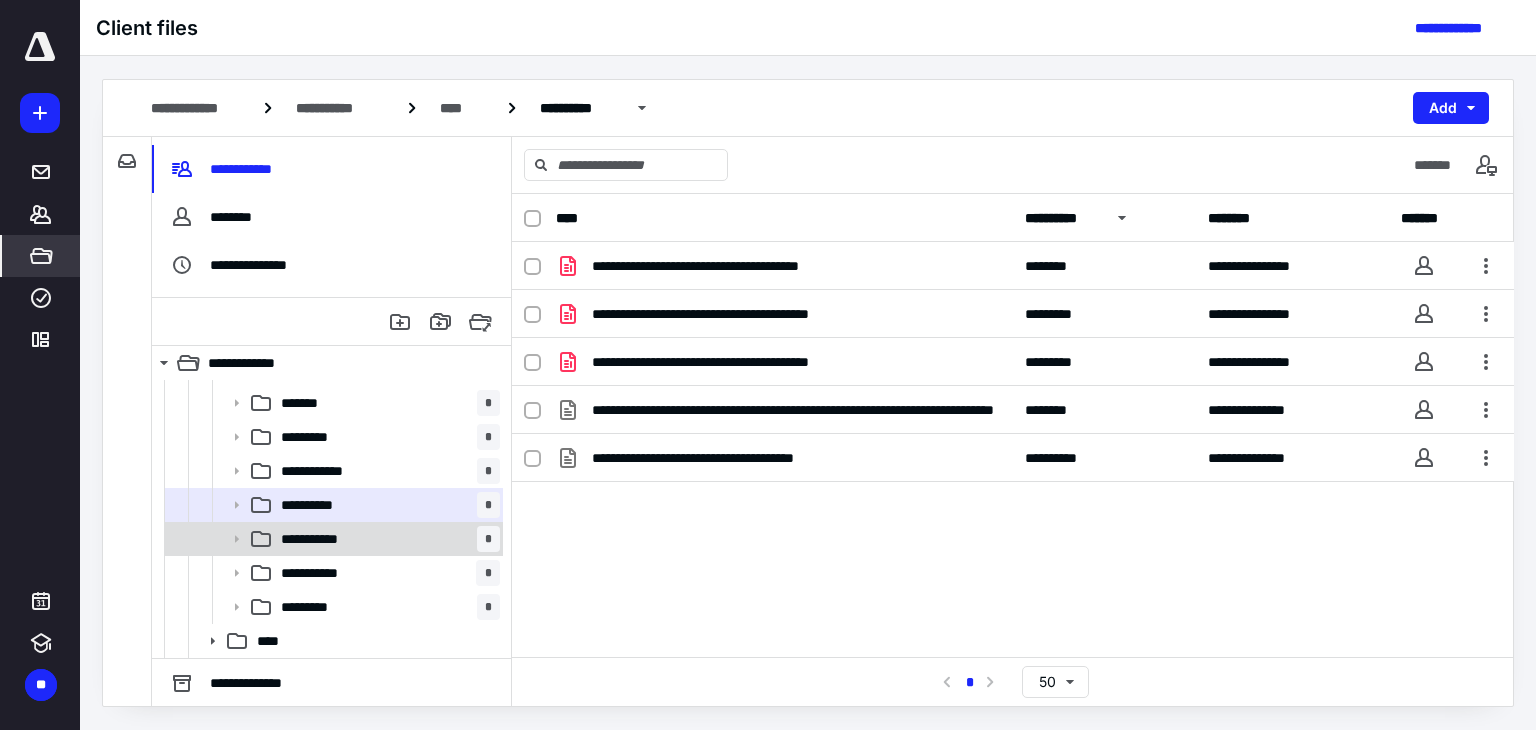 click on "**********" at bounding box center (386, 539) 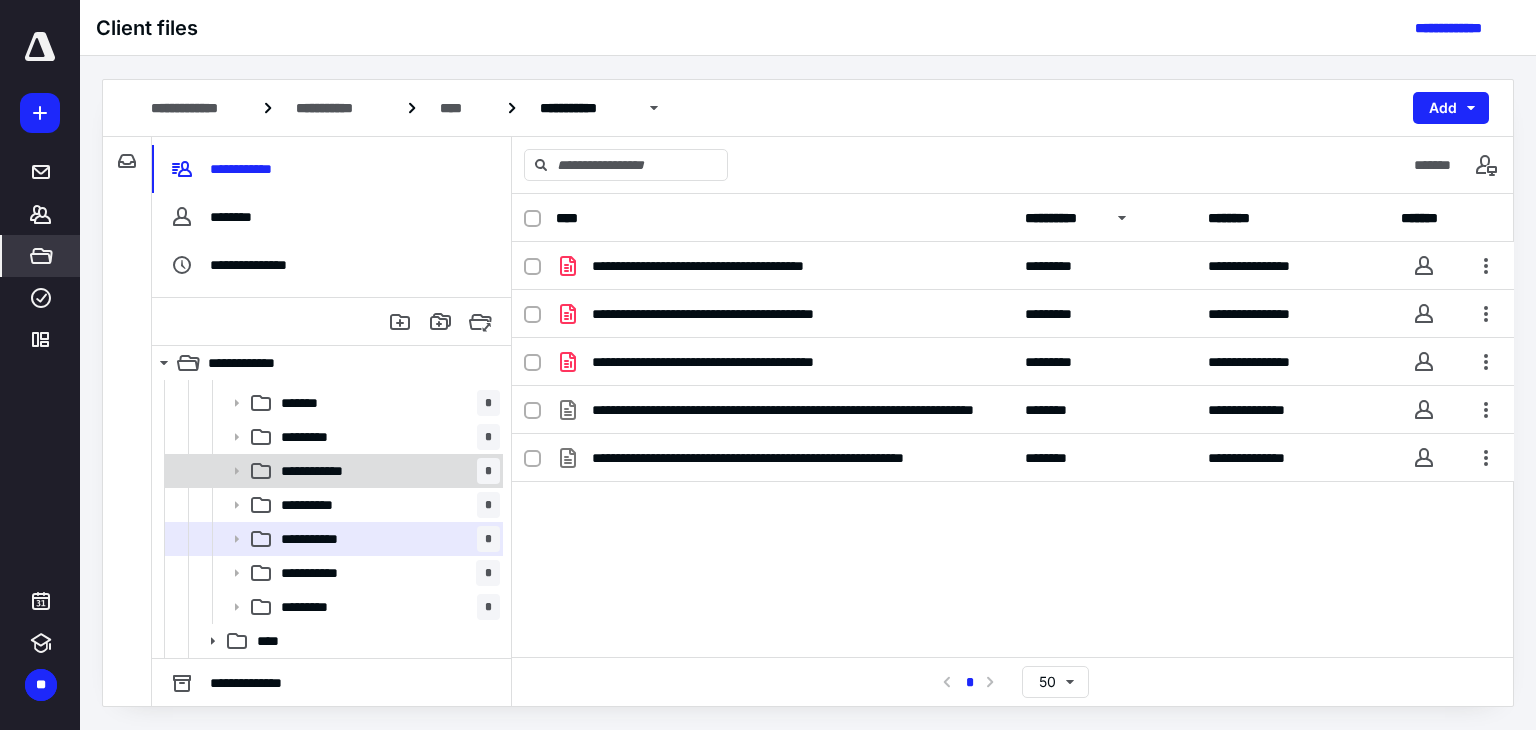 scroll, scrollTop: 334, scrollLeft: 0, axis: vertical 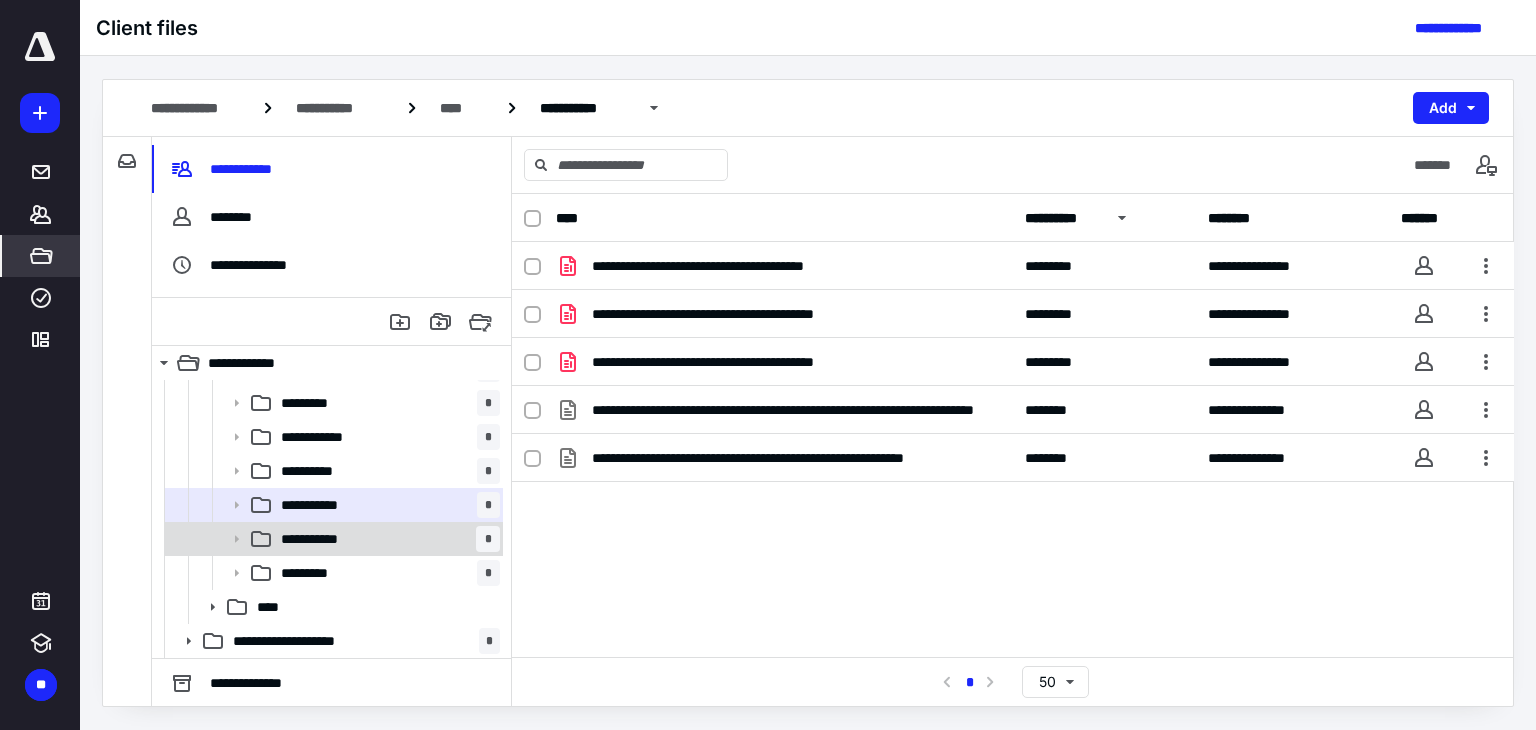 click on "**********" at bounding box center [386, 539] 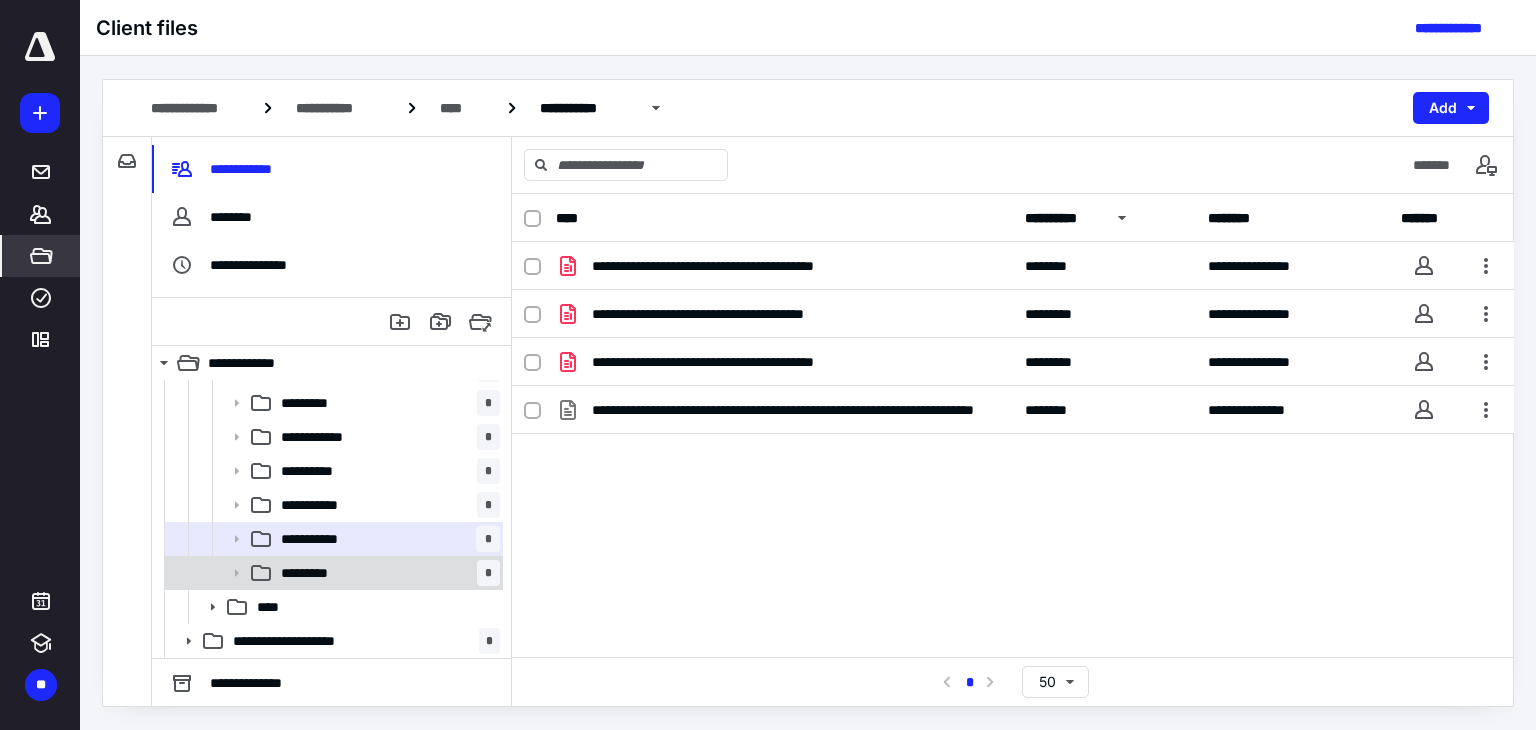 click on "********* *" at bounding box center [386, 573] 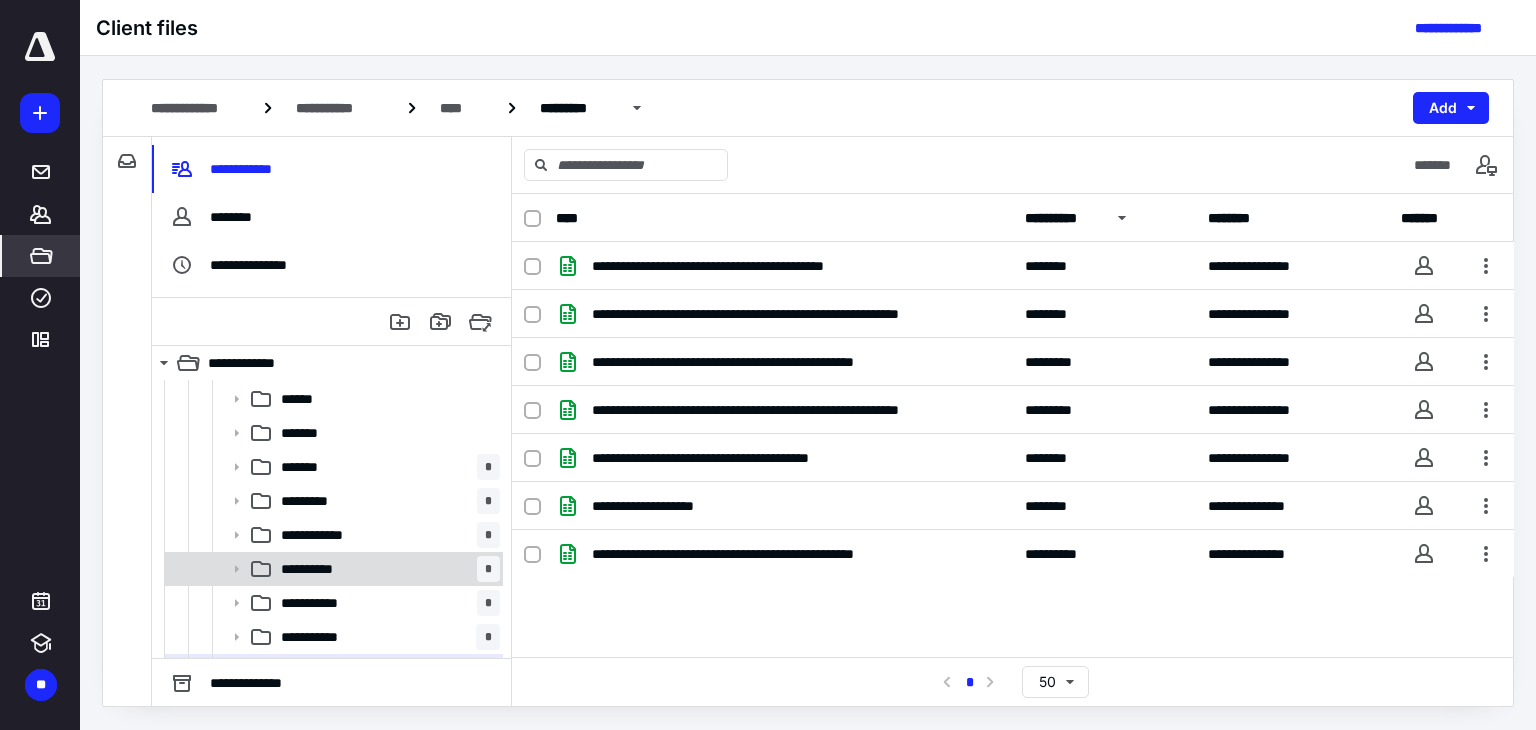 scroll, scrollTop: 234, scrollLeft: 0, axis: vertical 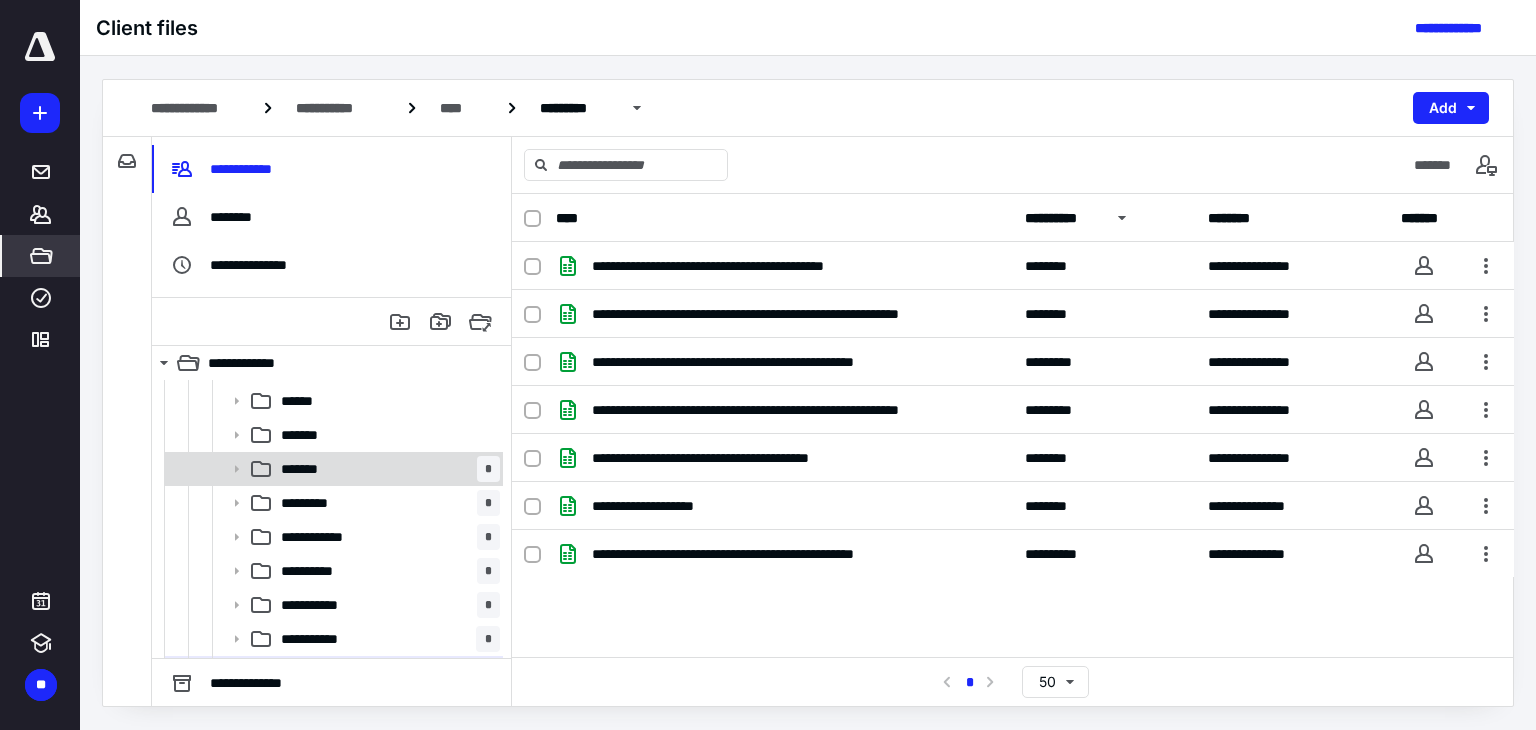 click on "******* *" at bounding box center [386, 469] 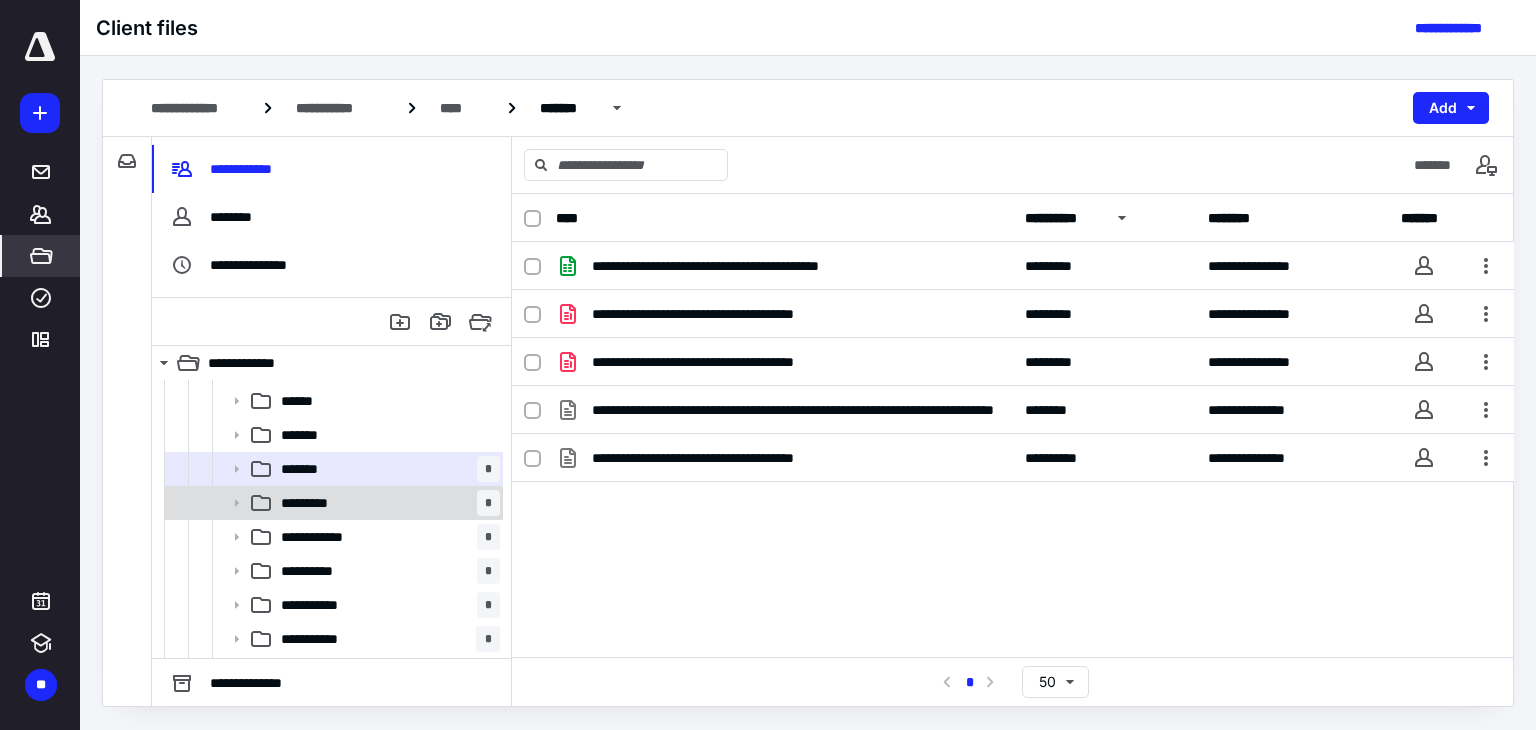 click on "********* *" at bounding box center (386, 503) 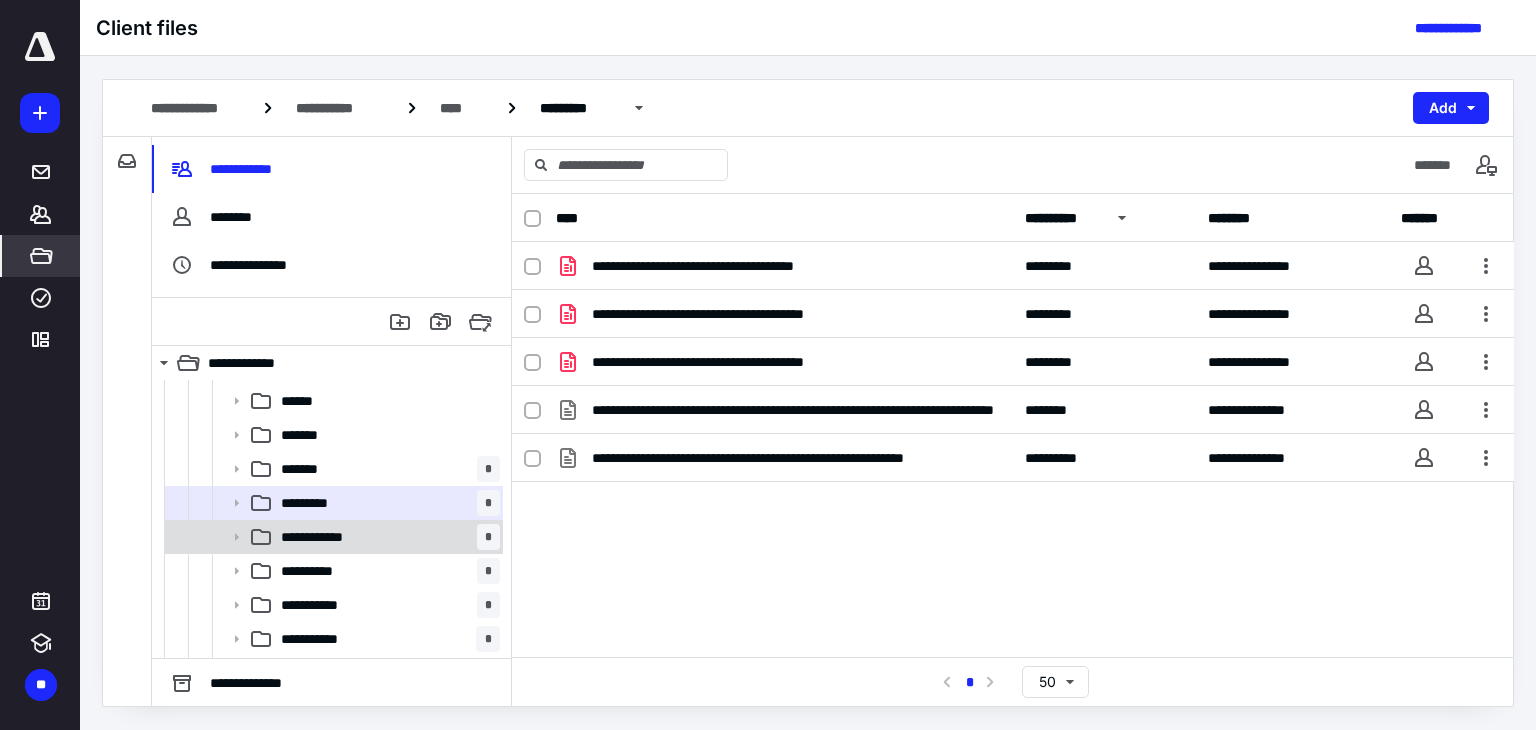 click on "**********" at bounding box center (332, 537) 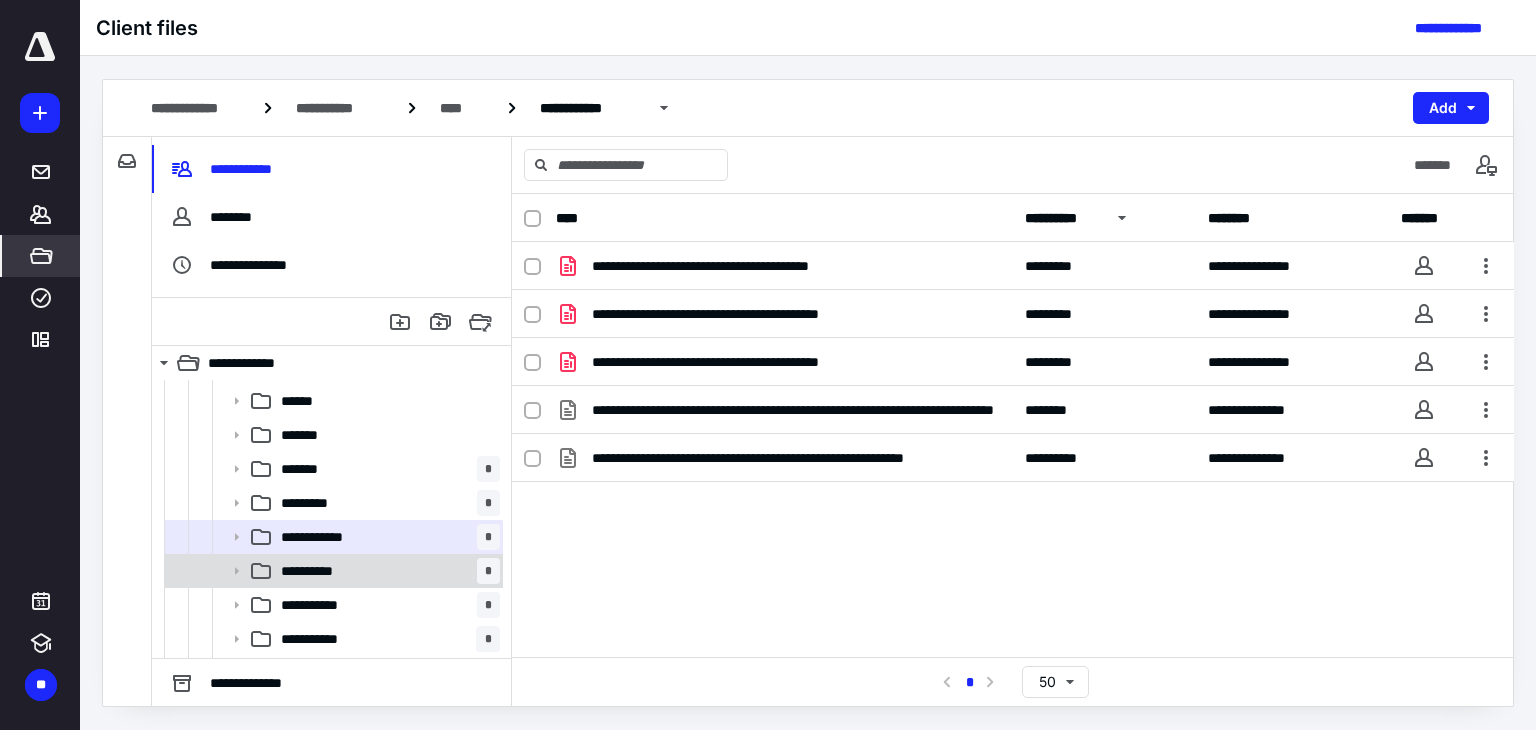 click on "**********" at bounding box center [386, 571] 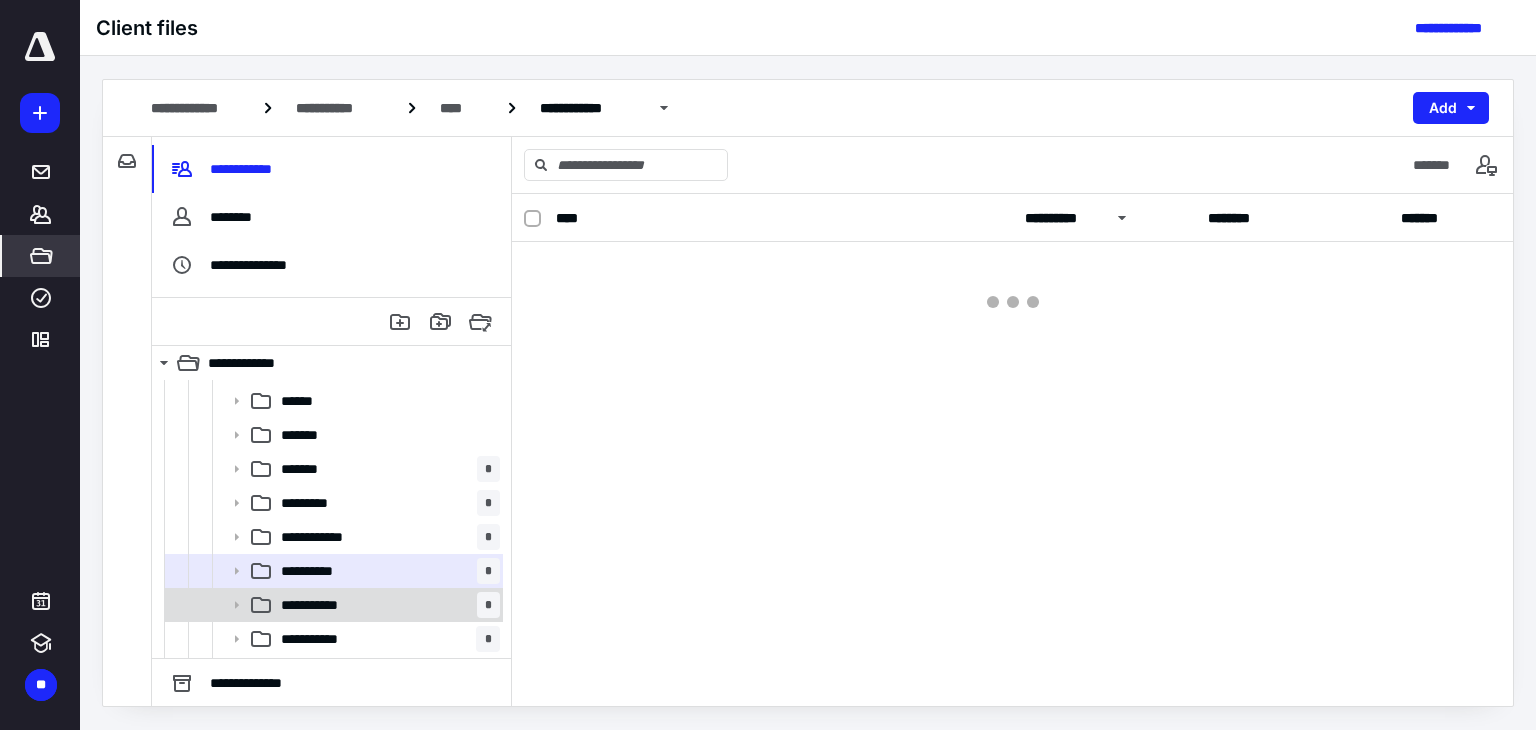 click on "**********" at bounding box center (386, 605) 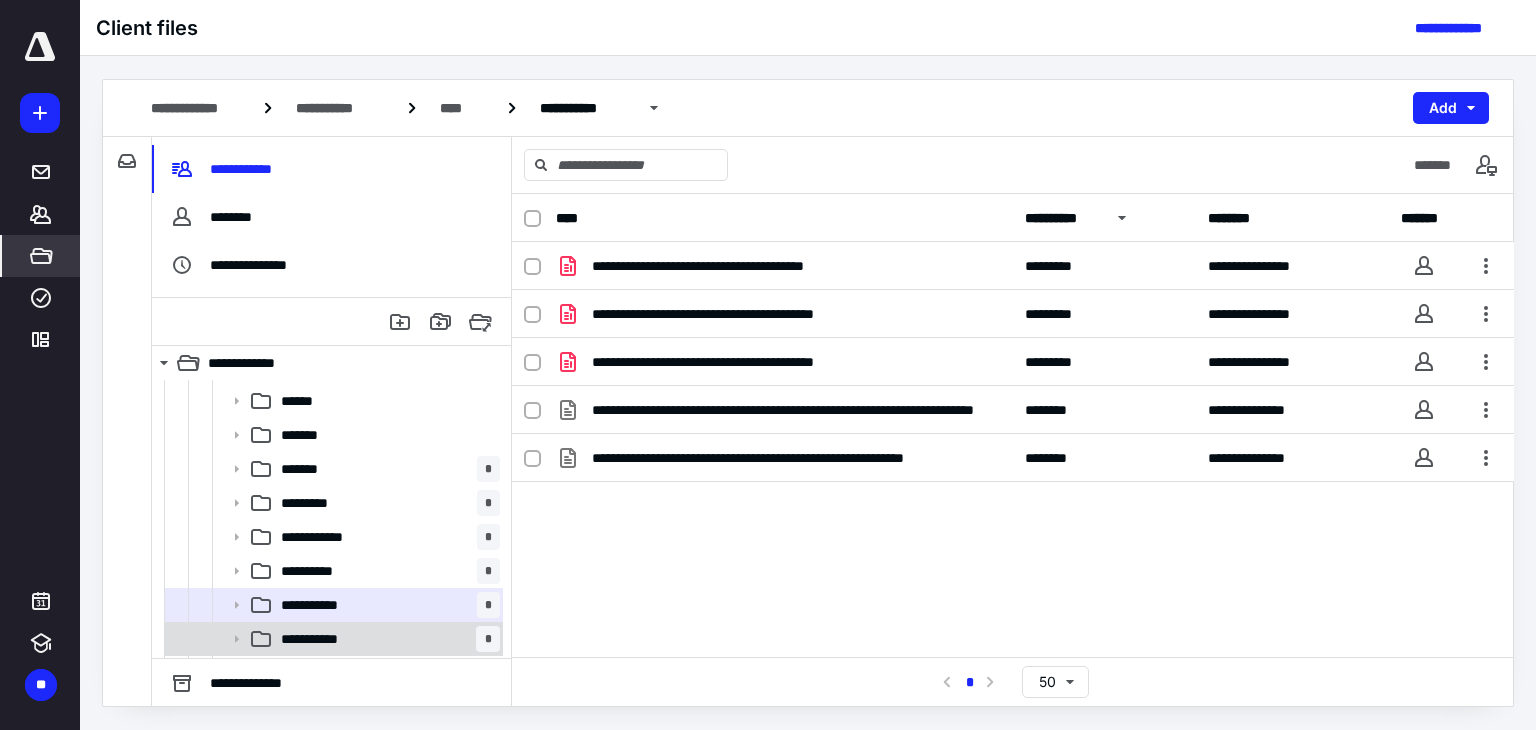 click on "**********" at bounding box center (332, 639) 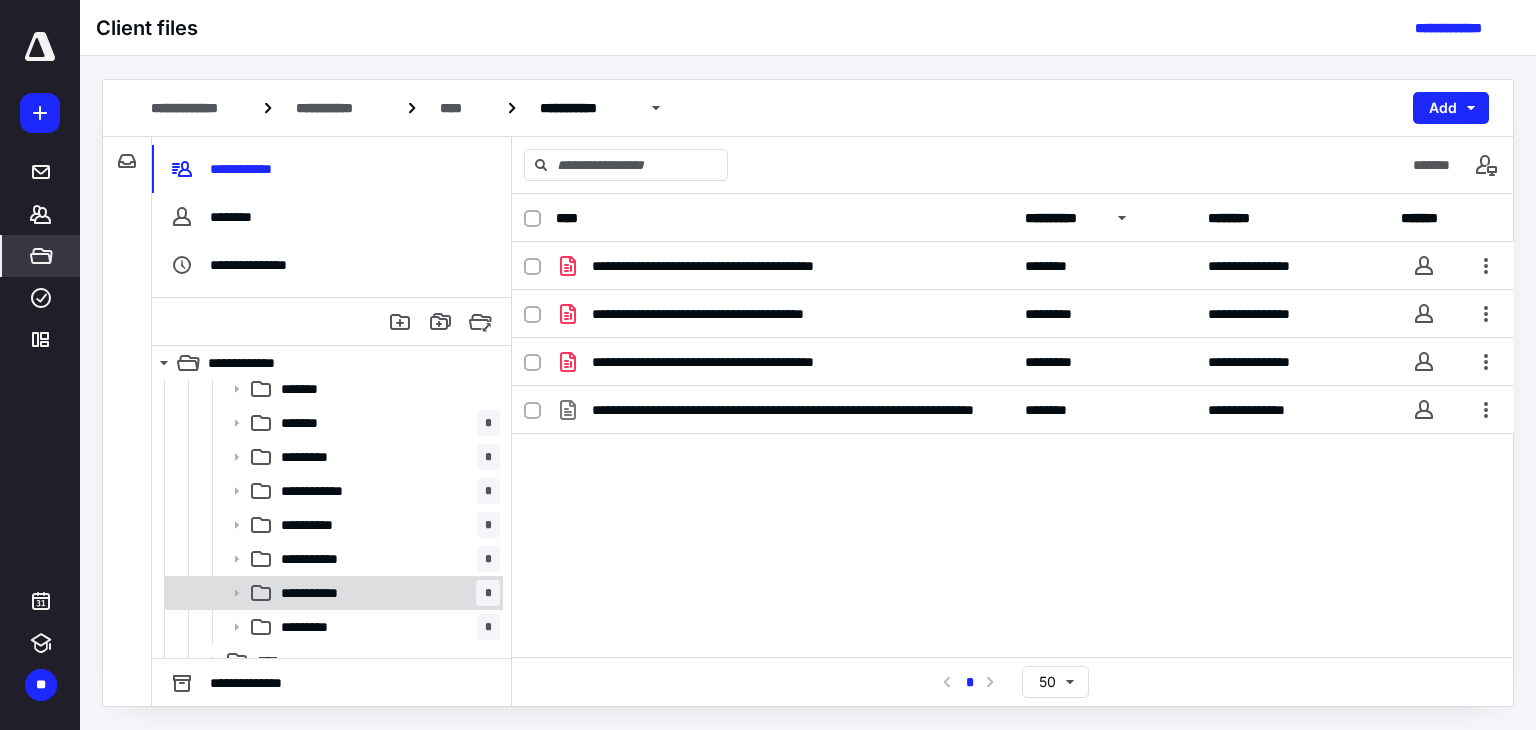 scroll, scrollTop: 334, scrollLeft: 0, axis: vertical 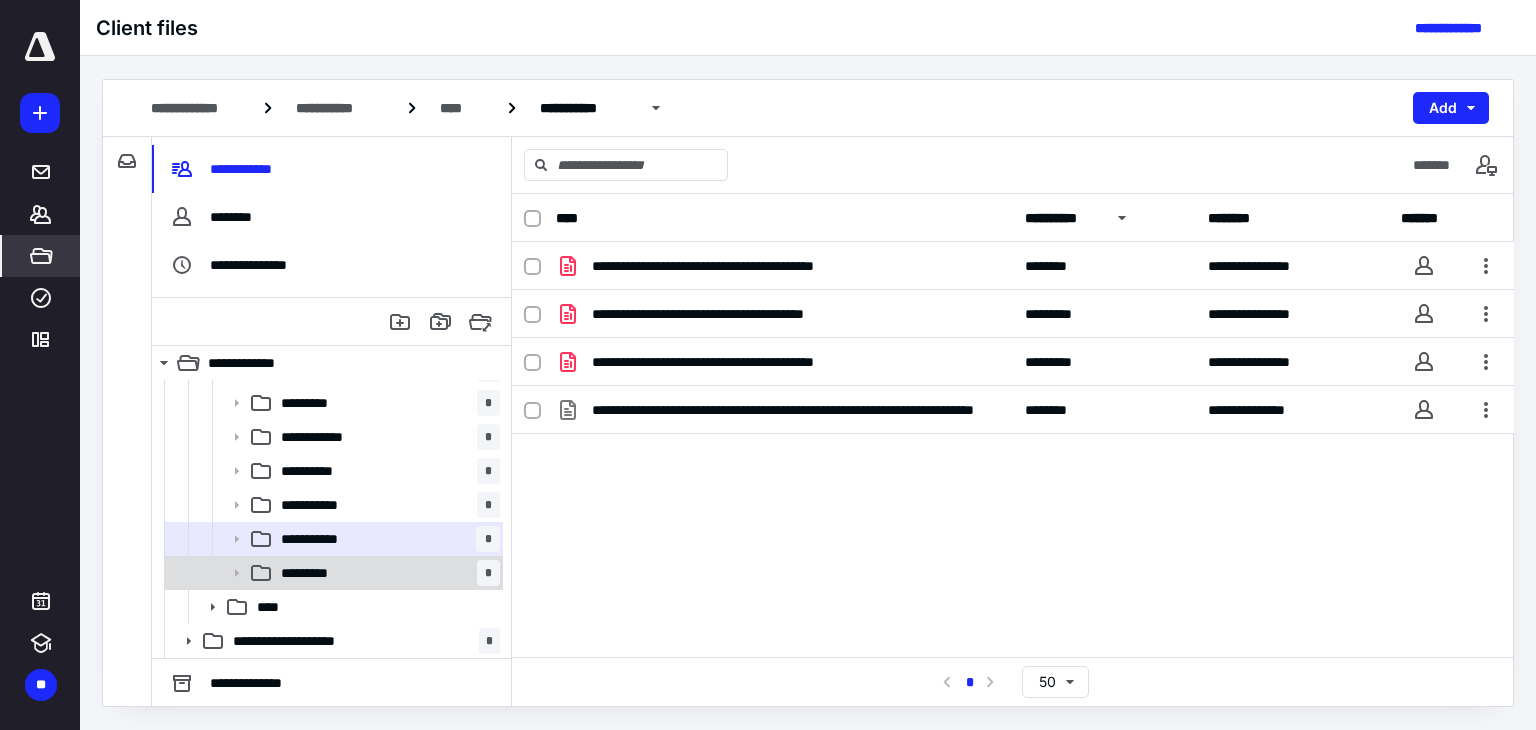 click on "********* *" at bounding box center (386, 573) 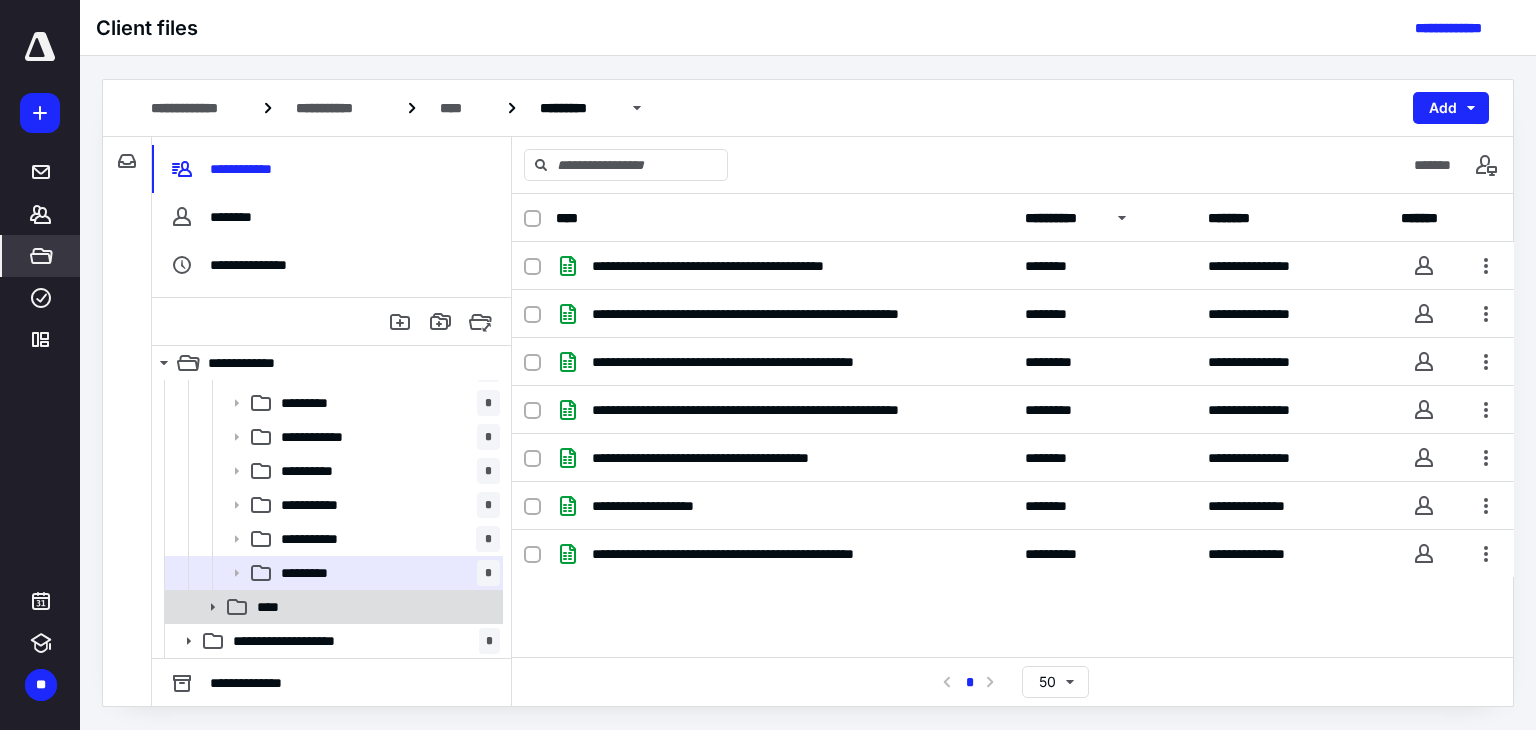 click on "****" at bounding box center [374, 607] 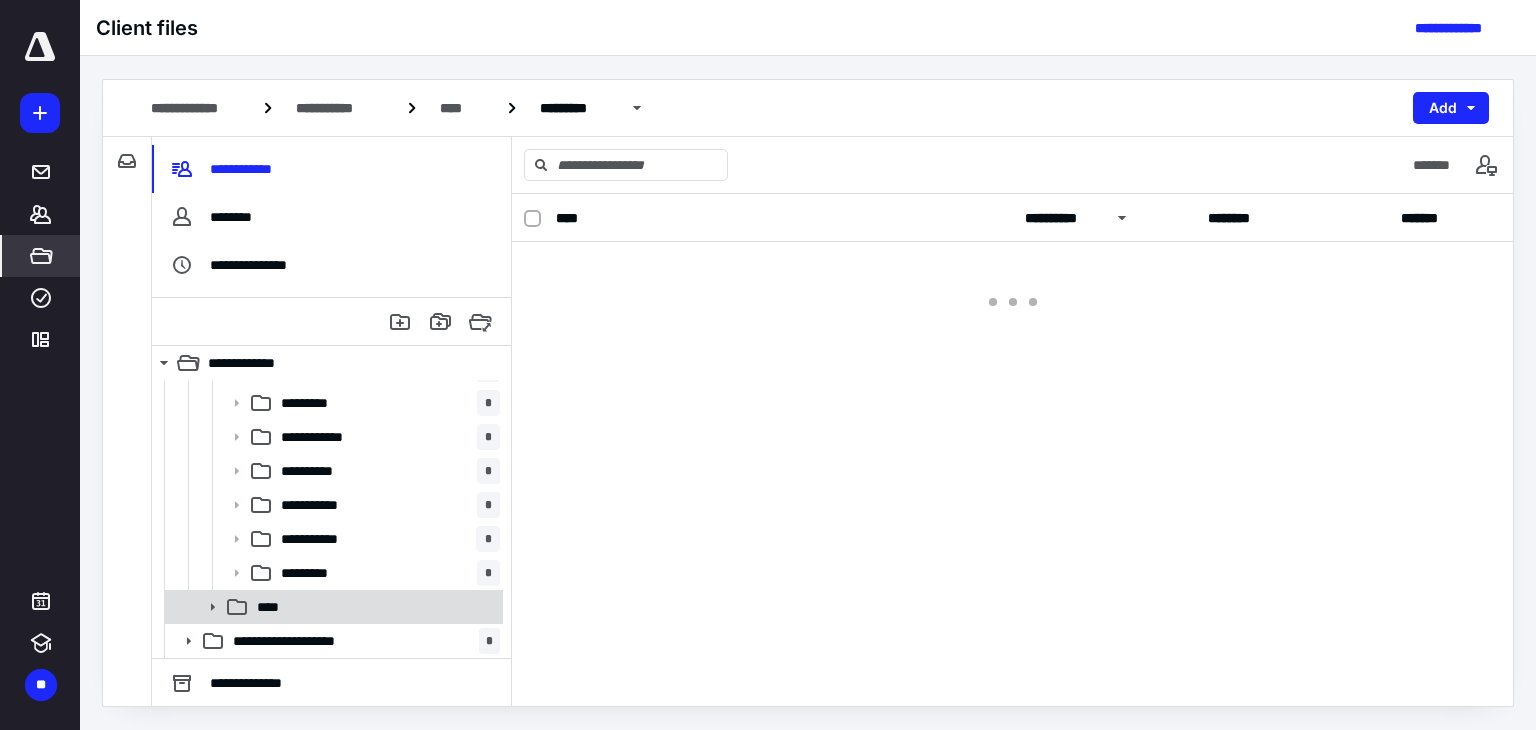 click on "****" at bounding box center (374, 607) 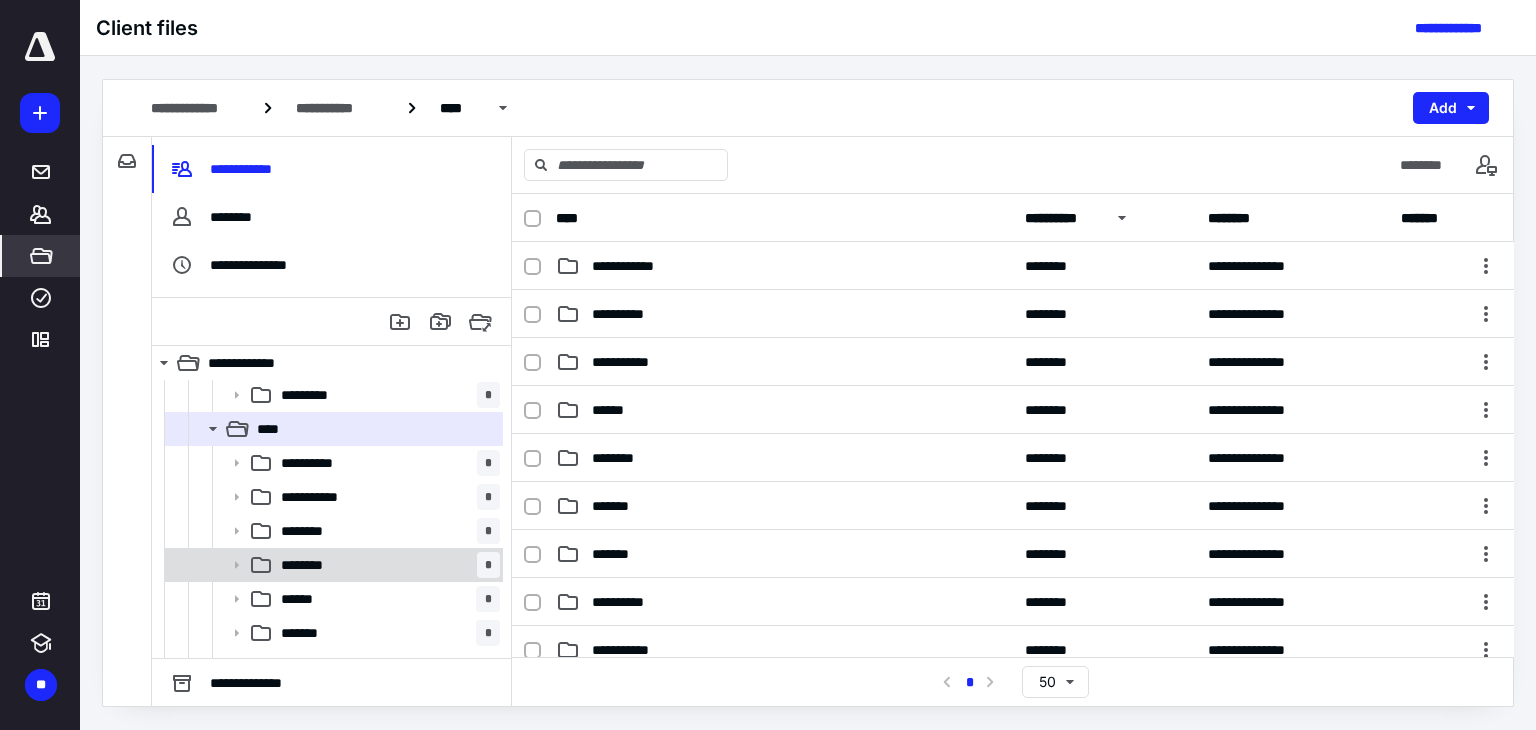 scroll, scrollTop: 534, scrollLeft: 0, axis: vertical 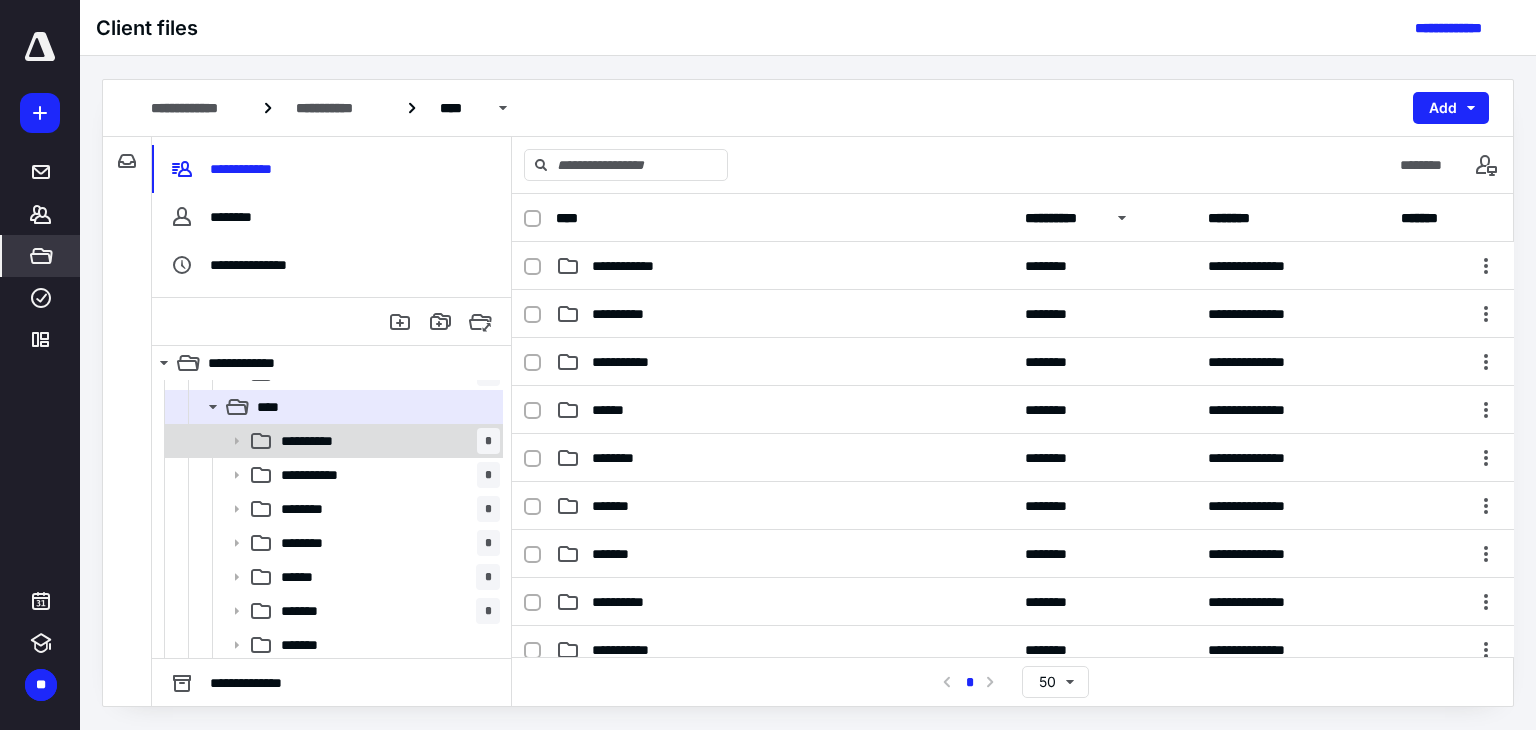 click on "**********" at bounding box center (386, 441) 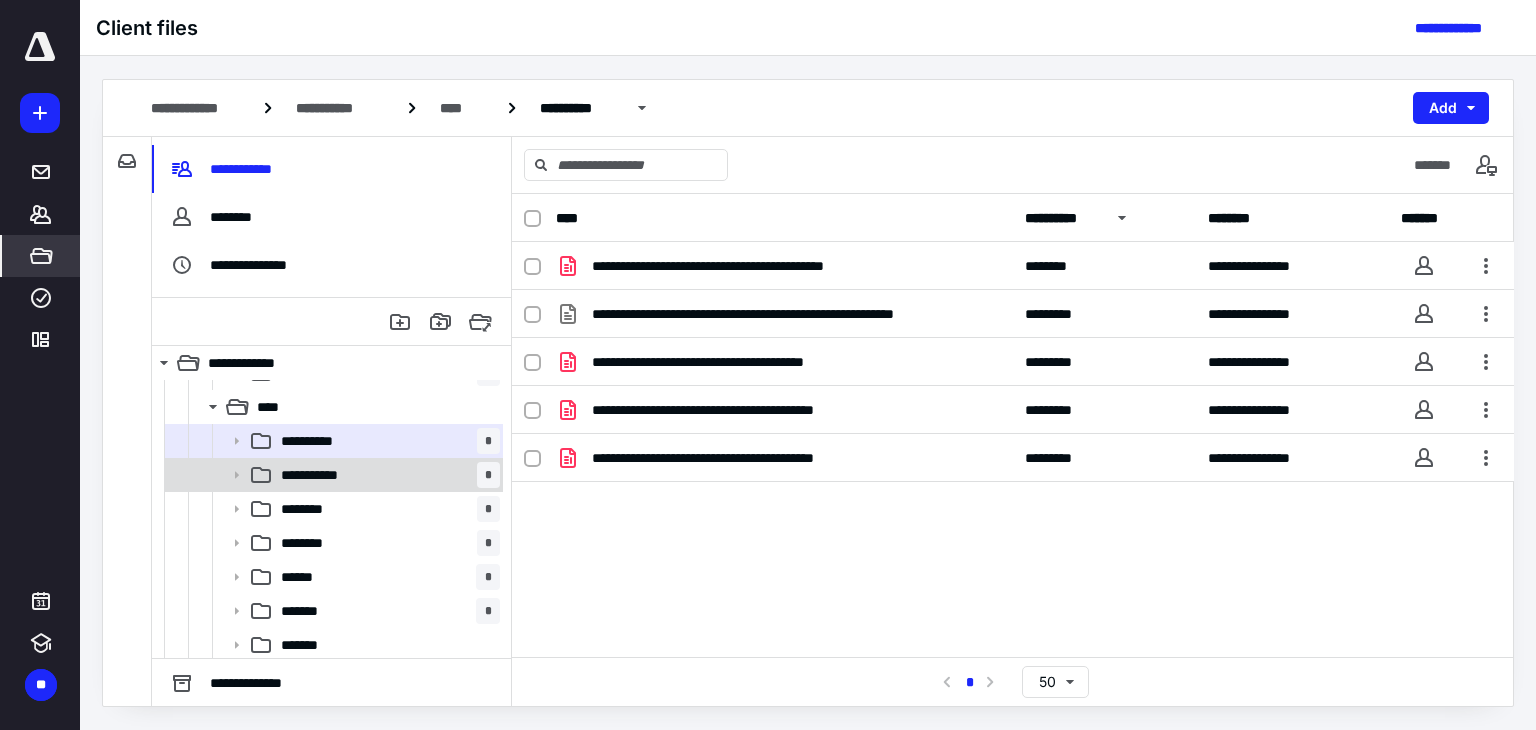 click on "**********" at bounding box center (386, 475) 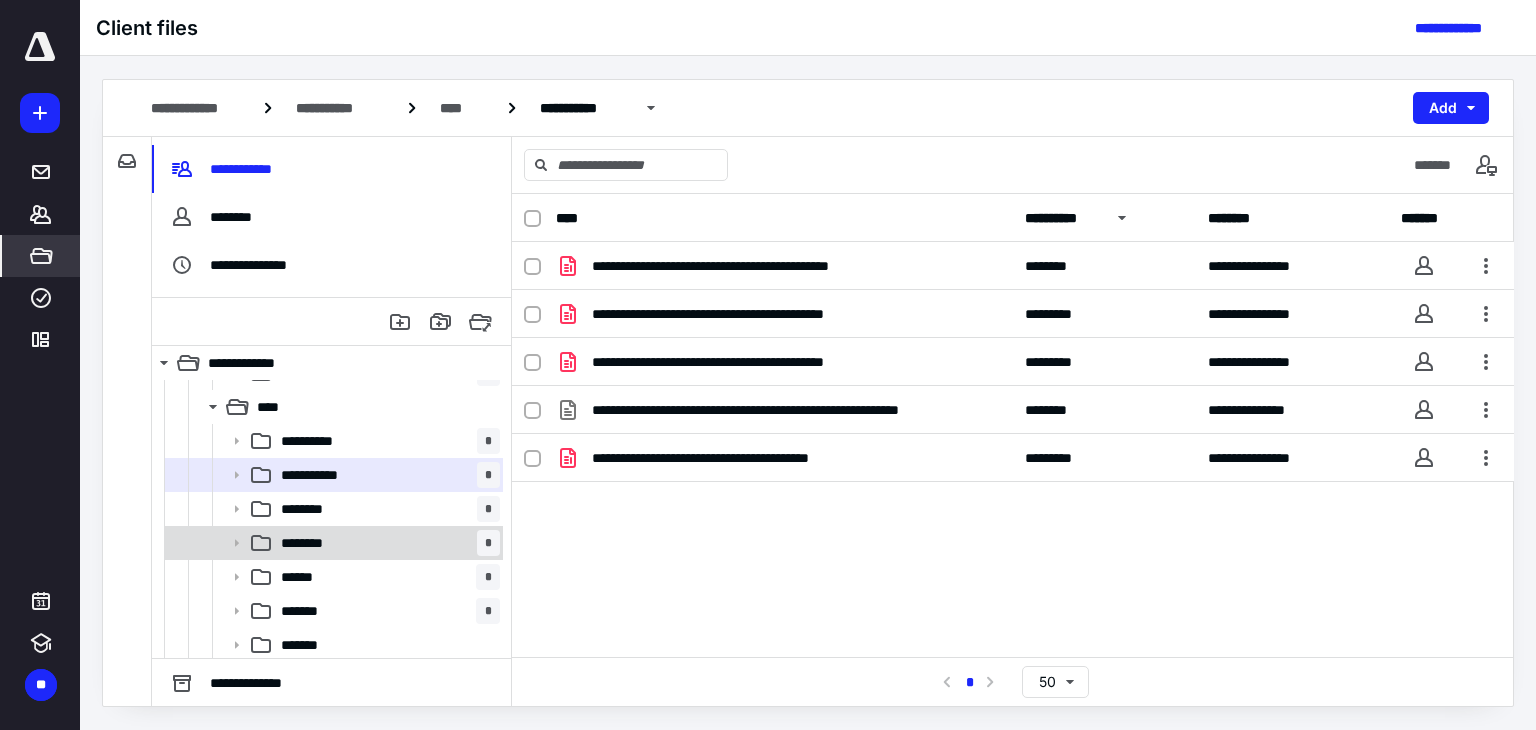 click on "******** *" at bounding box center (386, 543) 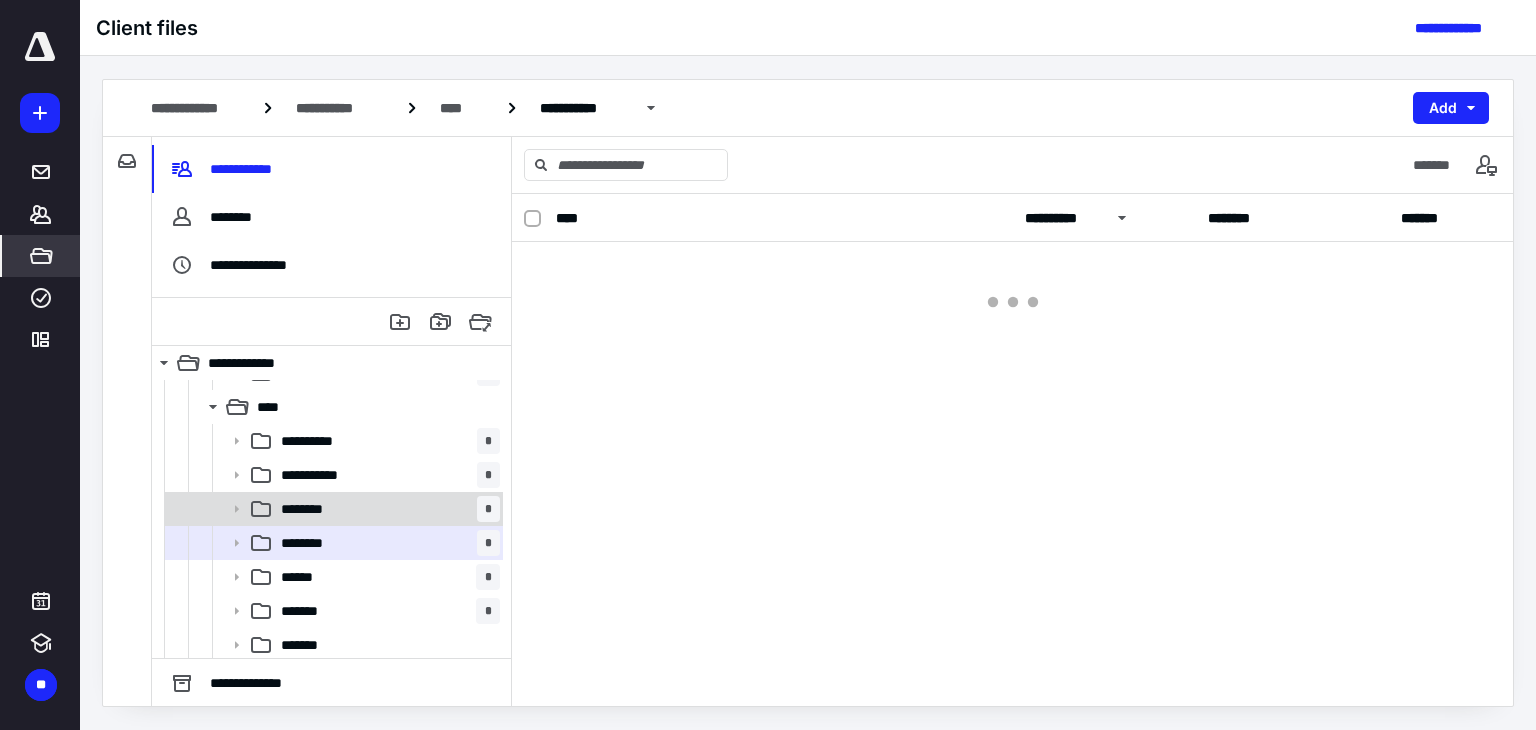 click on "******** *" at bounding box center (386, 509) 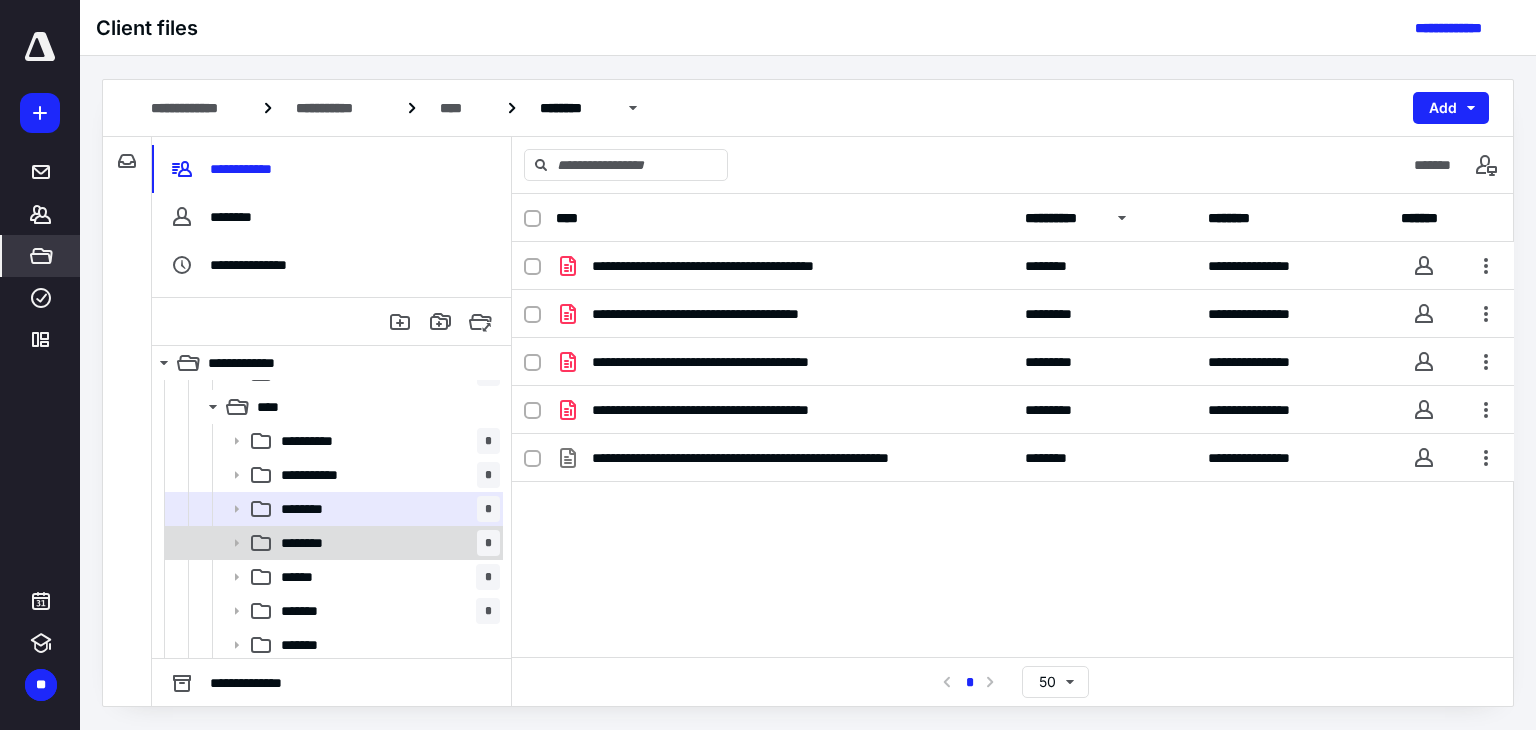 click on "******** *" at bounding box center (386, 543) 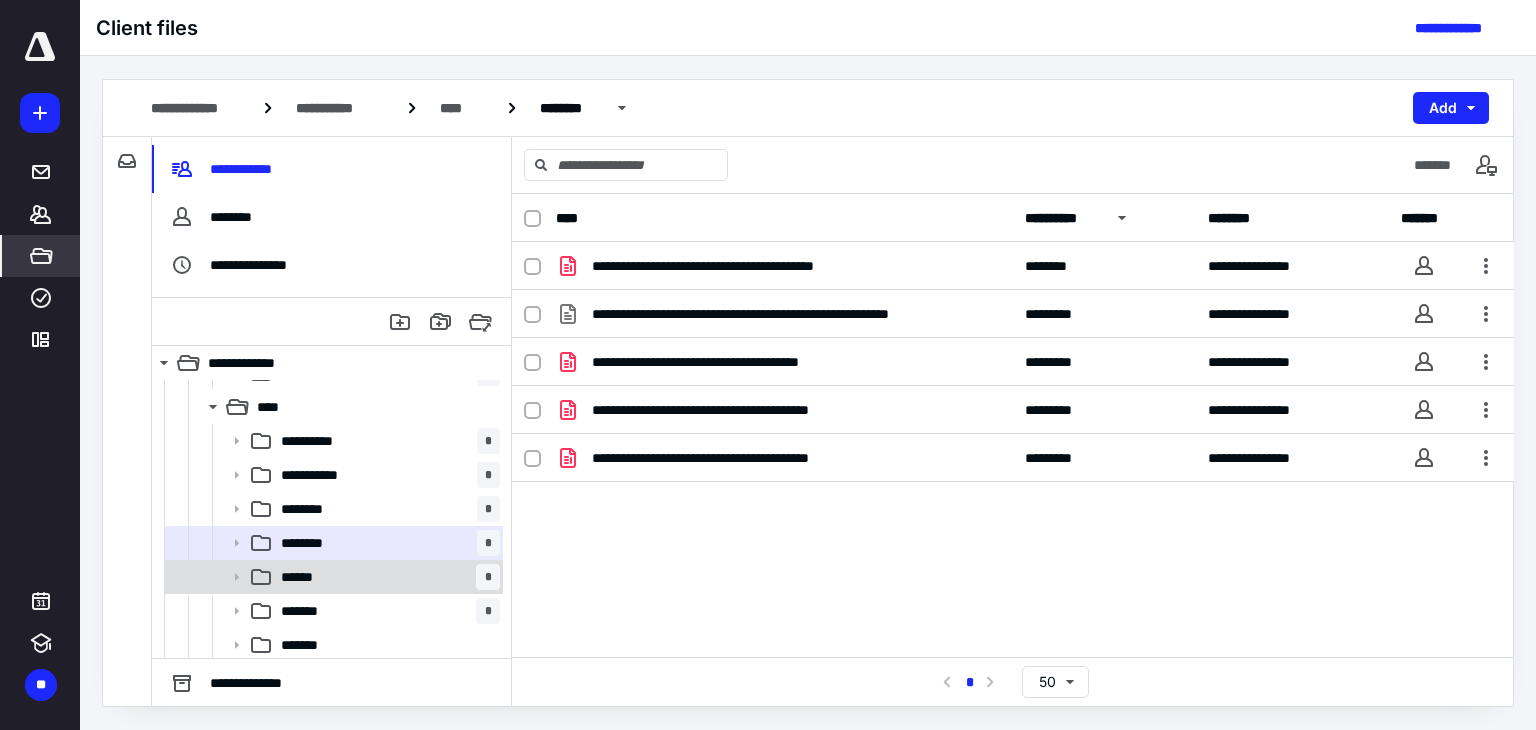 click on "****** *" at bounding box center [386, 577] 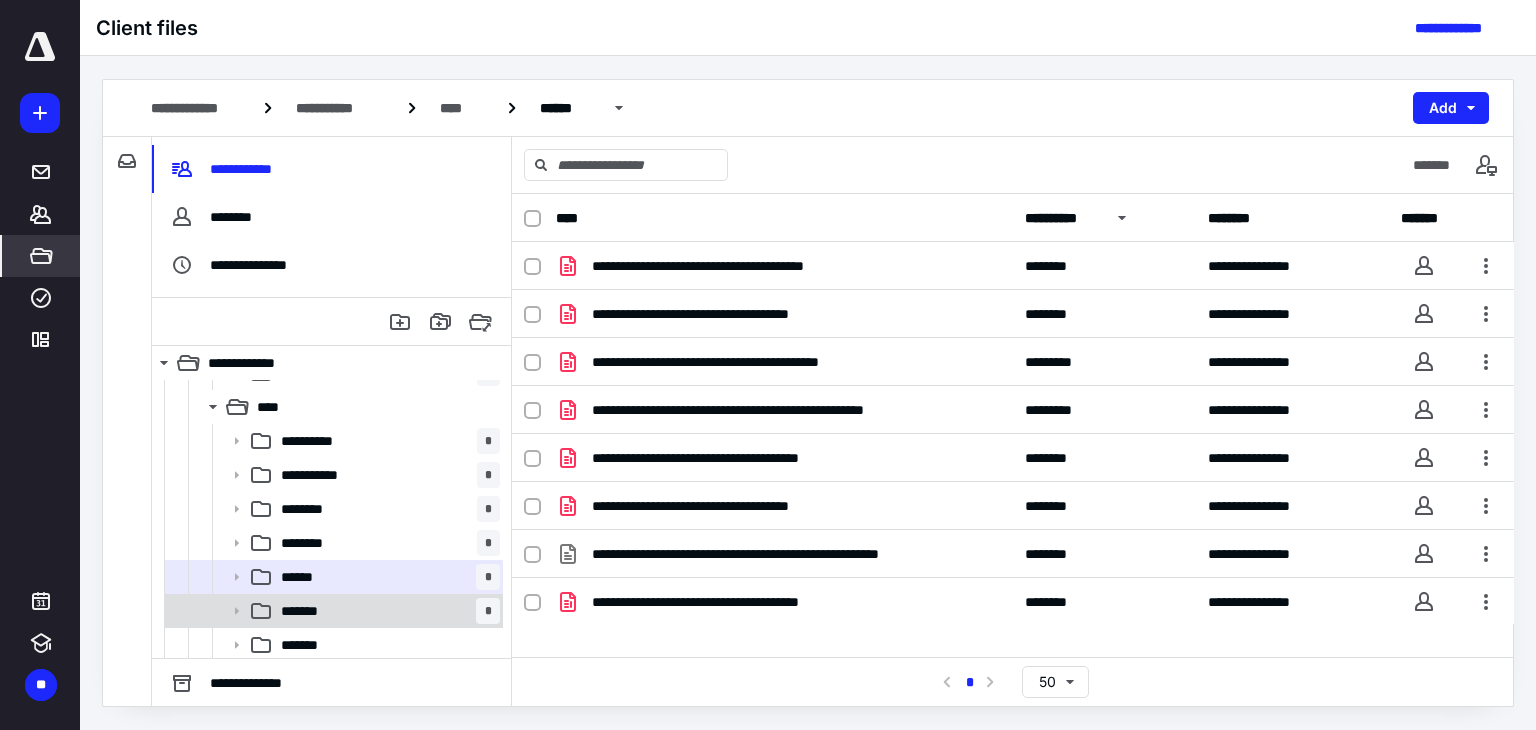 click on "******* *" at bounding box center [386, 611] 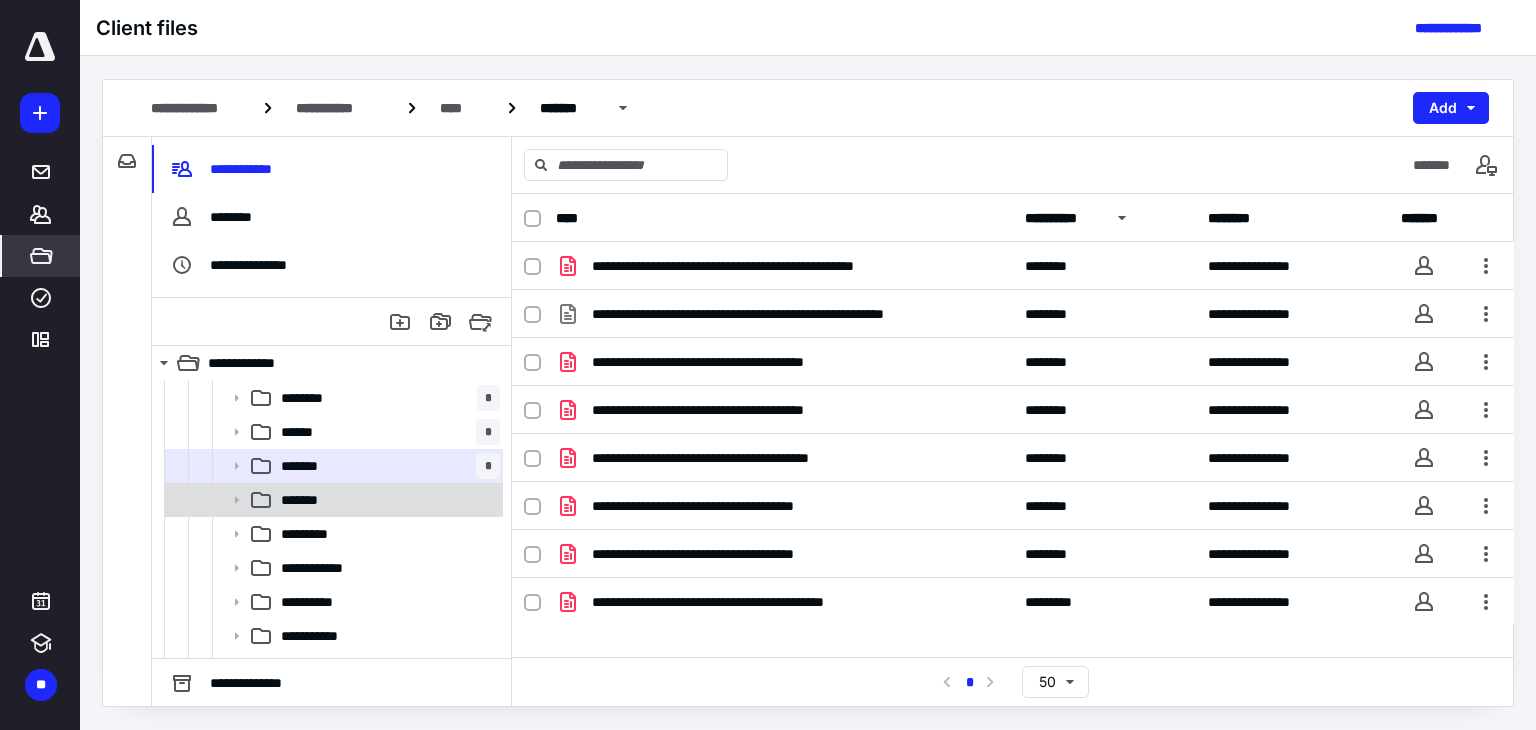 scroll, scrollTop: 776, scrollLeft: 0, axis: vertical 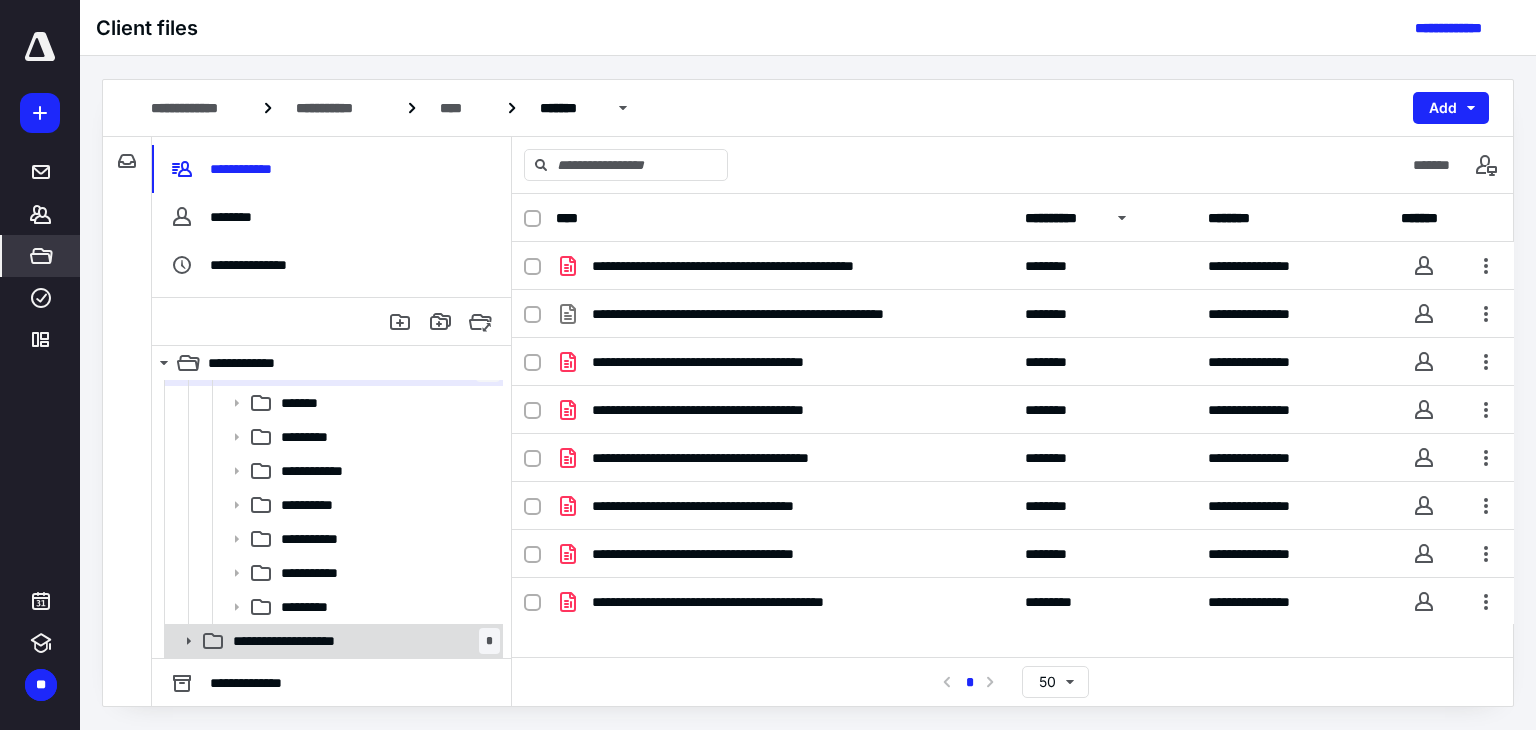 click on "**********" at bounding box center (362, 641) 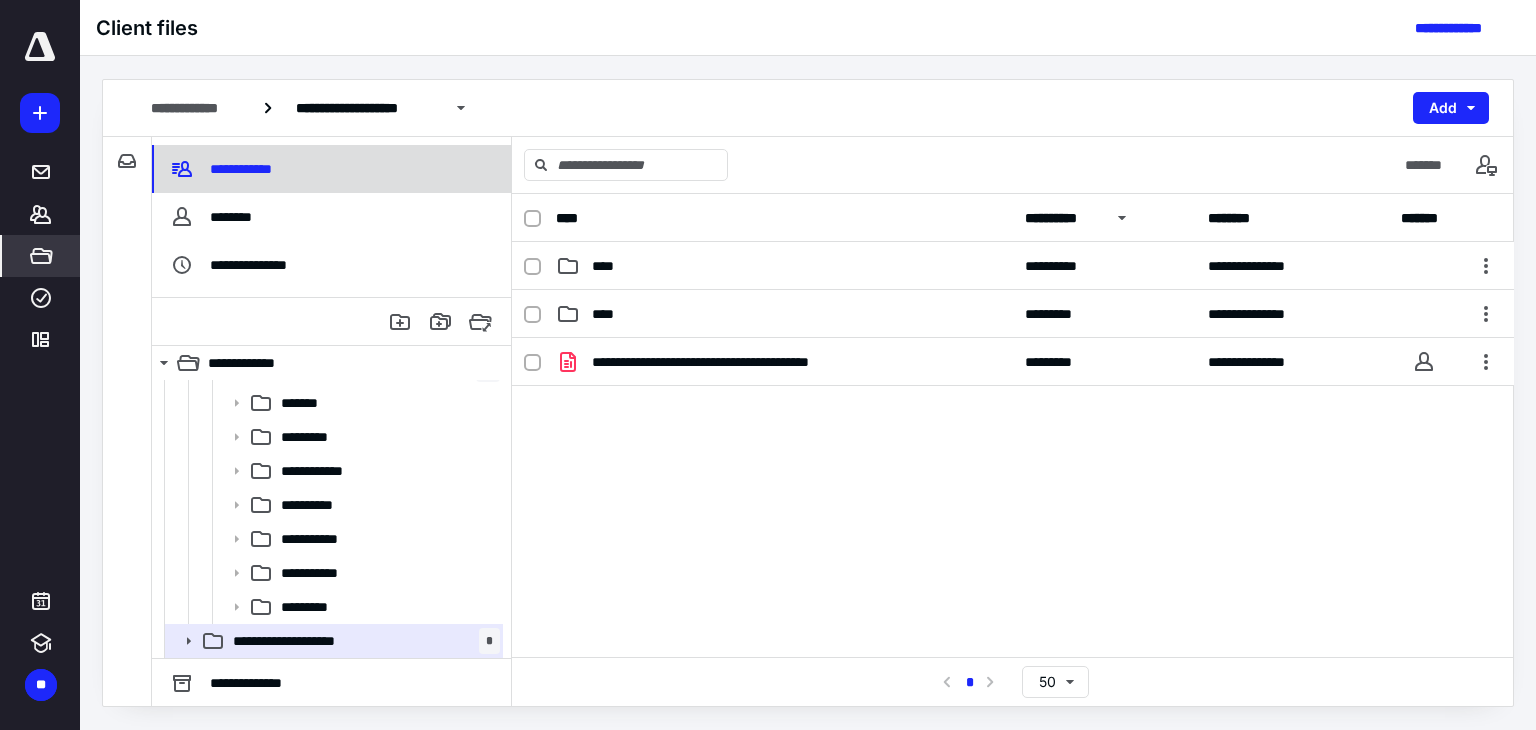 click on "**********" at bounding box center [244, 169] 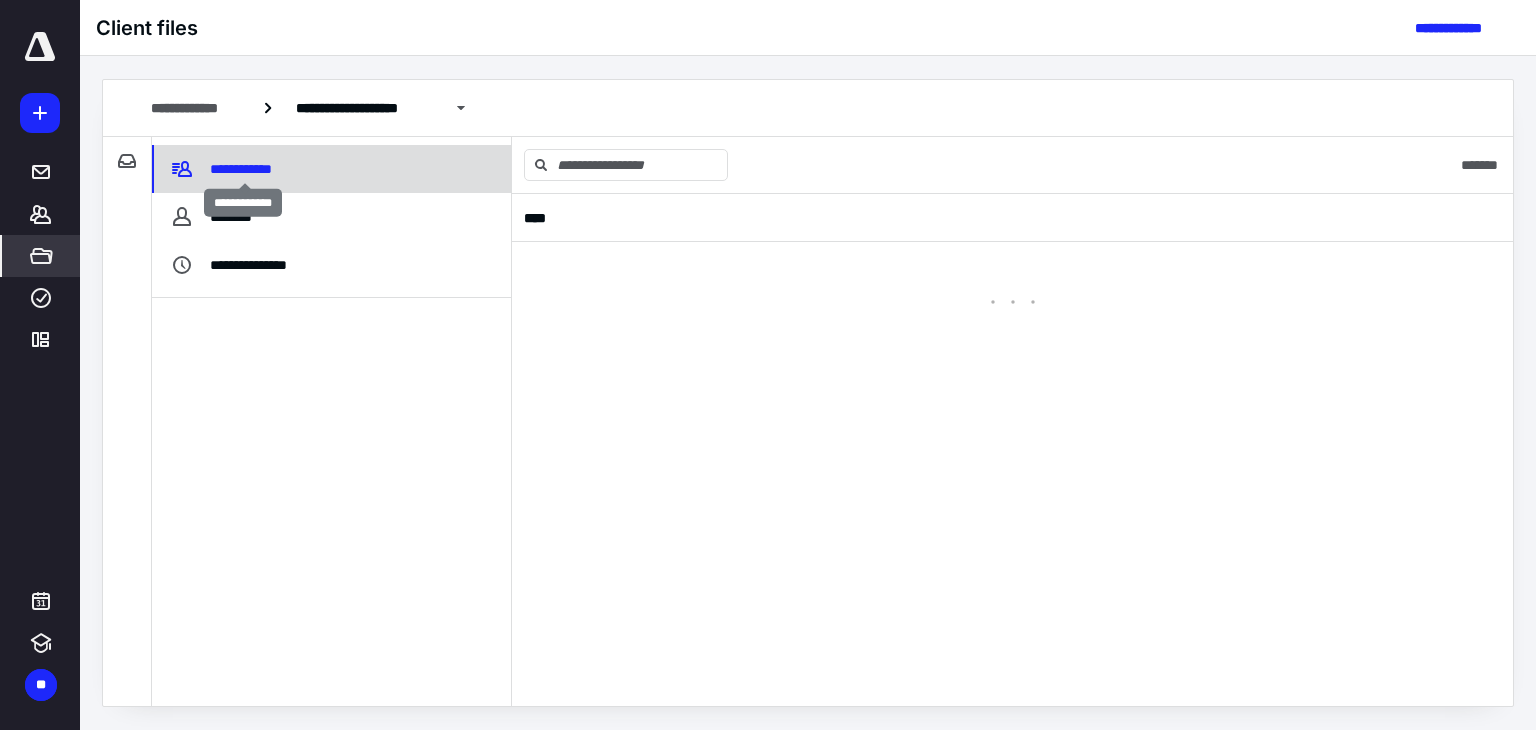 scroll, scrollTop: 0, scrollLeft: 0, axis: both 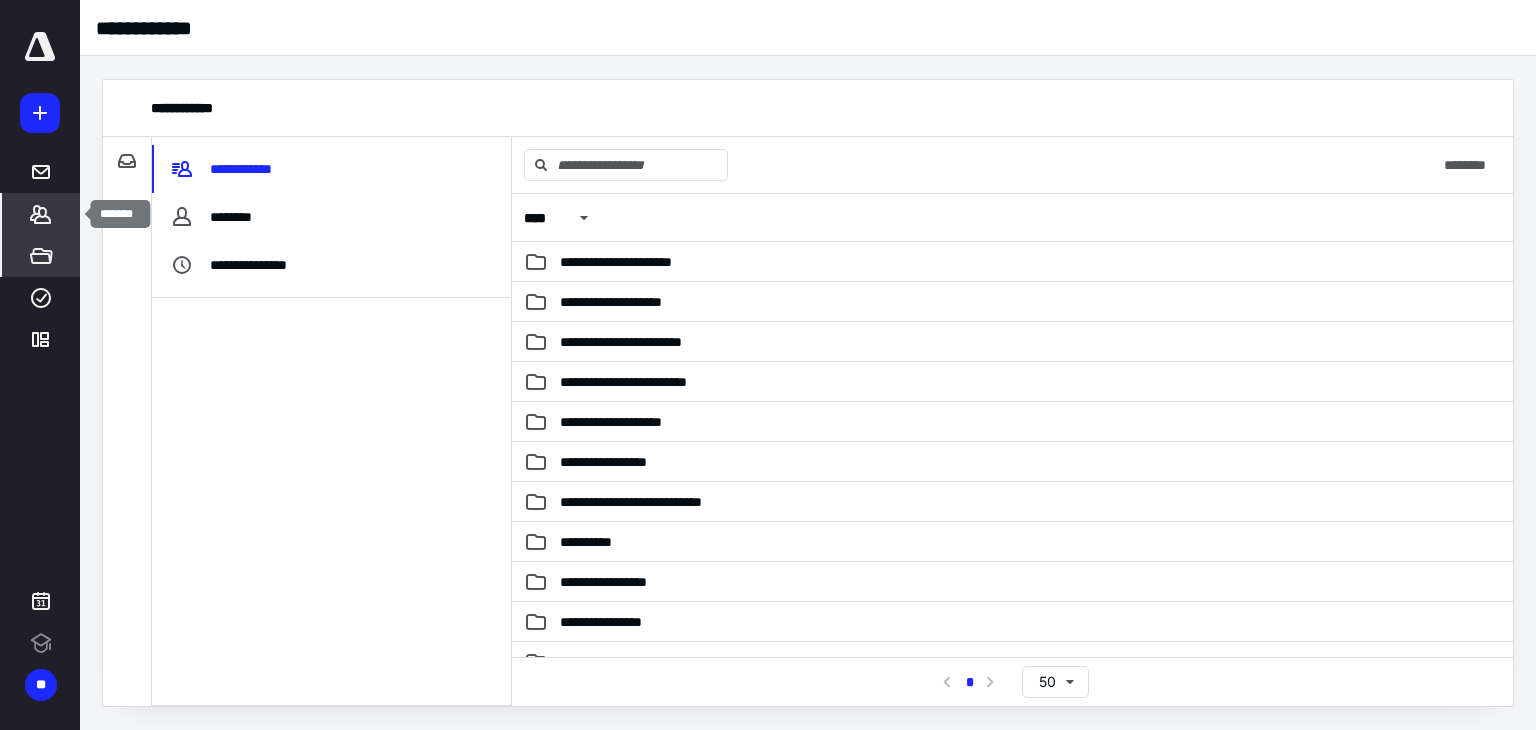 click 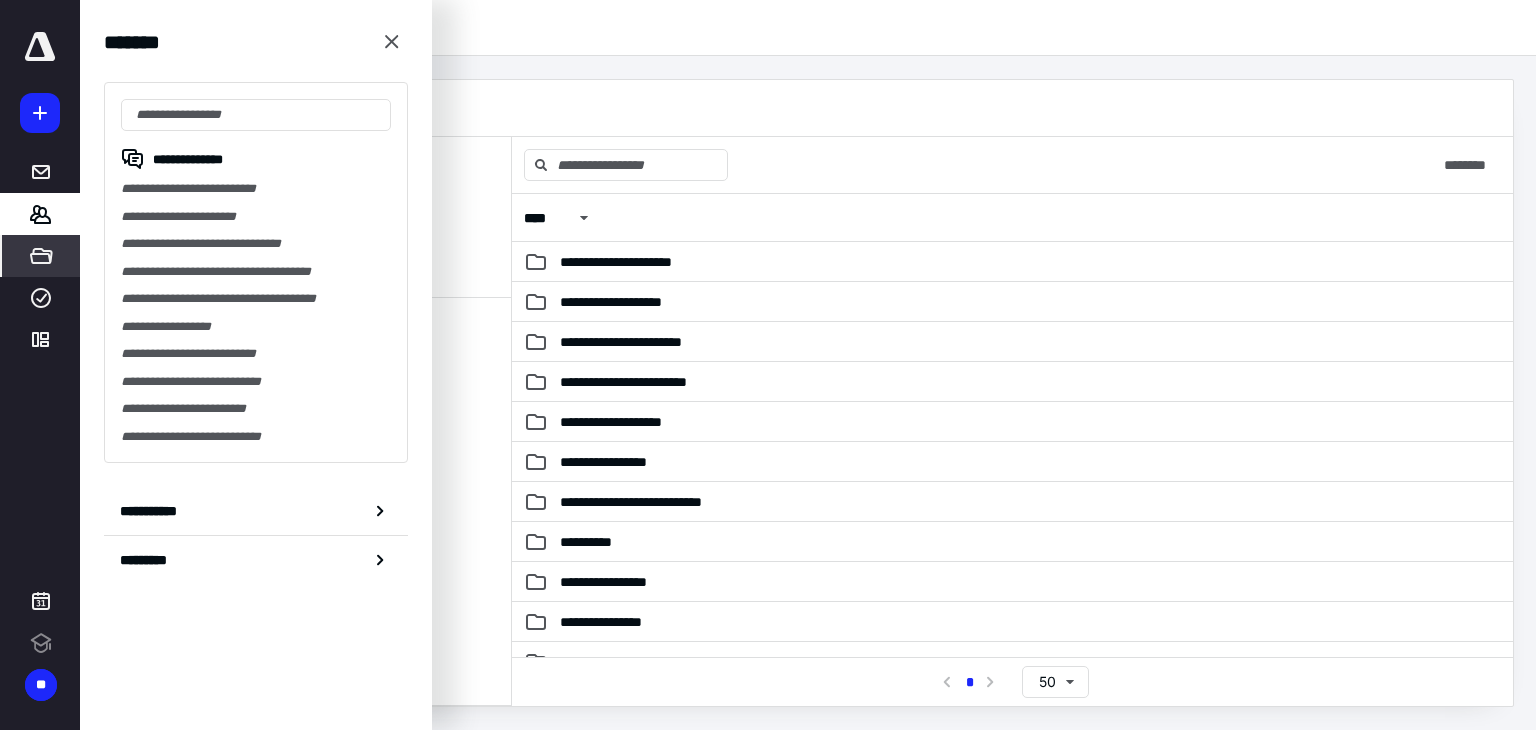 scroll, scrollTop: 0, scrollLeft: 0, axis: both 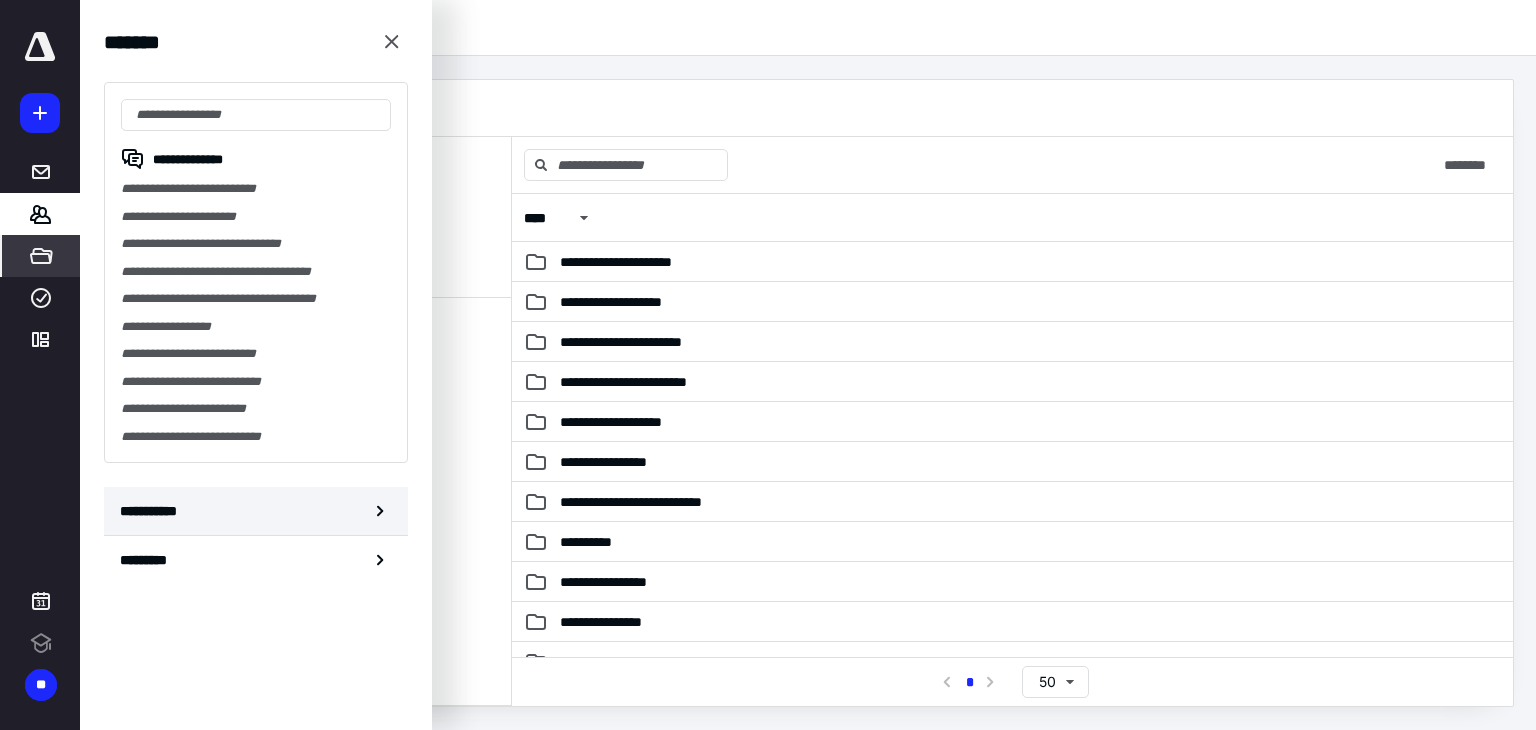 click on "**********" at bounding box center [153, 511] 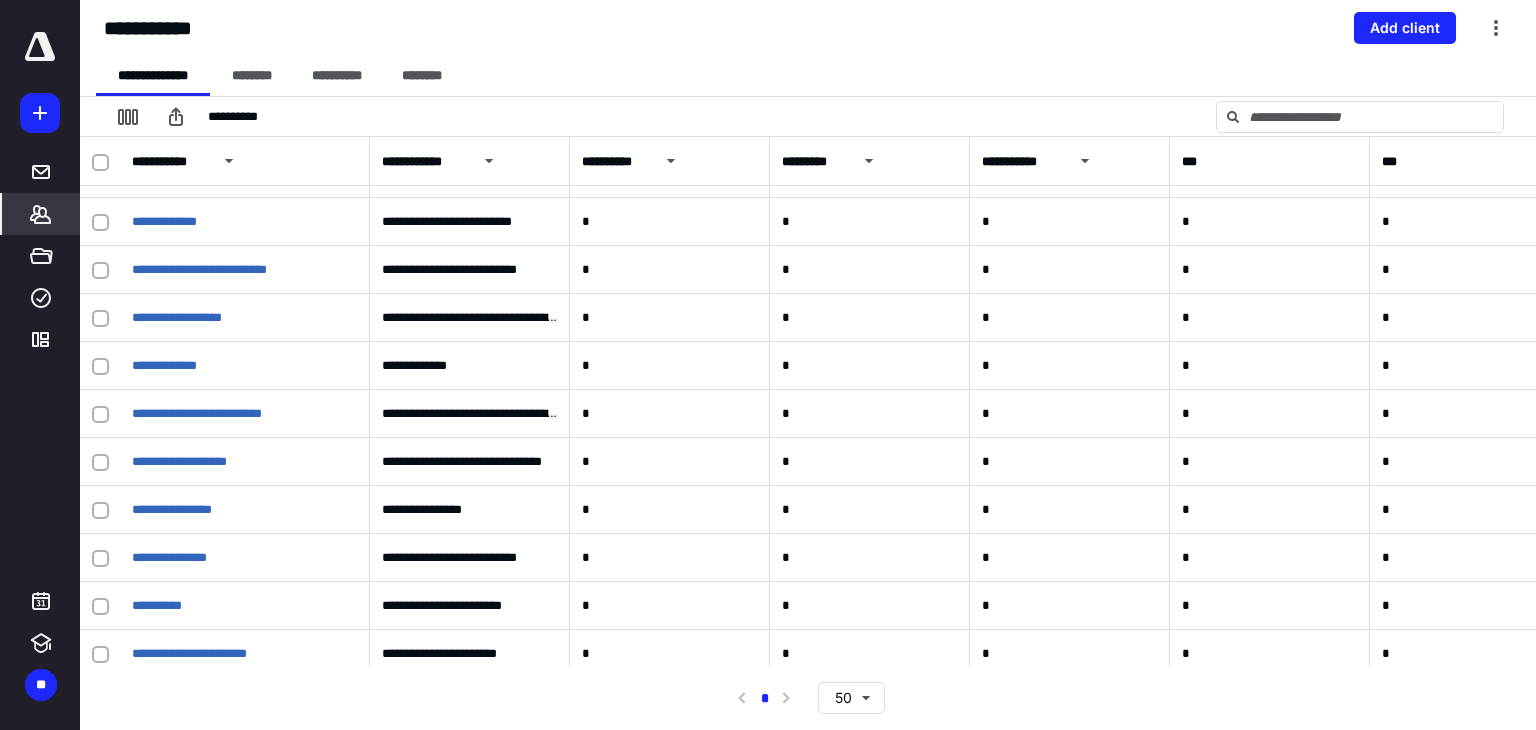 scroll, scrollTop: 1791, scrollLeft: 0, axis: vertical 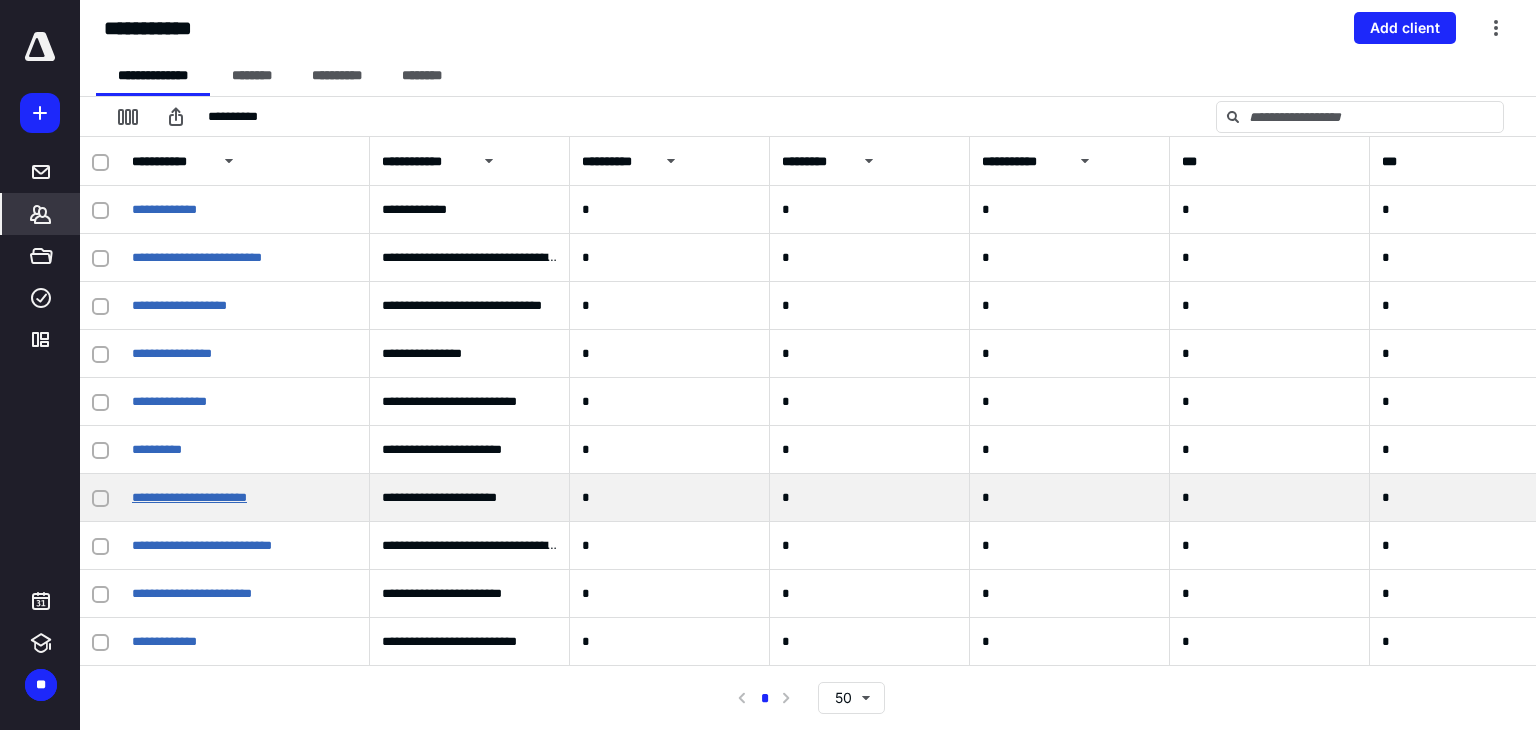 click on "**********" at bounding box center [189, 497] 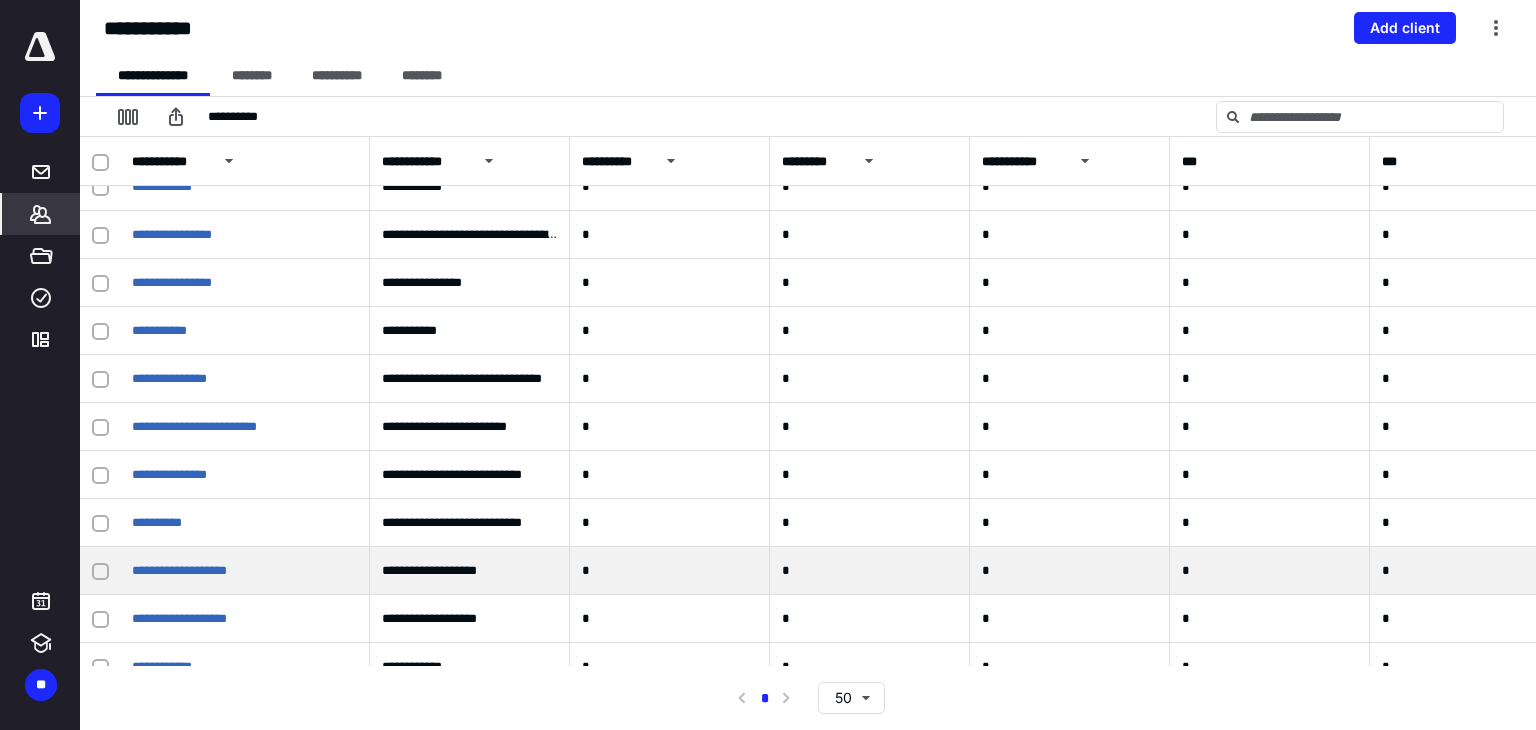 scroll, scrollTop: 700, scrollLeft: 0, axis: vertical 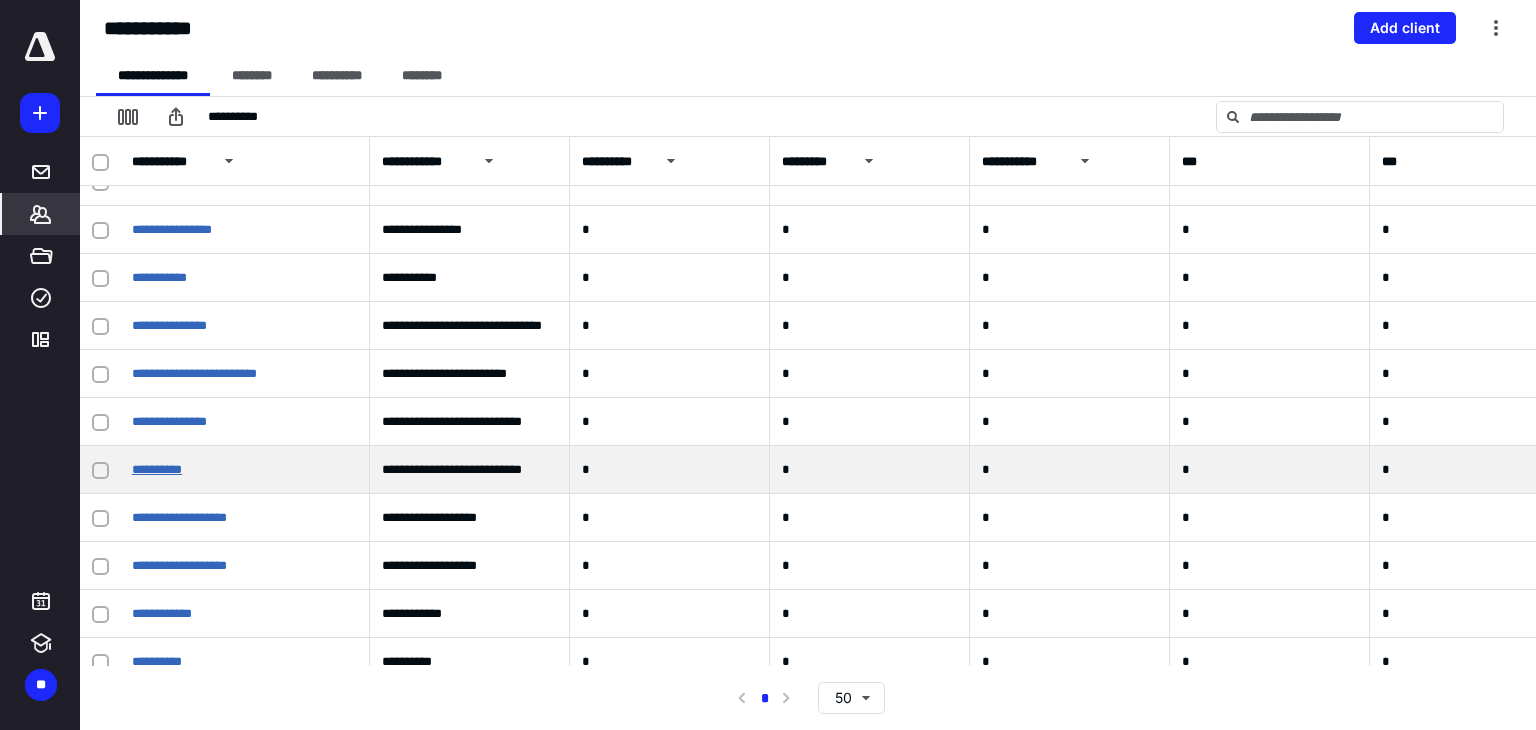 click on "**********" at bounding box center (157, 469) 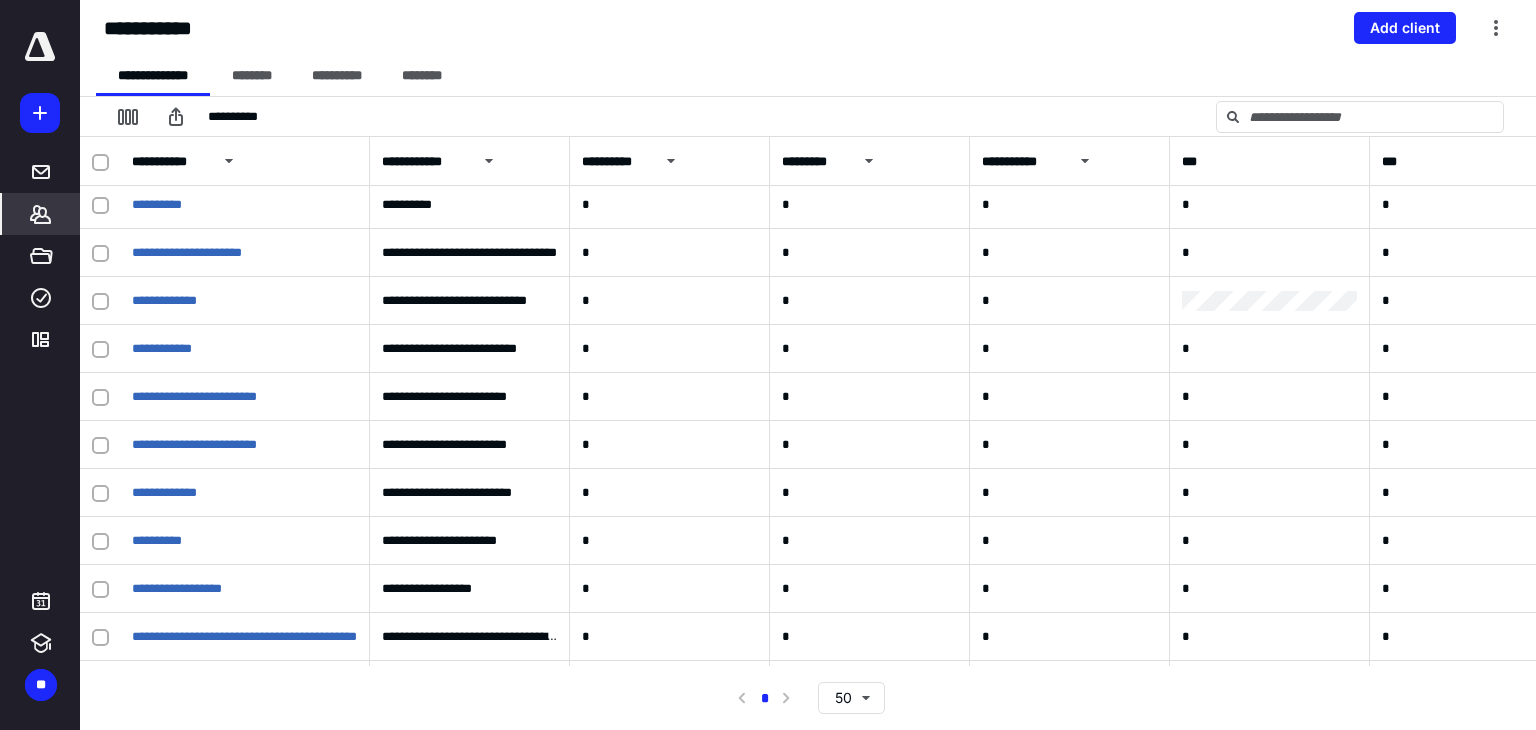 scroll, scrollTop: 991, scrollLeft: 0, axis: vertical 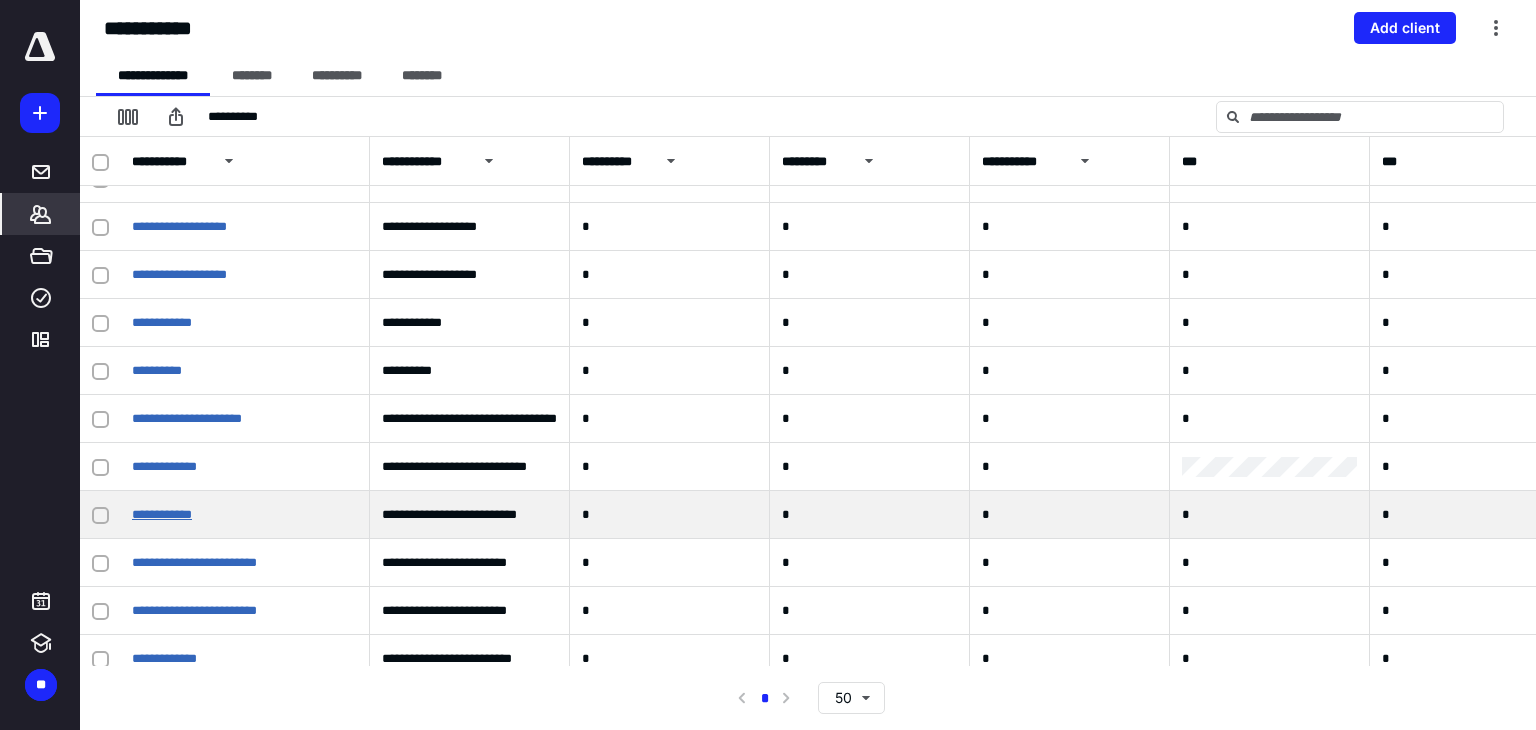 click on "**********" at bounding box center (162, 514) 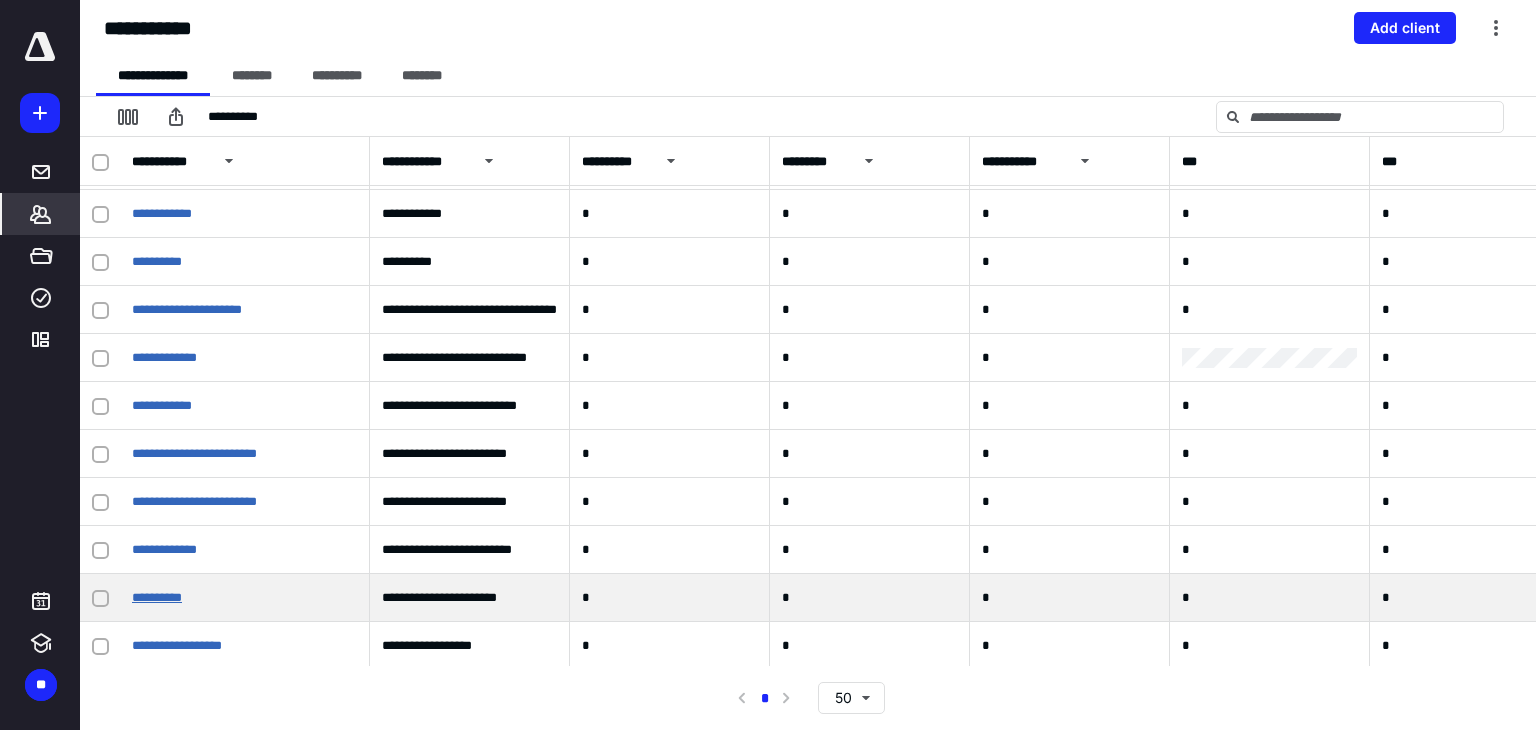 scroll, scrollTop: 1200, scrollLeft: 0, axis: vertical 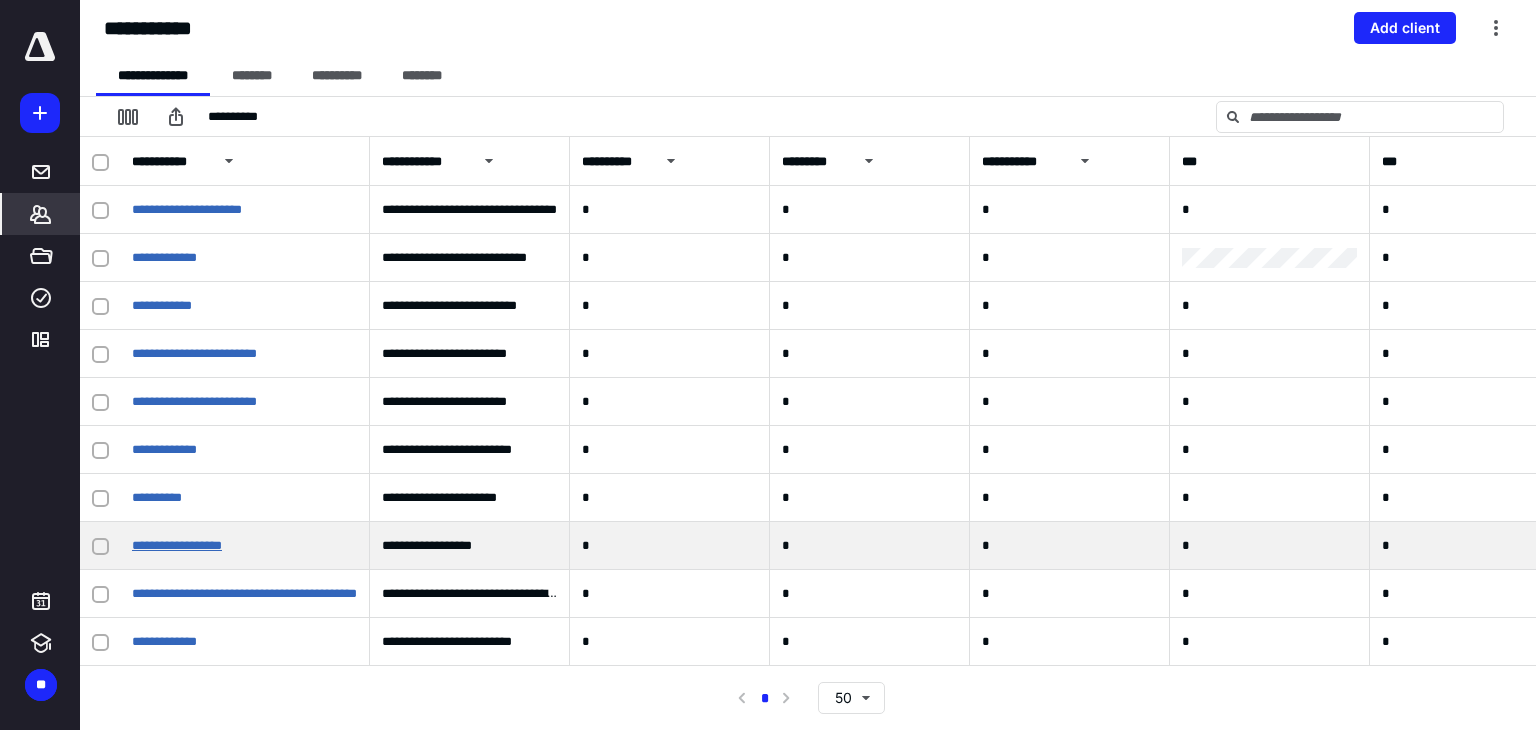 click on "**********" at bounding box center [245, 546] 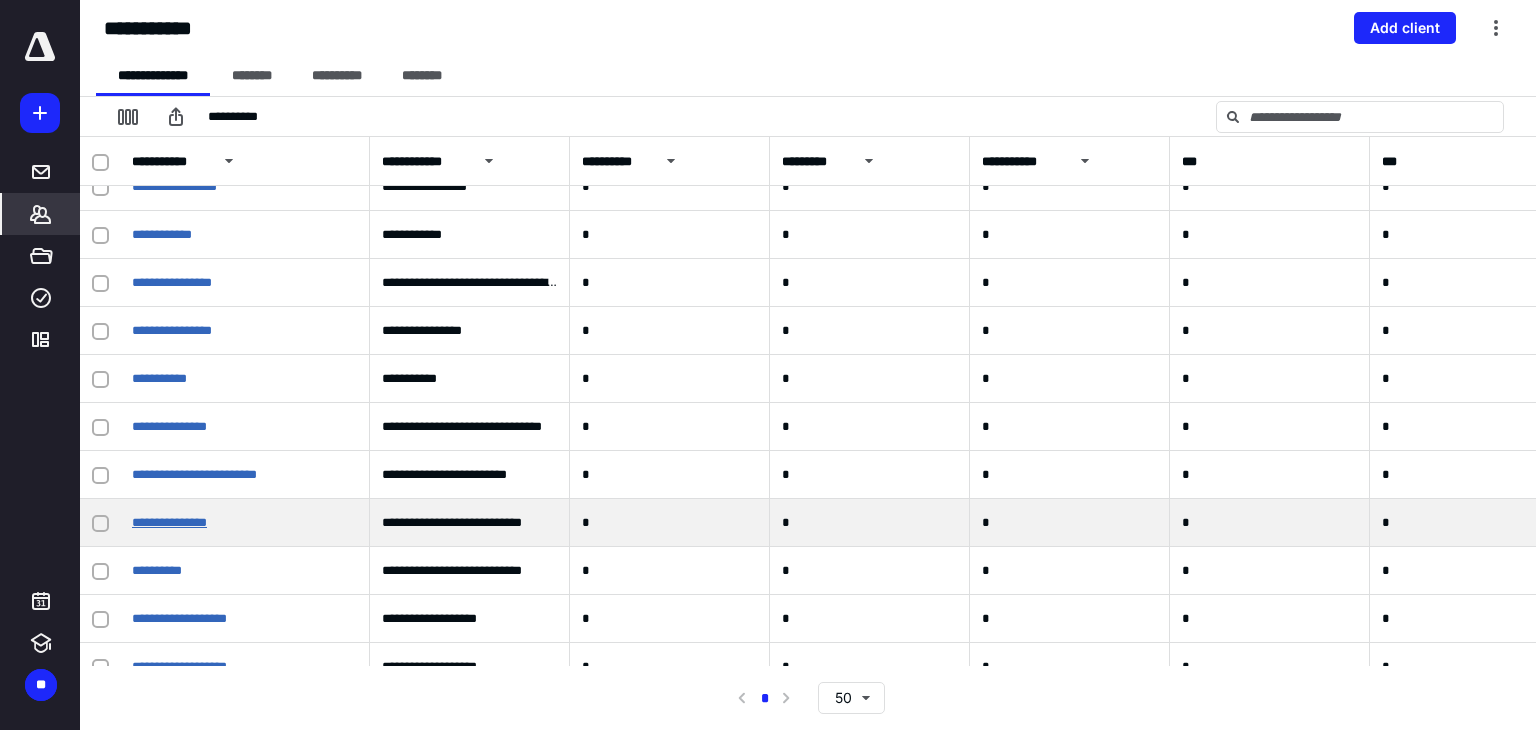 scroll, scrollTop: 600, scrollLeft: 0, axis: vertical 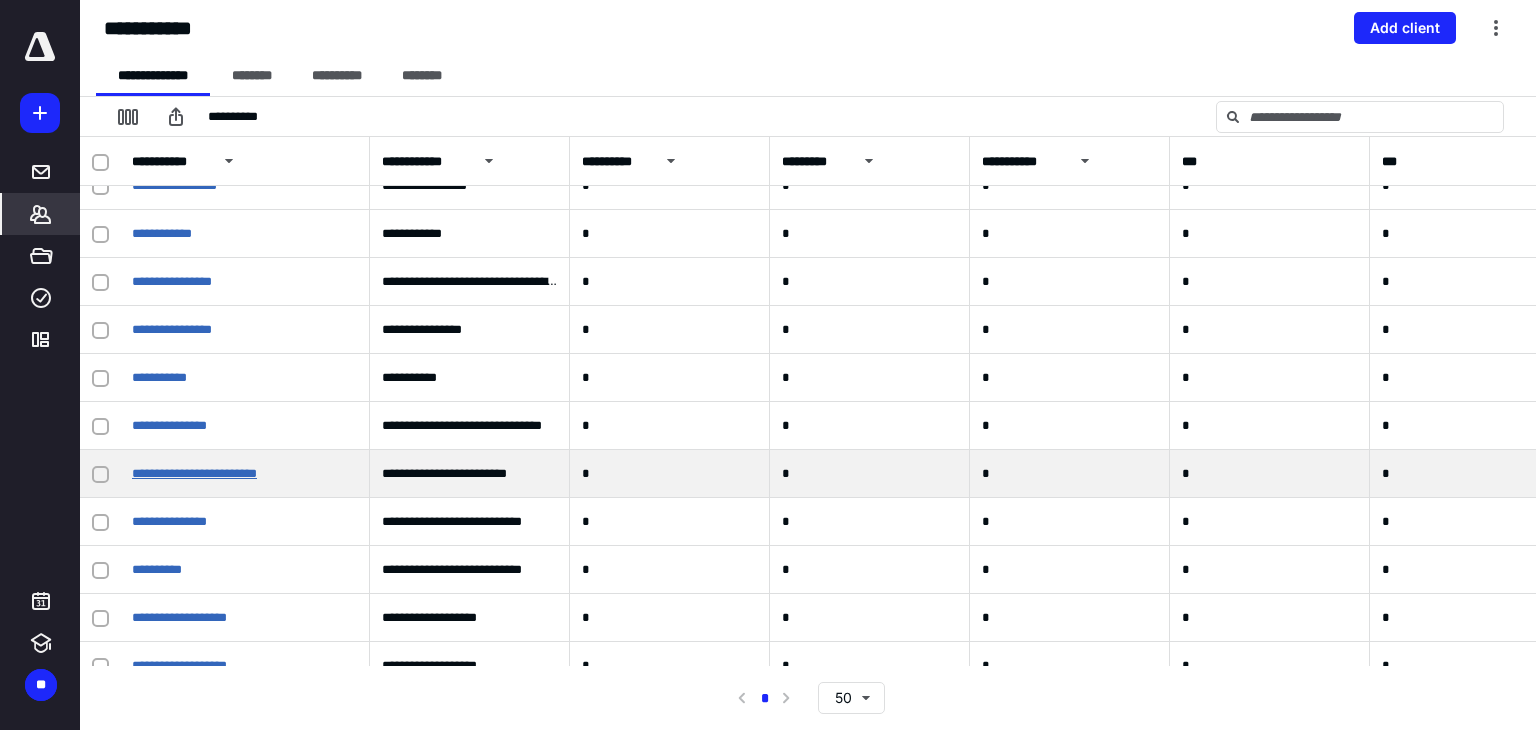 click on "**********" at bounding box center (194, 473) 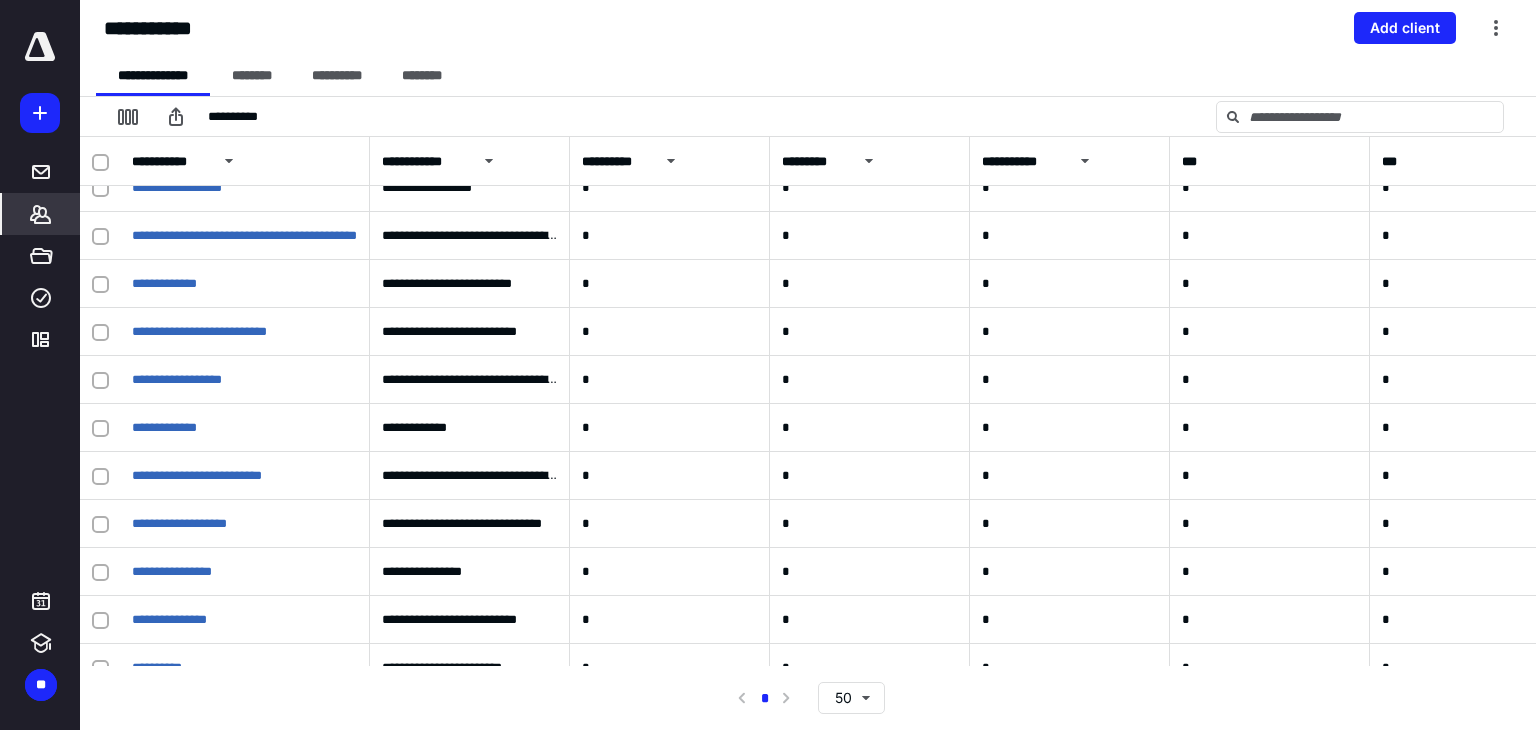 scroll, scrollTop: 1600, scrollLeft: 0, axis: vertical 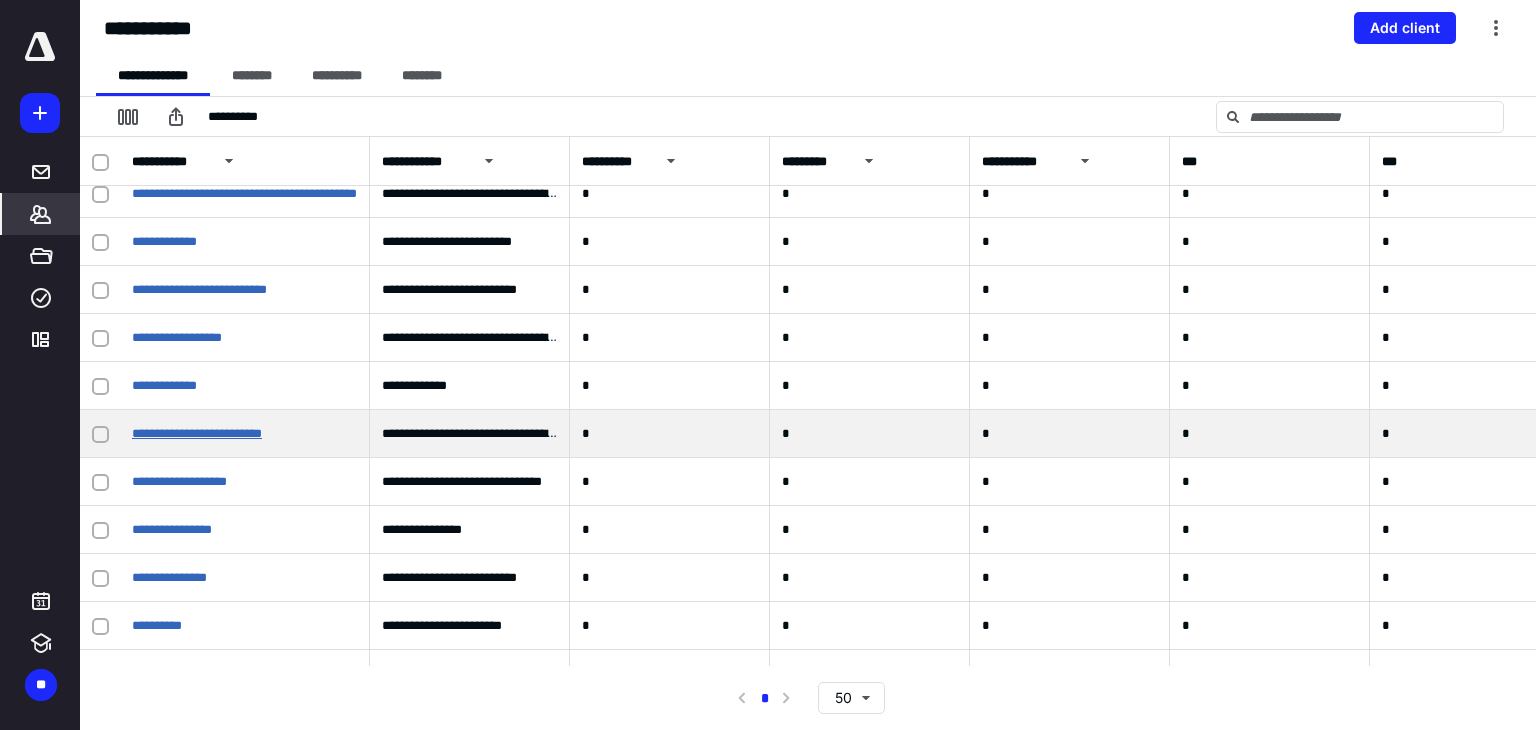 click on "**********" at bounding box center (197, 433) 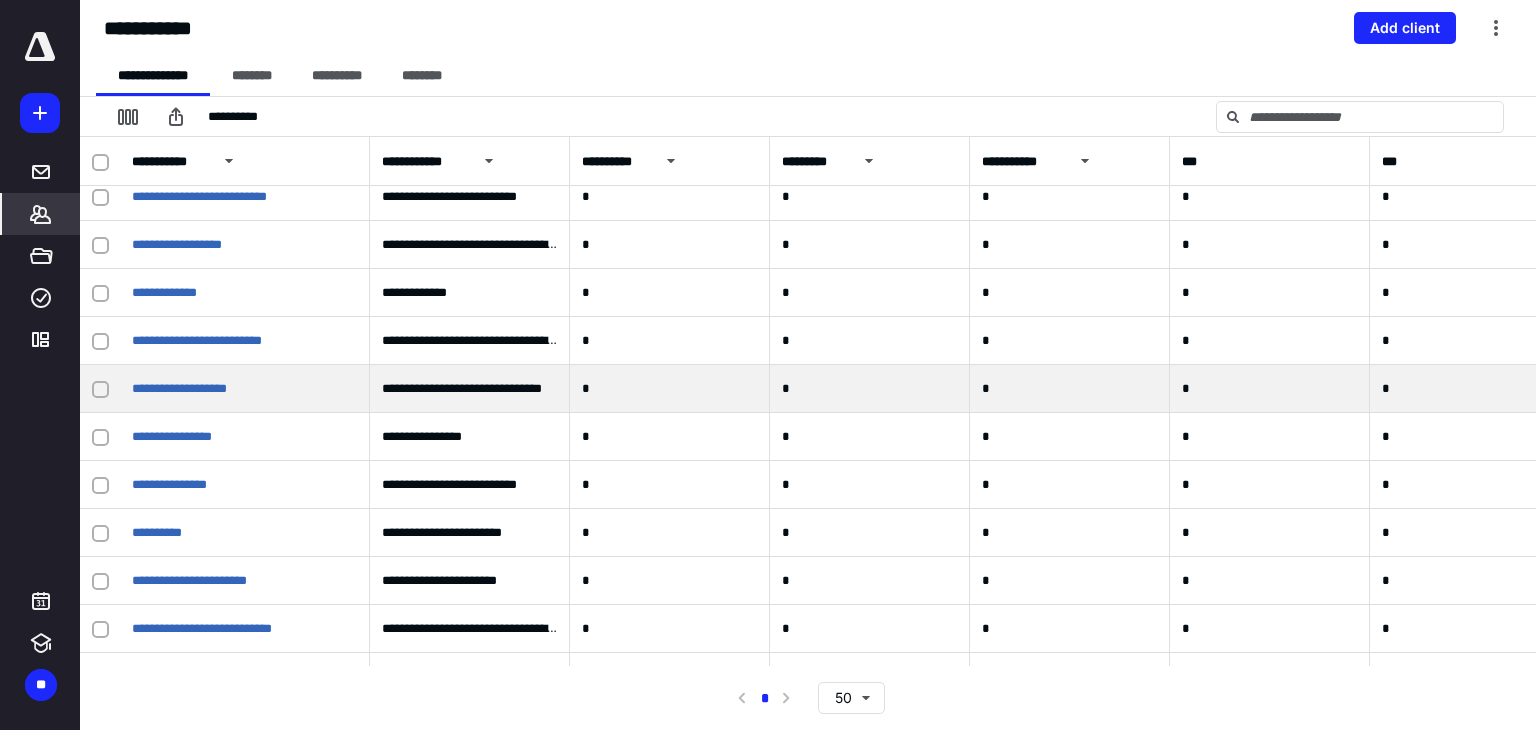 scroll, scrollTop: 1691, scrollLeft: 0, axis: vertical 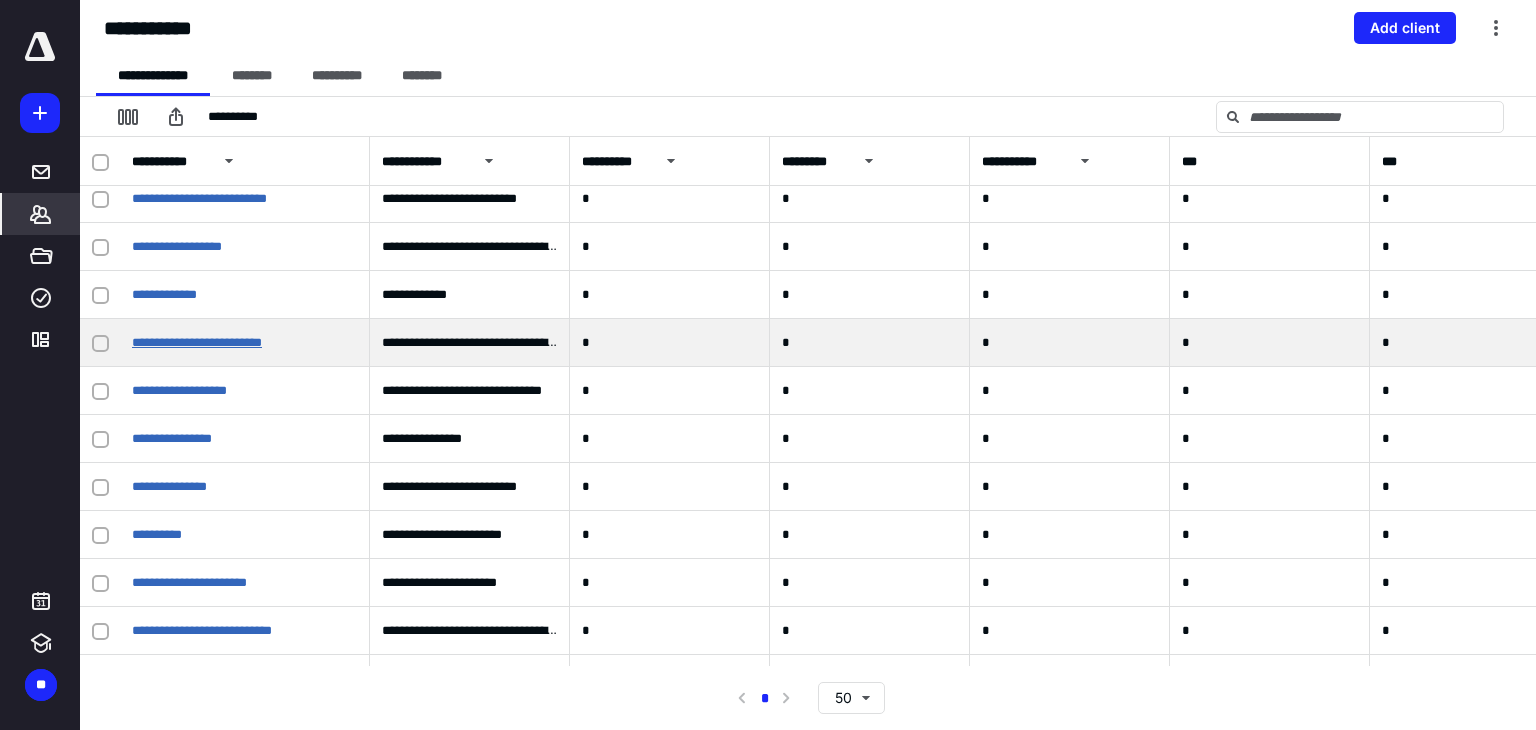 click on "**********" at bounding box center (197, 342) 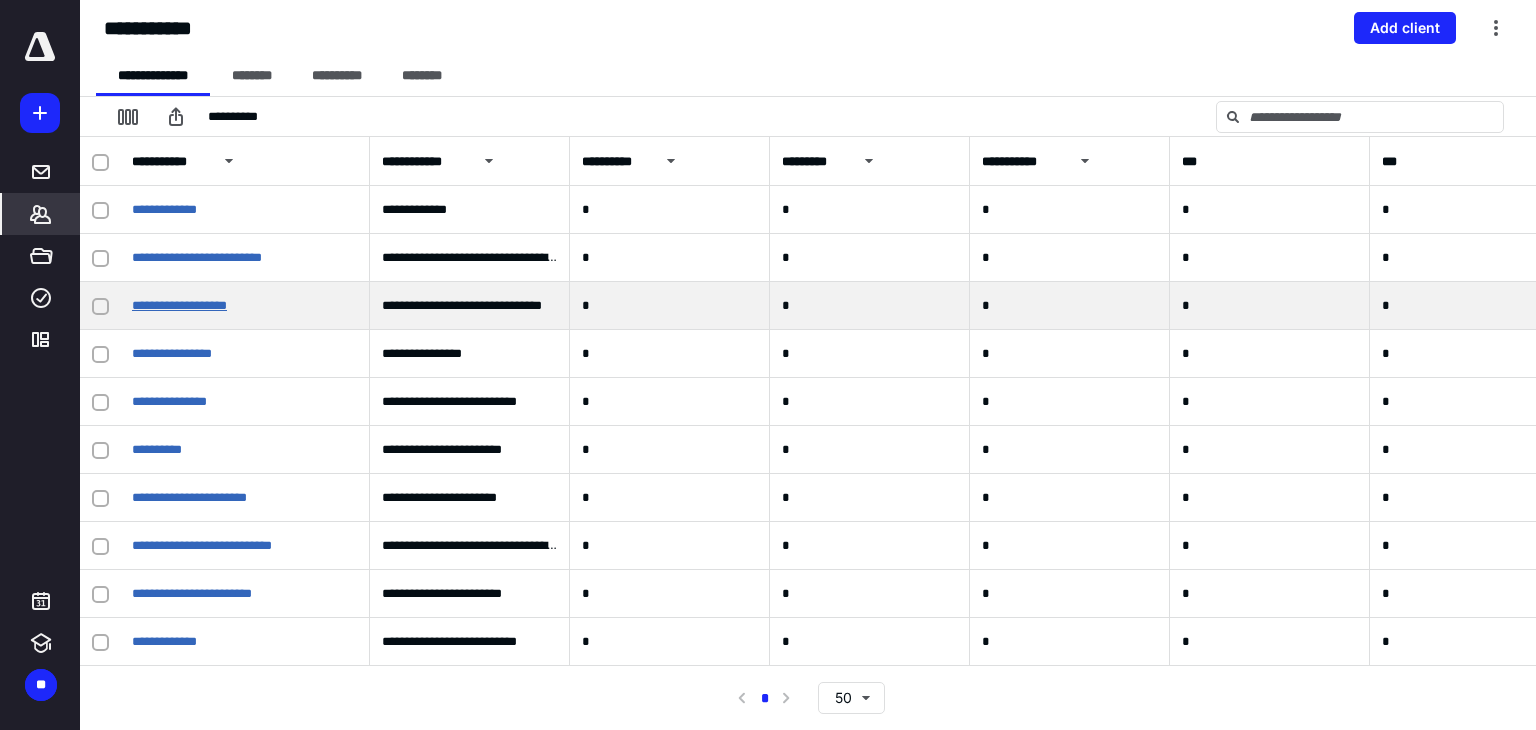 scroll, scrollTop: 1691, scrollLeft: 0, axis: vertical 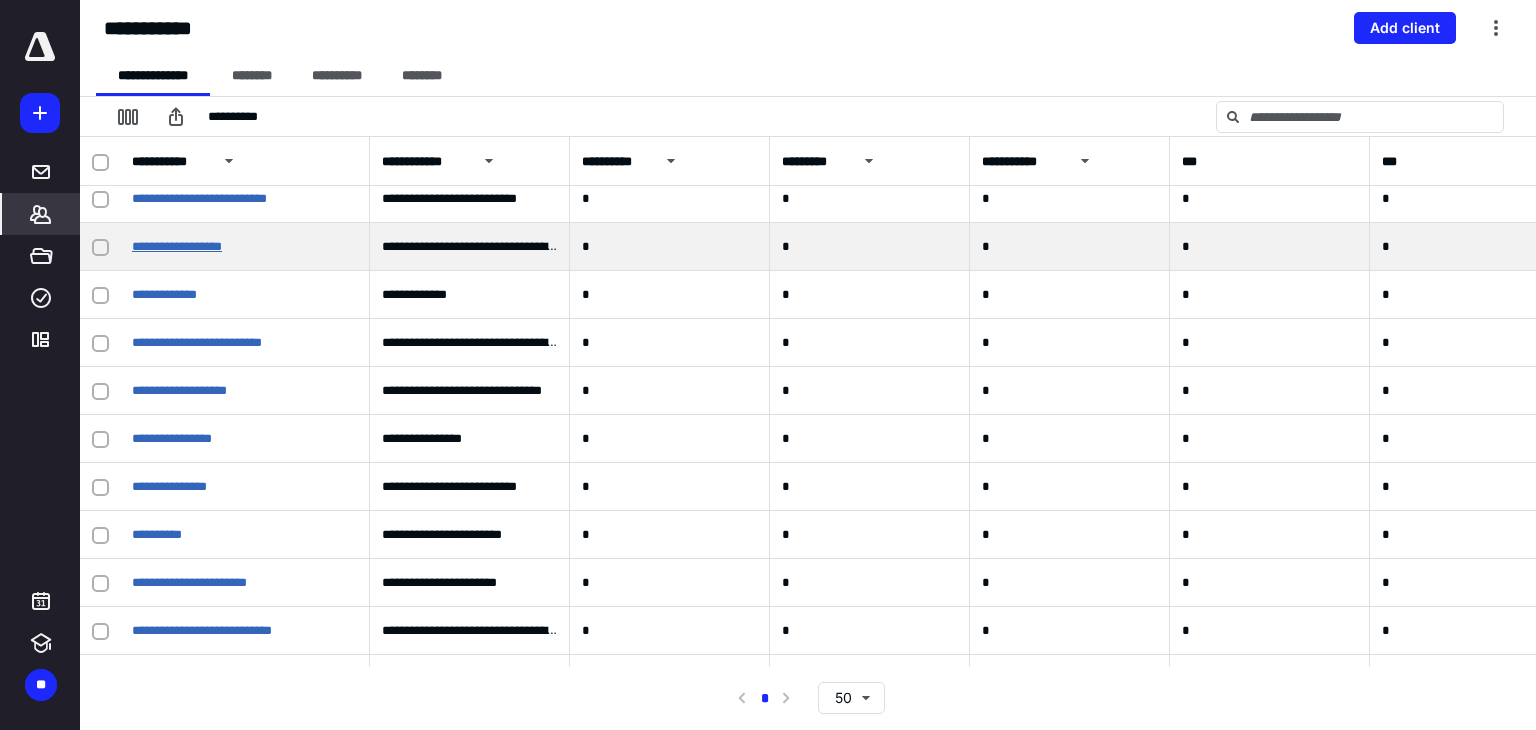 click on "**********" at bounding box center [177, 246] 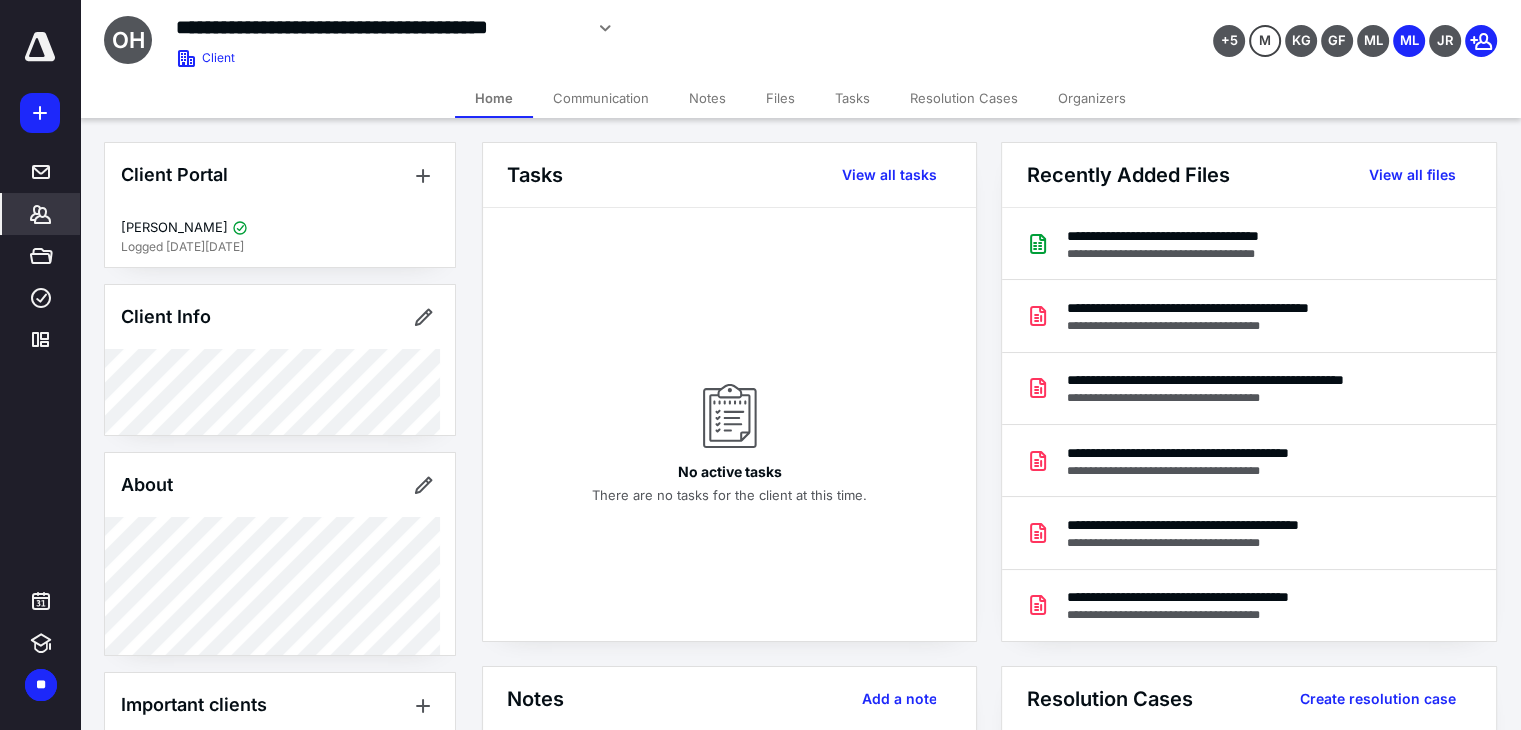 click on "**********" at bounding box center (40, 365) 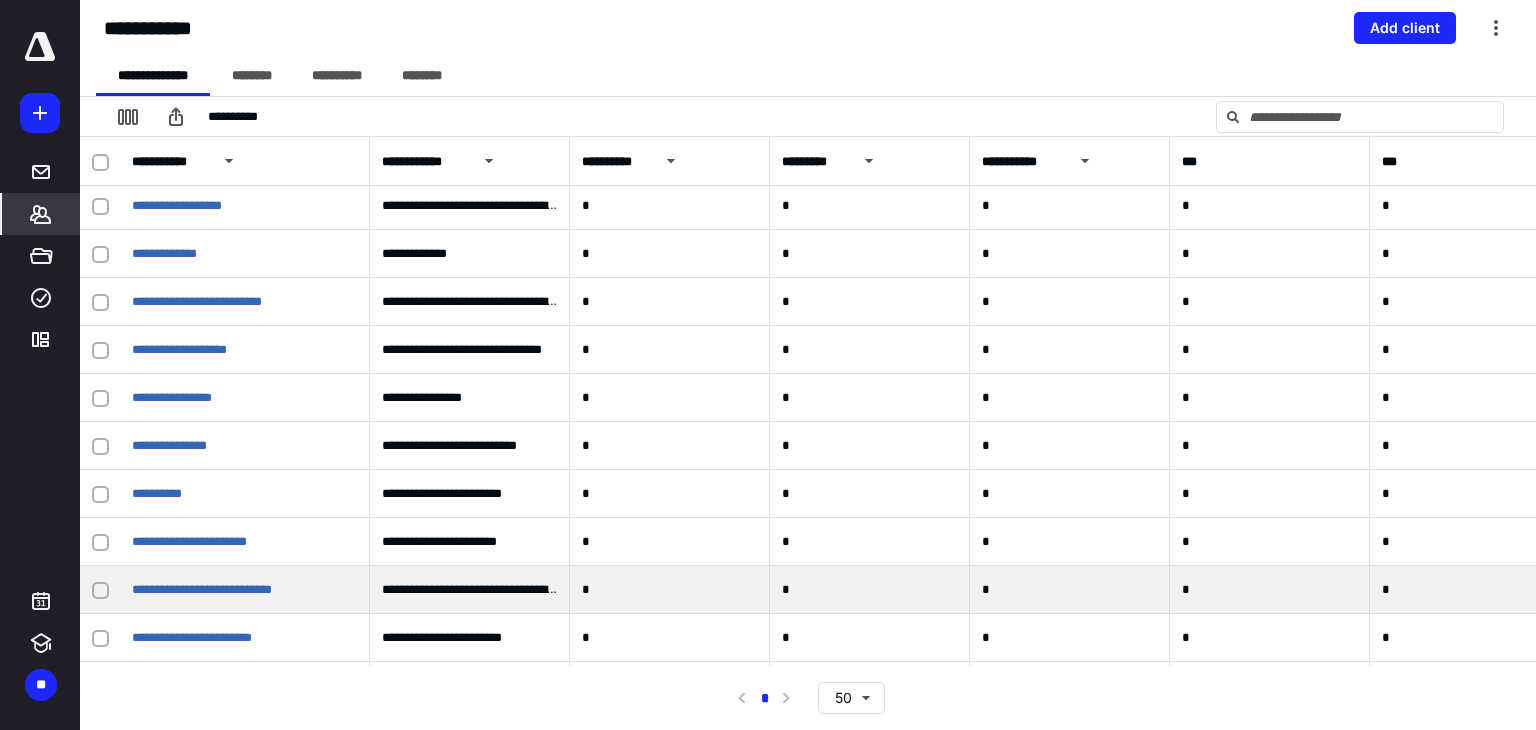 scroll, scrollTop: 1791, scrollLeft: 0, axis: vertical 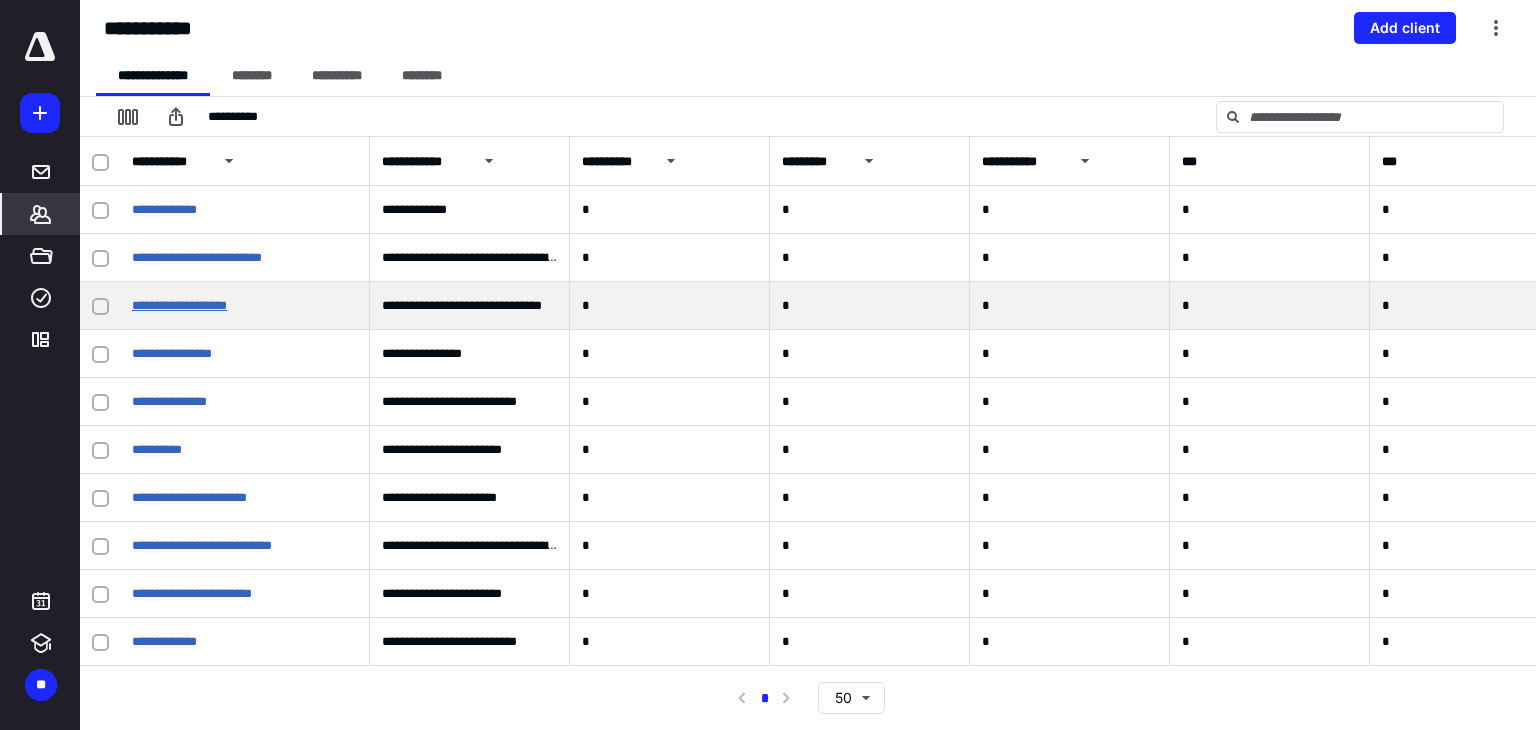 click on "**********" at bounding box center (179, 305) 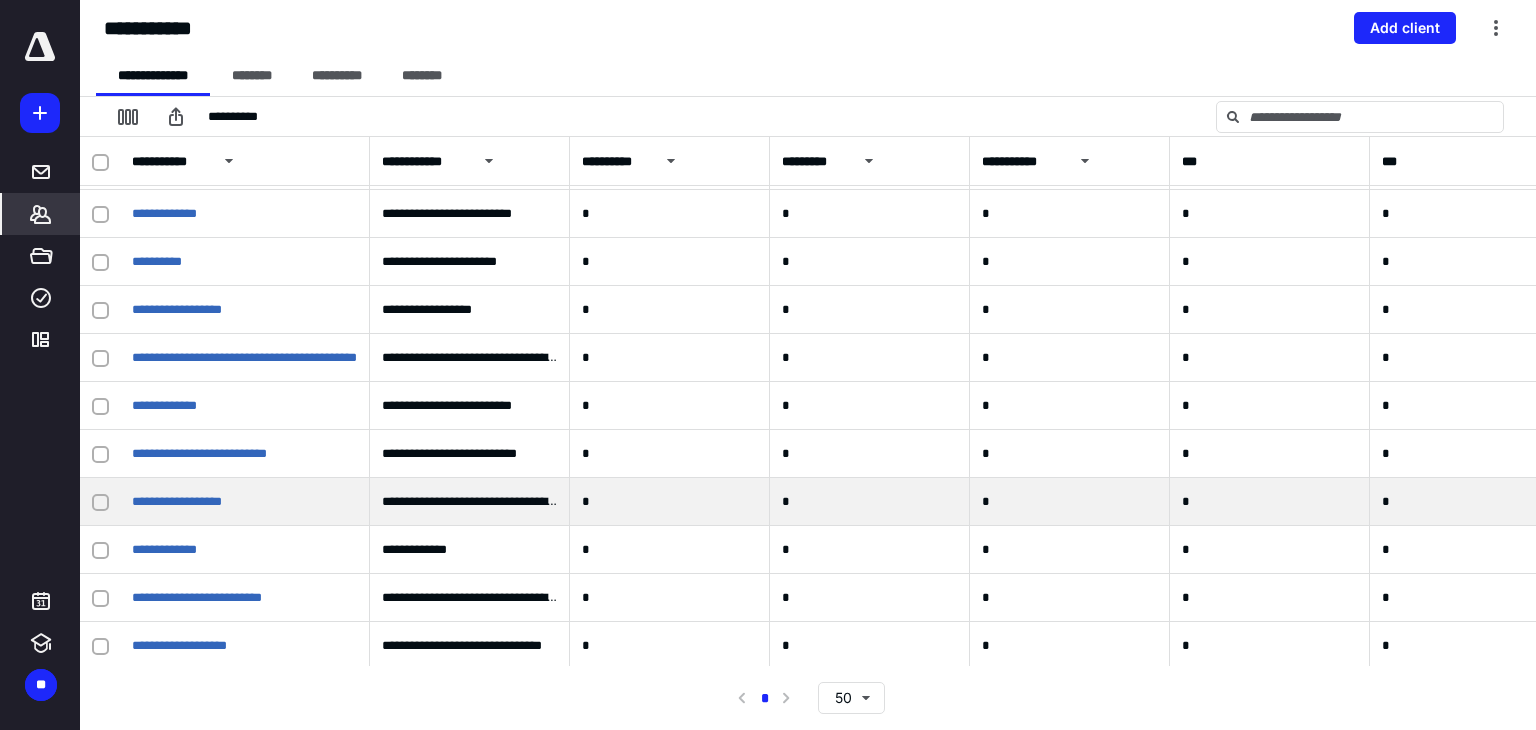 scroll, scrollTop: 1791, scrollLeft: 0, axis: vertical 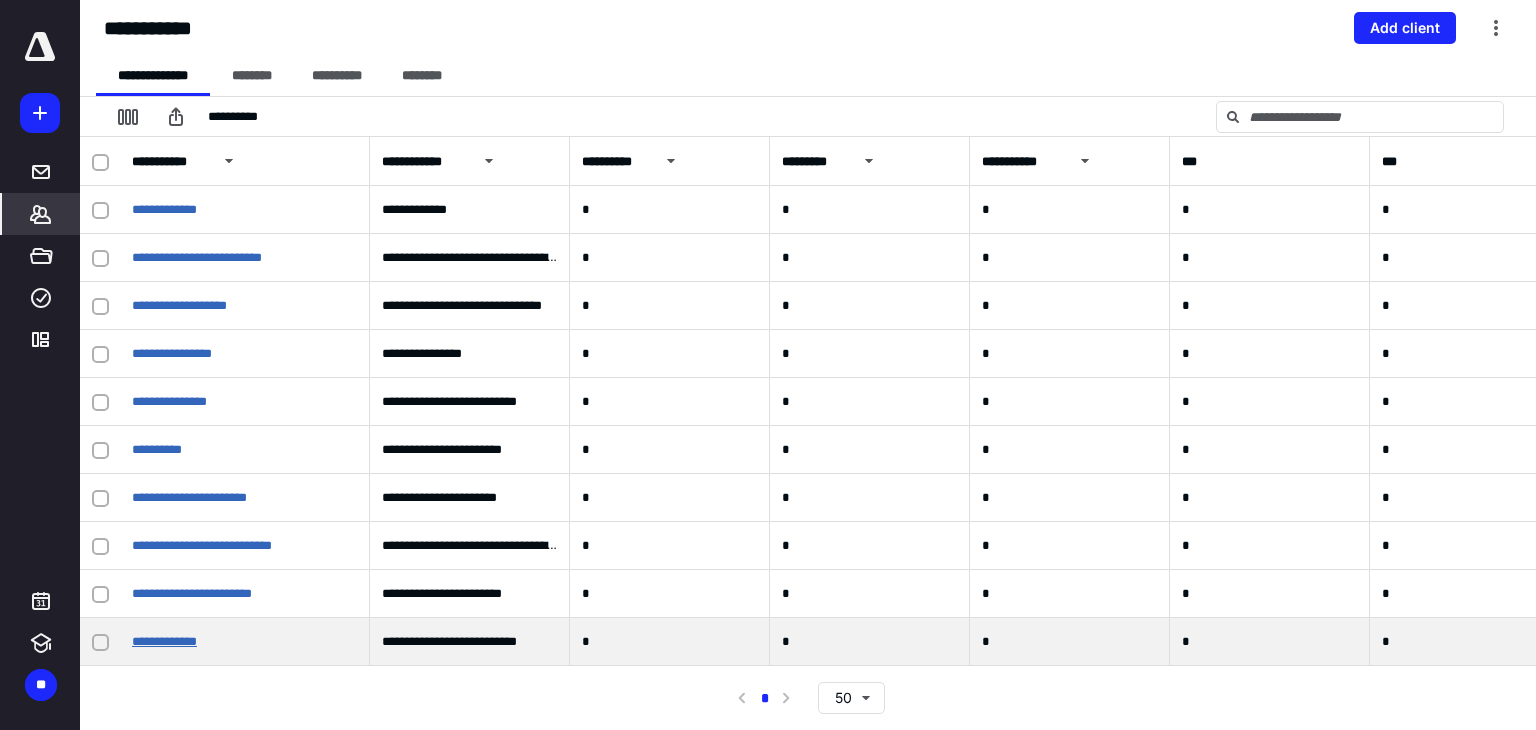 click on "**********" at bounding box center [164, 641] 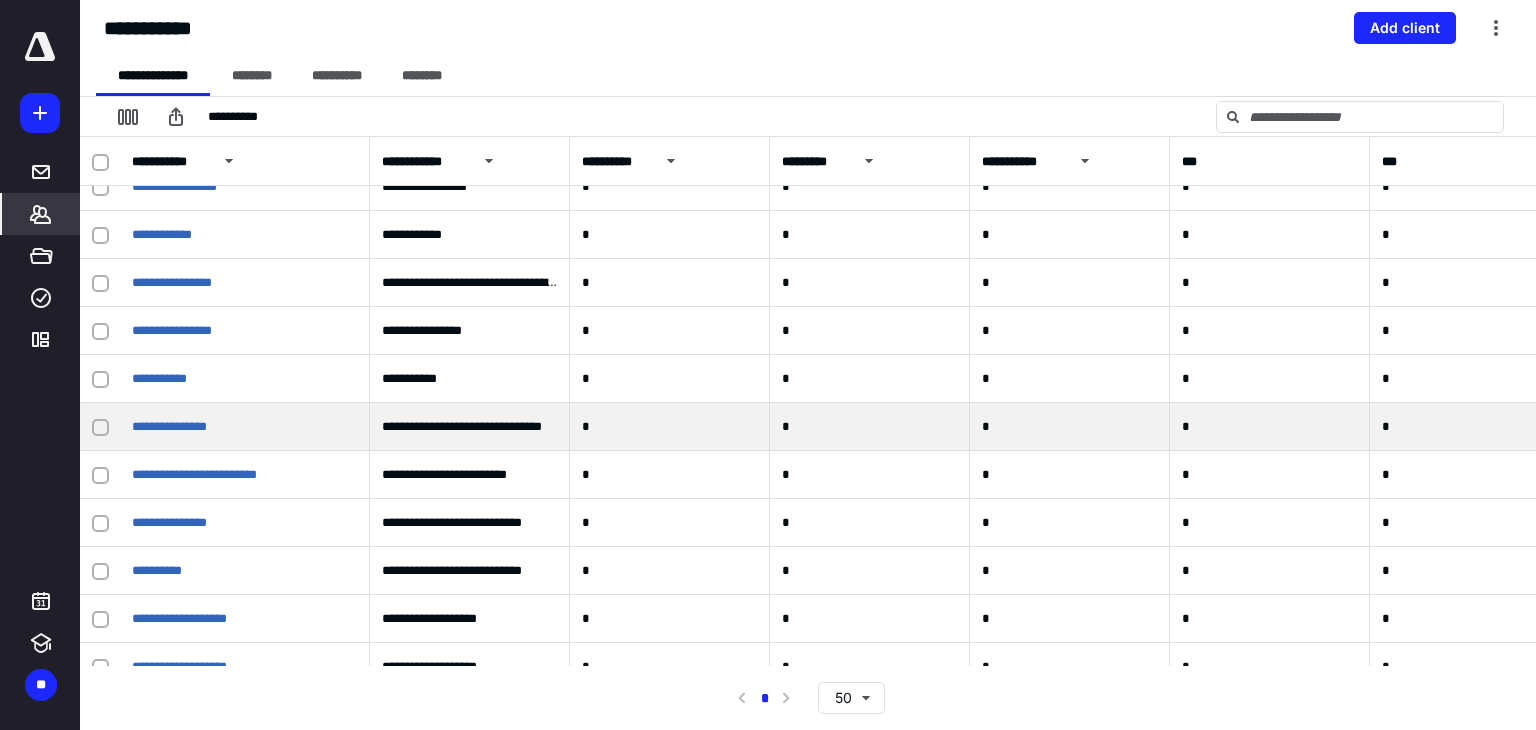 scroll, scrollTop: 600, scrollLeft: 0, axis: vertical 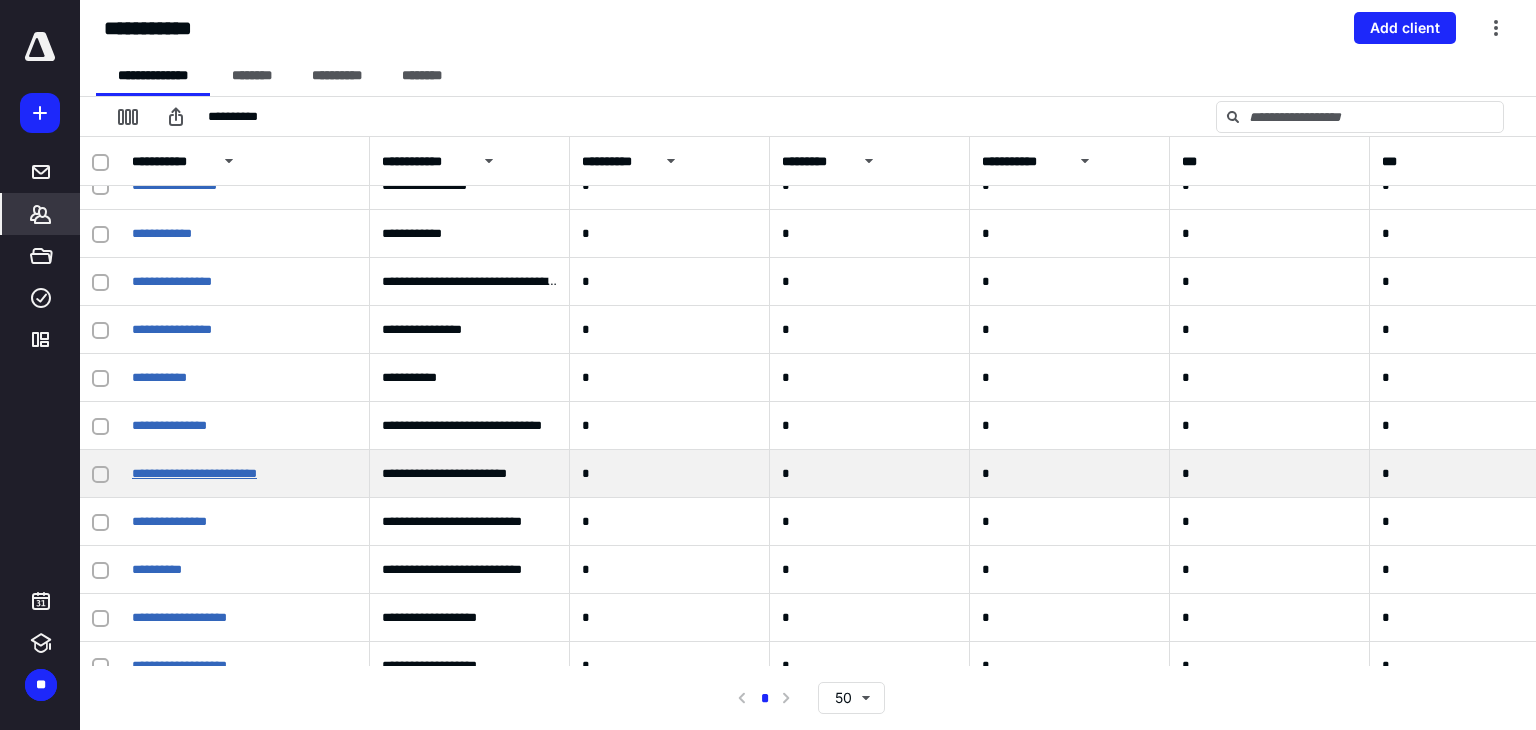 click on "**********" at bounding box center [194, 473] 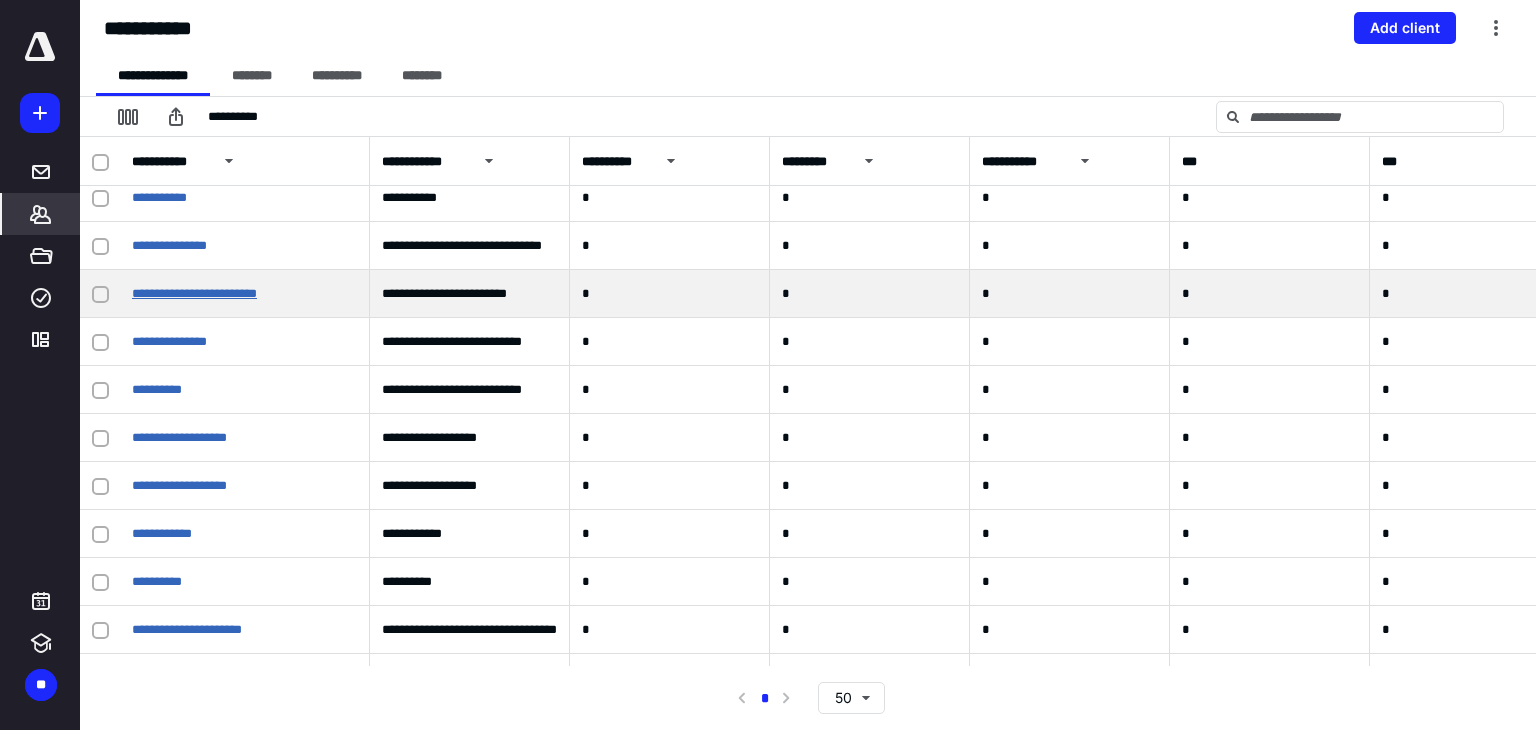 scroll, scrollTop: 800, scrollLeft: 0, axis: vertical 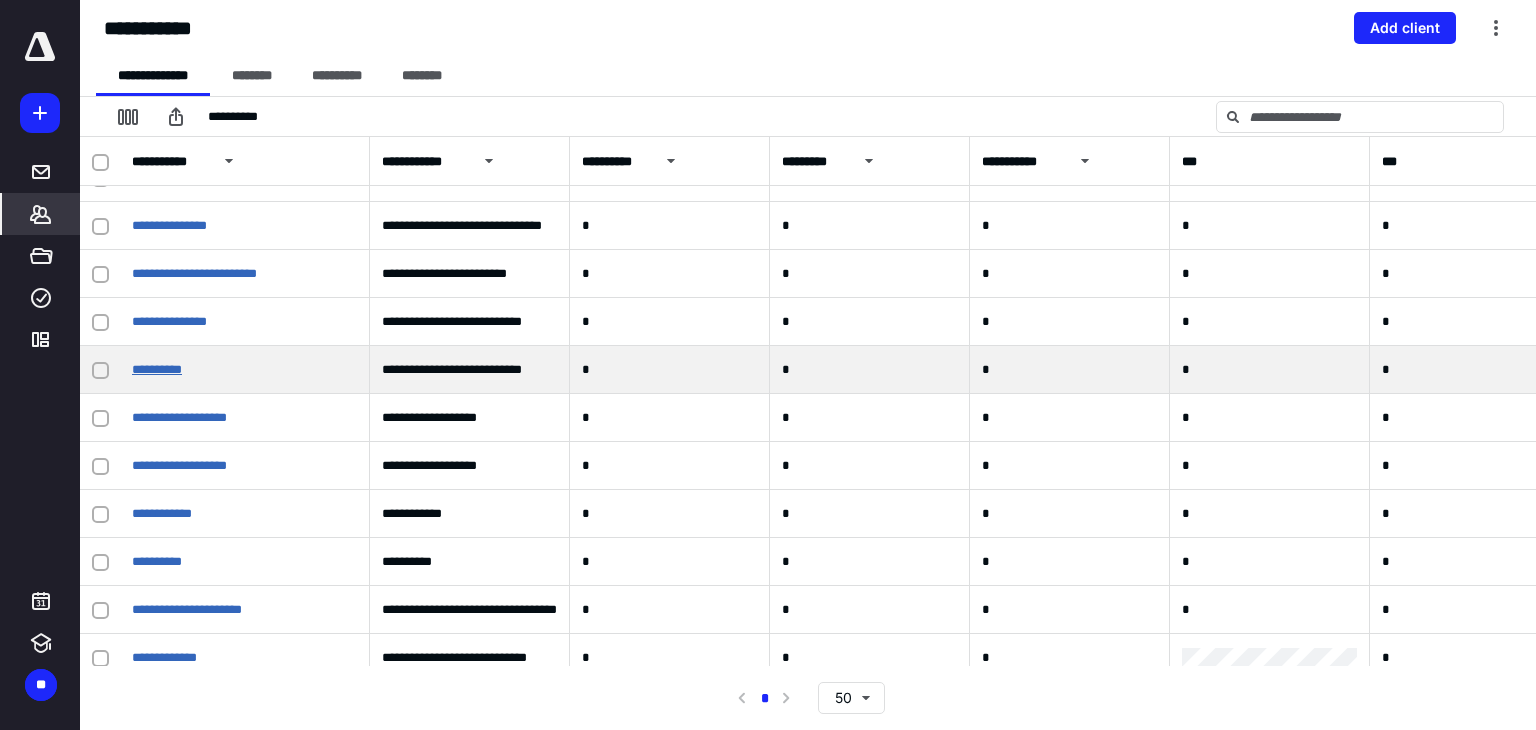 click on "**********" at bounding box center [157, 369] 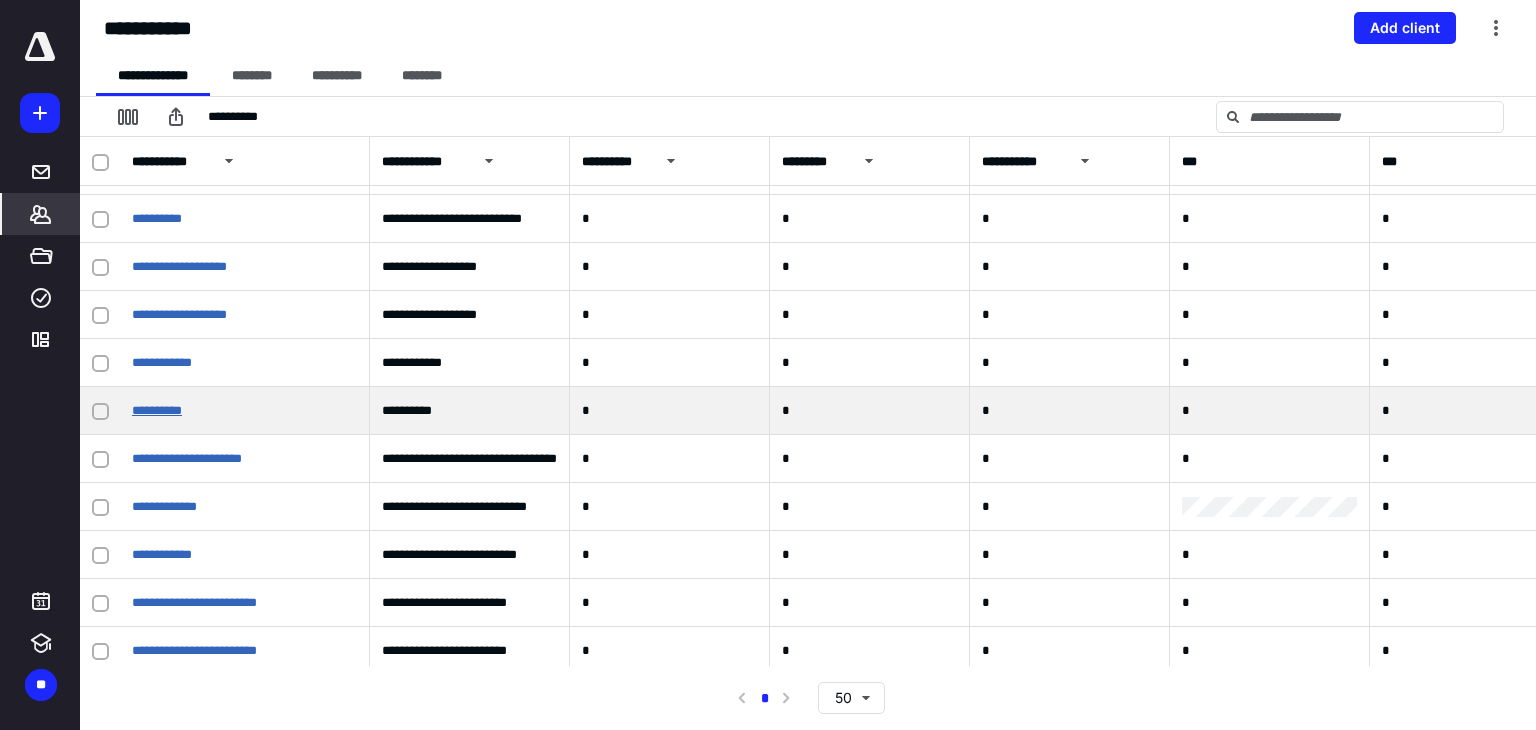 scroll, scrollTop: 1000, scrollLeft: 0, axis: vertical 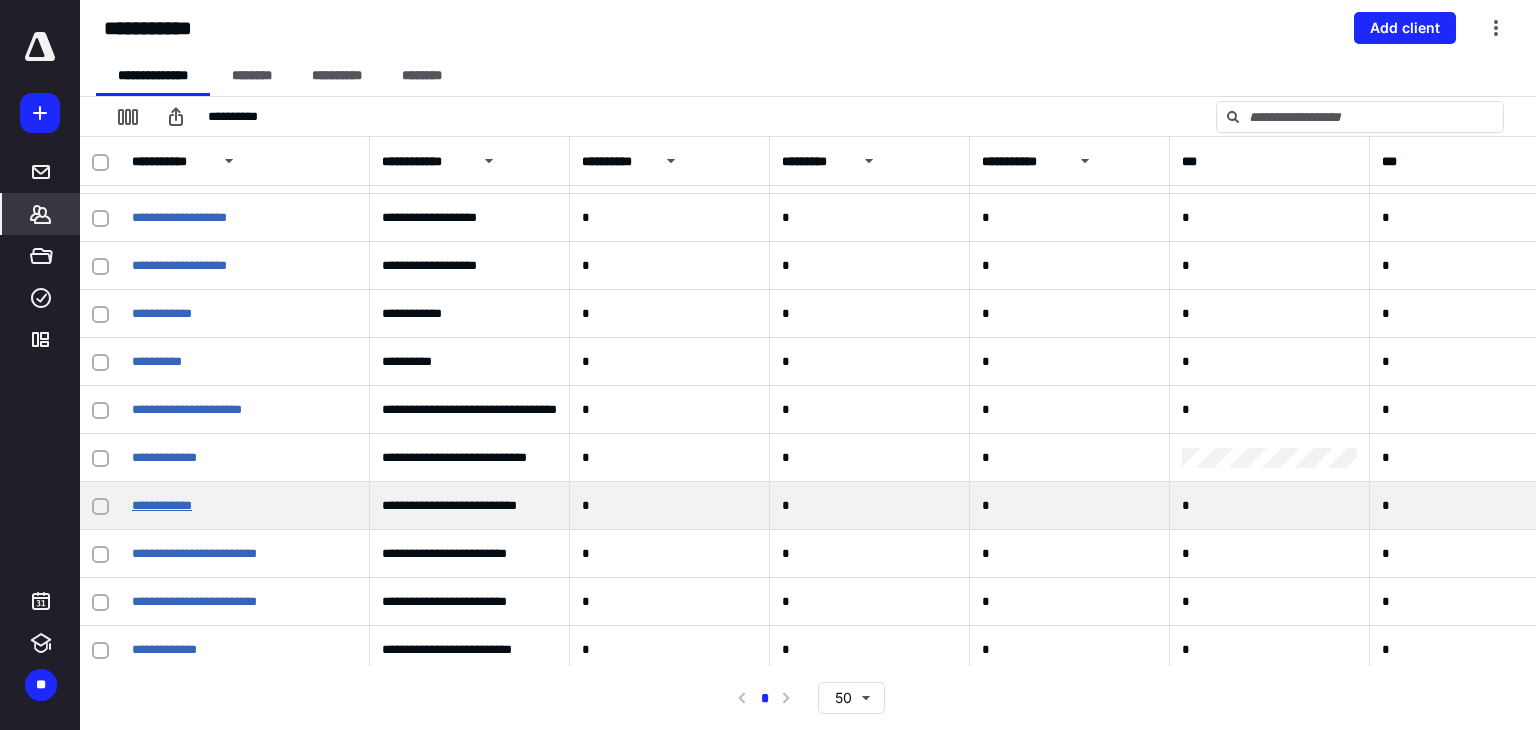 click on "**********" at bounding box center (162, 505) 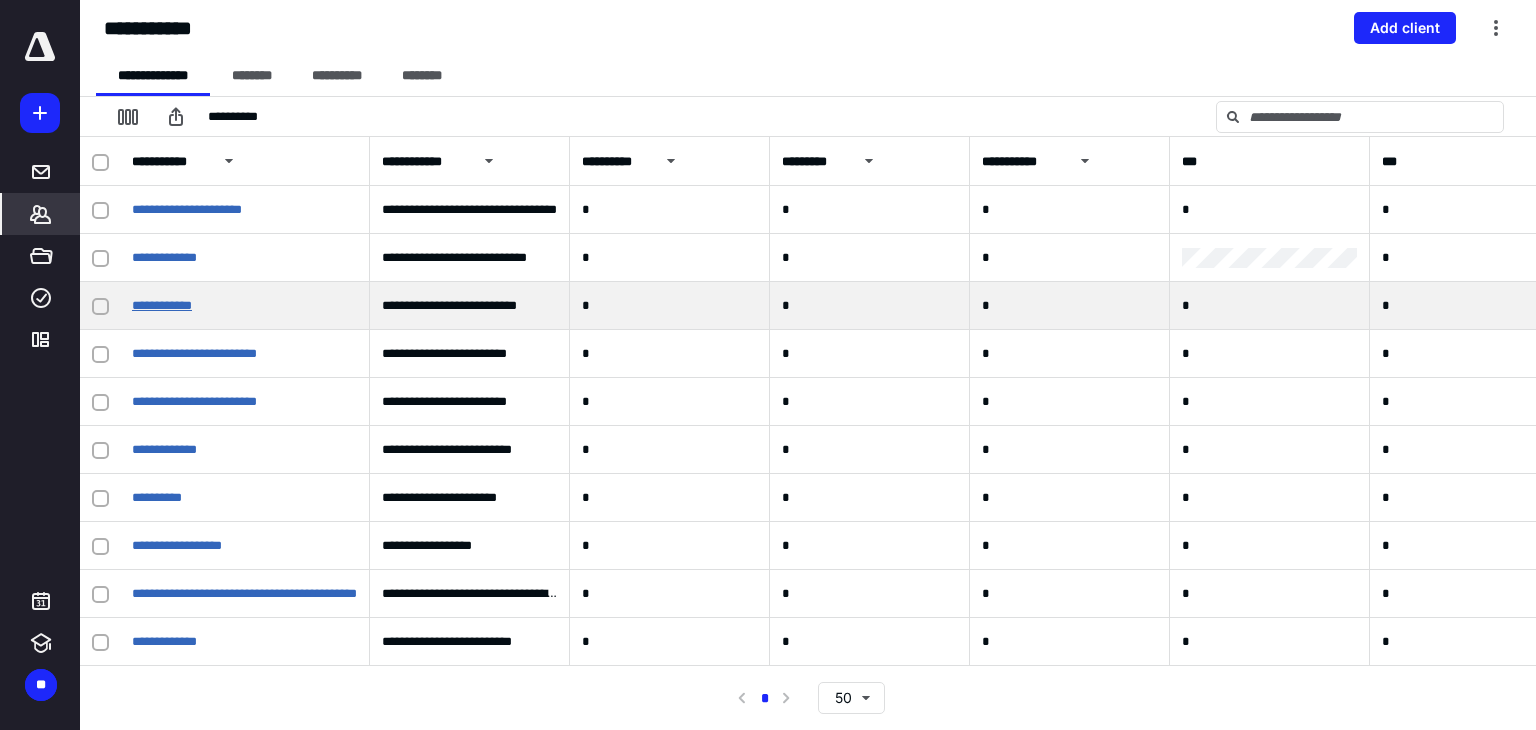 scroll, scrollTop: 1300, scrollLeft: 0, axis: vertical 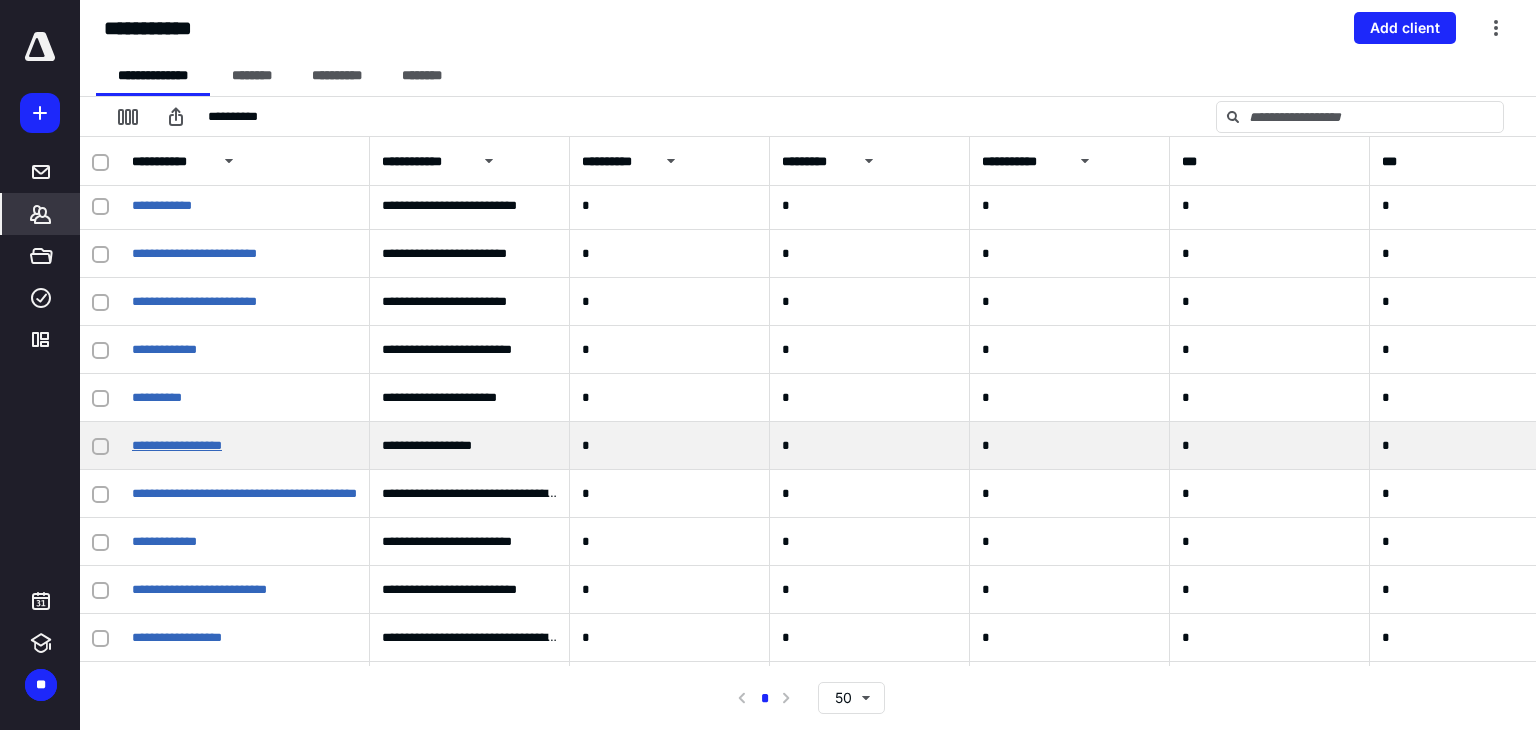 click on "**********" at bounding box center [177, 445] 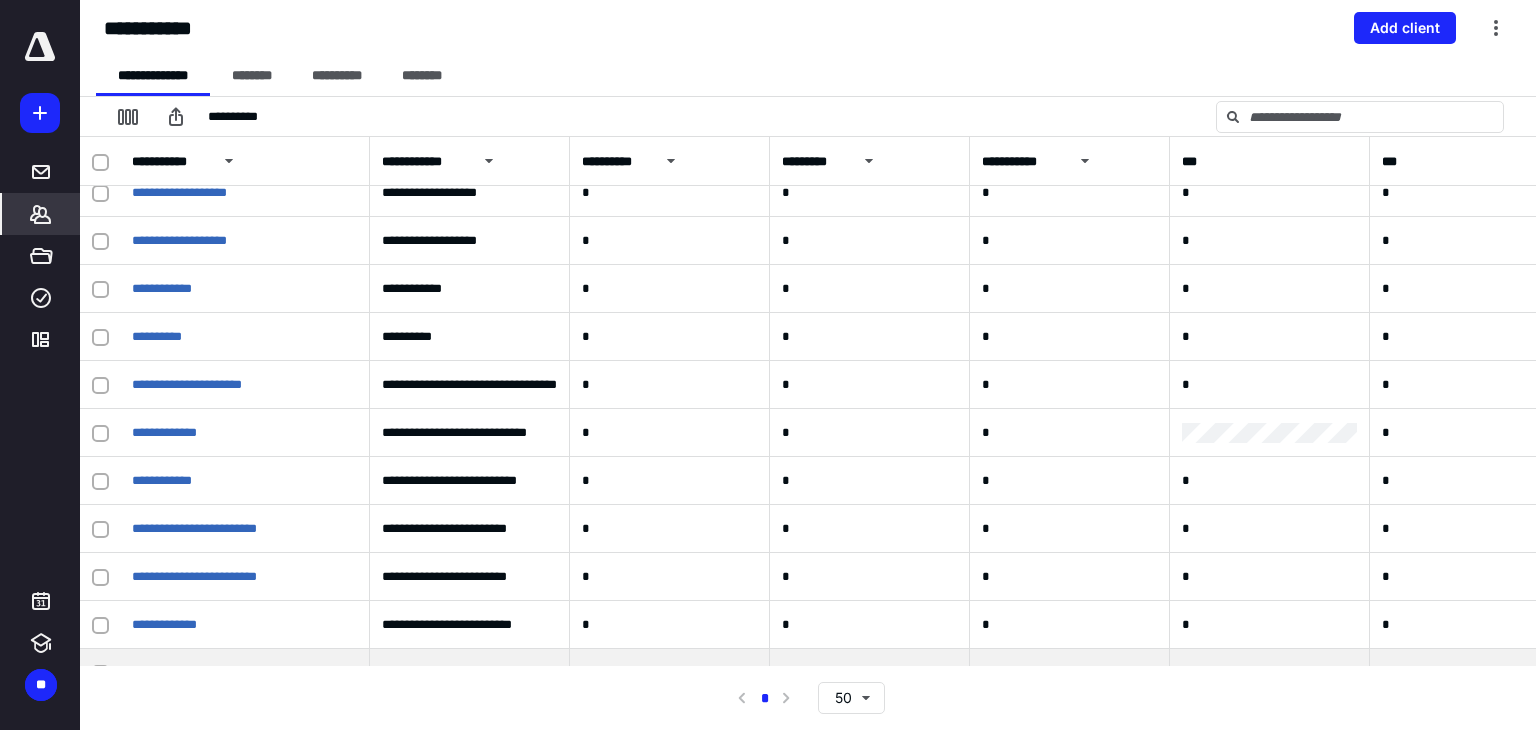 scroll, scrollTop: 1400, scrollLeft: 0, axis: vertical 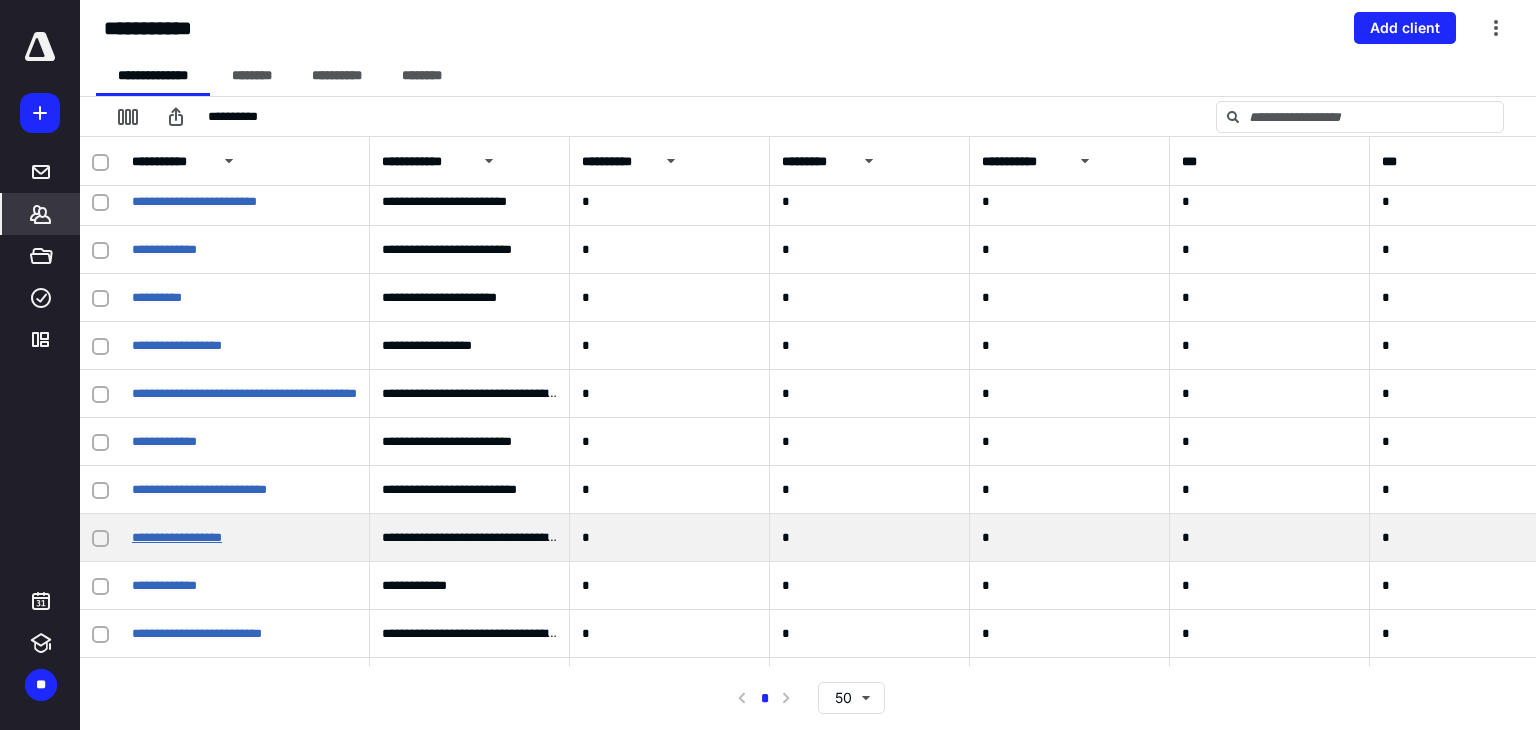 click on "**********" at bounding box center [177, 537] 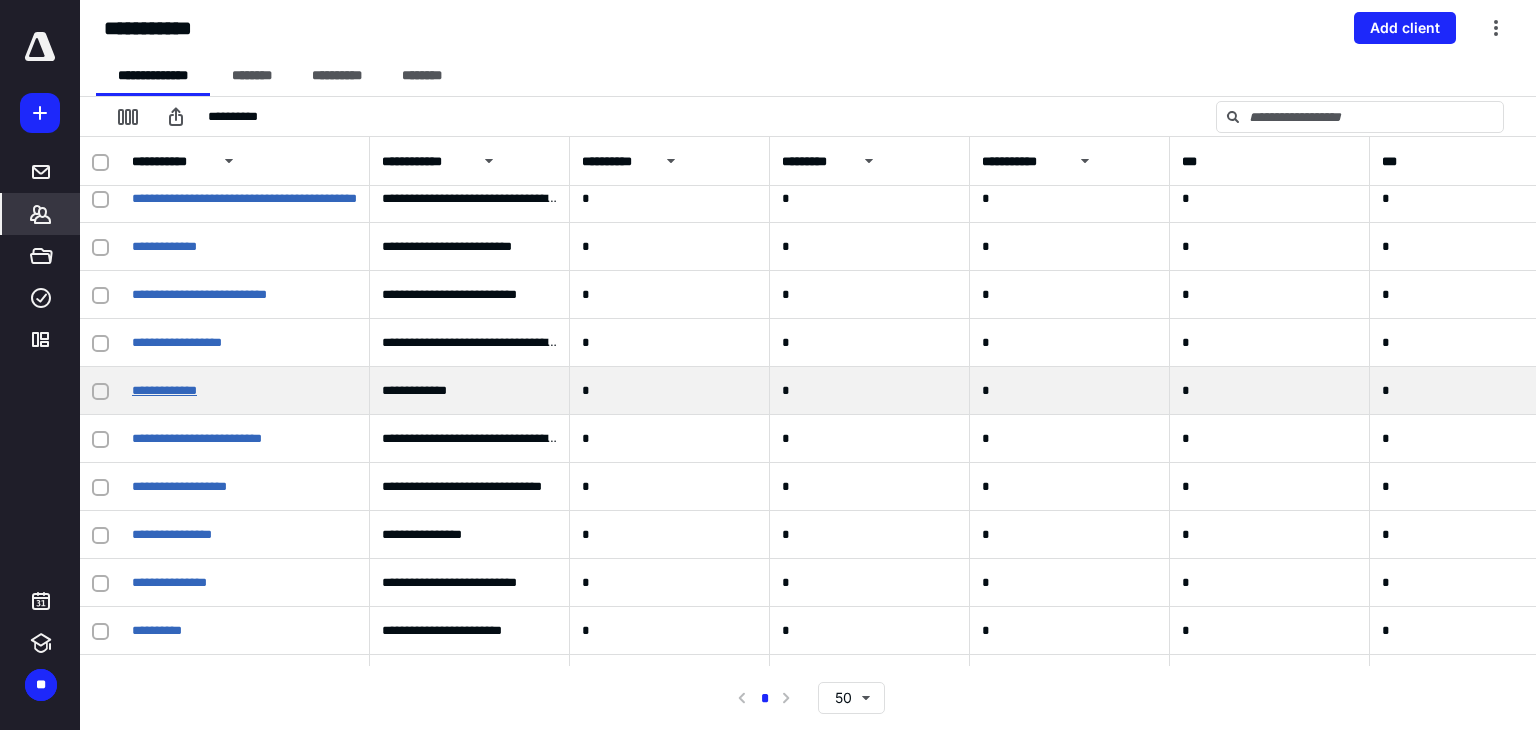 scroll, scrollTop: 1600, scrollLeft: 0, axis: vertical 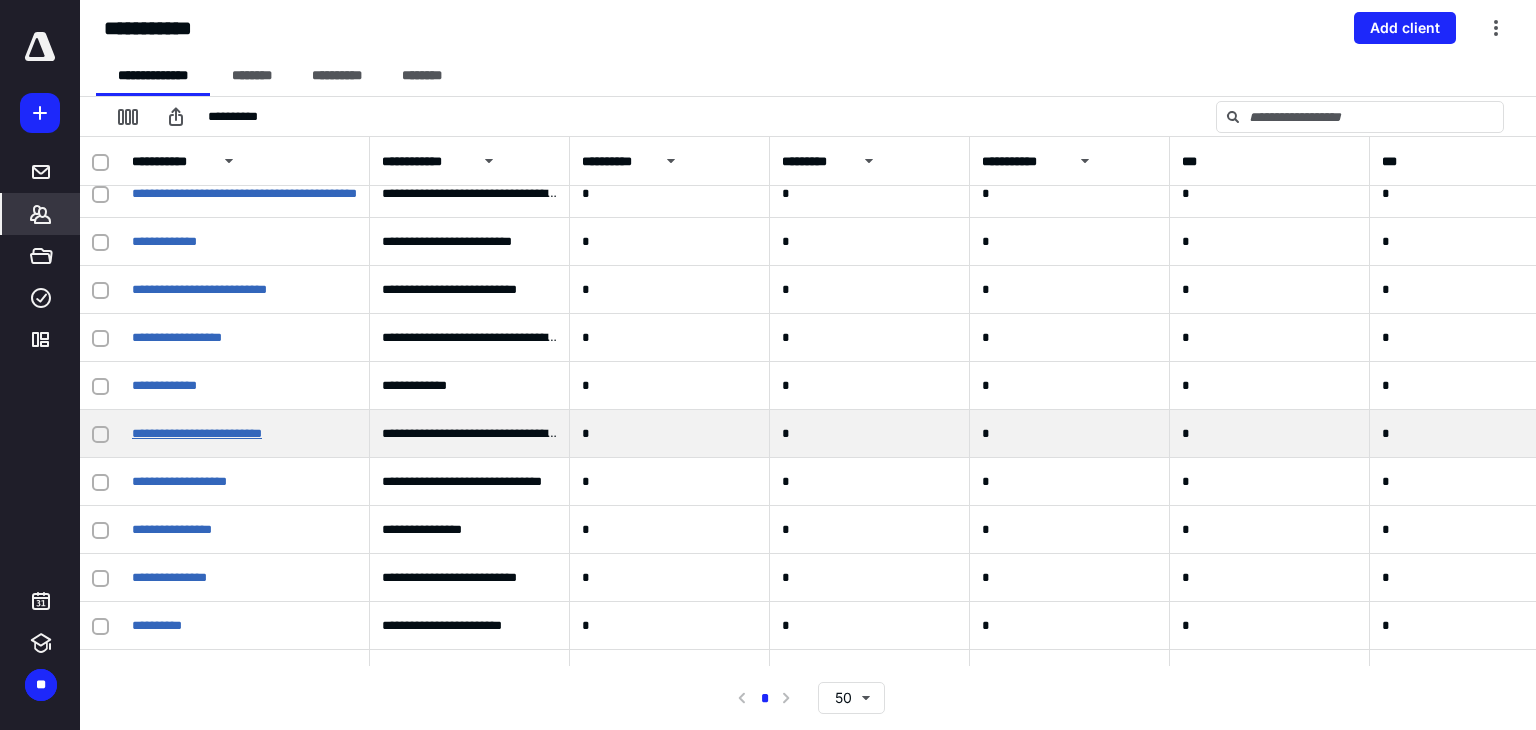 click on "**********" at bounding box center (197, 433) 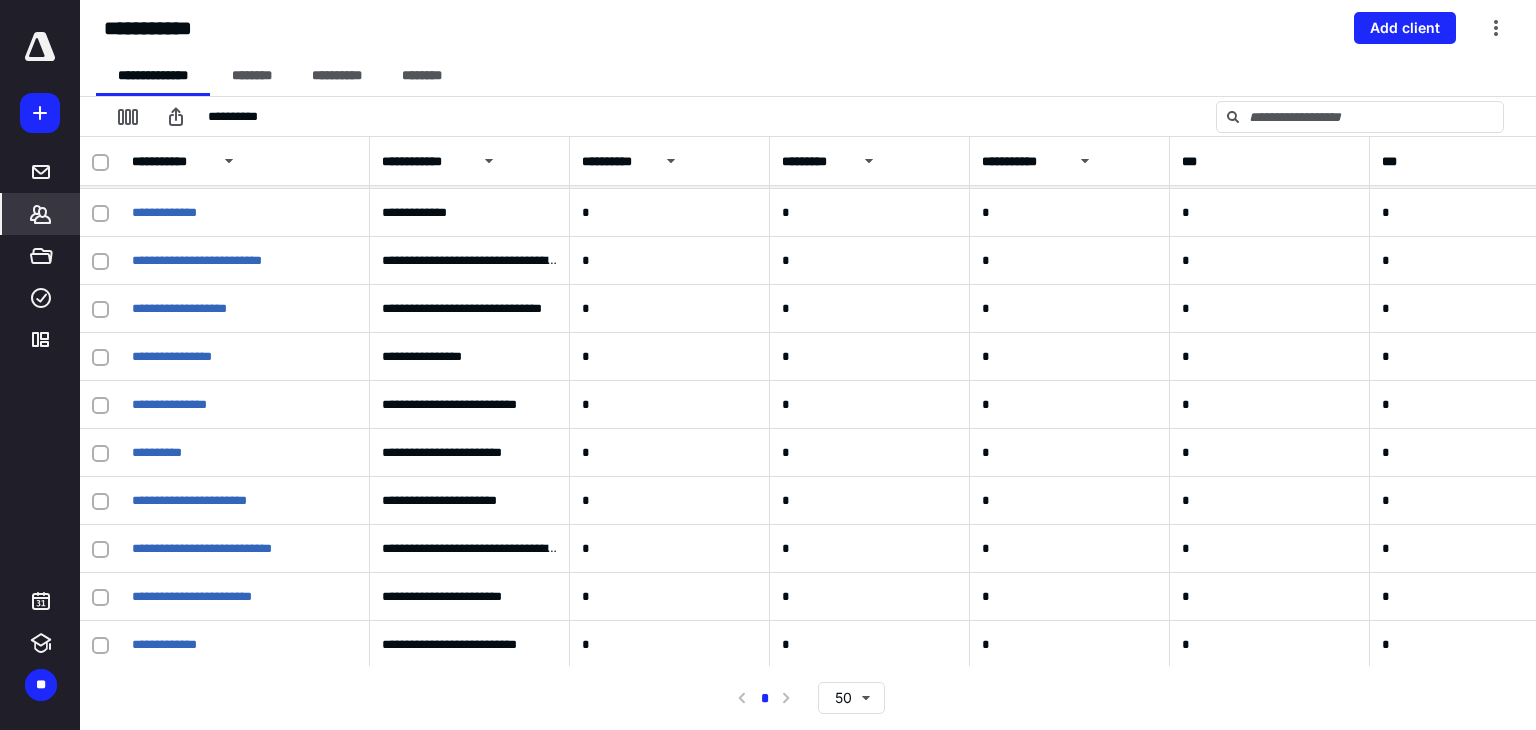 scroll, scrollTop: 1791, scrollLeft: 0, axis: vertical 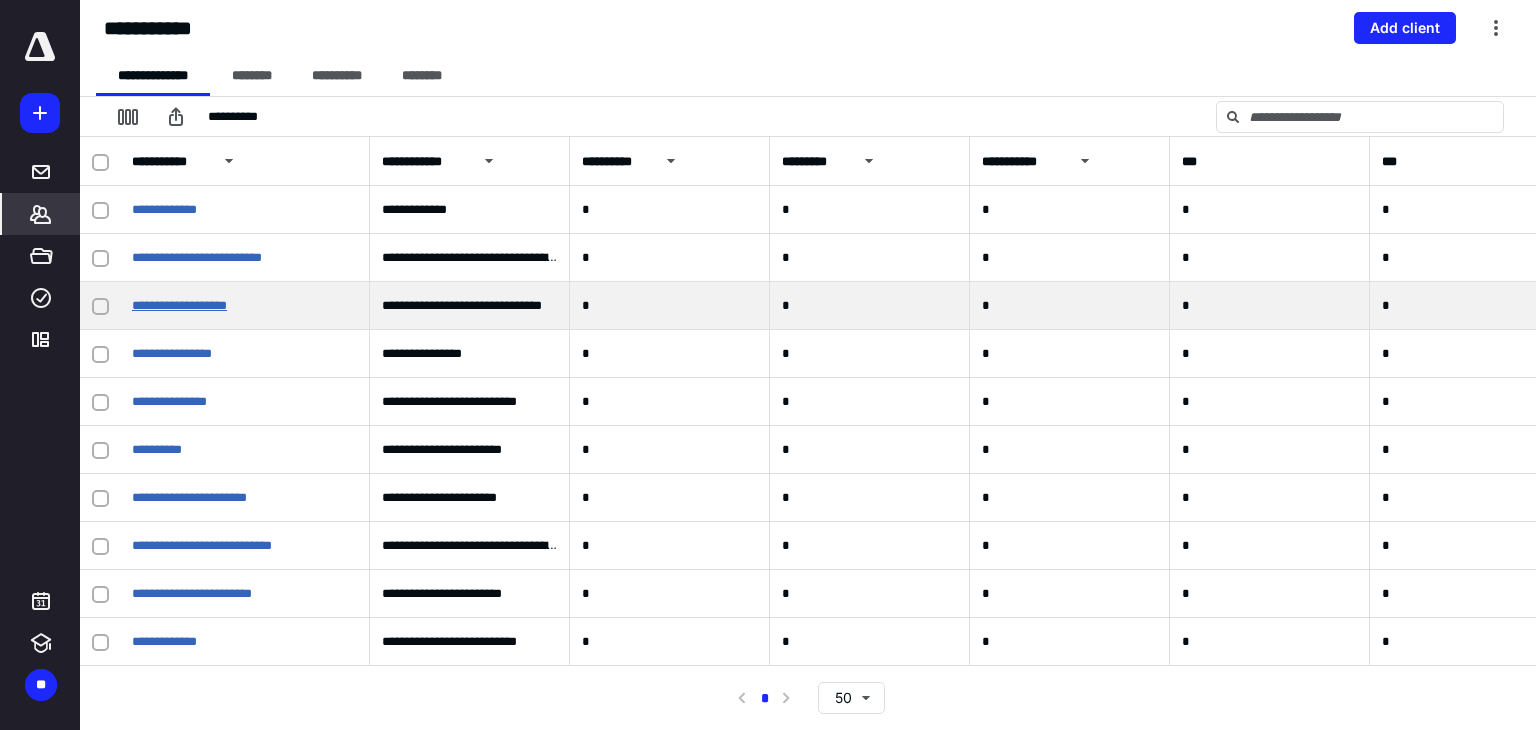 click on "**********" at bounding box center [179, 305] 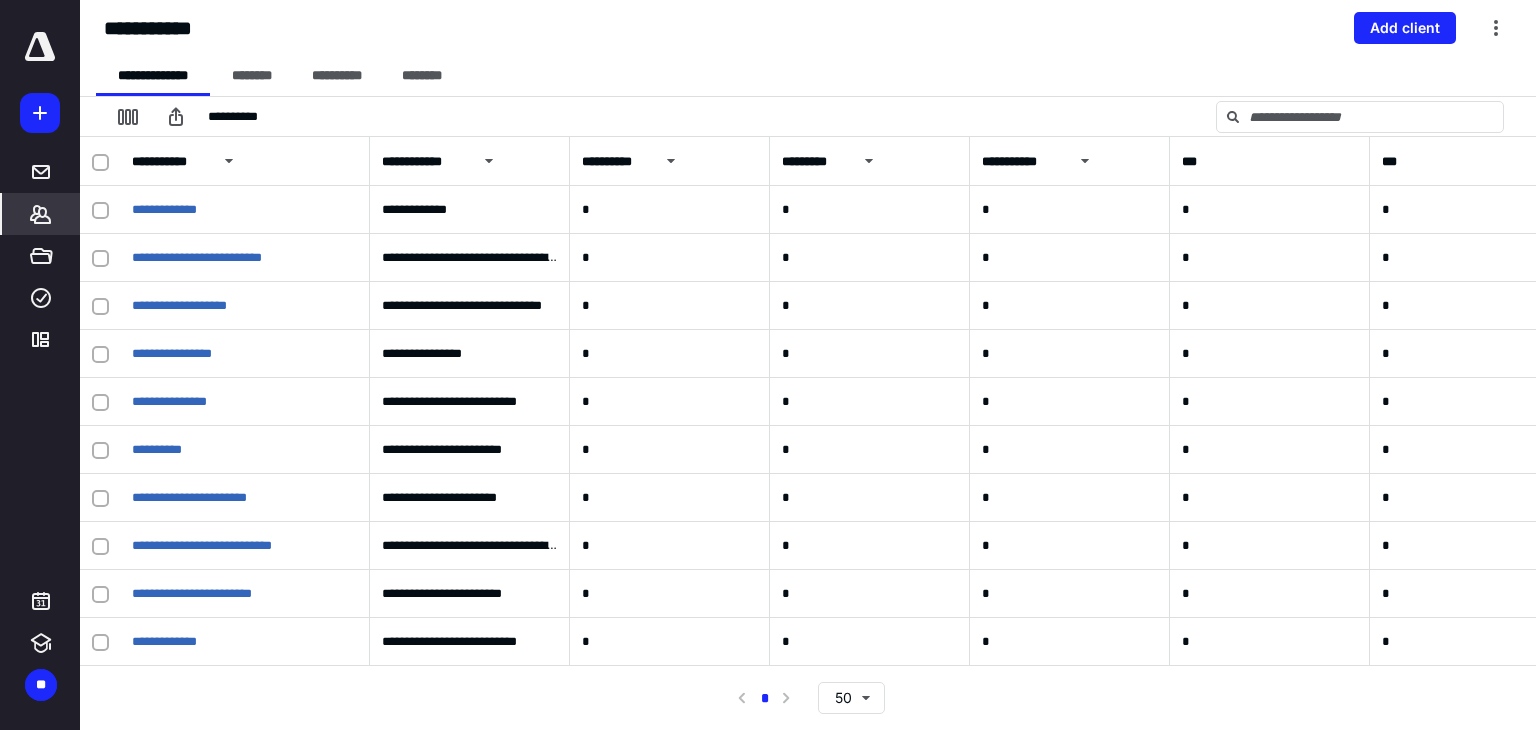 scroll, scrollTop: 1791, scrollLeft: 0, axis: vertical 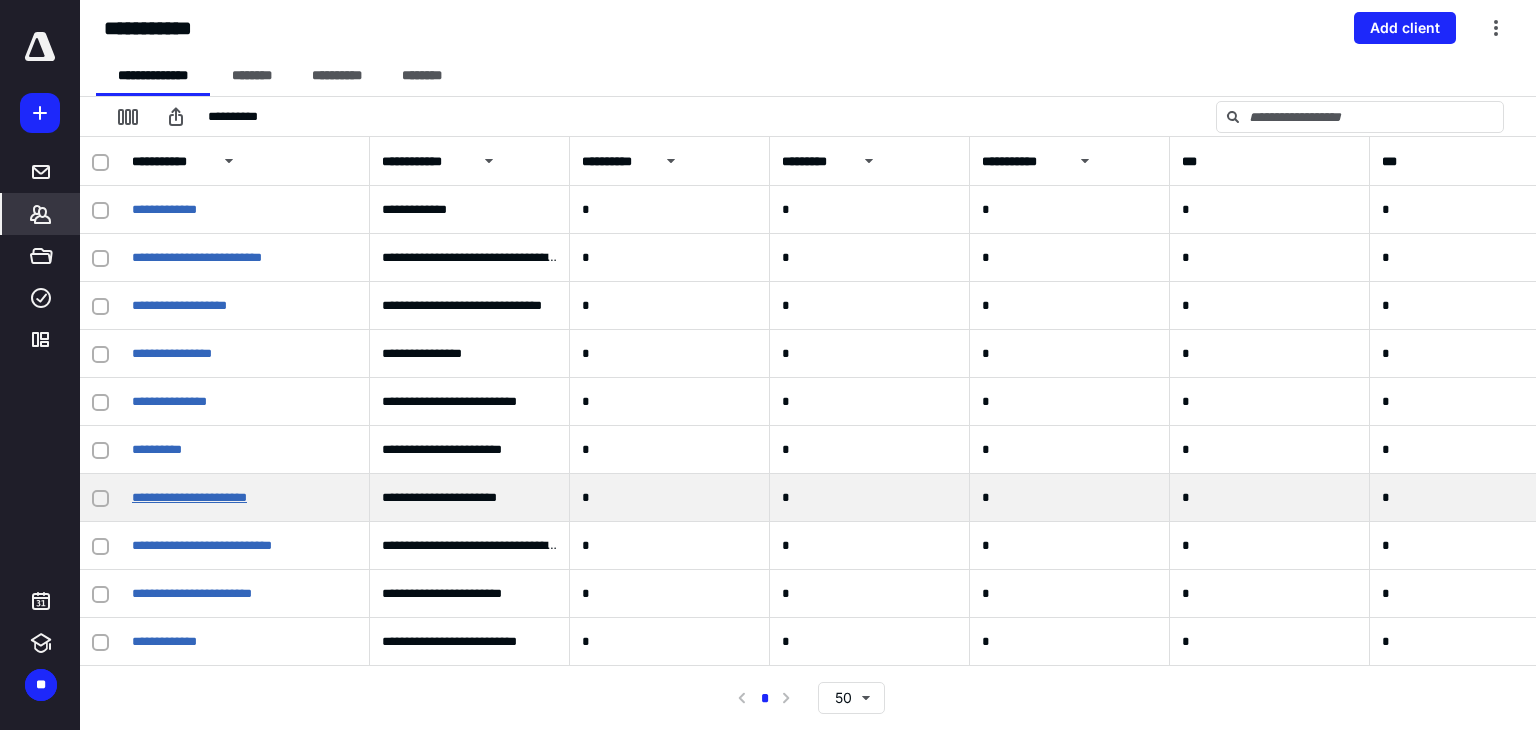 click on "**********" at bounding box center [189, 497] 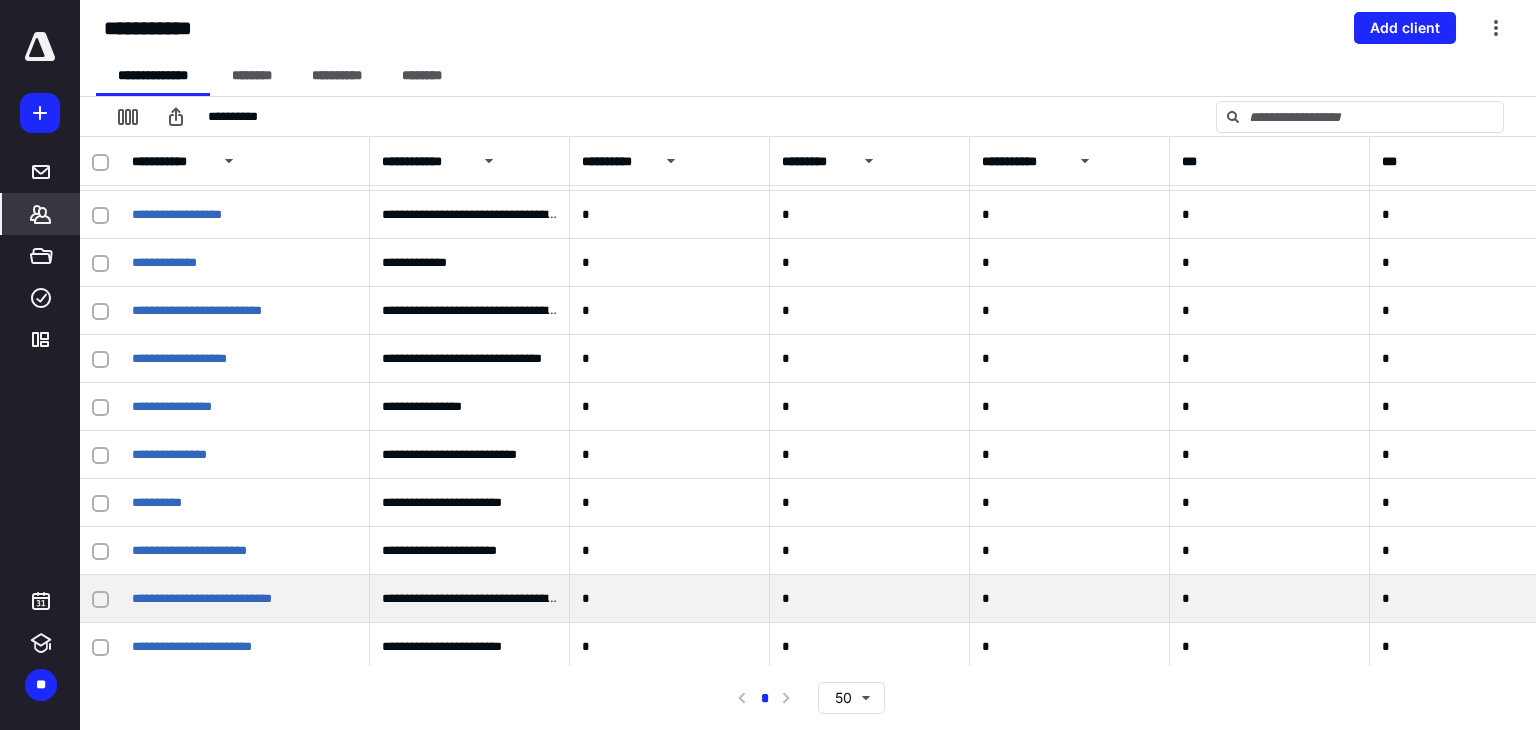 scroll, scrollTop: 1791, scrollLeft: 0, axis: vertical 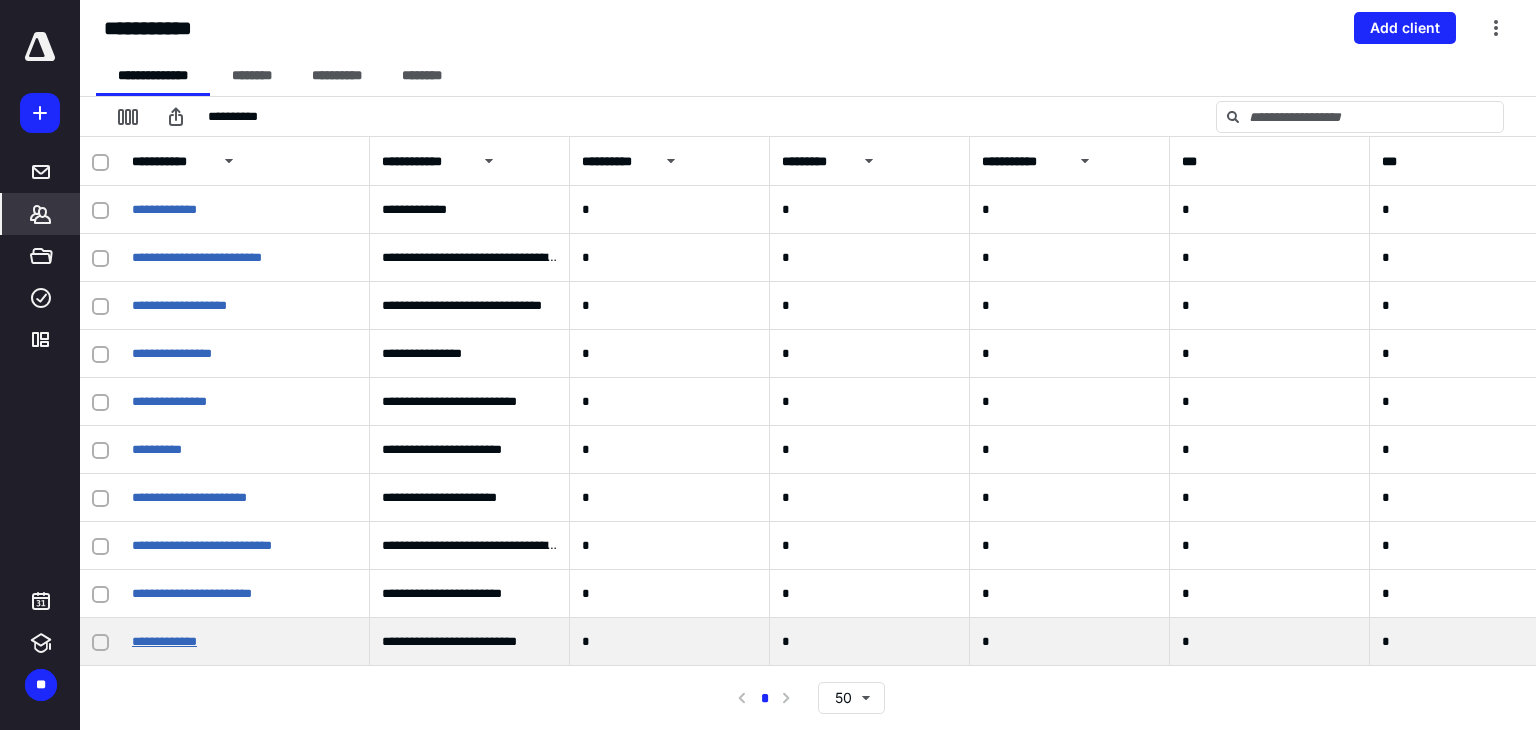 click on "**********" at bounding box center (164, 641) 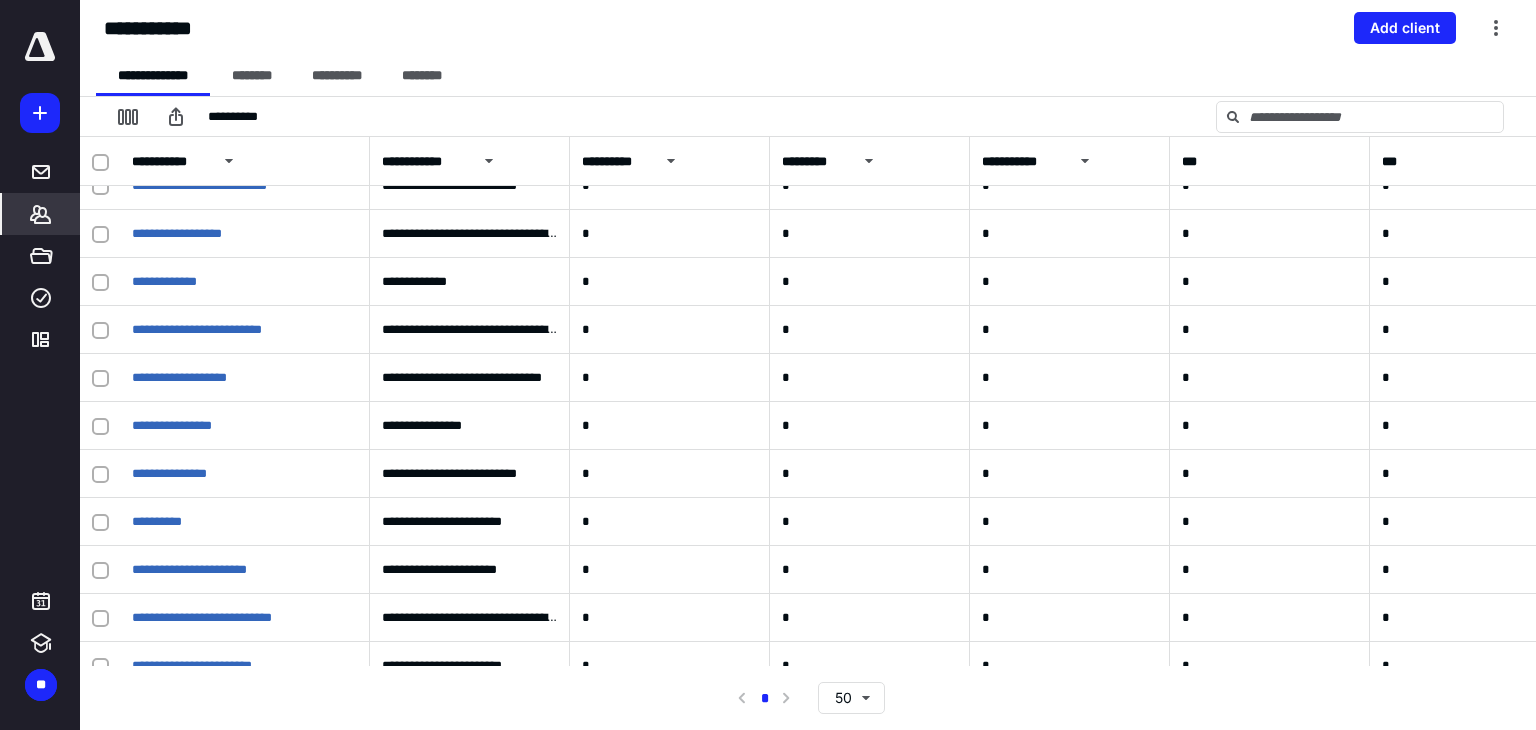 scroll, scrollTop: 1791, scrollLeft: 0, axis: vertical 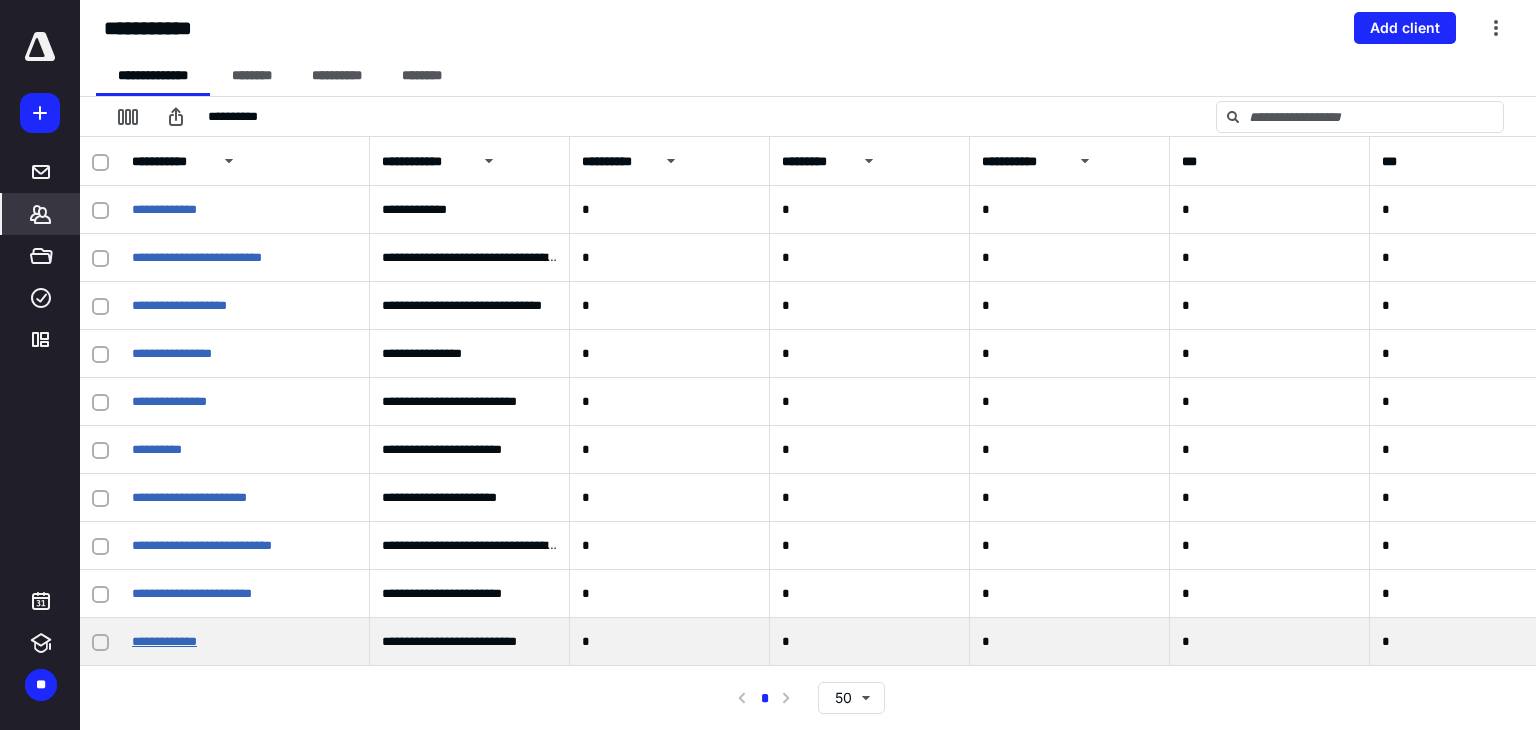 click on "**********" at bounding box center [164, 641] 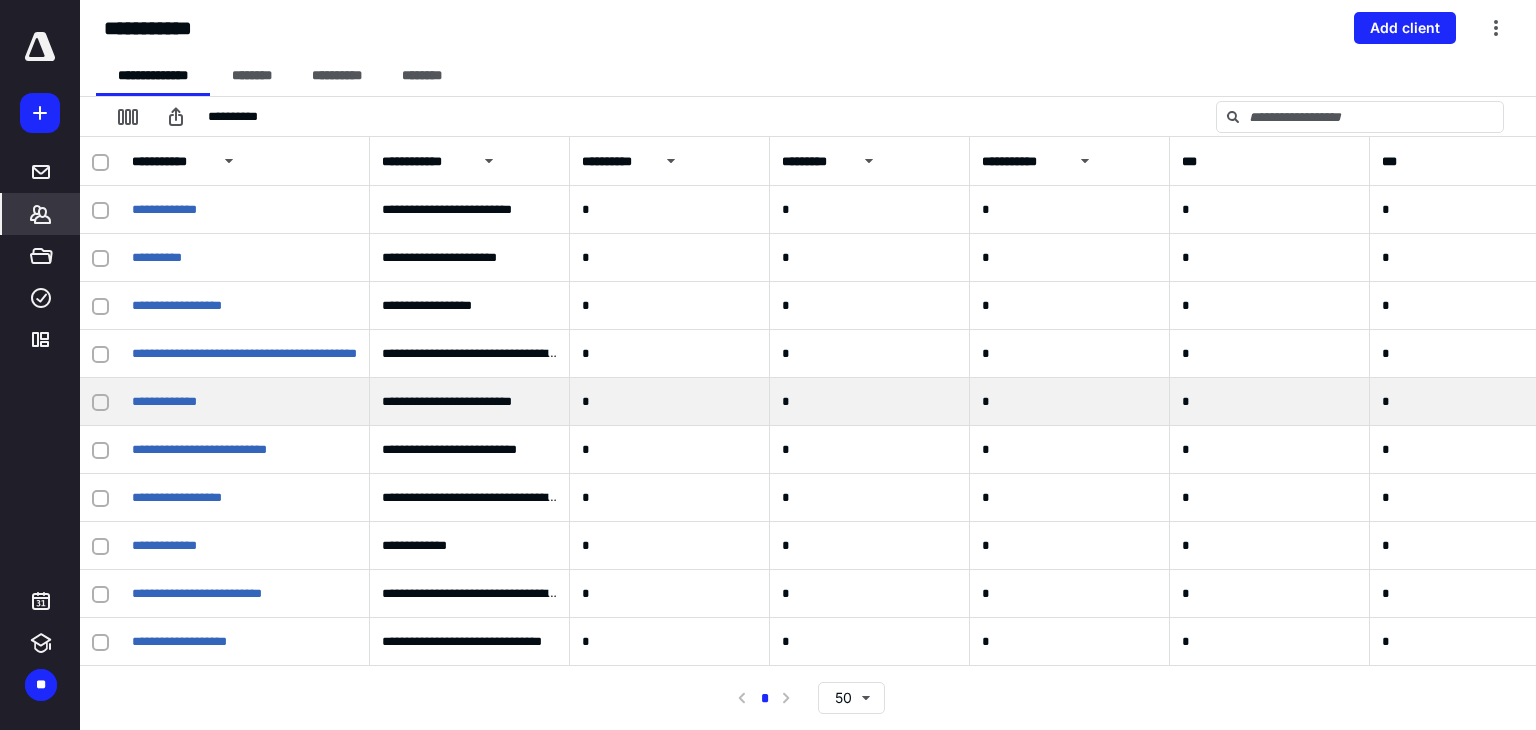 scroll, scrollTop: 1391, scrollLeft: 0, axis: vertical 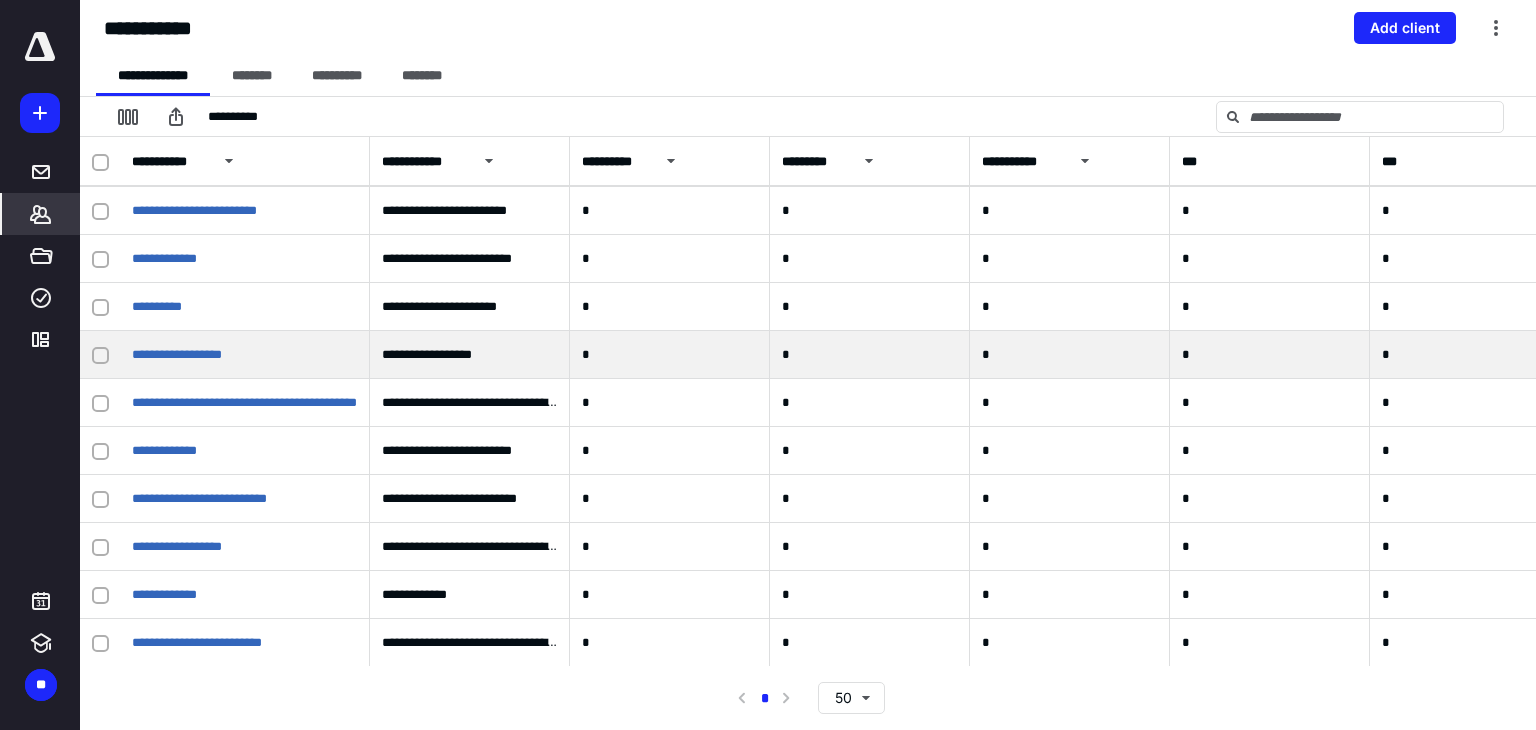 click on "**********" at bounding box center (245, 355) 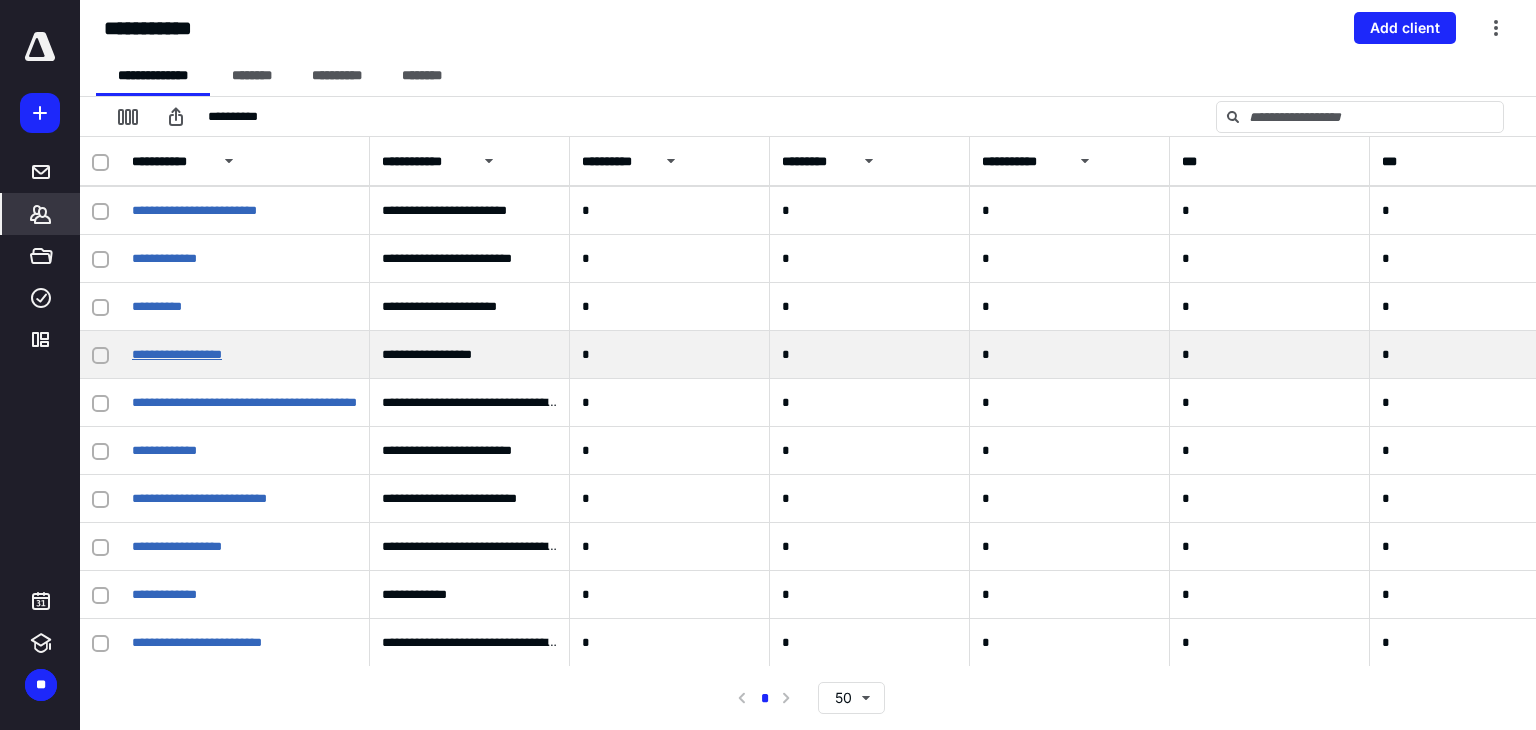 click on "**********" at bounding box center [177, 354] 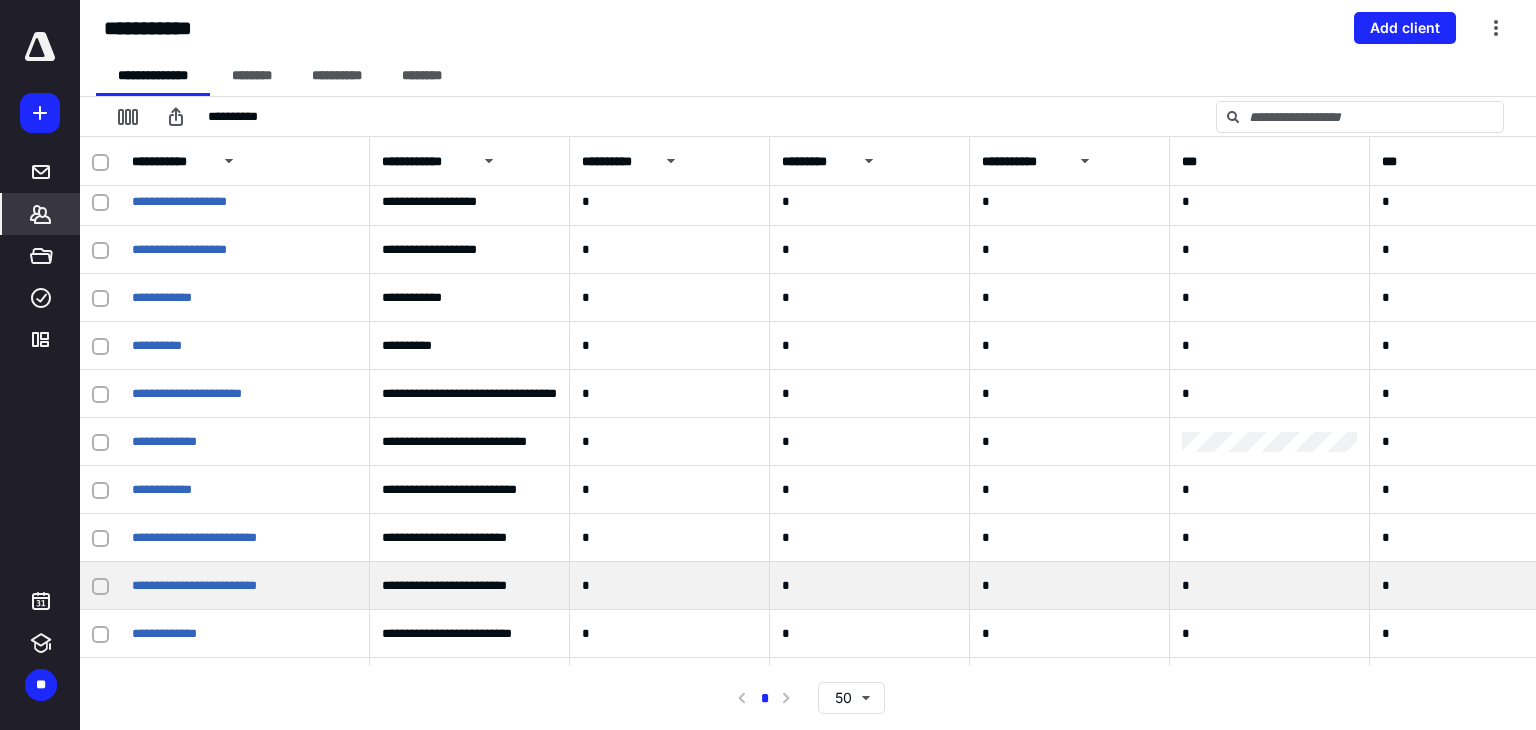 scroll, scrollTop: 1000, scrollLeft: 0, axis: vertical 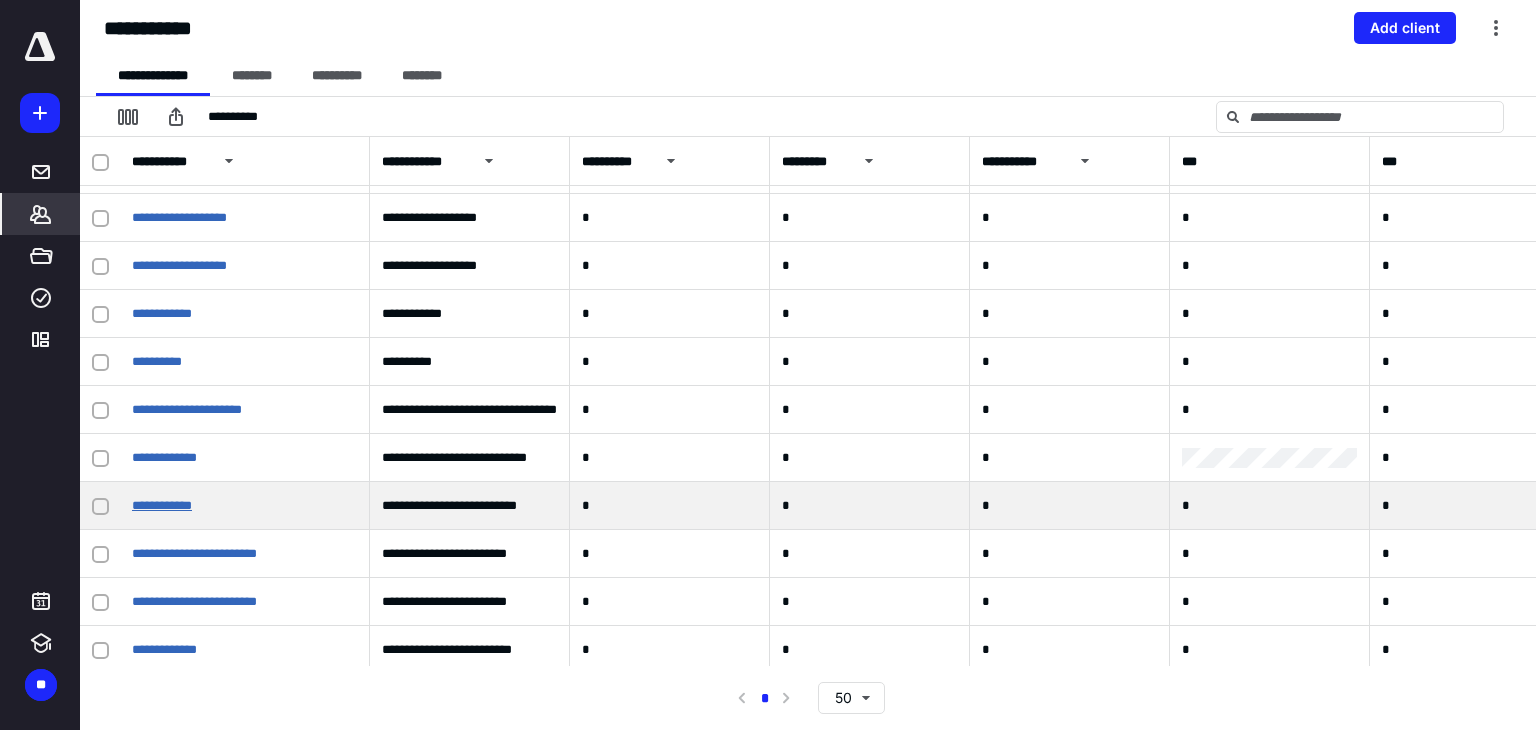 click on "**********" at bounding box center [162, 505] 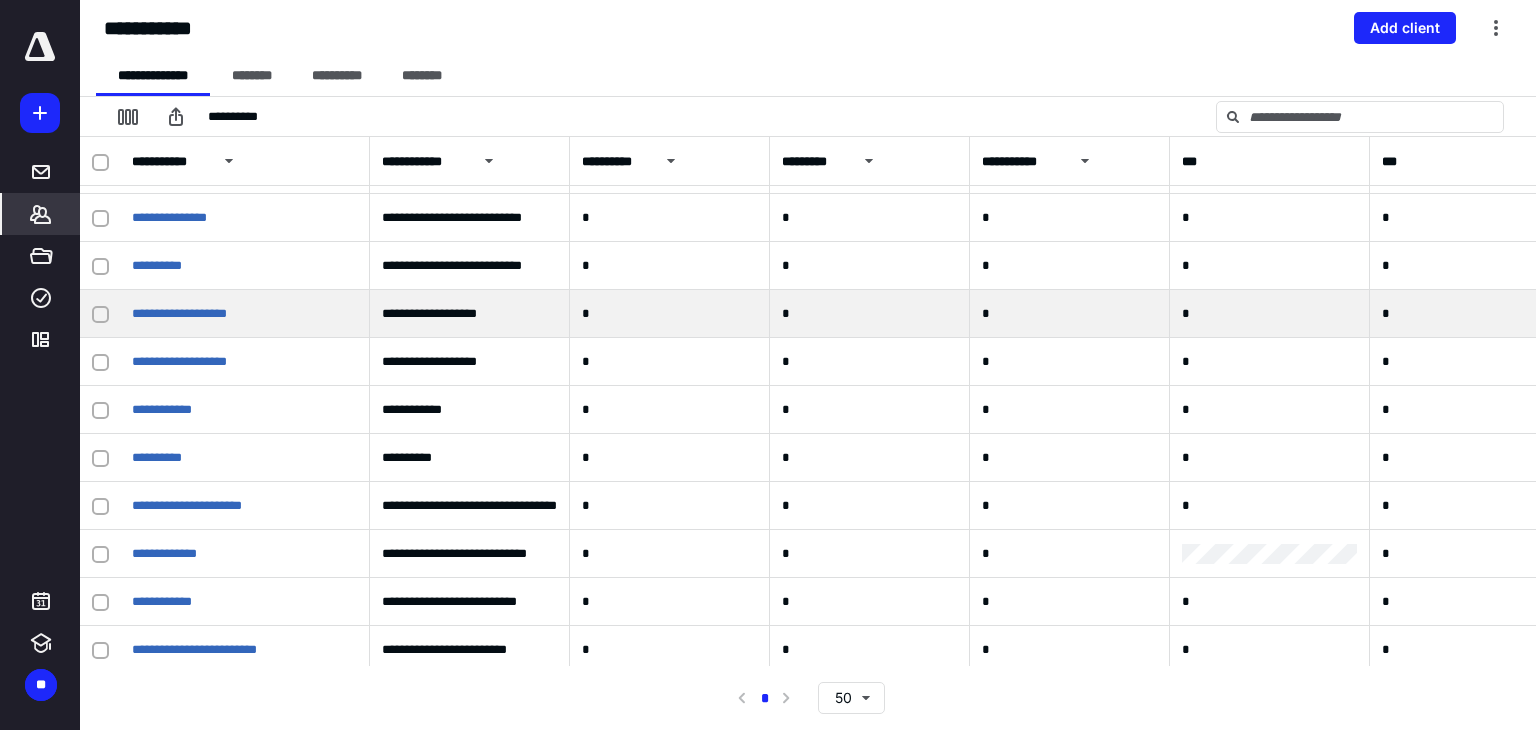 scroll, scrollTop: 900, scrollLeft: 0, axis: vertical 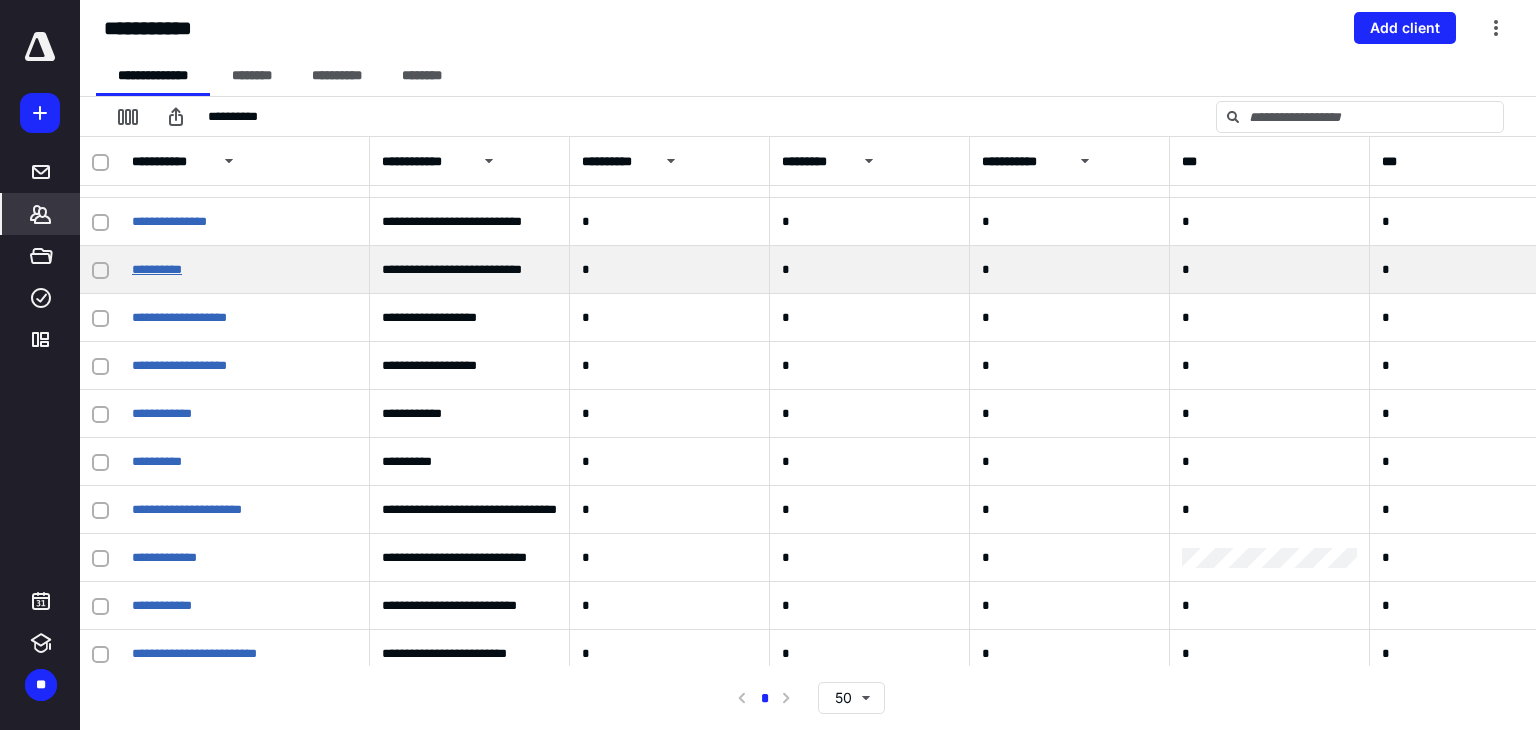 click on "**********" at bounding box center [245, 270] 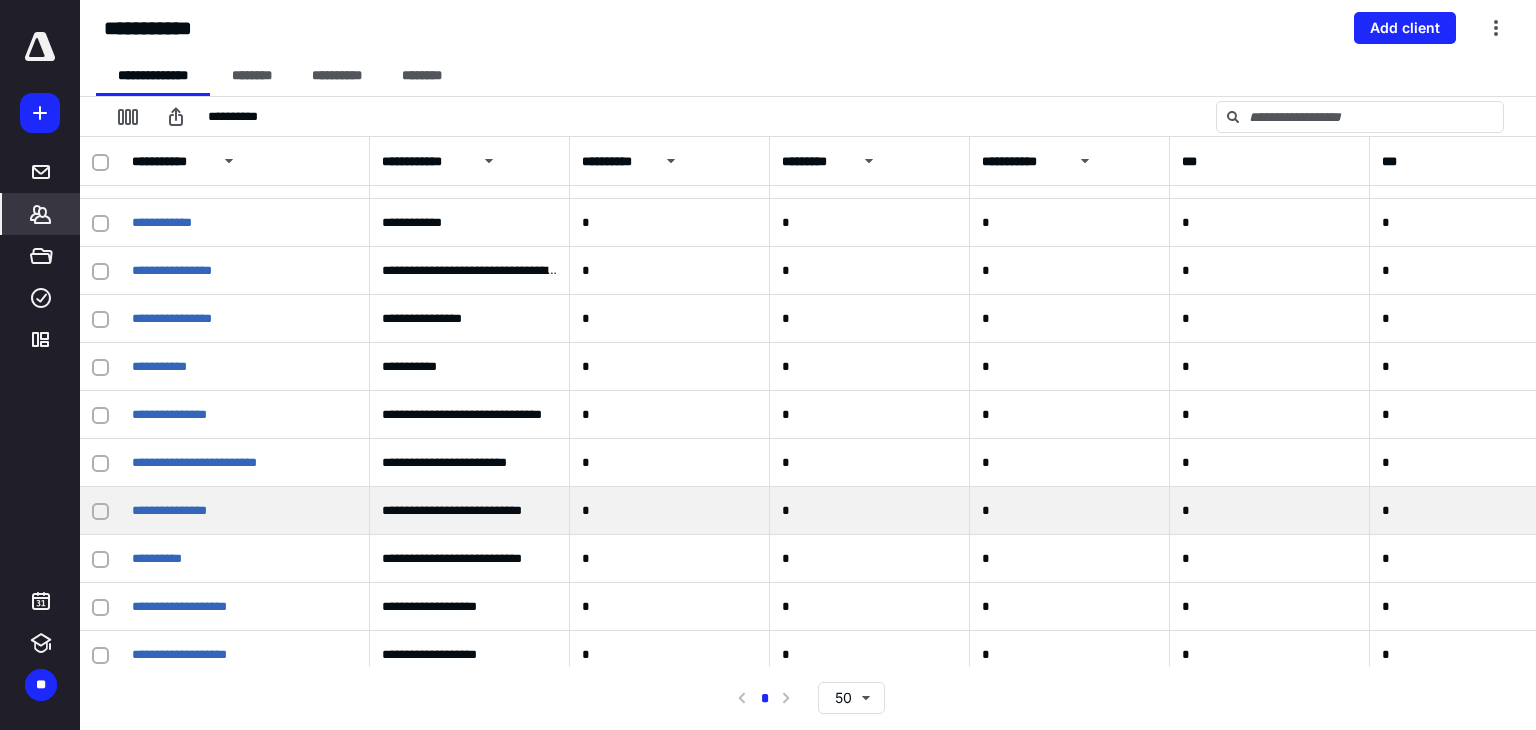 scroll, scrollTop: 700, scrollLeft: 0, axis: vertical 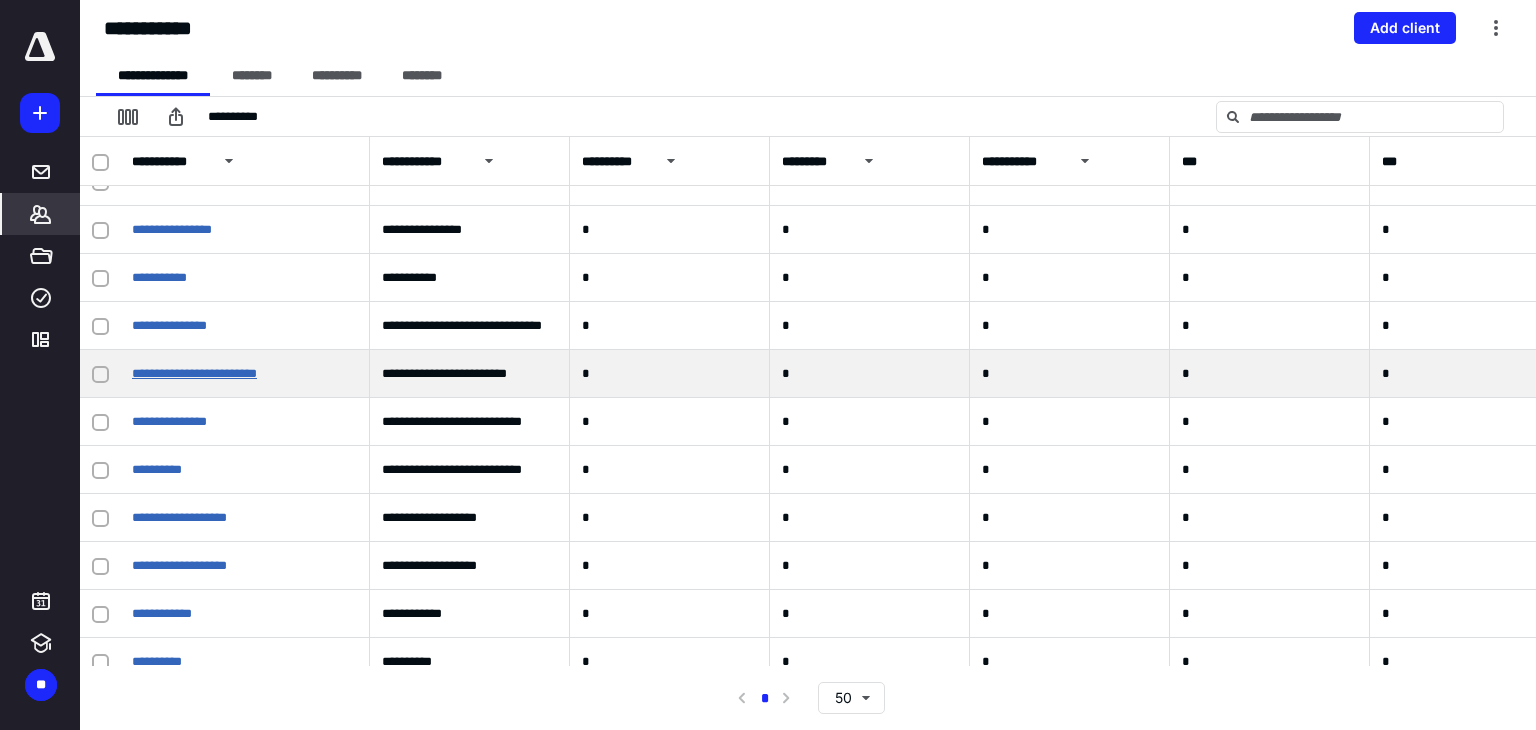 click on "**********" at bounding box center [194, 373] 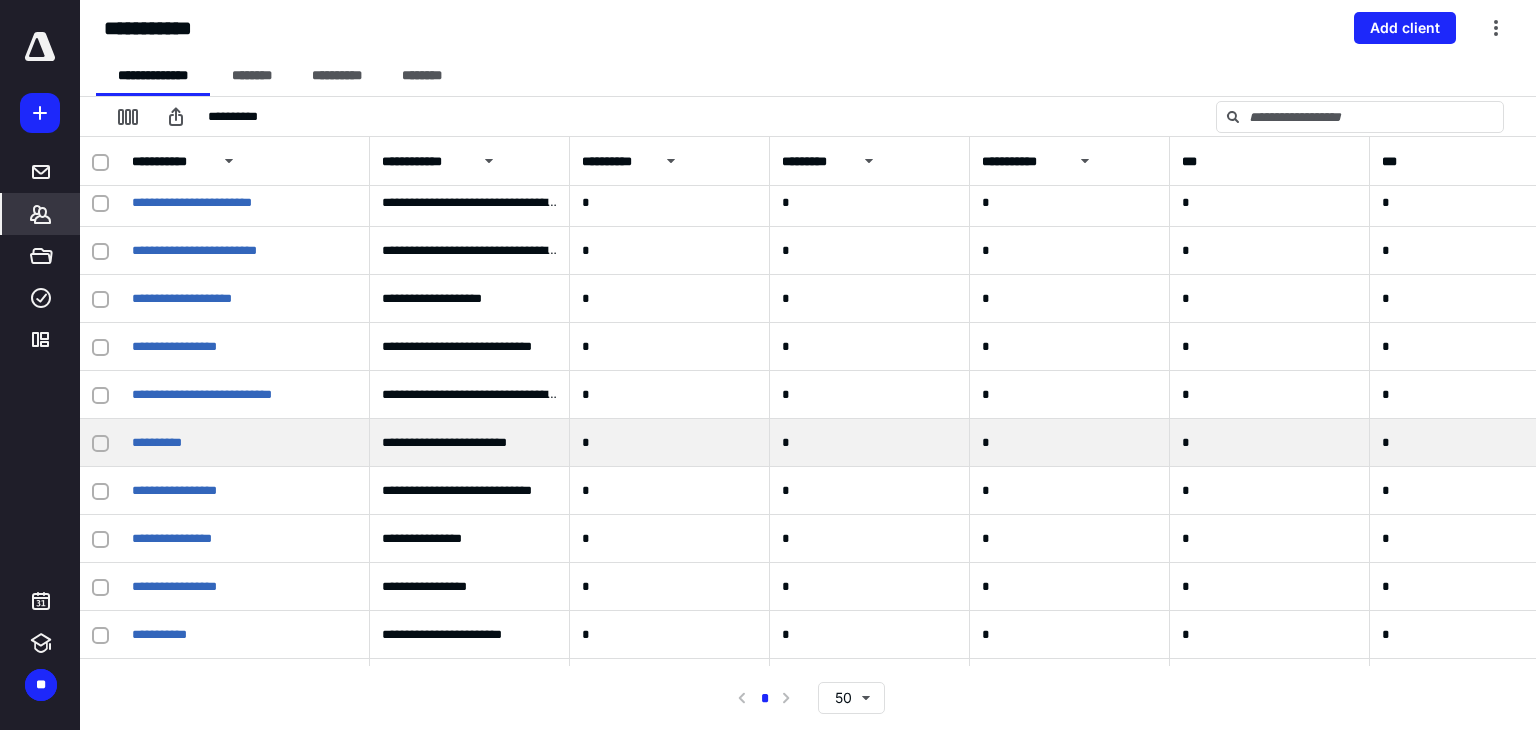 scroll, scrollTop: 0, scrollLeft: 0, axis: both 